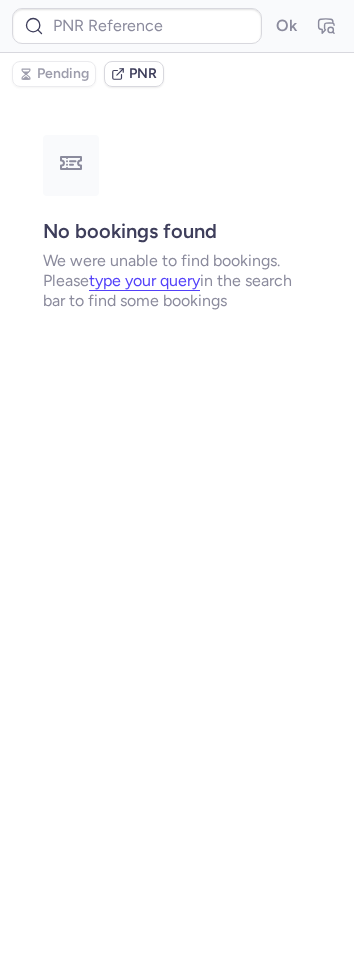 scroll, scrollTop: 0, scrollLeft: 0, axis: both 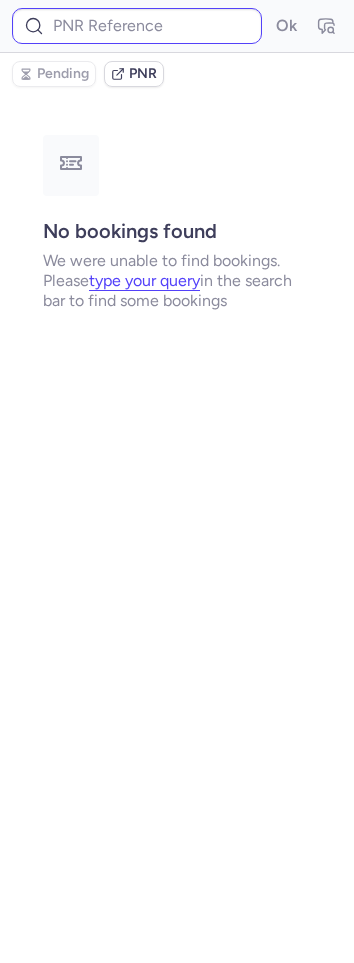 type on "CPCMSY" 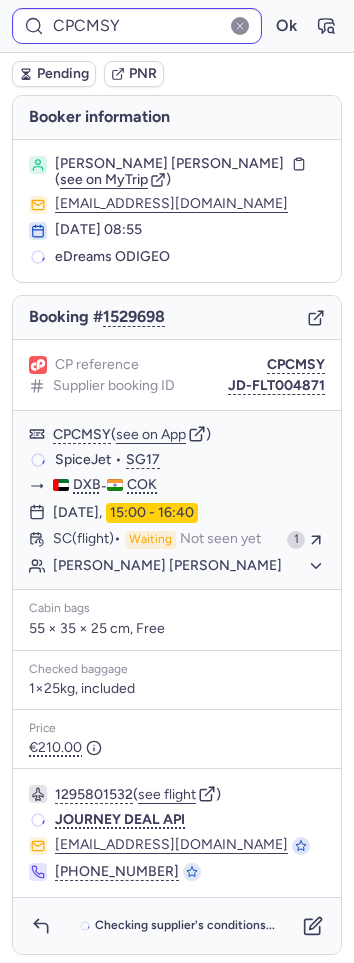 type 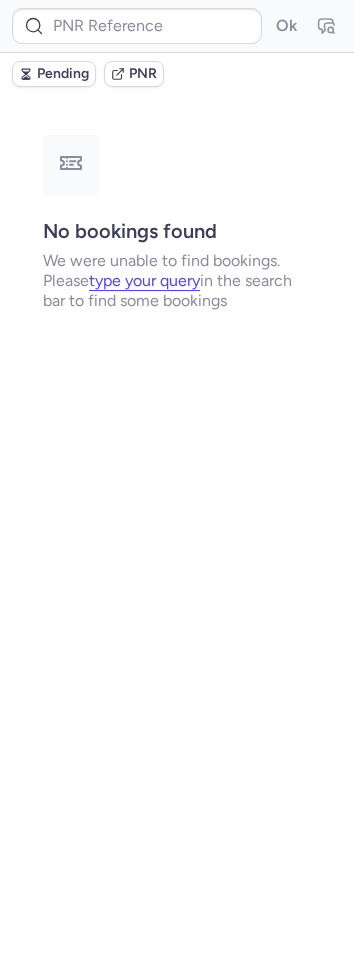scroll, scrollTop: 0, scrollLeft: 0, axis: both 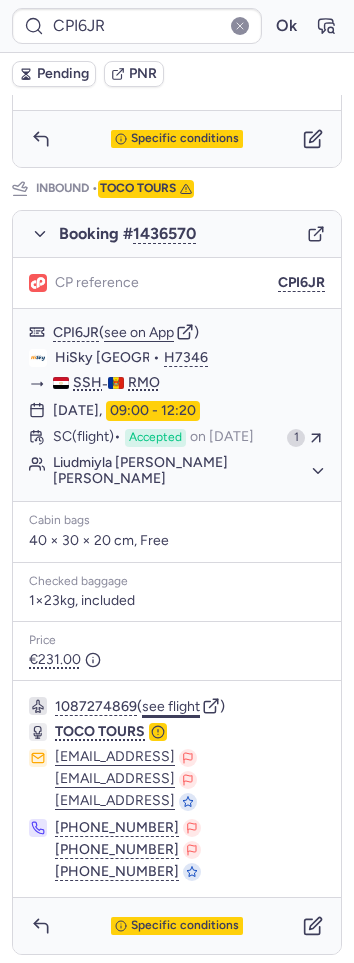 click on "see flight" 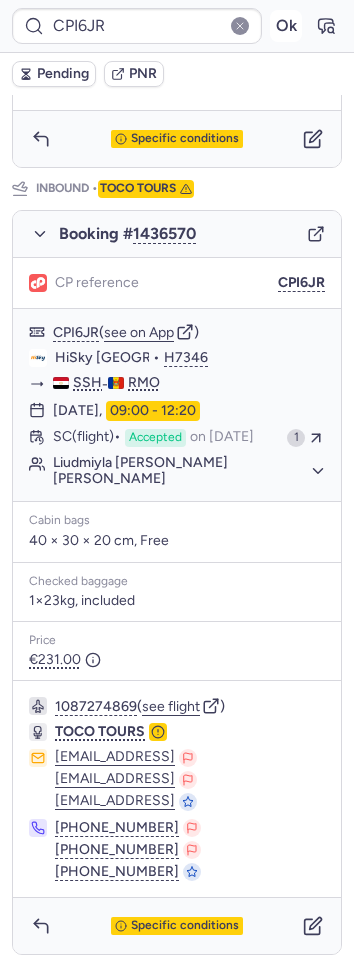 click on "Ok" at bounding box center (286, 26) 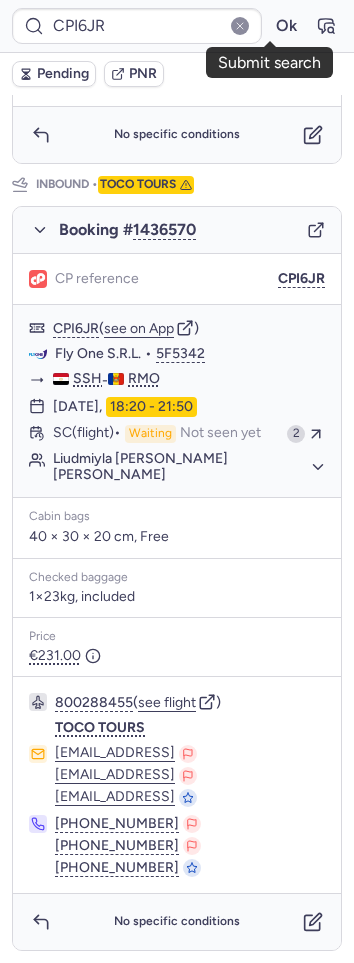 scroll, scrollTop: 982, scrollLeft: 0, axis: vertical 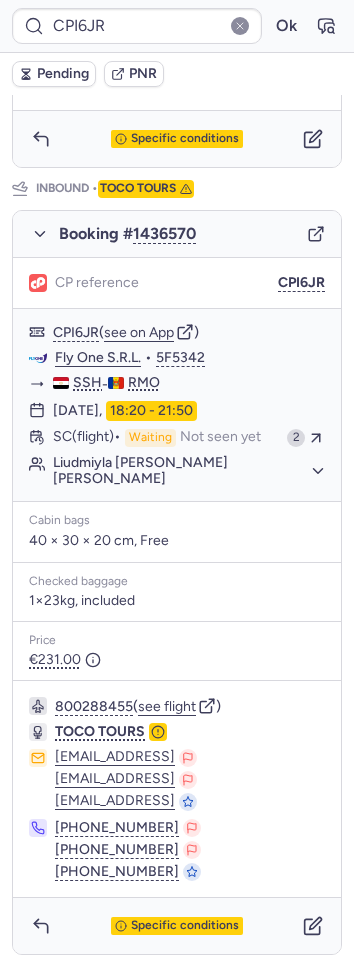 type on "10812518410593" 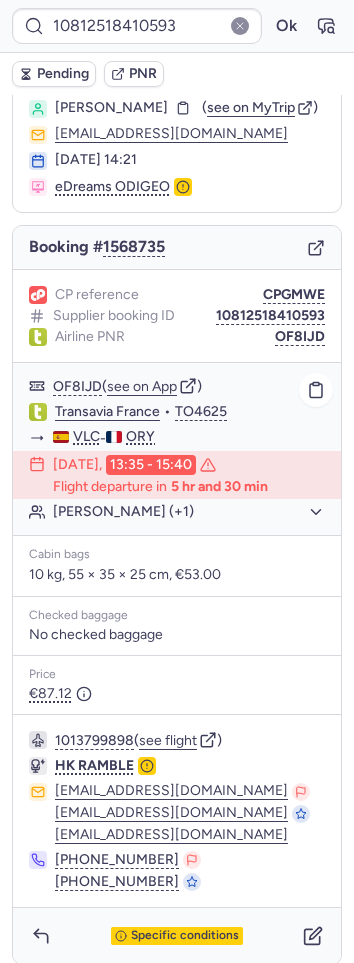 scroll, scrollTop: 85, scrollLeft: 0, axis: vertical 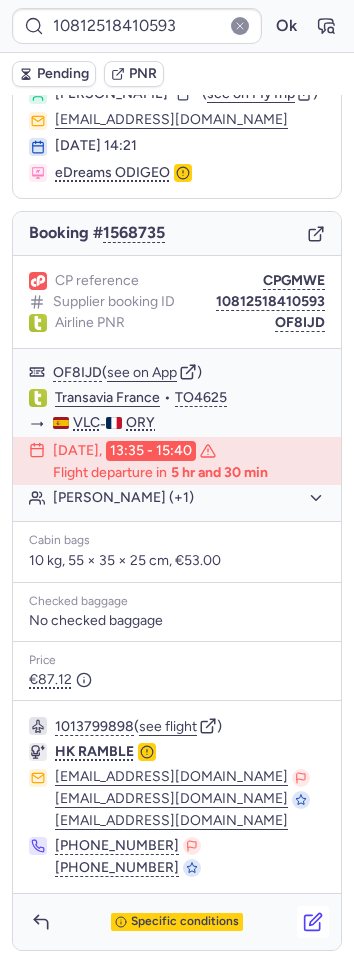 click 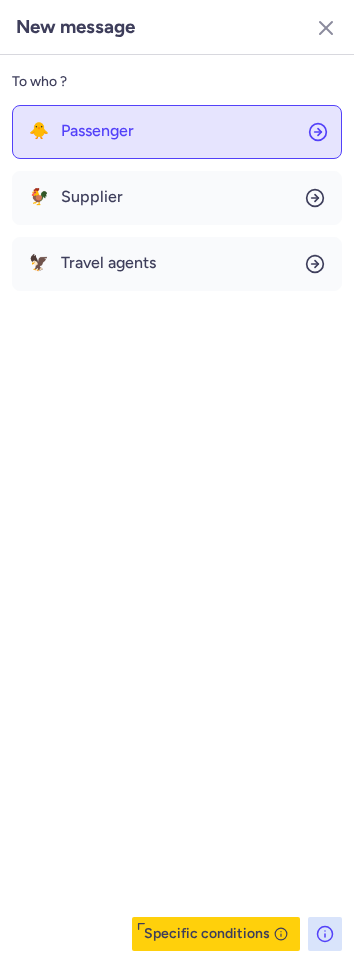 click on "🐥 Passenger" 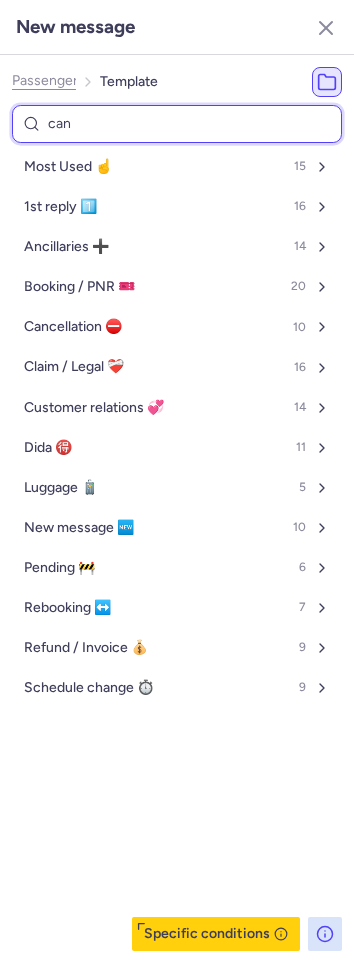 type on "canc" 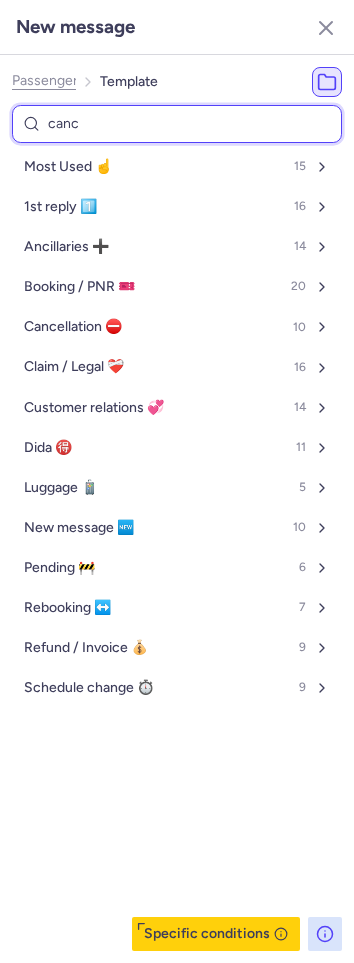 select on "en" 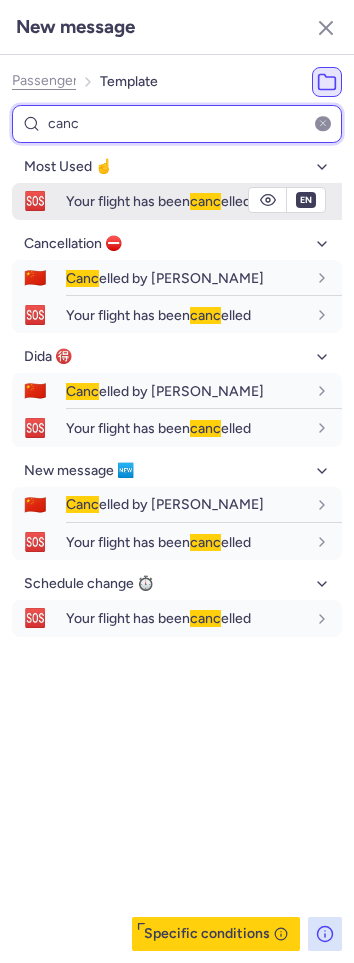 type on "canc" 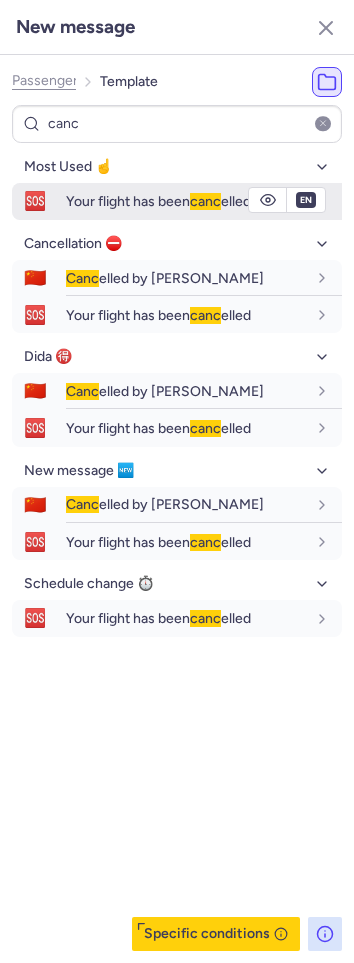 click on "🆘" at bounding box center (35, 201) 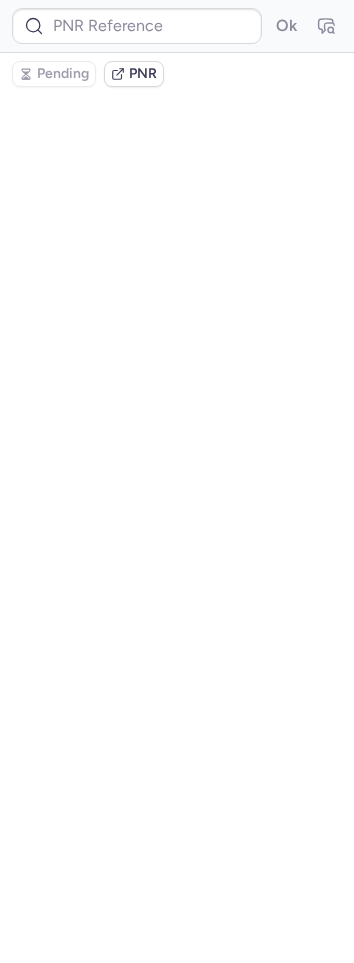 scroll, scrollTop: 0, scrollLeft: 0, axis: both 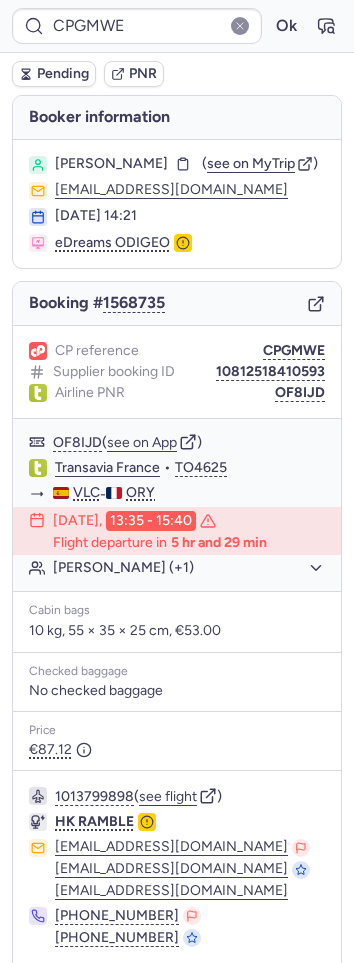 type on "10812518410593" 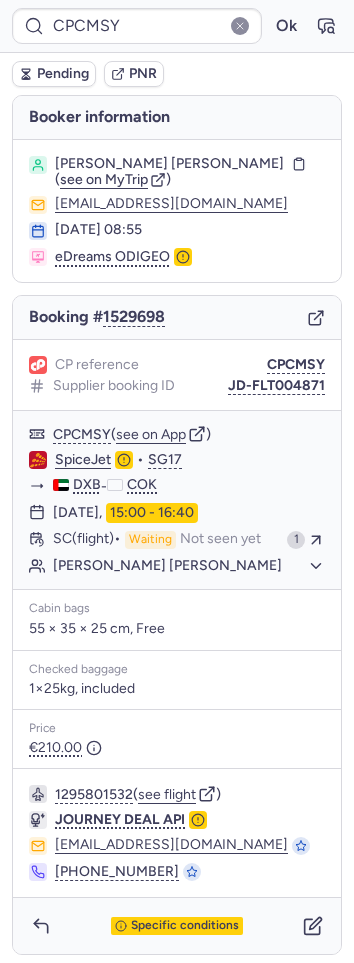type on "A1692137" 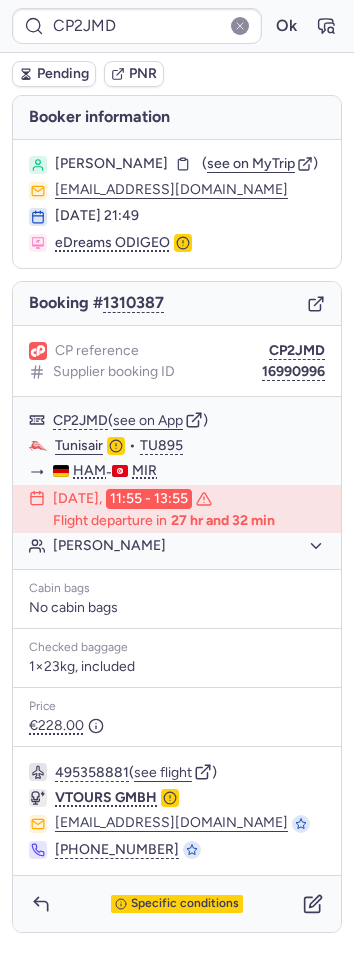 type on "CPL7YH" 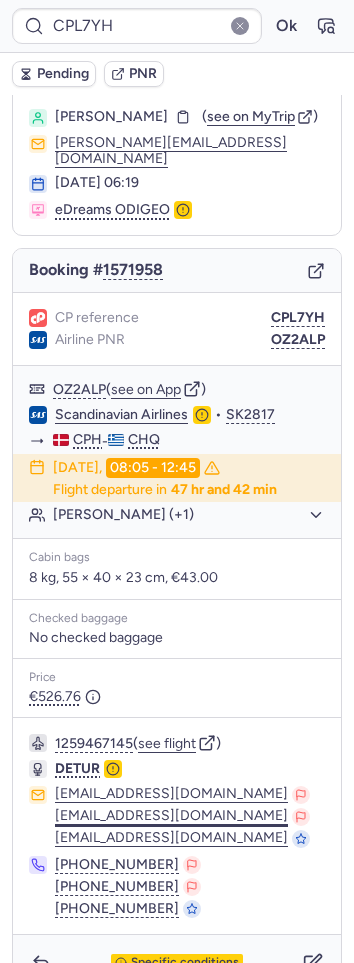 scroll, scrollTop: 74, scrollLeft: 0, axis: vertical 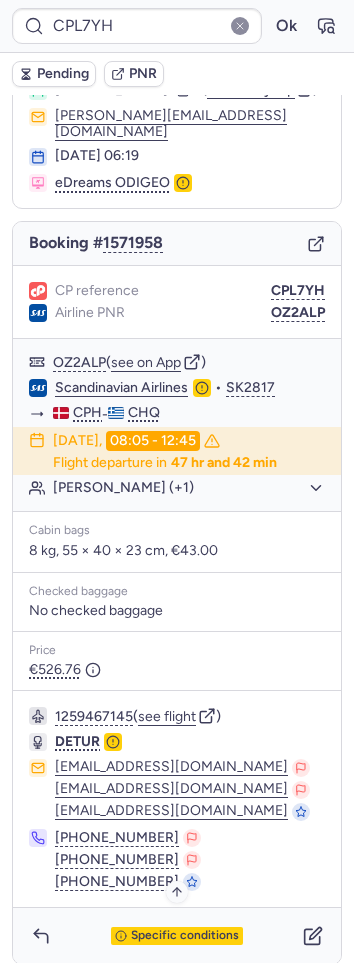 click on "Specific conditions" at bounding box center (185, 936) 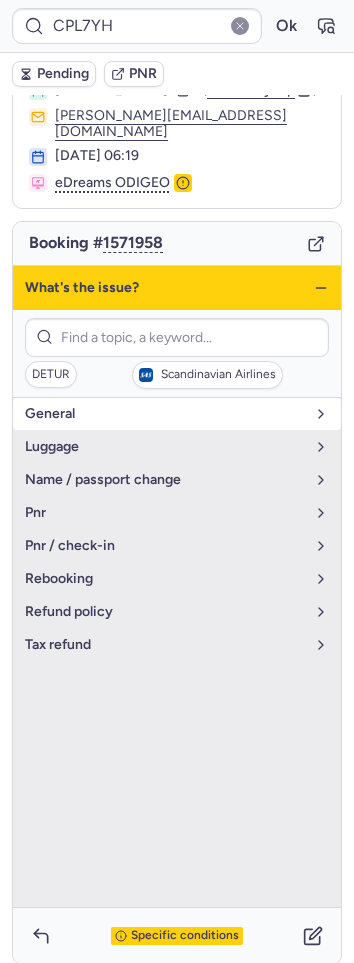 click on "general" at bounding box center [165, 414] 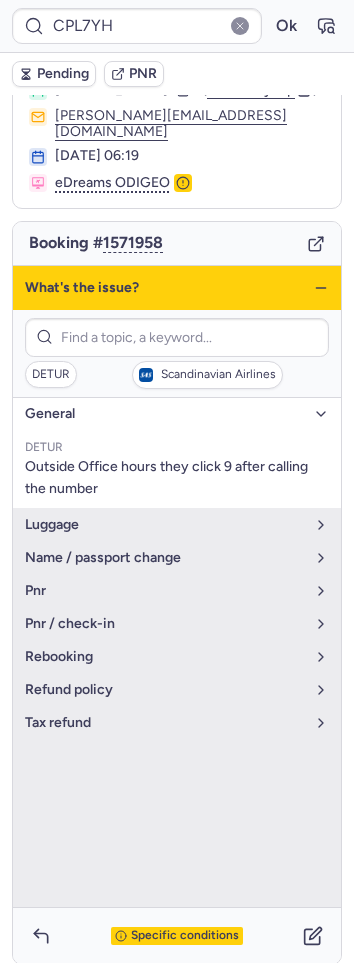 drag, startPoint x: 64, startPoint y: 399, endPoint x: 90, endPoint y: 399, distance: 26 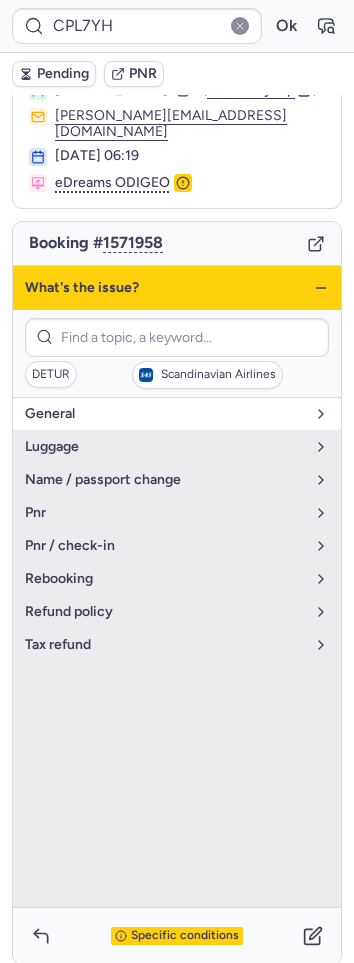 click on "general" at bounding box center (165, 414) 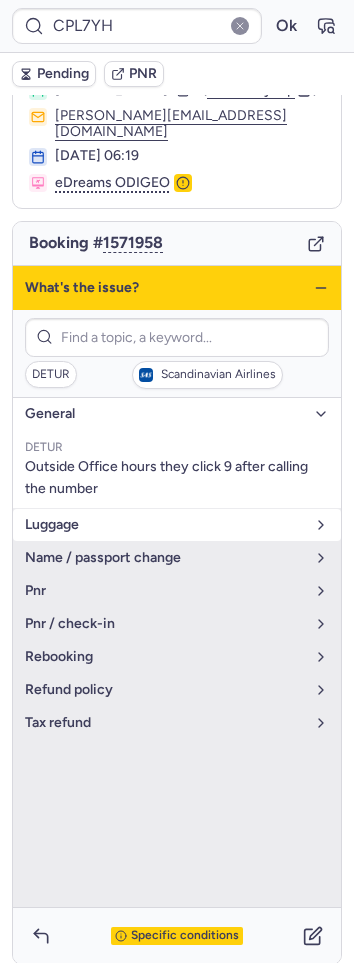 click on "luggage" at bounding box center [165, 525] 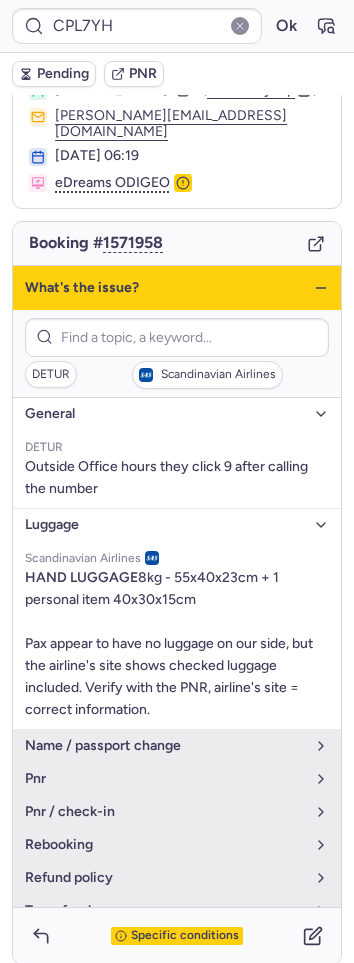 click on "luggage" at bounding box center [165, 525] 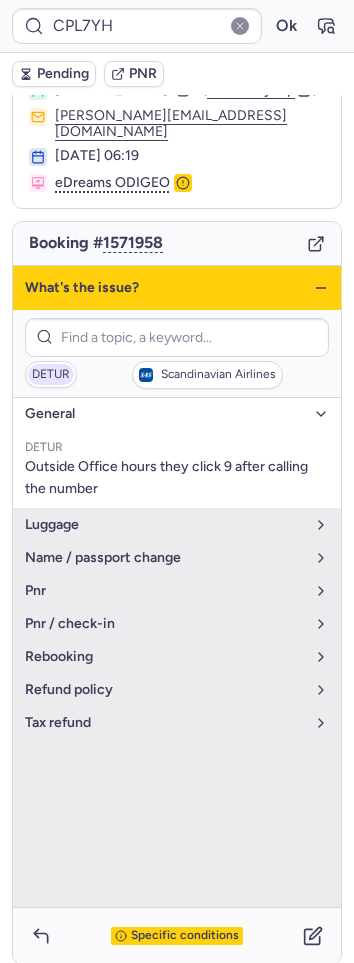 click on "DETUR" at bounding box center (51, 375) 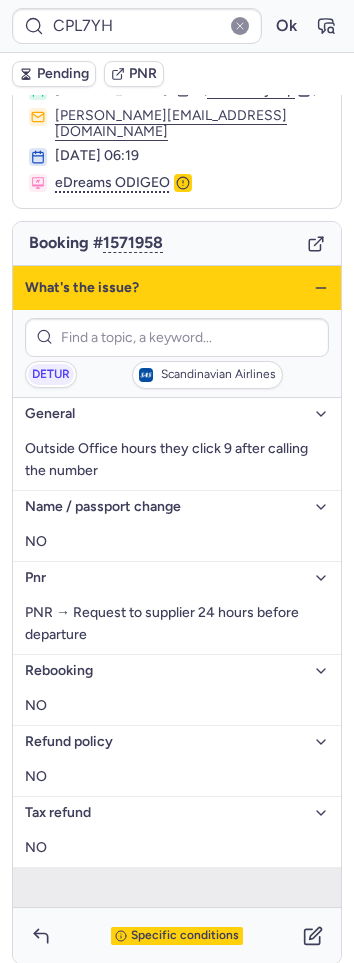 click on "general" at bounding box center (165, 414) 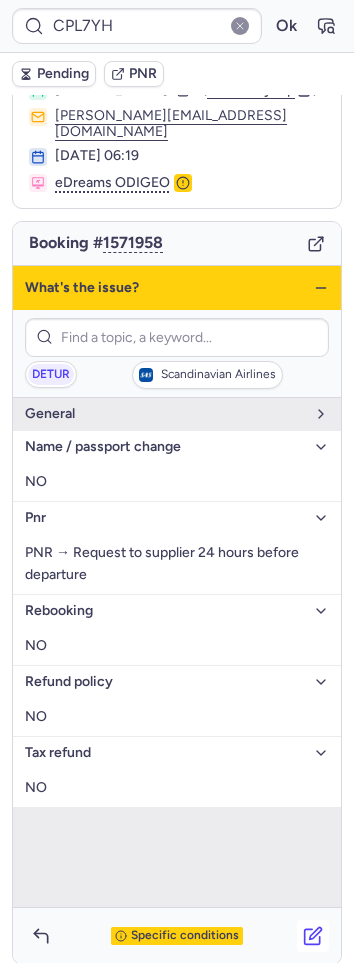 click 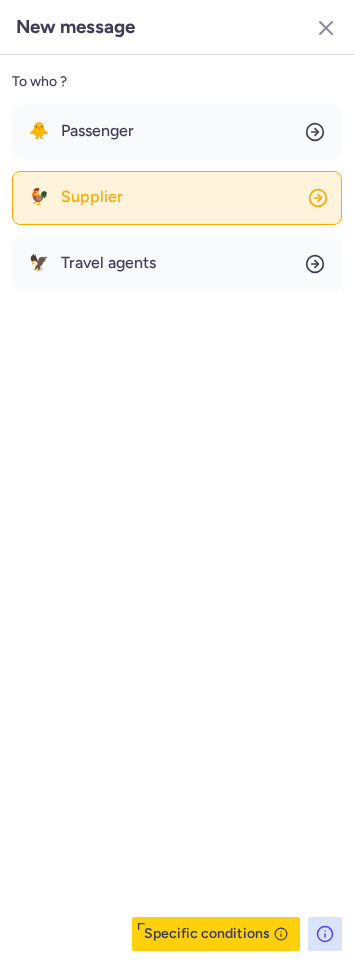 click on "🐓 Supplier" 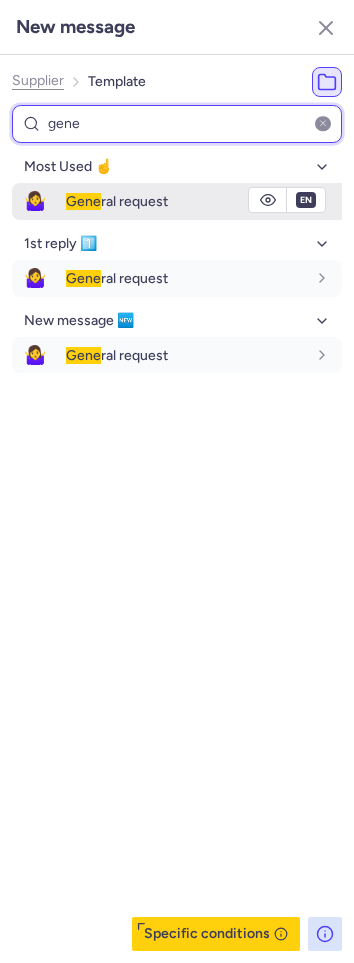 type on "gene" 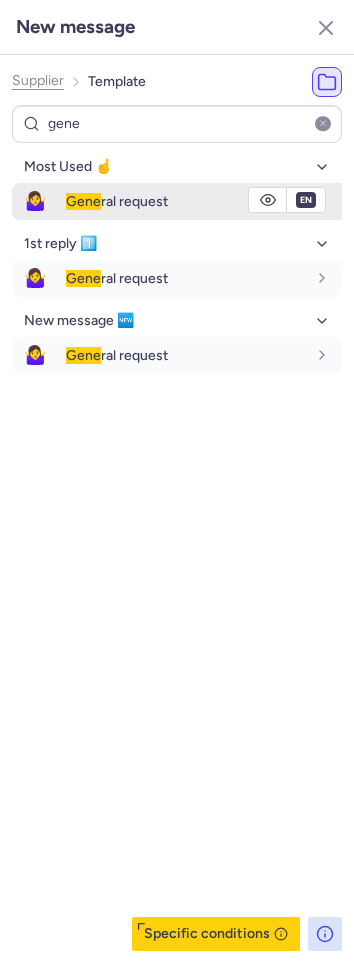 click on "🤷‍♀️" at bounding box center [35, 201] 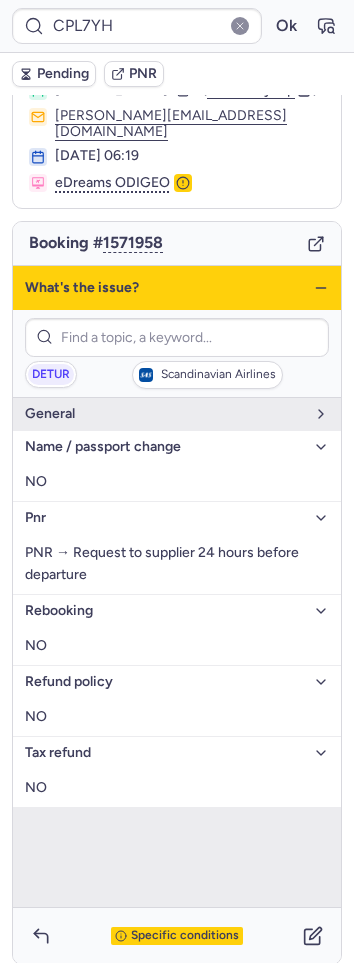 click 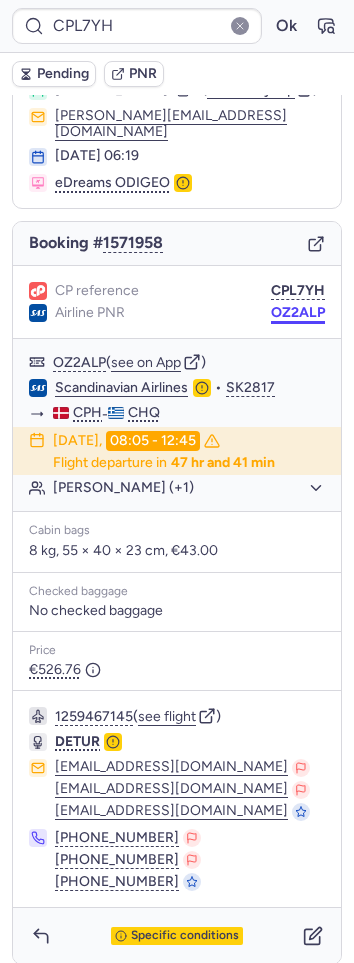 click on "OZ2ALP" at bounding box center (298, 313) 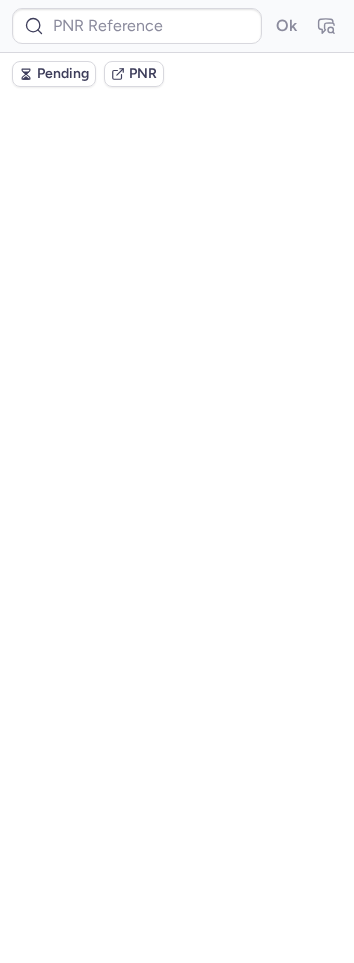 scroll, scrollTop: 0, scrollLeft: 0, axis: both 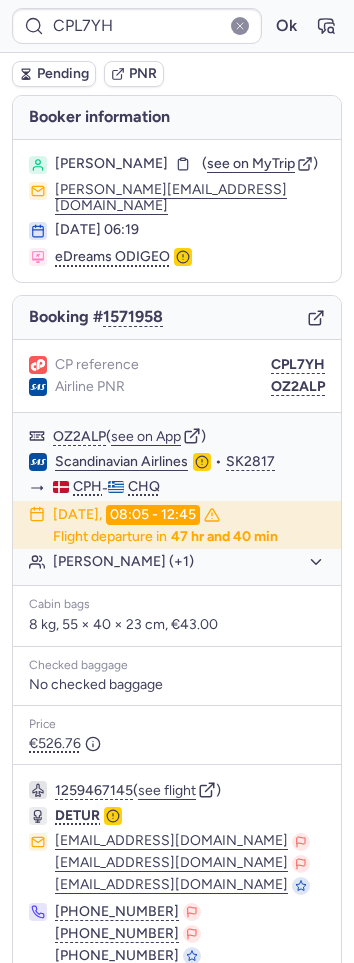 click on "Pending" at bounding box center (54, 74) 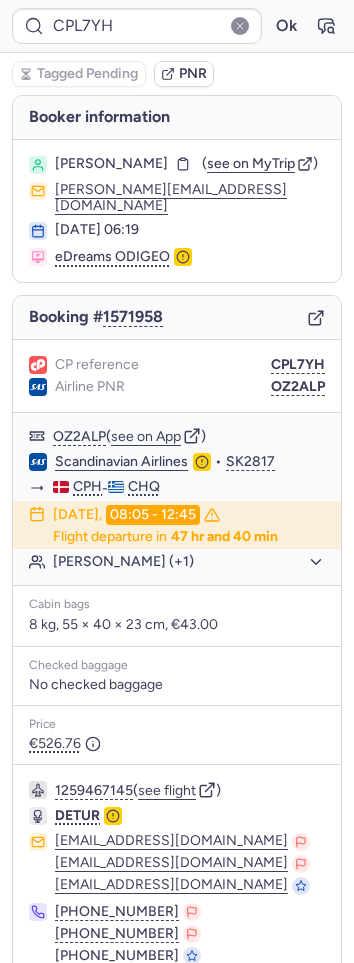 type on "CP2JMD" 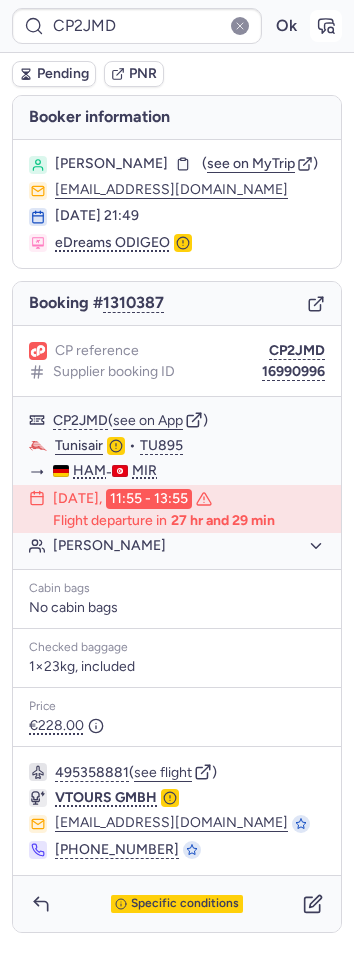 click 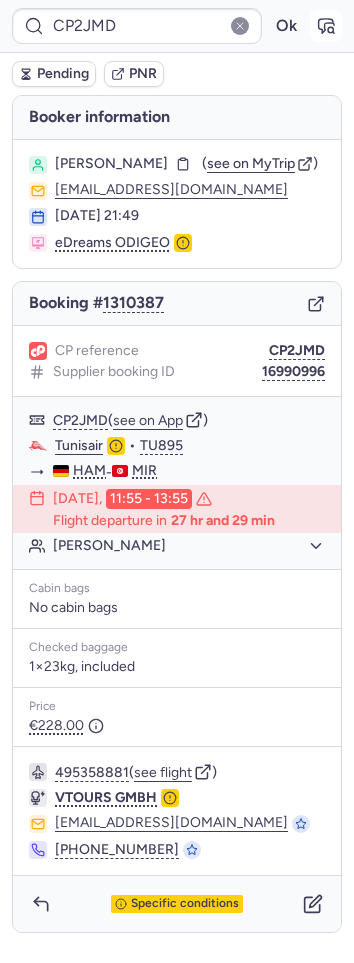 type 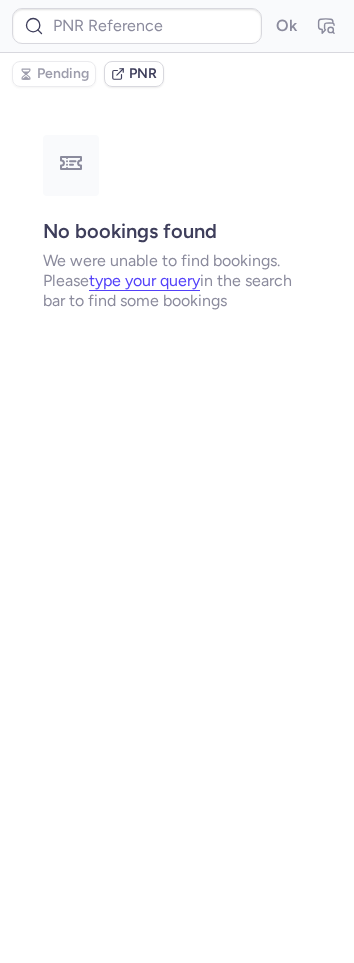 type on "CP2JMD" 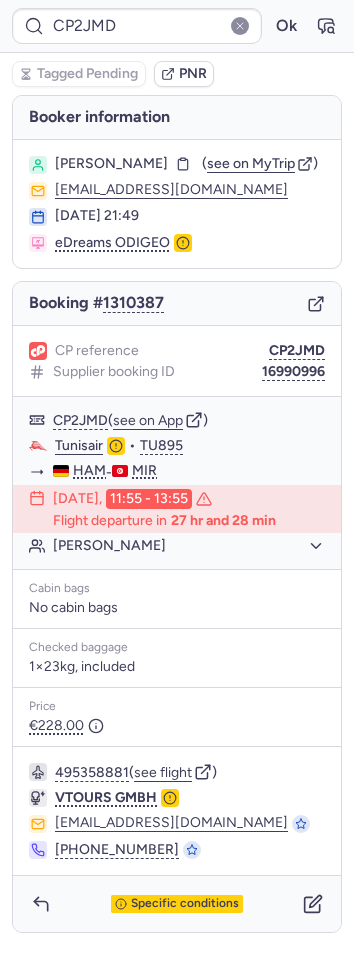 type 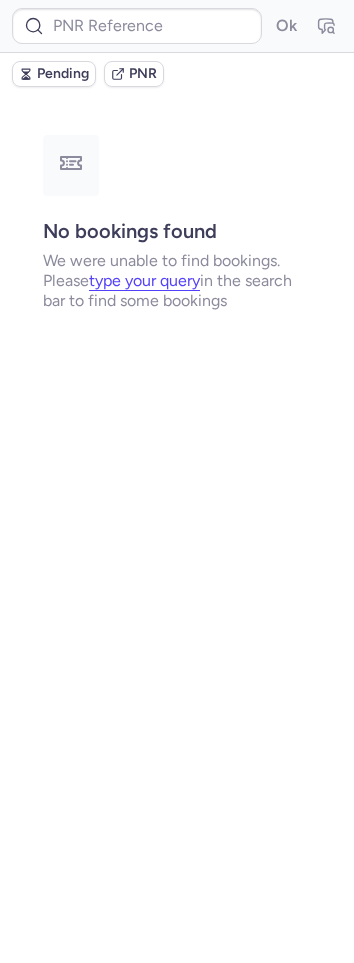 scroll, scrollTop: 0, scrollLeft: 0, axis: both 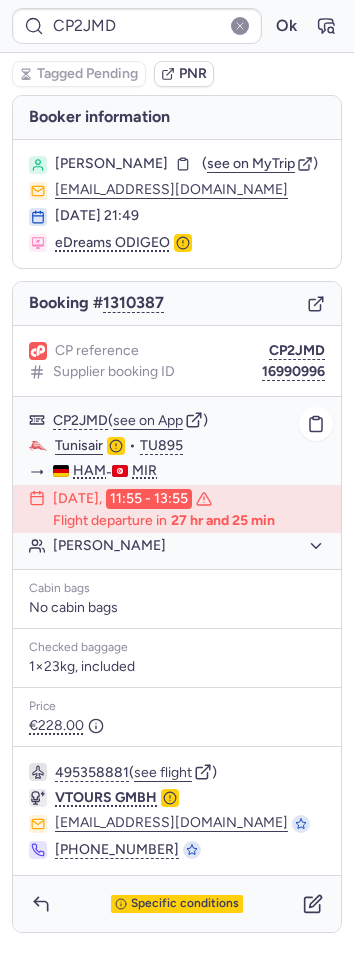 click on "Tunisair" 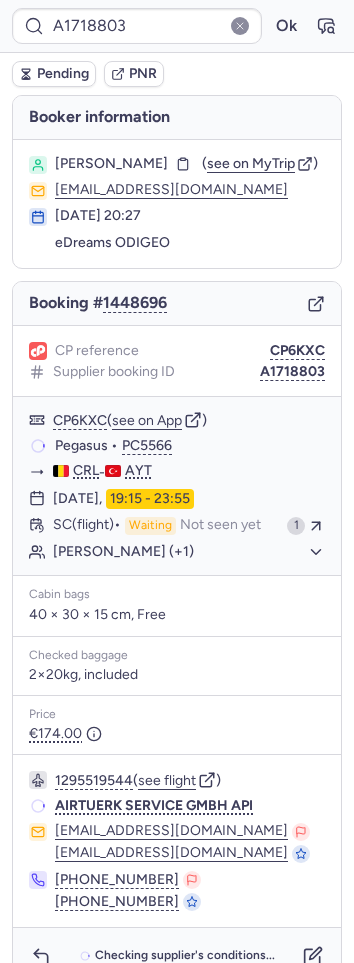 type on "CP2JMD" 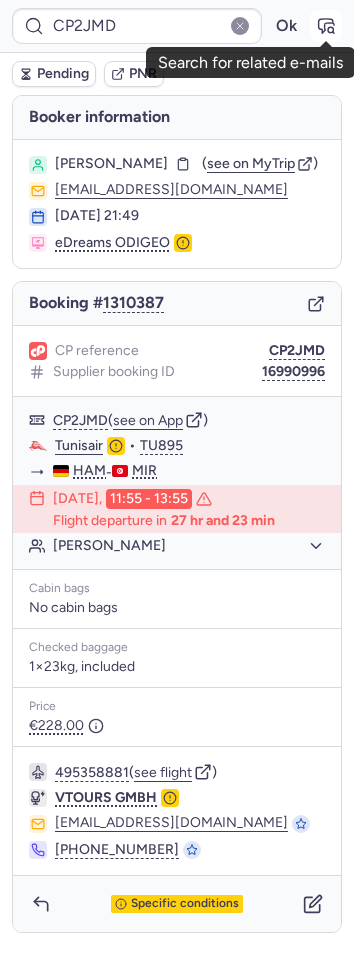 click 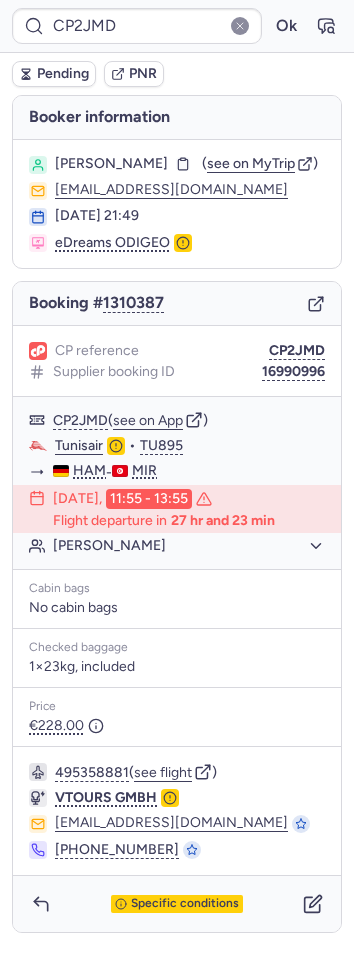 type 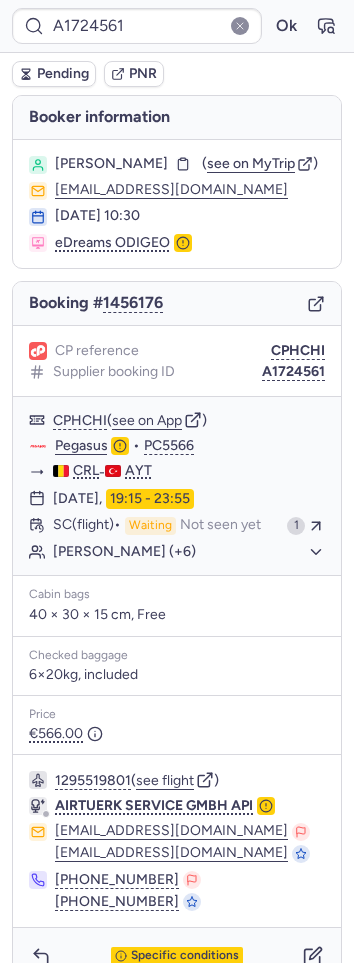 type on "CPL7YH" 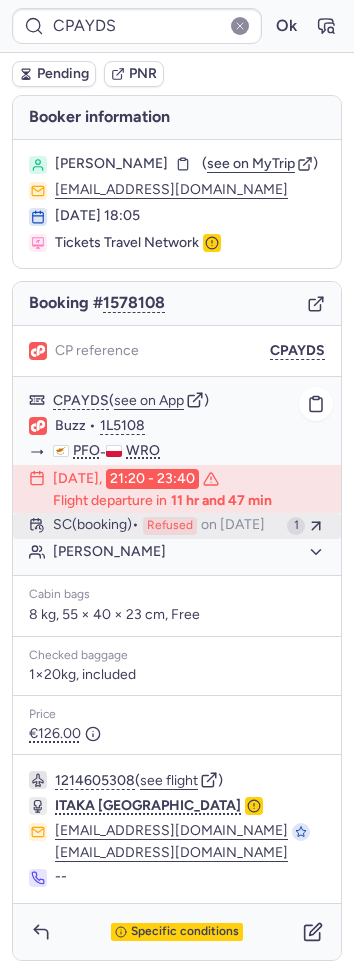 click on "SC   (booking)  Refused  on Jul 10, 2025" at bounding box center (166, 526) 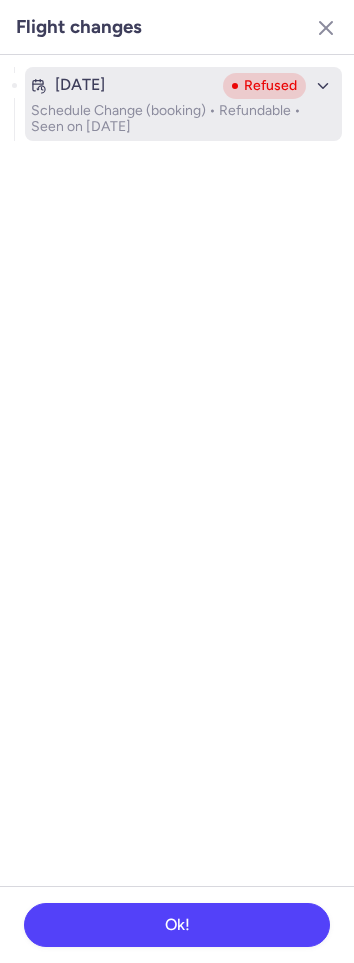 click on "Schedule Change (booking) • Refundable • Seen on Jul 10, 2025" at bounding box center (183, 119) 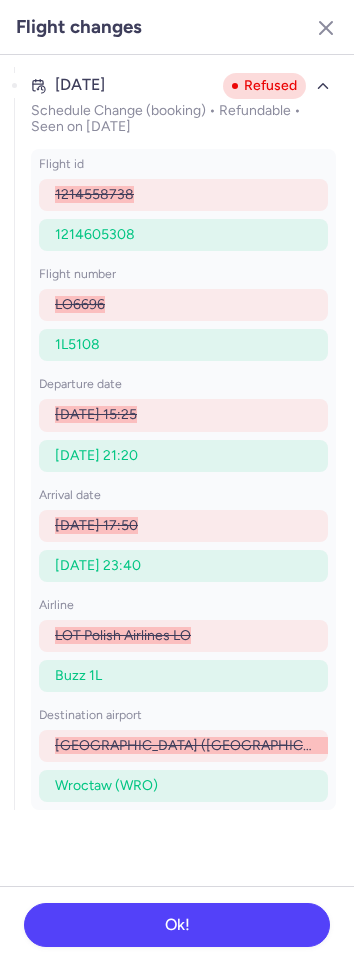 click 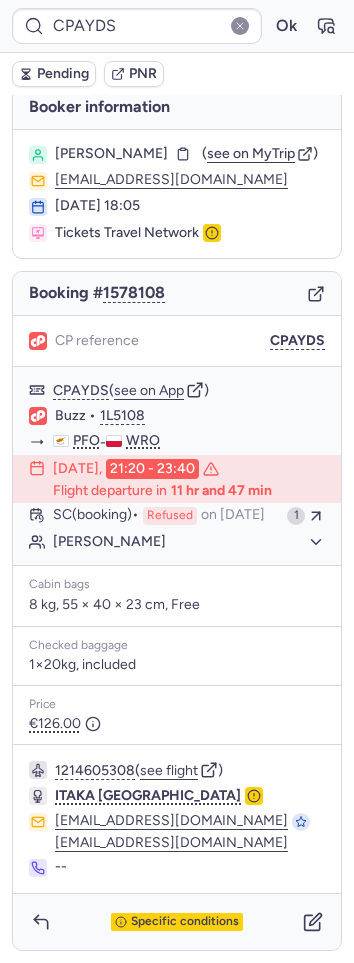 scroll, scrollTop: 45, scrollLeft: 0, axis: vertical 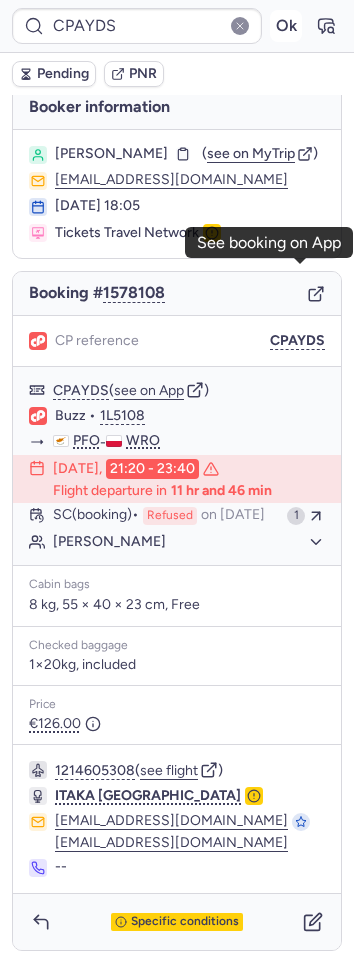 click on "Ok" at bounding box center [286, 26] 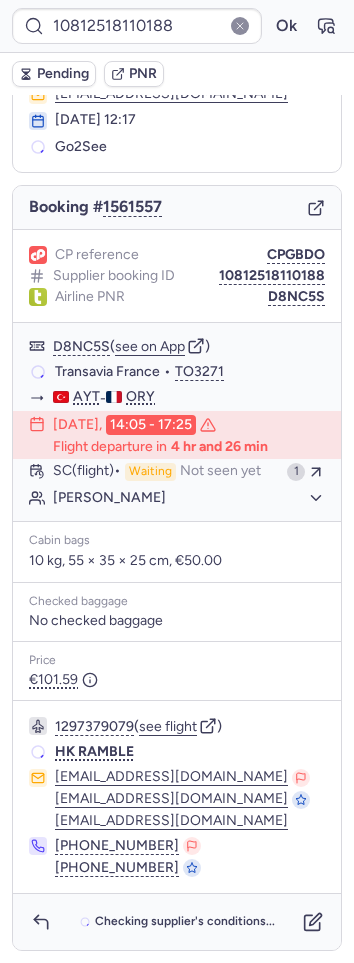 scroll, scrollTop: 74, scrollLeft: 0, axis: vertical 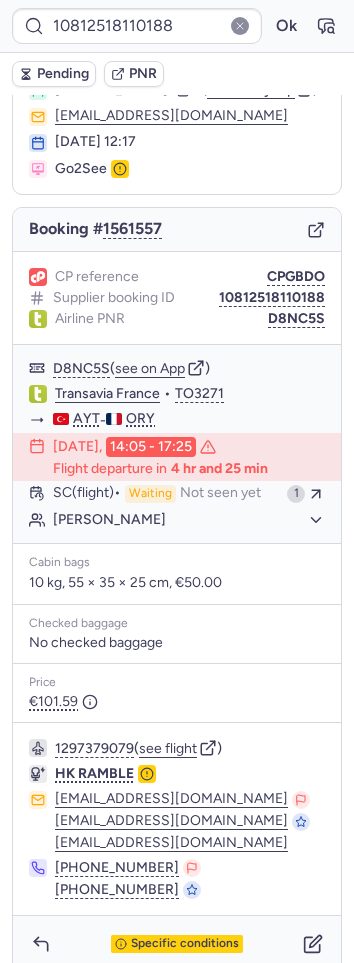 type on "CPL7YH" 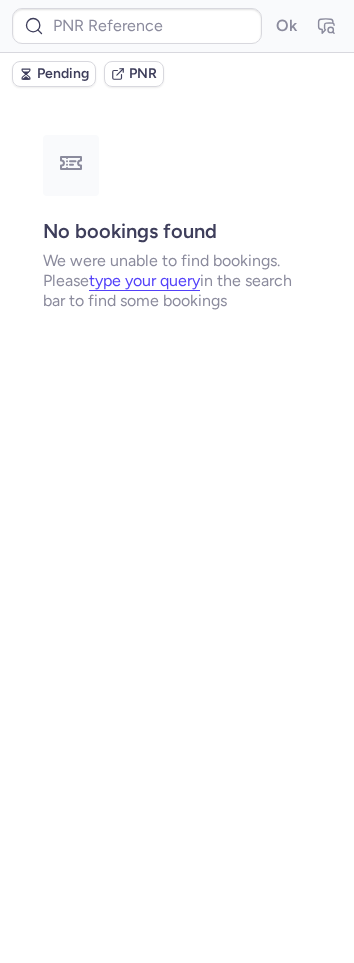 scroll, scrollTop: 0, scrollLeft: 0, axis: both 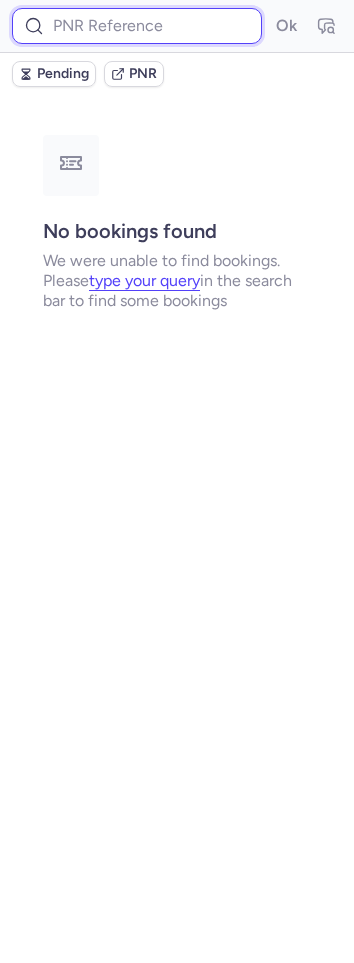 click at bounding box center (137, 26) 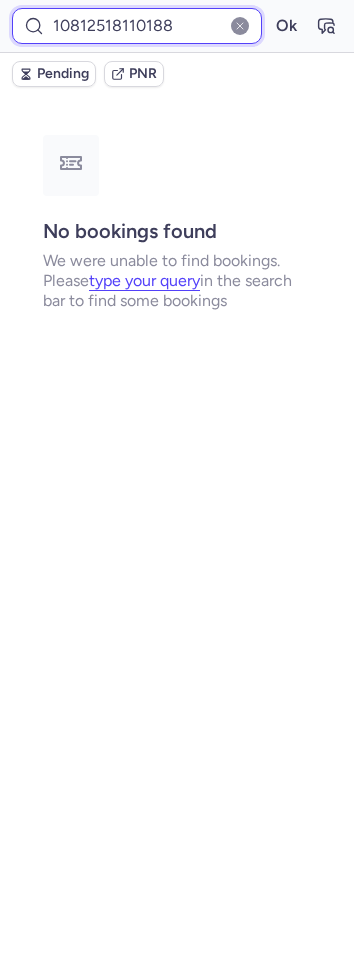 type on "10812518110188" 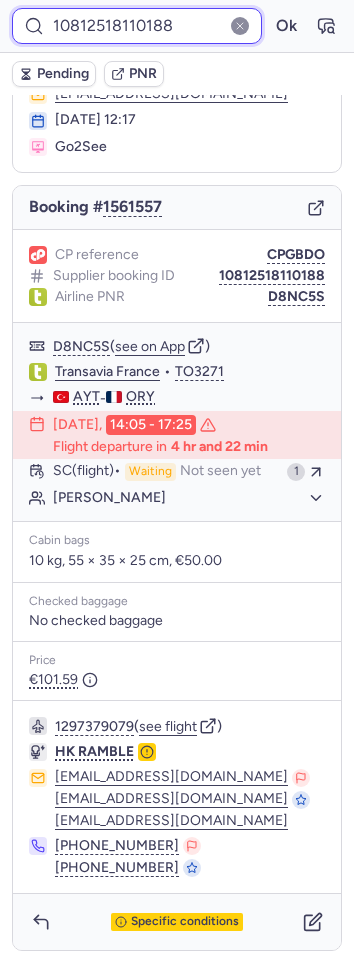 scroll, scrollTop: 131, scrollLeft: 0, axis: vertical 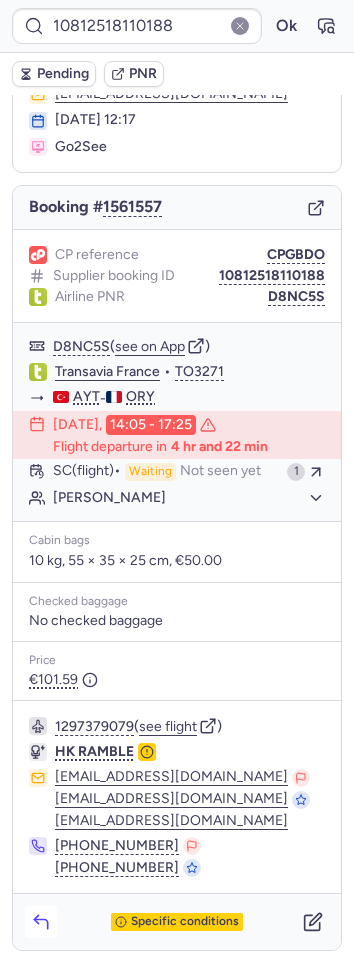 click 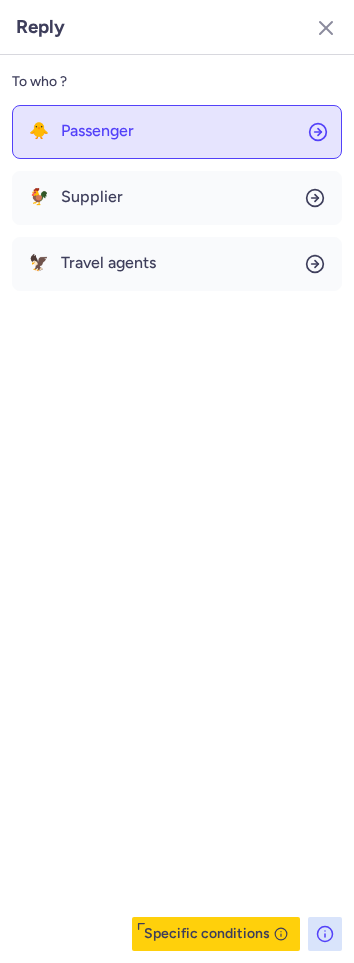 click on "Passenger" at bounding box center (97, 131) 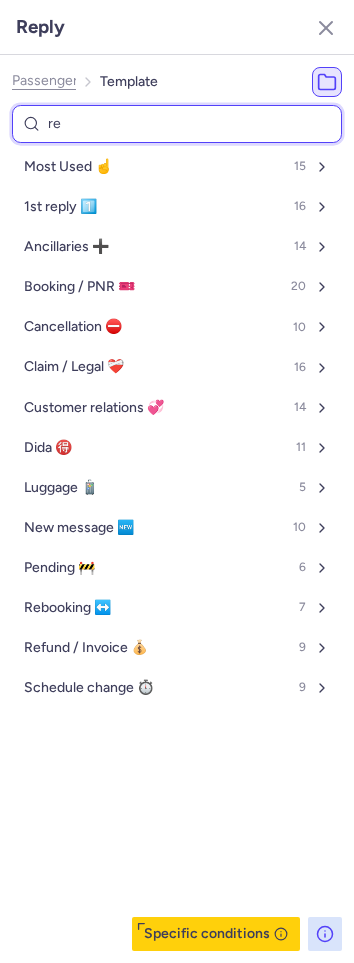 type on "ref" 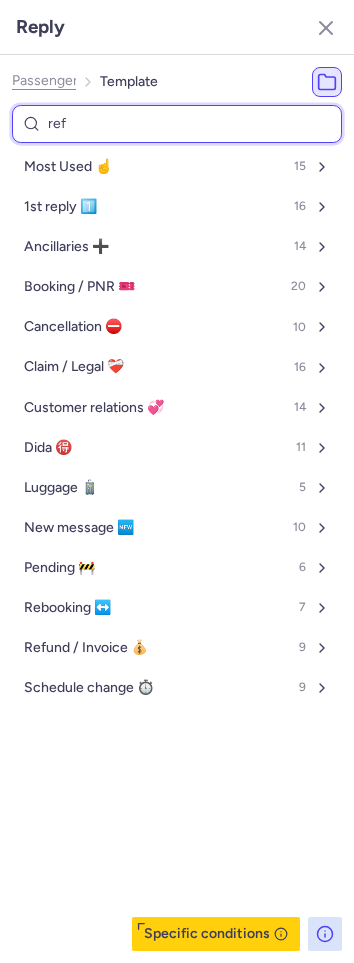 select on "en" 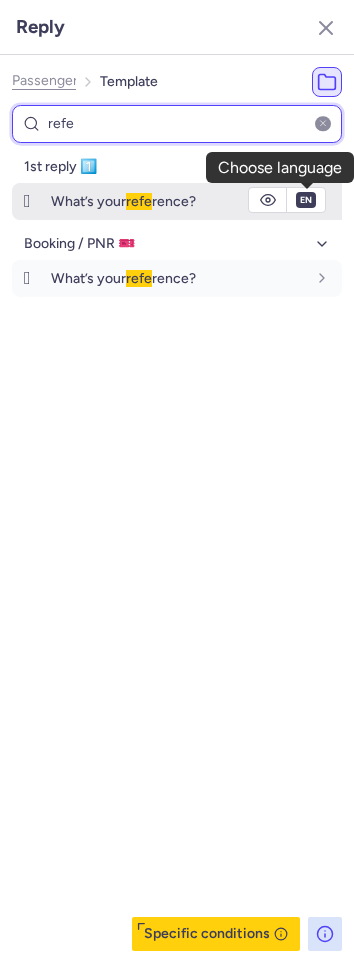 type on "refe" 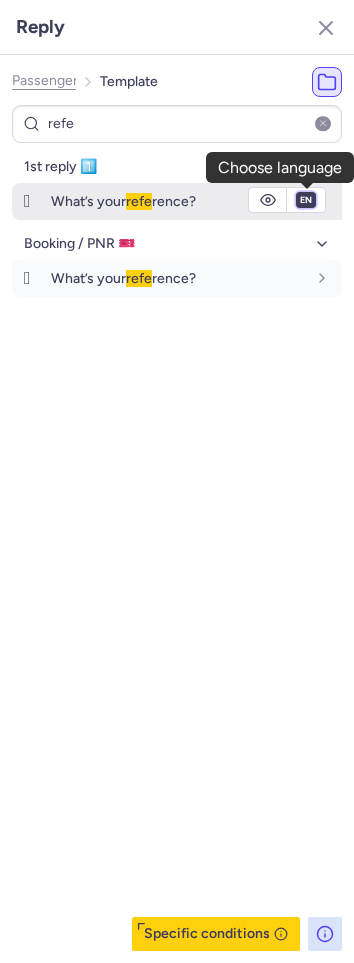 click on "fr en de nl pt es it ru" at bounding box center (306, 200) 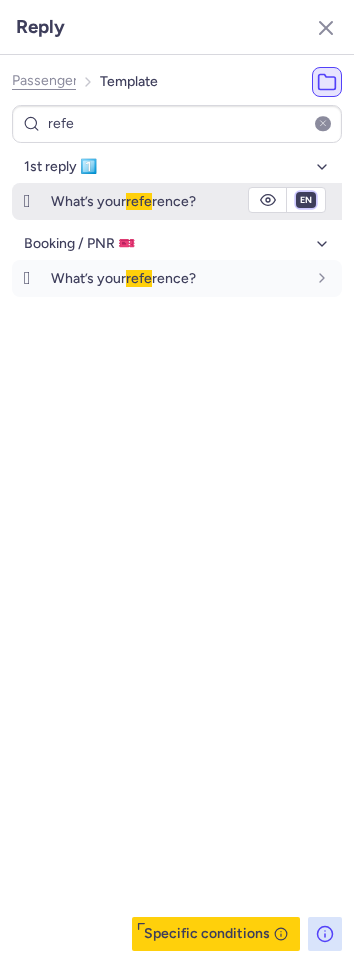 select on "it" 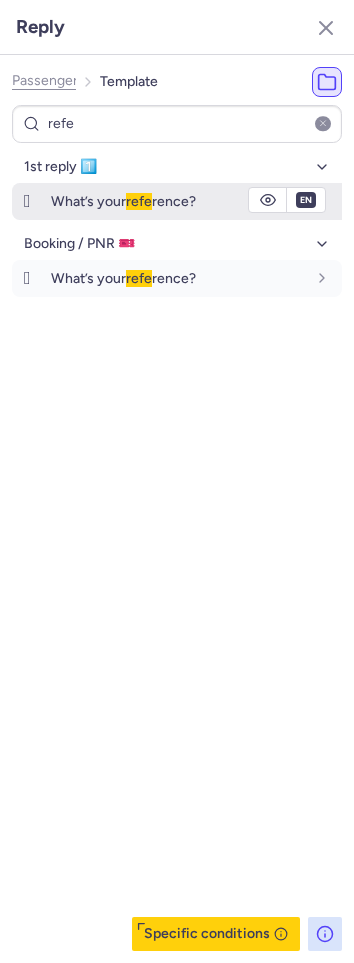 click on "fr en de nl pt es it ru" at bounding box center [306, 200] 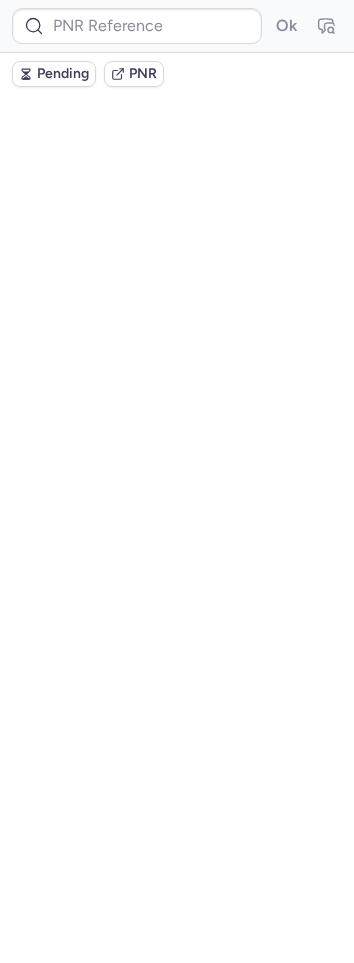 scroll, scrollTop: 0, scrollLeft: 0, axis: both 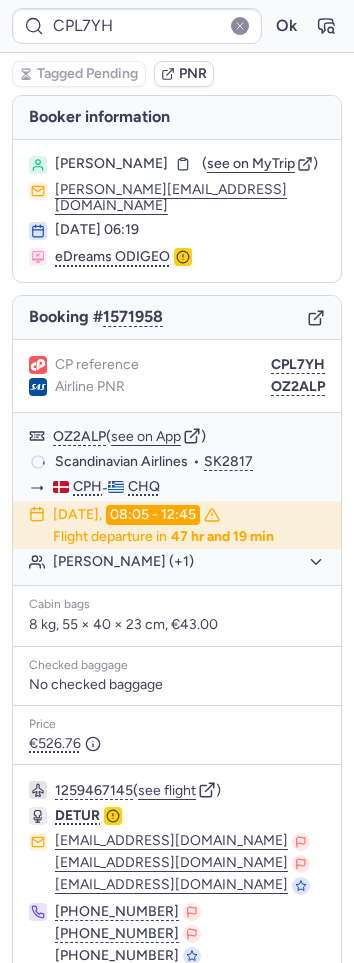 type on "CP8GS3" 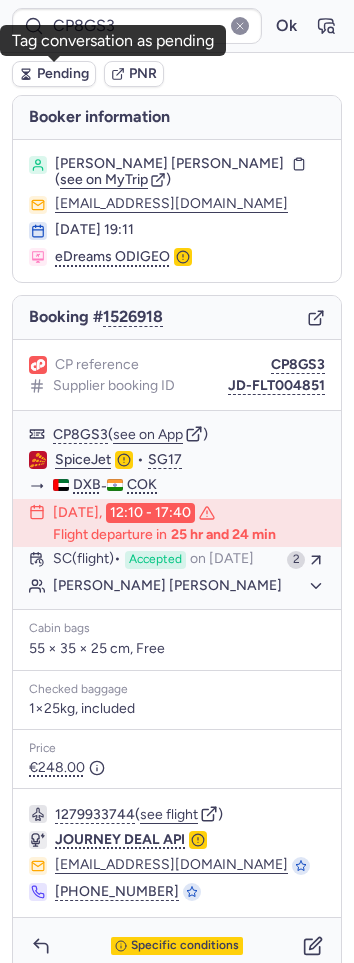 click on "Pending" at bounding box center [63, 74] 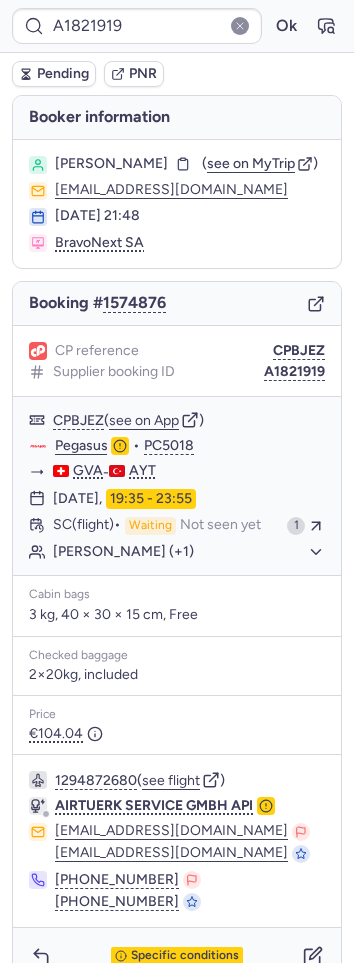 type on "CP8GS3" 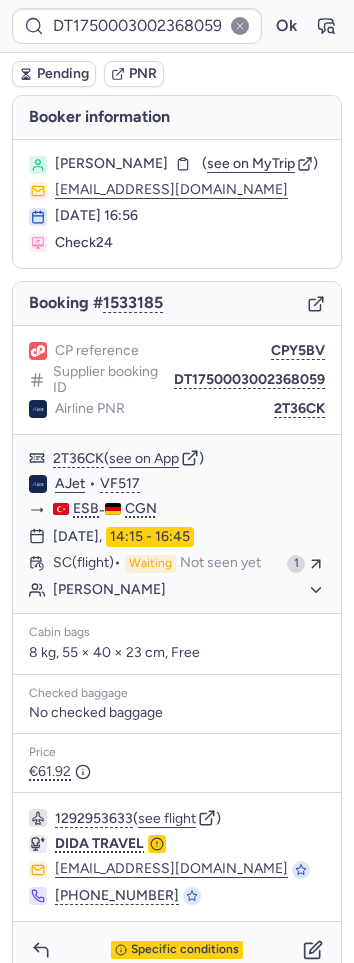 type on "CP8GS3" 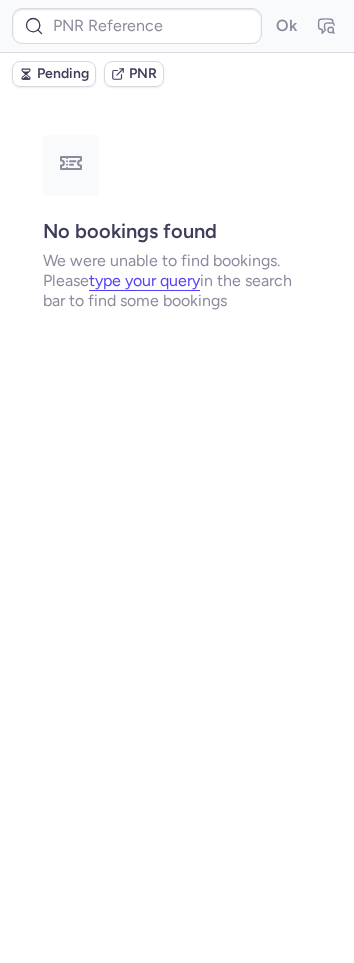 type on "CPTKX9" 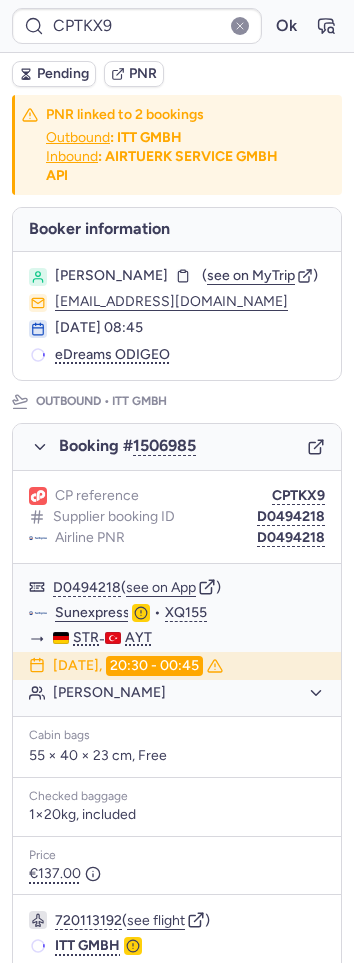 scroll, scrollTop: 897, scrollLeft: 0, axis: vertical 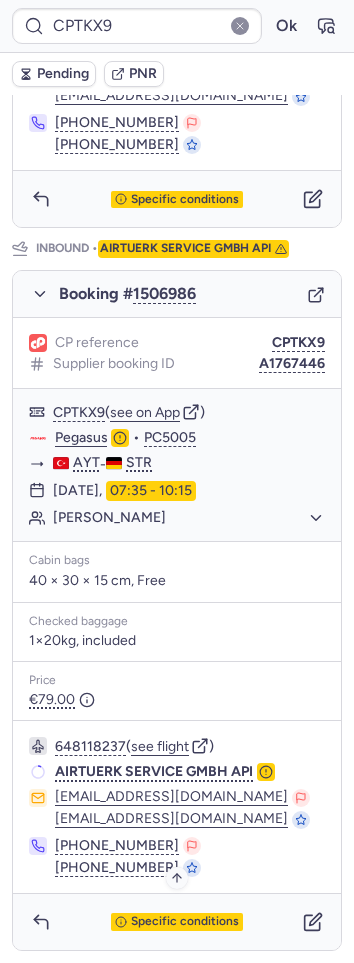 click on "Specific conditions" at bounding box center (185, 922) 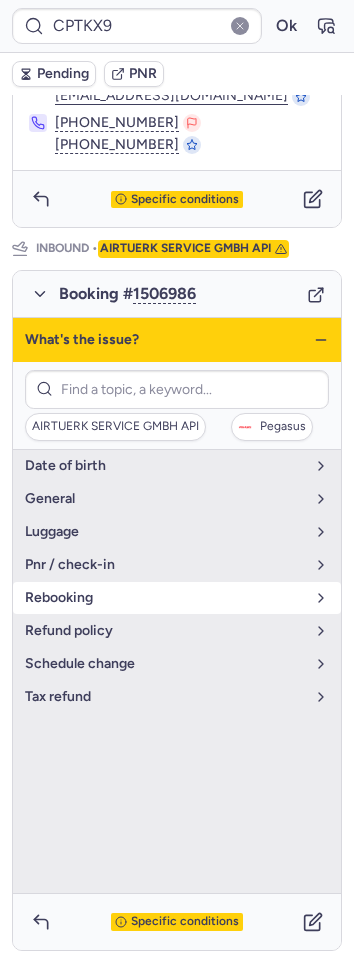 click on "rebooking" at bounding box center (177, 598) 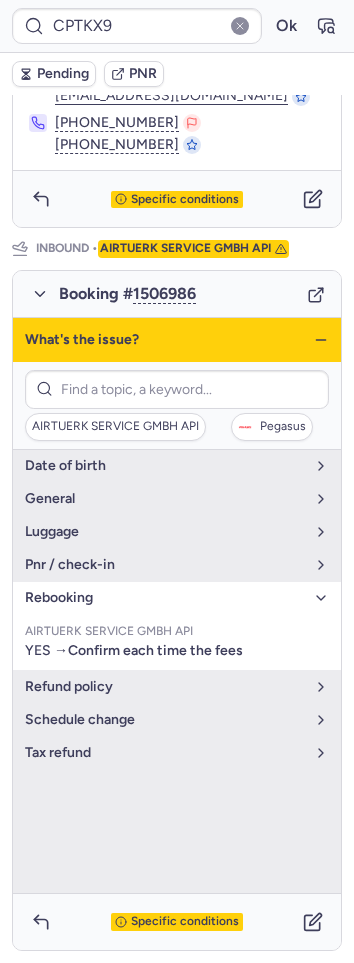 click on "rebooking" at bounding box center [177, 598] 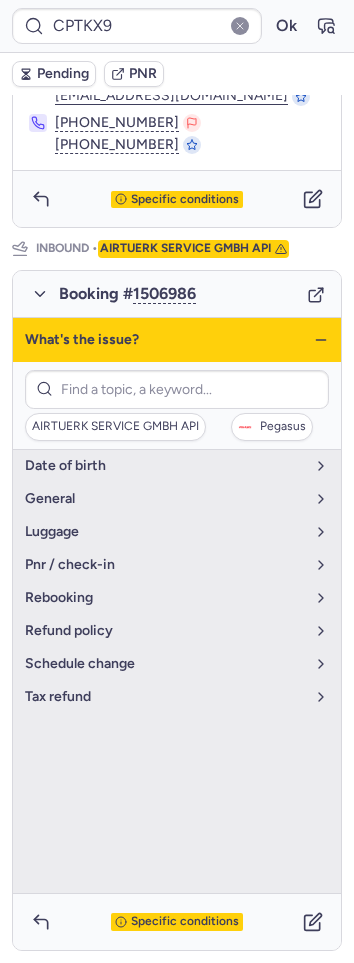 click 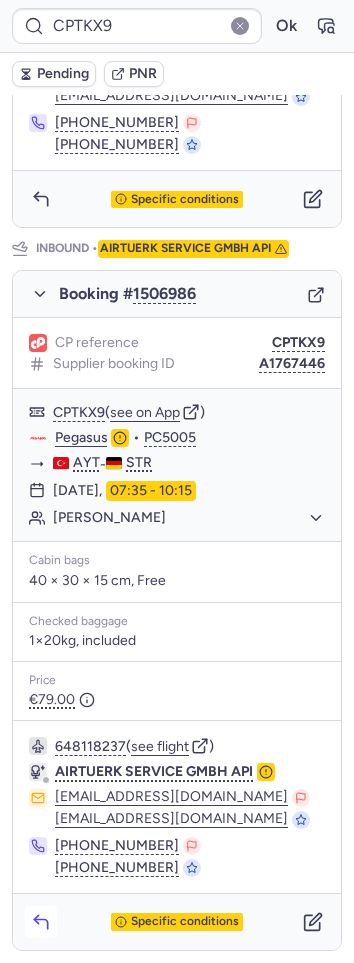click 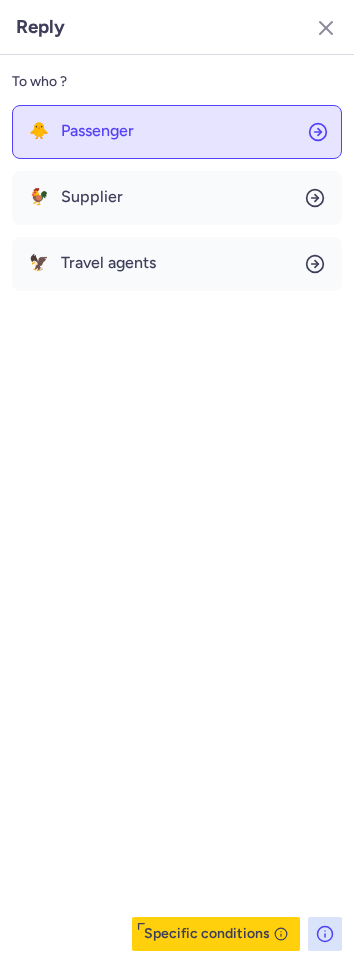click on "Passenger" at bounding box center [97, 131] 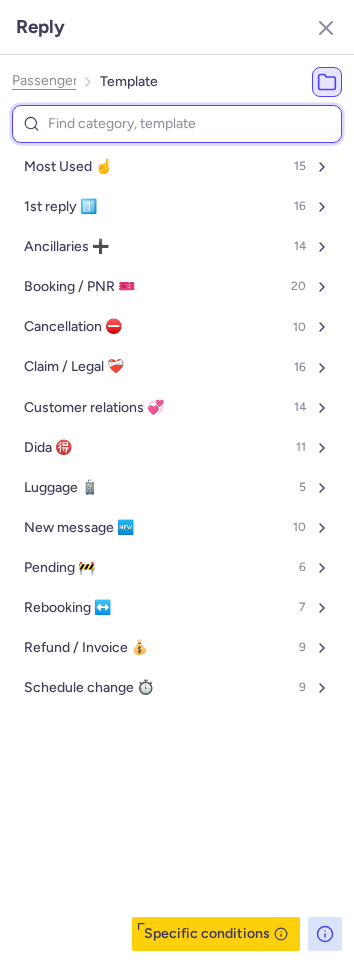 type on "P" 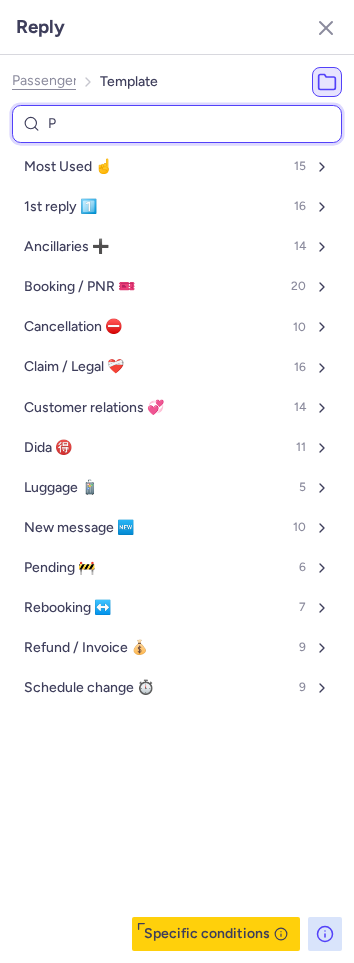 select on "en" 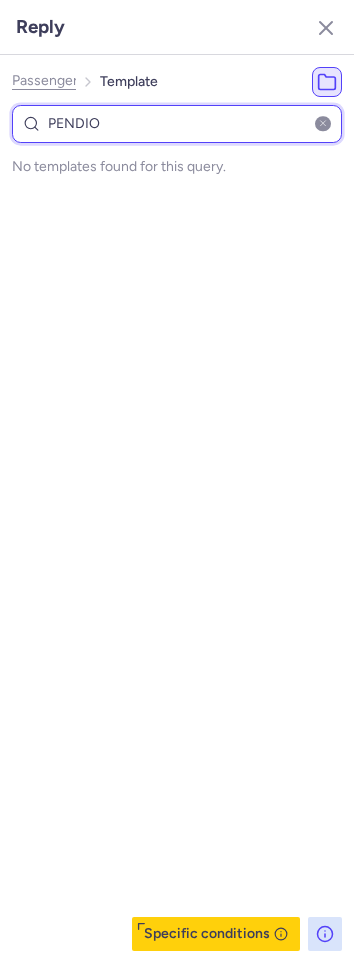 type on "PENDI" 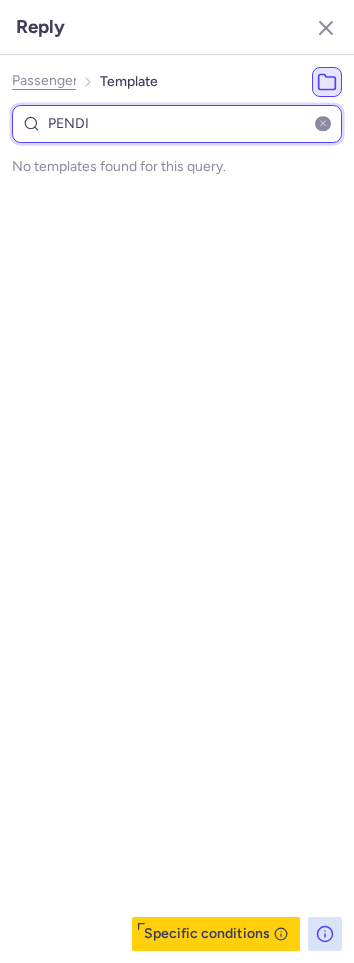 select on "en" 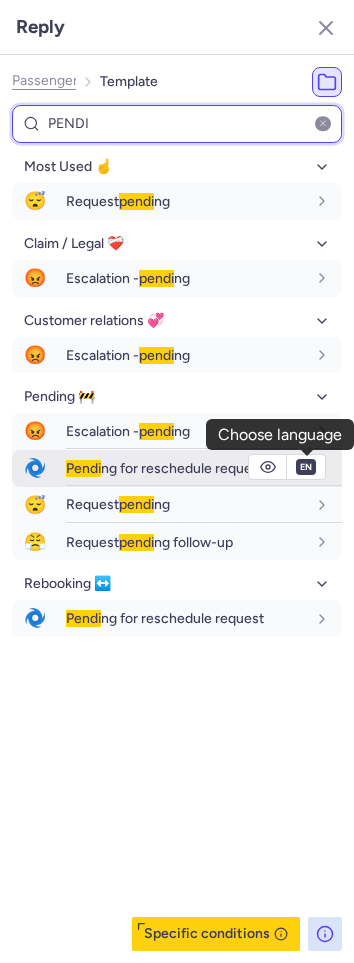 type on "PENDI" 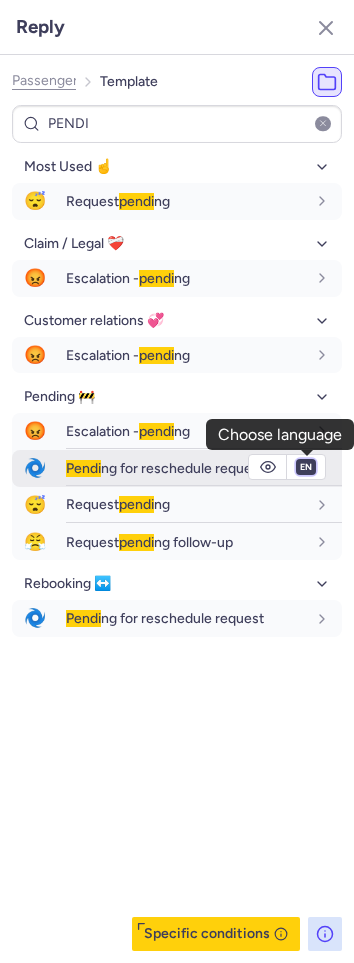 click on "fr en de nl pt es it ru" at bounding box center [306, 467] 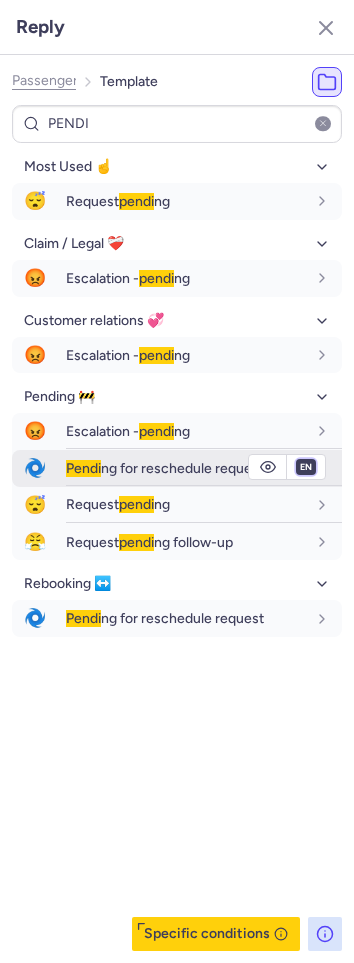 select on "de" 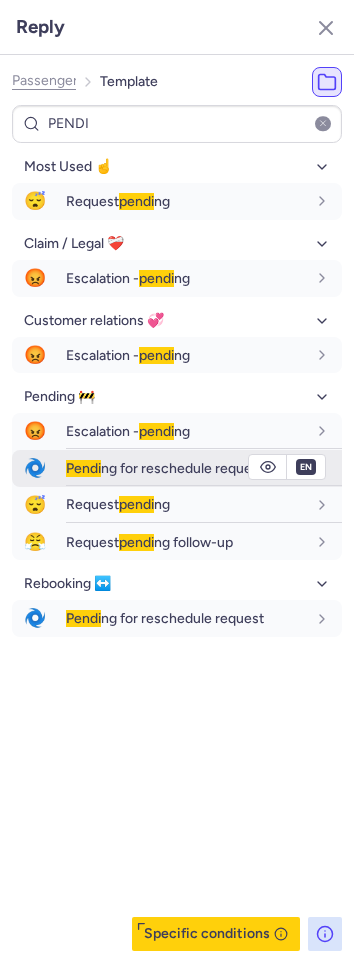 click on "fr en de nl pt es it ru" at bounding box center (306, 467) 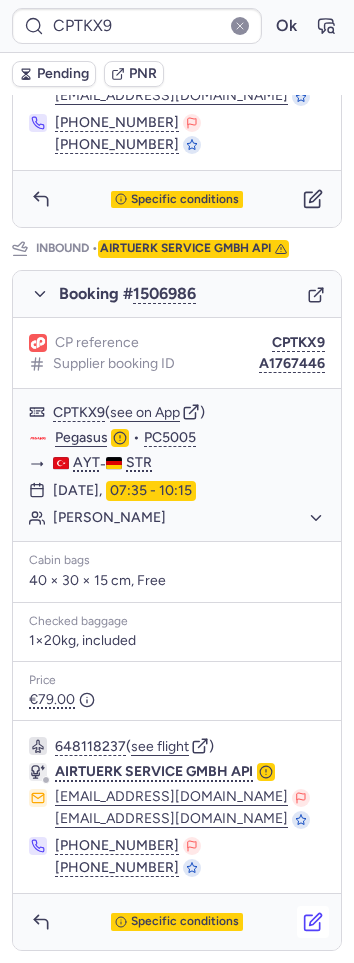 click at bounding box center [313, 922] 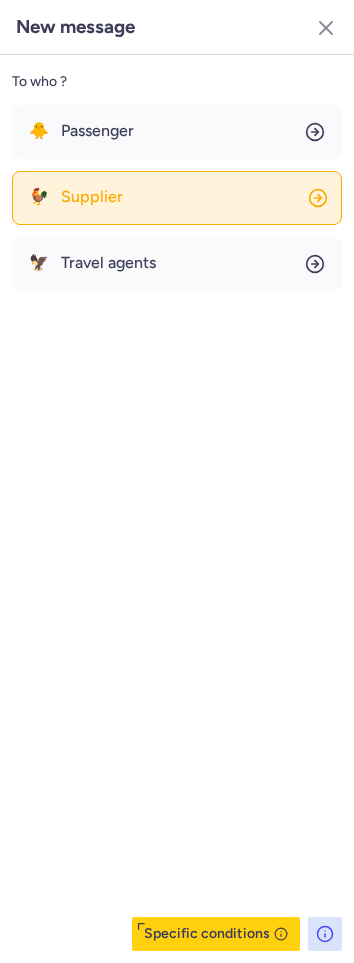 click on "🐓 Supplier" 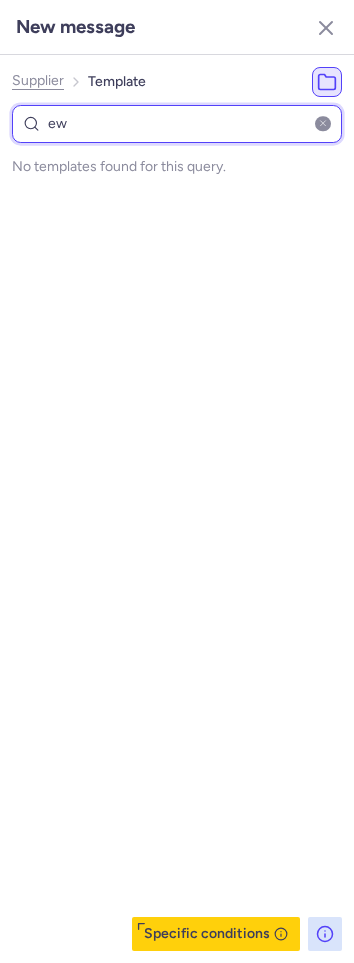 type on "e" 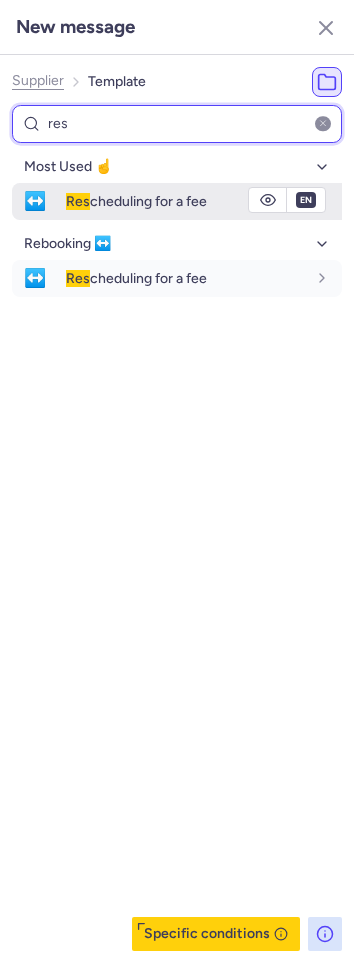 type on "res" 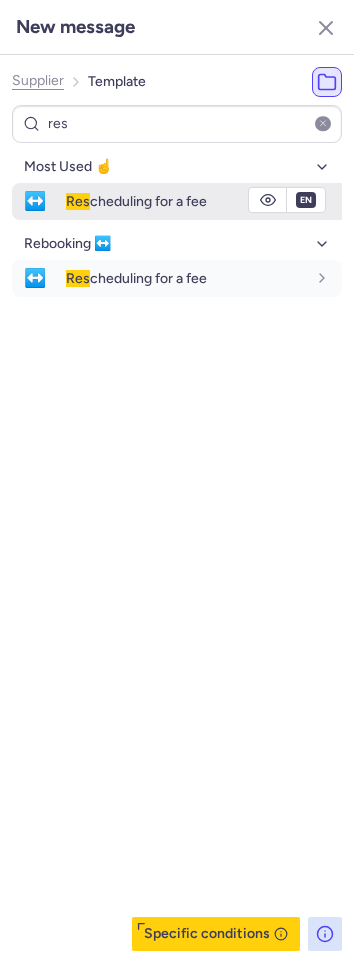 click on "Res cheduling for a fee" at bounding box center [204, 201] 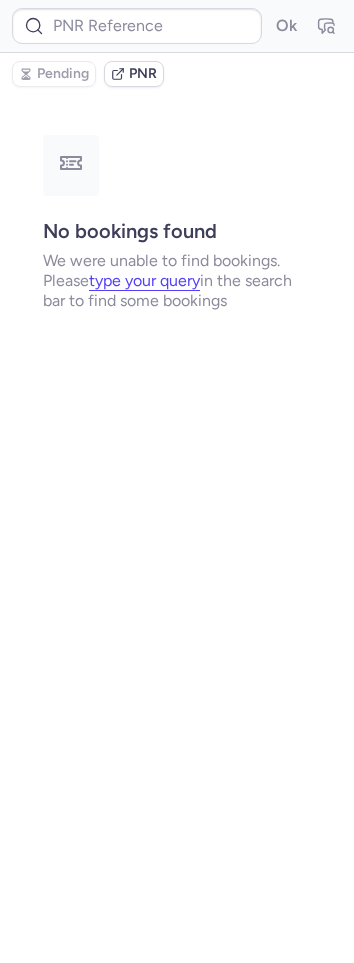 scroll, scrollTop: 0, scrollLeft: 0, axis: both 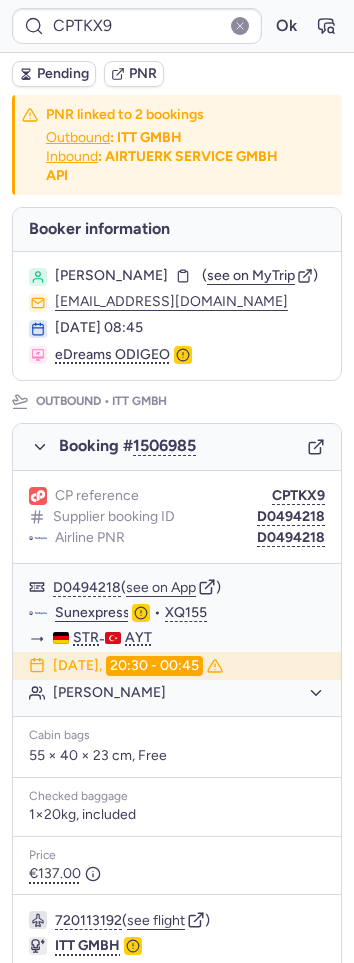 click on "Pending" at bounding box center [63, 74] 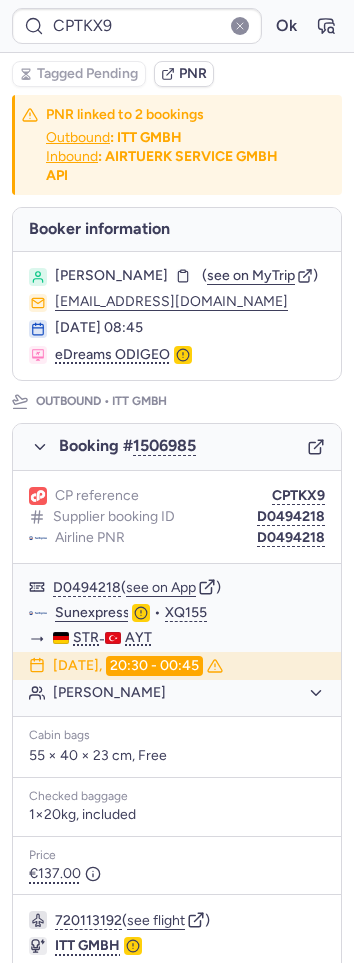 type on "PC5333" 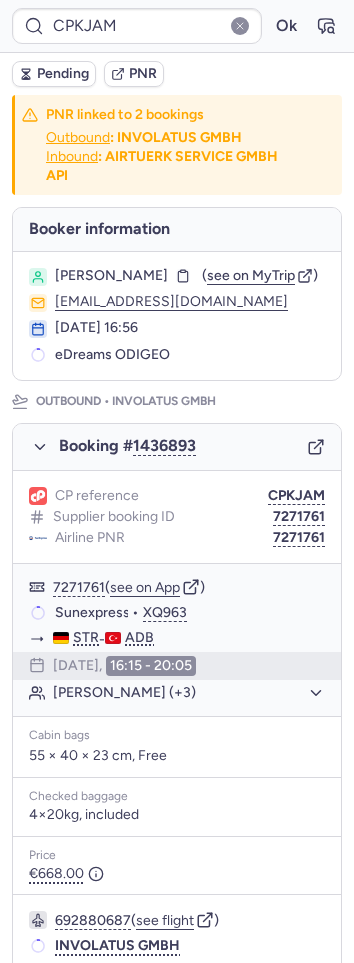 scroll, scrollTop: 0, scrollLeft: 0, axis: both 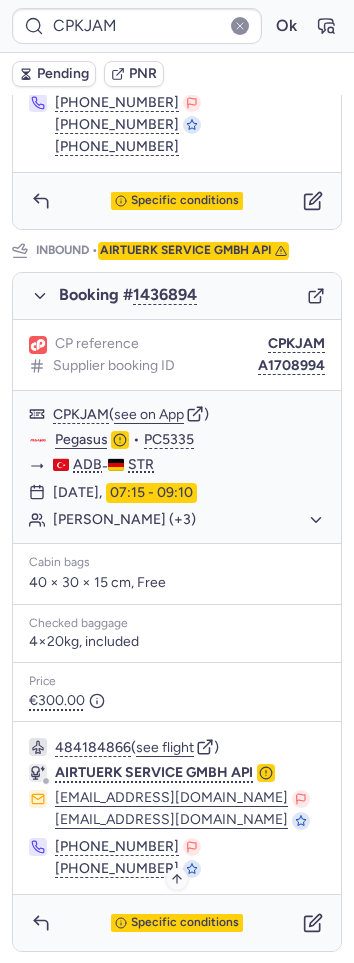 click on "Specific conditions" at bounding box center (185, 923) 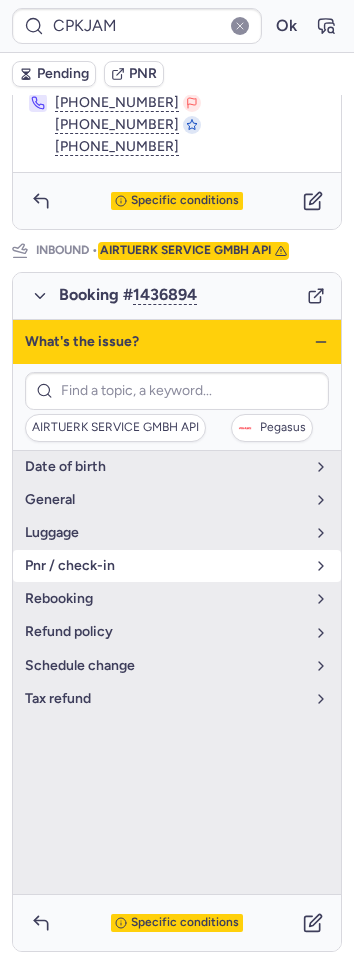 click on "pnr / check-in" at bounding box center (165, 566) 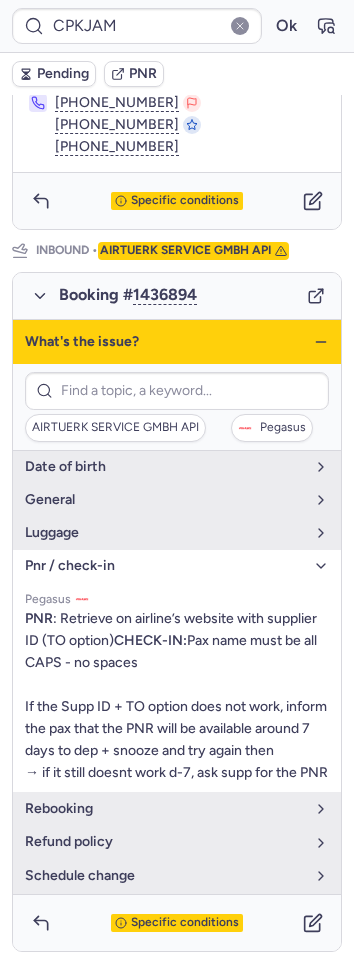 click 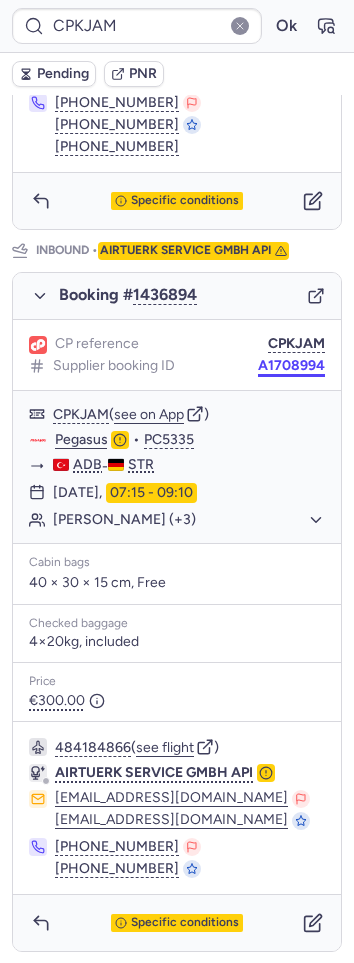 click on "A1708994" at bounding box center (291, 366) 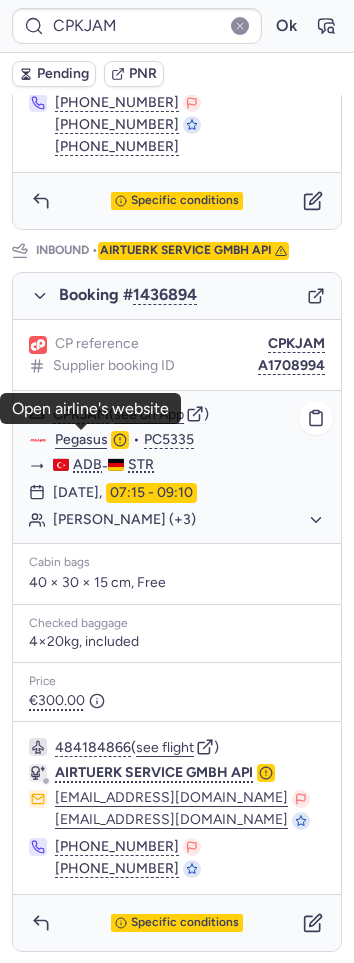 click on "Pegasus" 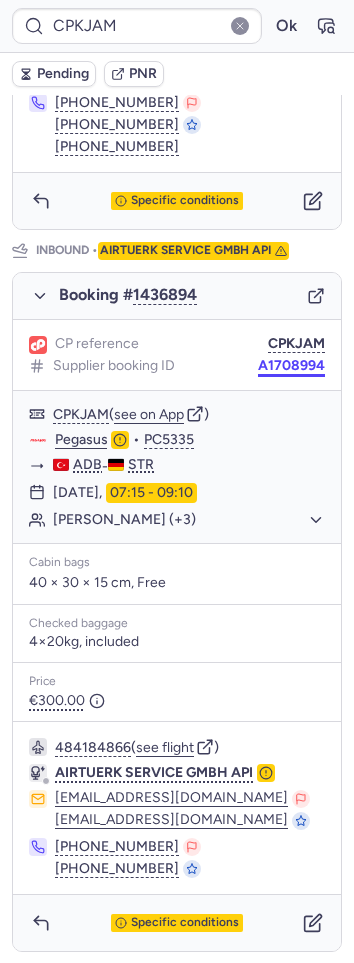 click on "A1708994" at bounding box center [291, 366] 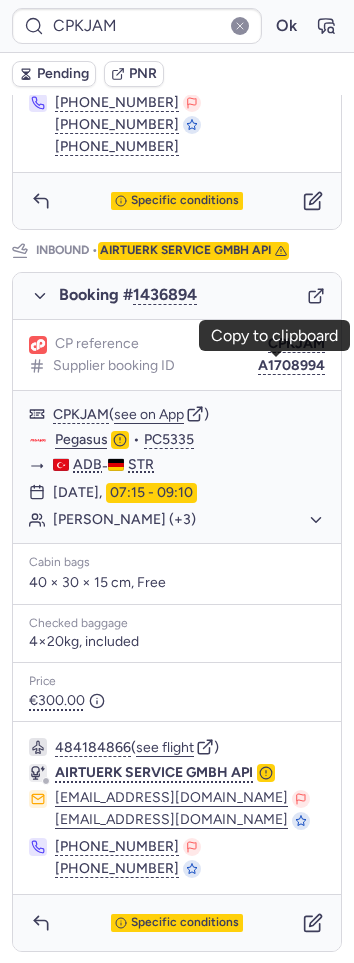 click on "A1708994" at bounding box center [291, 366] 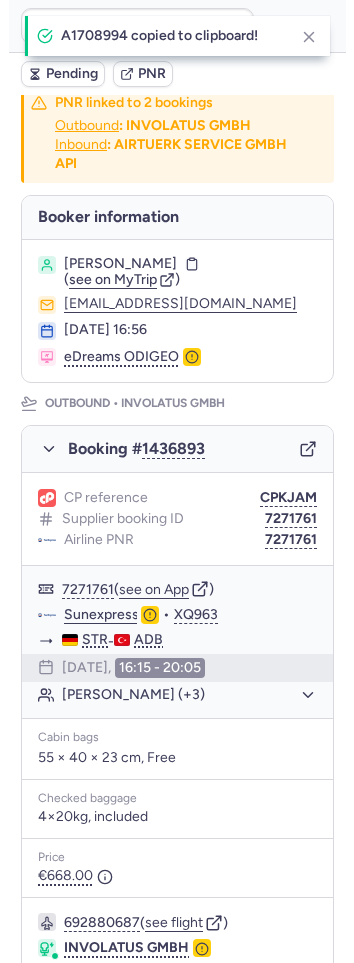 scroll, scrollTop: 0, scrollLeft: 0, axis: both 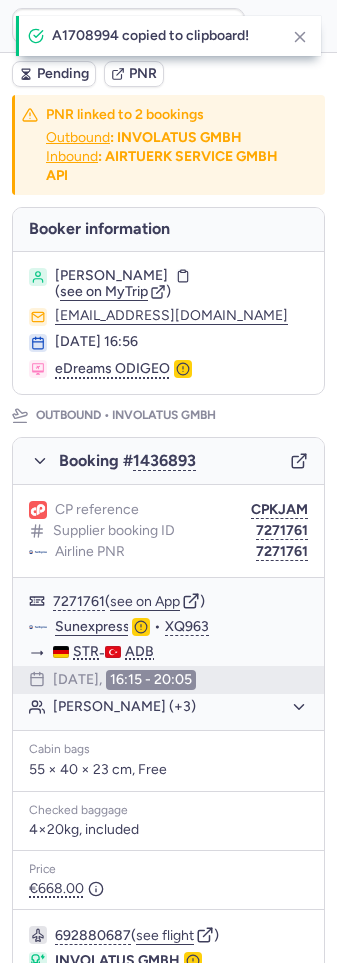 drag, startPoint x: 109, startPoint y: 266, endPoint x: 186, endPoint y: 274, distance: 77.41447 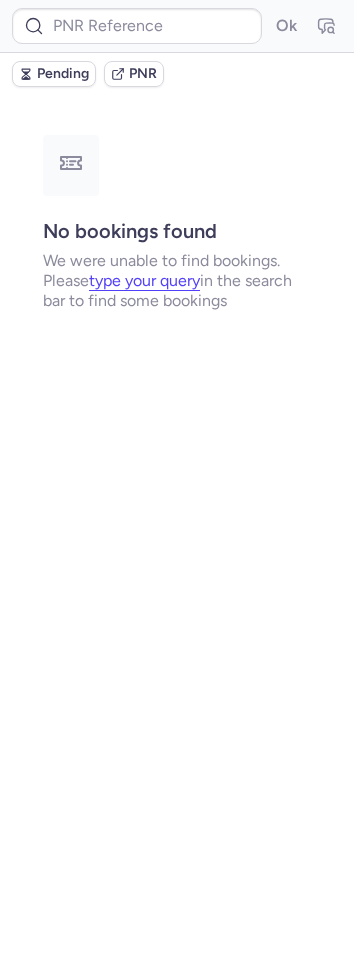 scroll, scrollTop: 0, scrollLeft: 0, axis: both 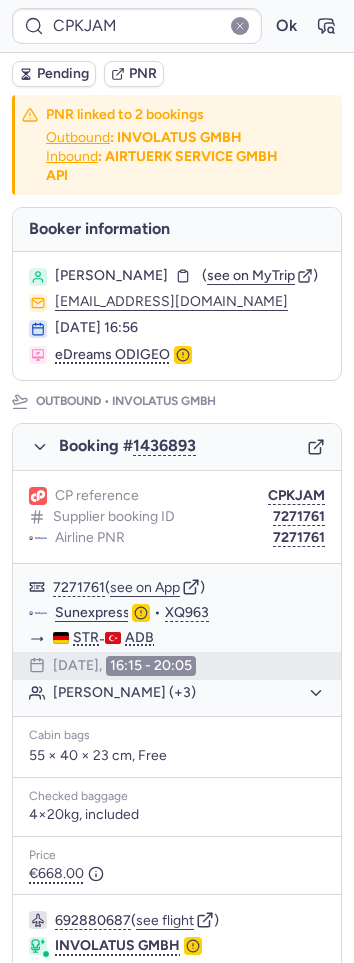 type on "AA913641" 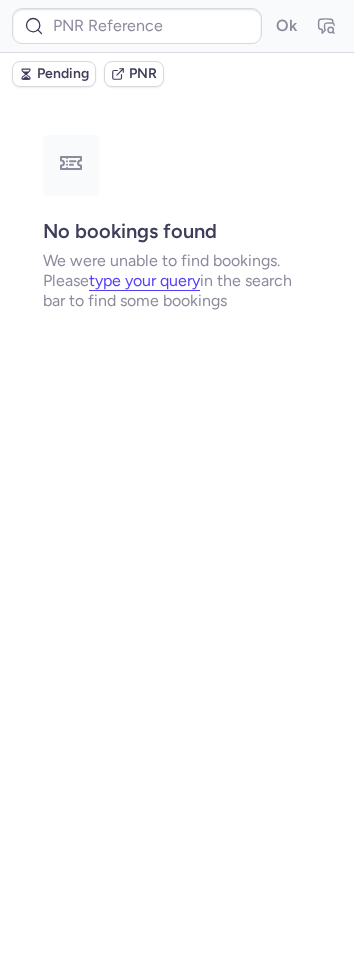 type on "CPTKX9" 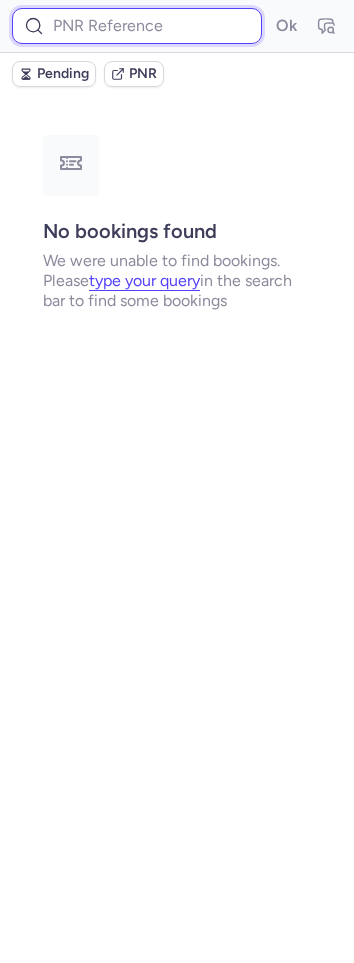 click at bounding box center [137, 26] 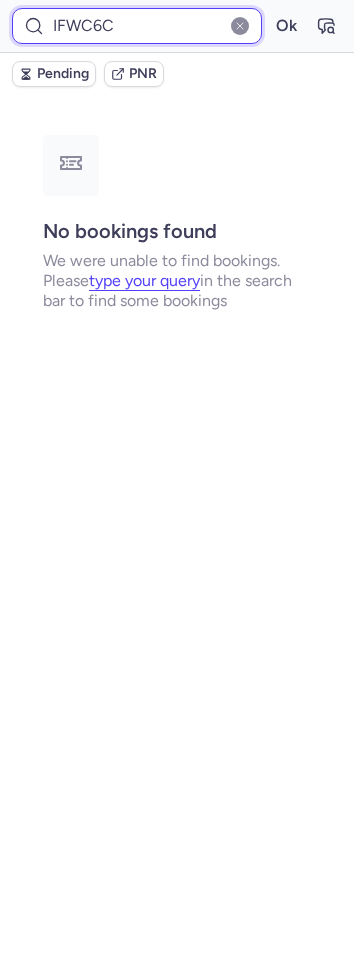 click on "Ok" at bounding box center (286, 26) 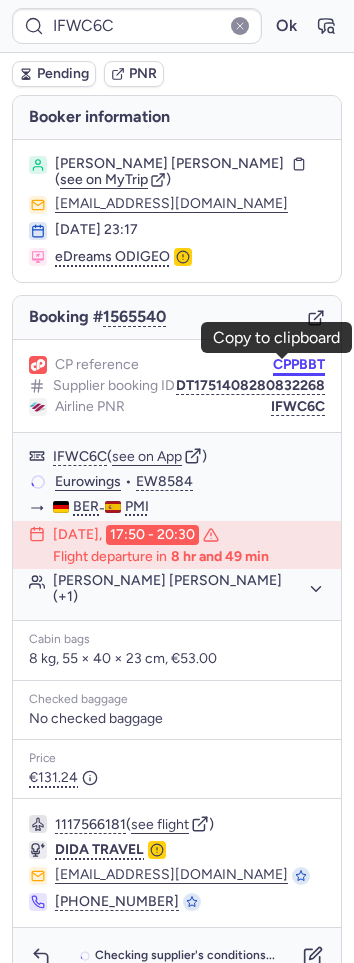 click on "CPPBBT" at bounding box center (299, 365) 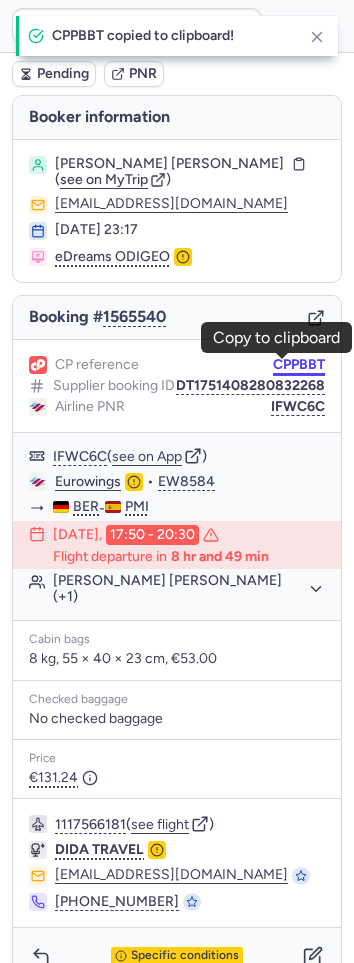 click on "IFWC6C  Ok  Pending PNR Booker information Maria Camila DELGADO FUENTES  ( see on MyTrip  )  mariacamy18@hotmail.com 01 Jul 2025, 23:17 eDreams ODIGEO Booking # 1565540 CP reference CPPBBT Supplier booking ID DT1751408280832268 Airline PNR IFWC6C IFWC6C  ( see on App )  Eurowings  •  EW8584 BER  -  PMI 10 Jul 2025,  17:50 - 20:30  Flight departure in  8 hr and 49 min Maria Camila DELGADO FUENTES (+1)  Cabin bags  8 kg, 55 × 40 × 23 cm, €53.00 Checked baggage No checked baggage Price €131.24  1117566181  ( see flight )  DIDA TRAVEL flightcs@dida.com +86 755 2232 7682 Specific conditions
CPPBBT copied to clipboard! Copy to clipboard" at bounding box center [177, 0] 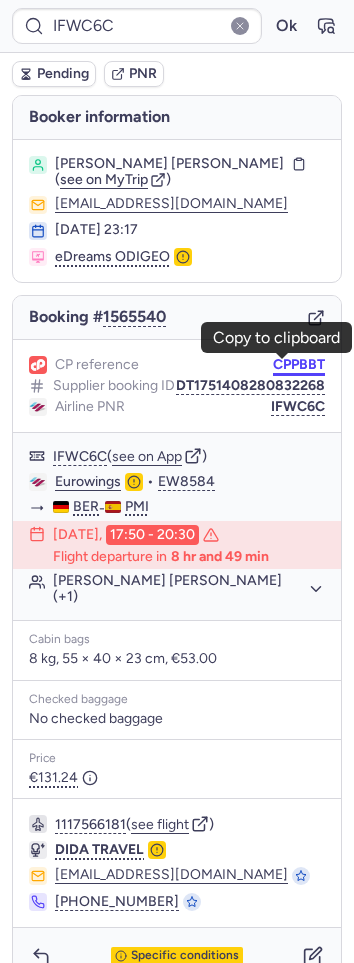 click on "CPPBBT" at bounding box center [299, 365] 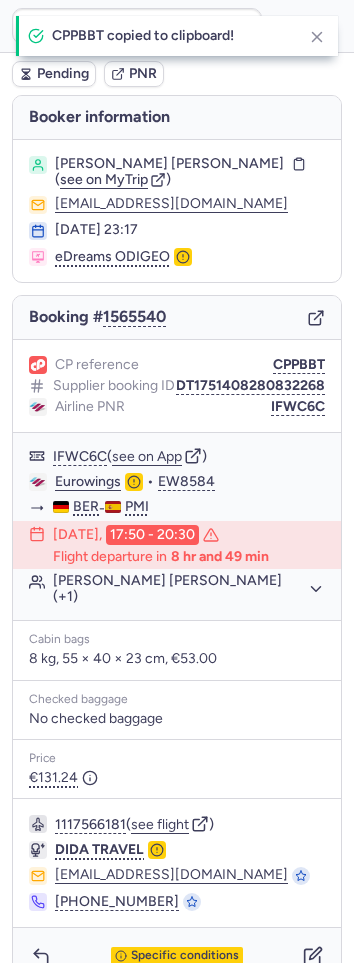type on "CPPBBT" 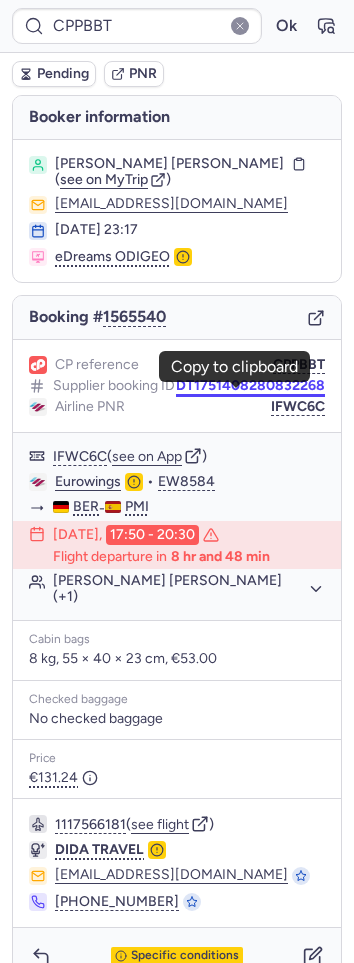 click on "DT1751408280832268" at bounding box center [250, 386] 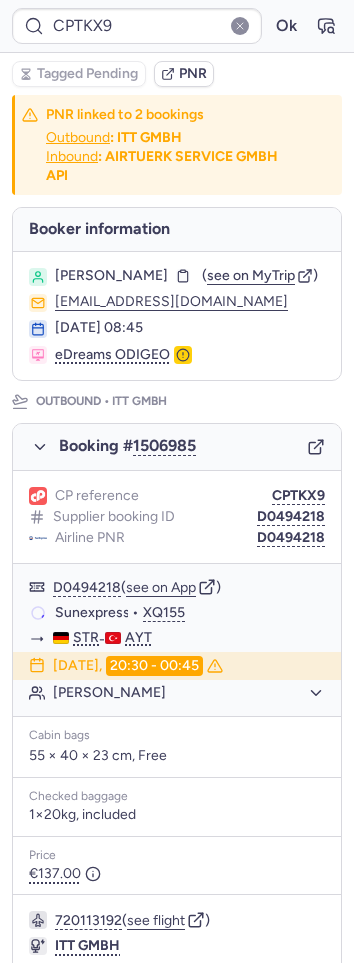 type on "CPIKBB" 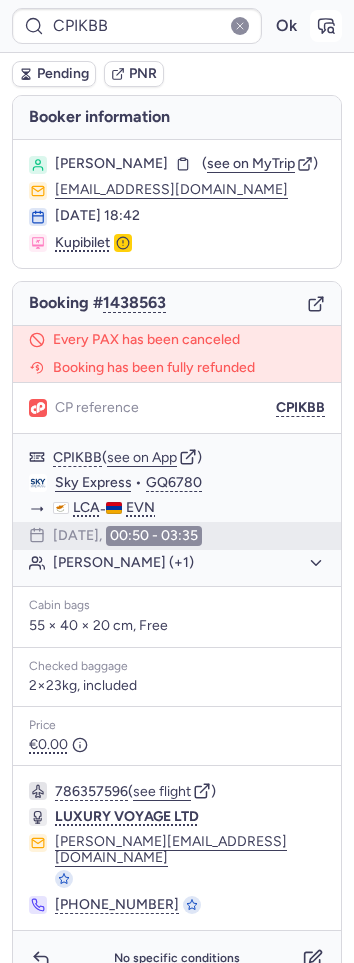 click 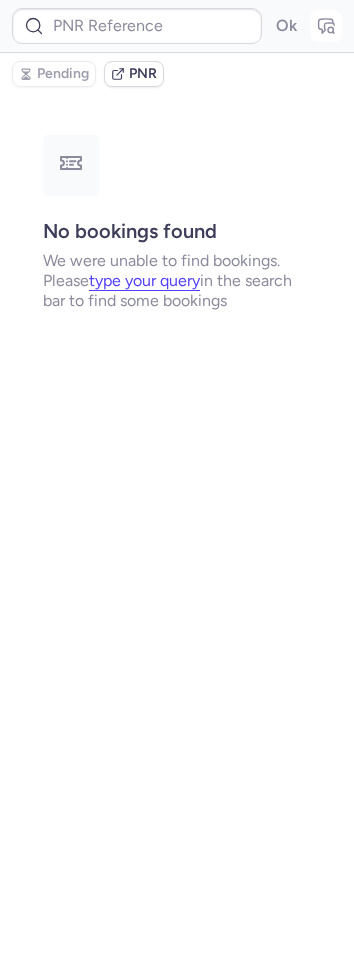 type on "CPIKBB" 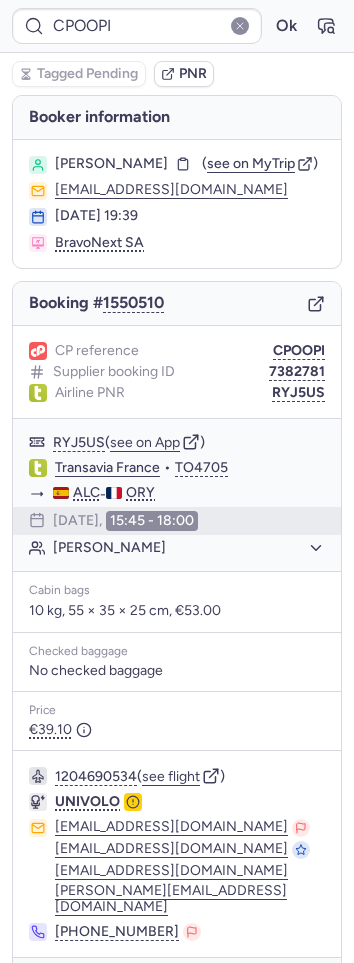 scroll, scrollTop: 48, scrollLeft: 0, axis: vertical 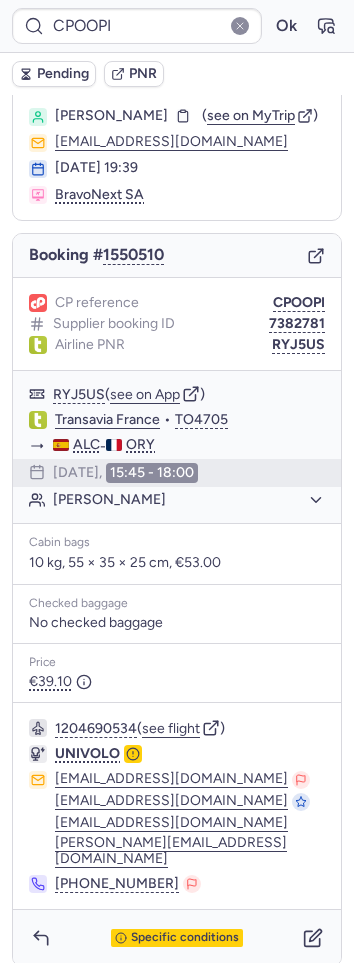 type on "CPNKMP" 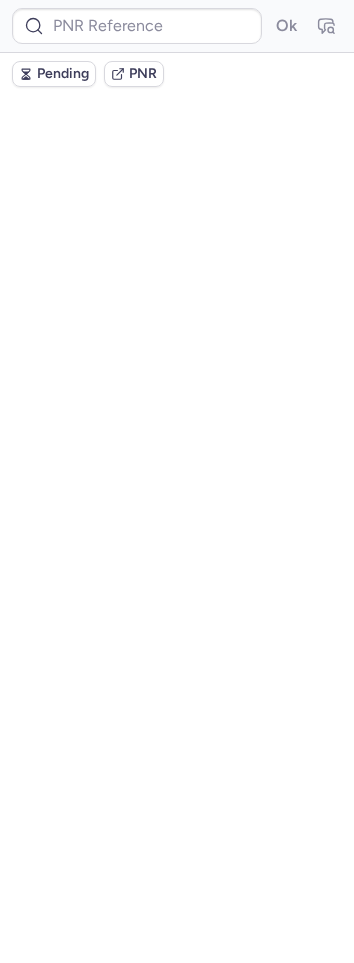 scroll, scrollTop: 0, scrollLeft: 0, axis: both 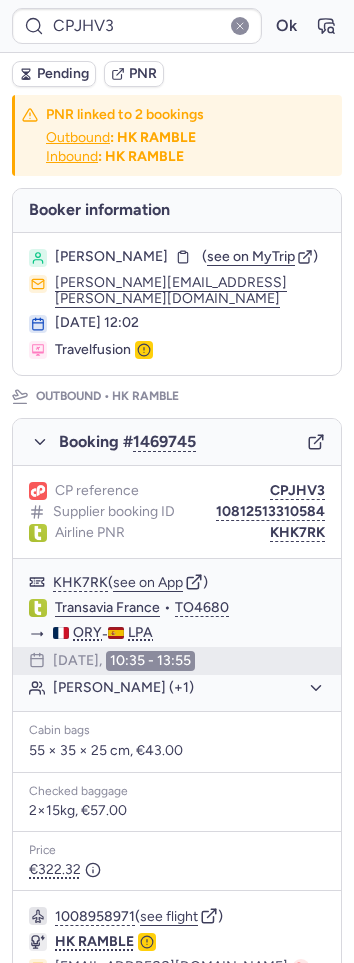 type on "7346316" 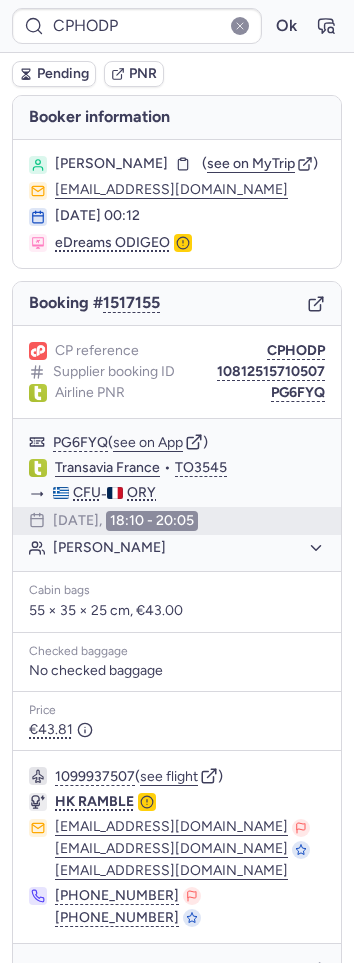 type on "CPNKMP" 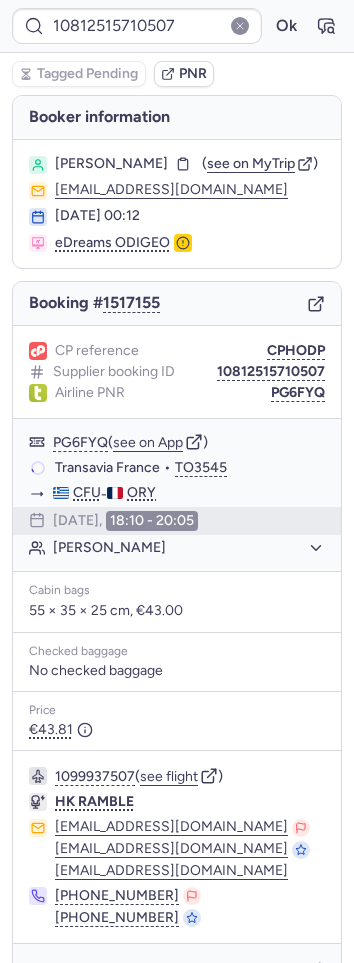 type on "CPTKX9" 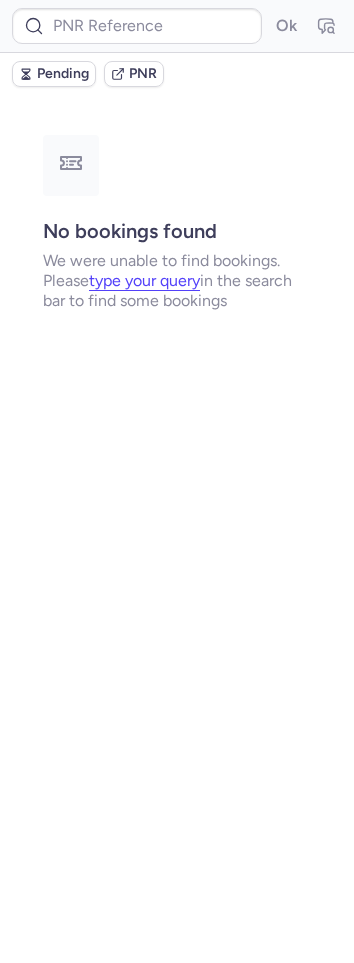 type on "AA913641" 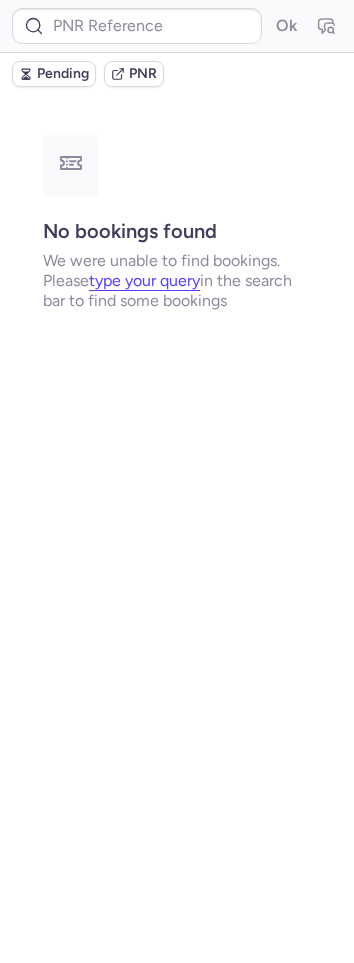 type on "7329683" 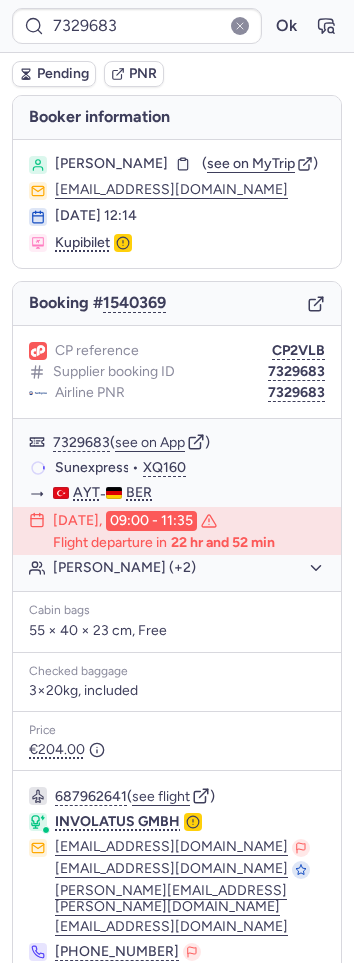 type 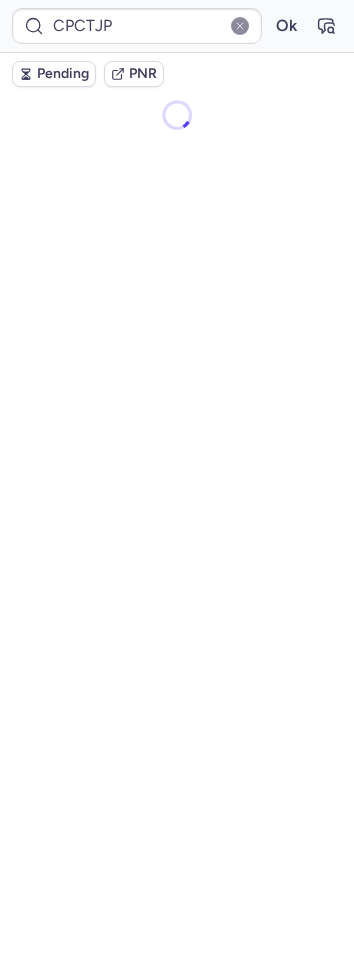 scroll, scrollTop: 0, scrollLeft: 0, axis: both 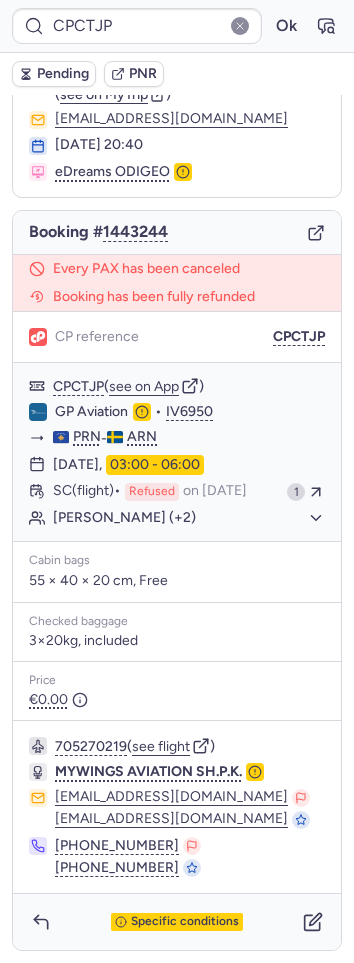 click on "Specific conditions" at bounding box center (177, 922) 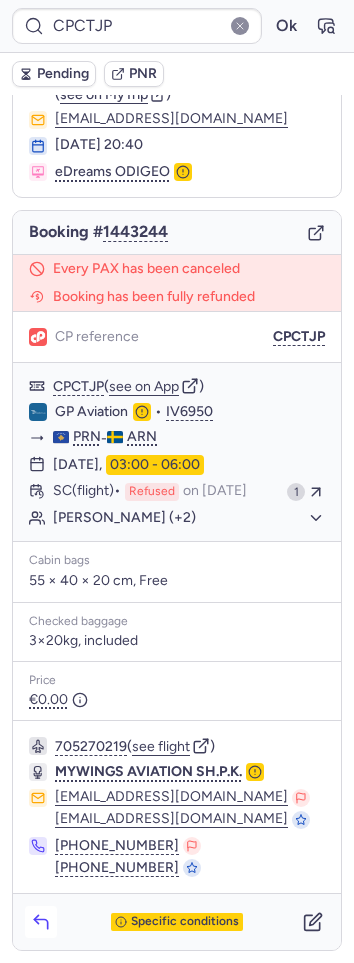 click 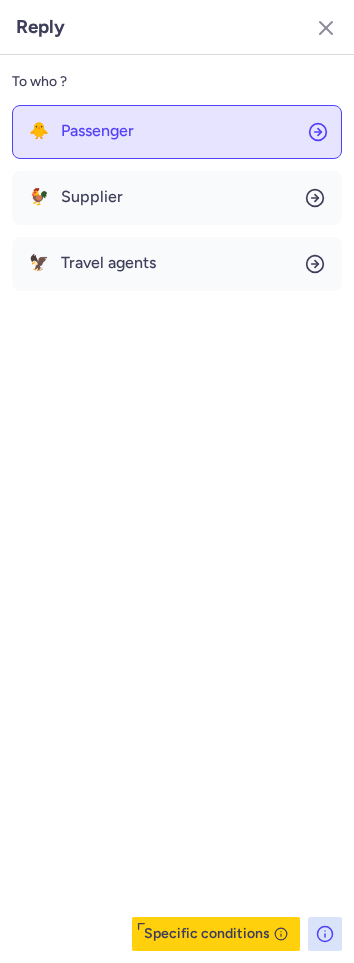 click on "Passenger" at bounding box center [97, 131] 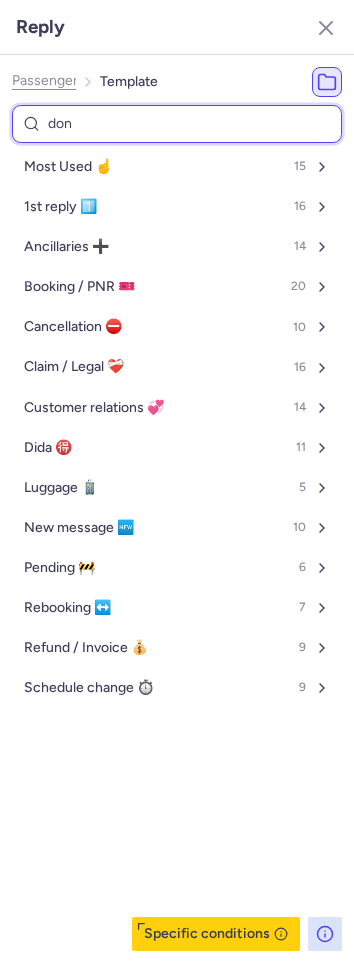 type on "done" 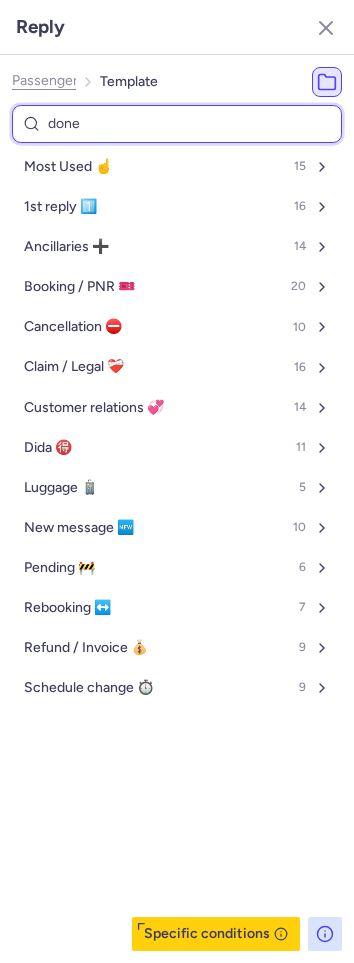 select on "en" 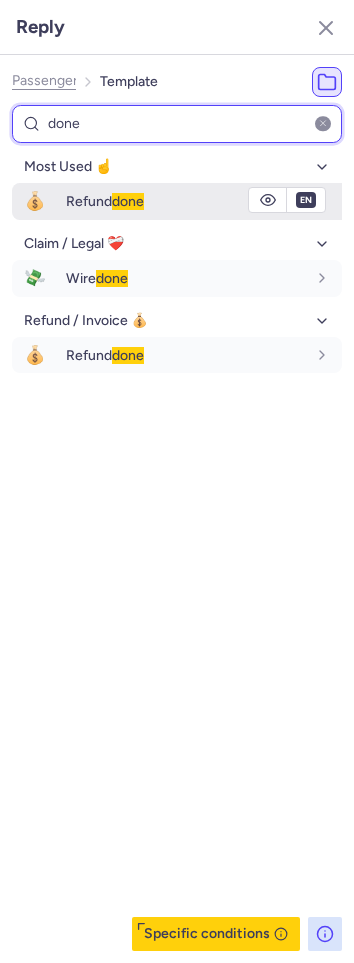 type on "done" 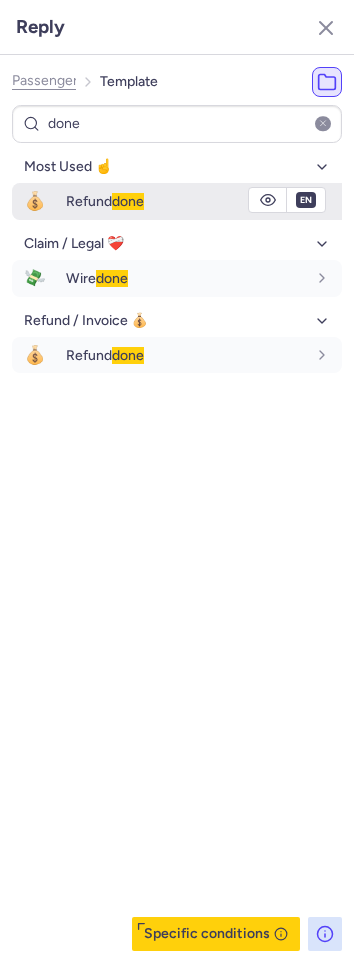 click on "💰" at bounding box center (35, 201) 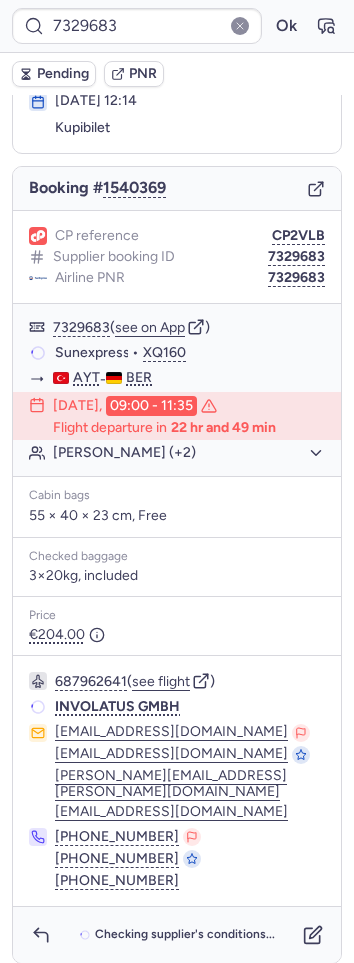 scroll, scrollTop: 106, scrollLeft: 0, axis: vertical 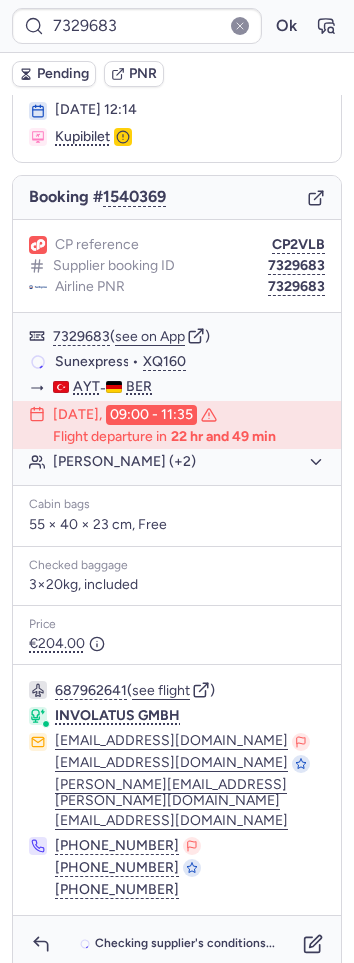 drag, startPoint x: 278, startPoint y: 255, endPoint x: 232, endPoint y: 260, distance: 46.270943 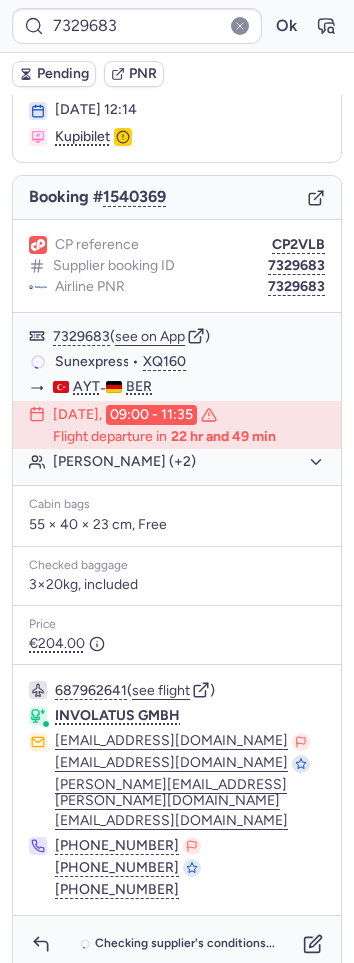 click on "7329683  Ok  Pending PNR Booker information Tatiana AKHMETOVA  ( see on MyTrip  )  flarikart@gmail.com 19 Jun 2025, 12:14 Kupibilet Booking # 1540369 CP reference CP2VLB Supplier booking ID 7329683 Airline PNR 7329683 7329683  ( see on App )  Sunexpress  •  XQ160 AYT  -  BER 11 Jul 2025,  09:00 - 11:35  Flight departure in  22 hr and 49 min Tatiana AKHMETOVA (+2)  Cabin bags  55 × 40 × 23 cm, Free Checked baggage 3×20kg, included Price €204.00  687962641  ( see flight )  INVOLATUS GMBH ops24@involatus.com service@involatus.com felicitas.adam@involatus.com customer.service@involatus.com +49 172 8322777 +49 2131 38650172 +49 2131 386500 Checking supplier's conditions...
Copy to clipboard" at bounding box center (177, 0) 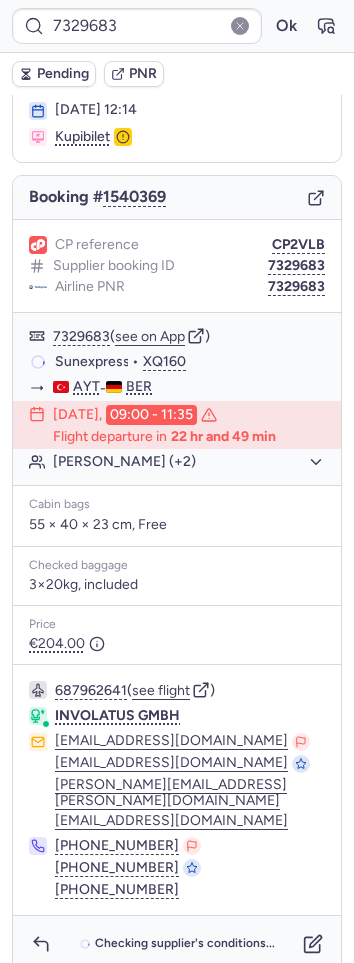 type on "CPCTJP" 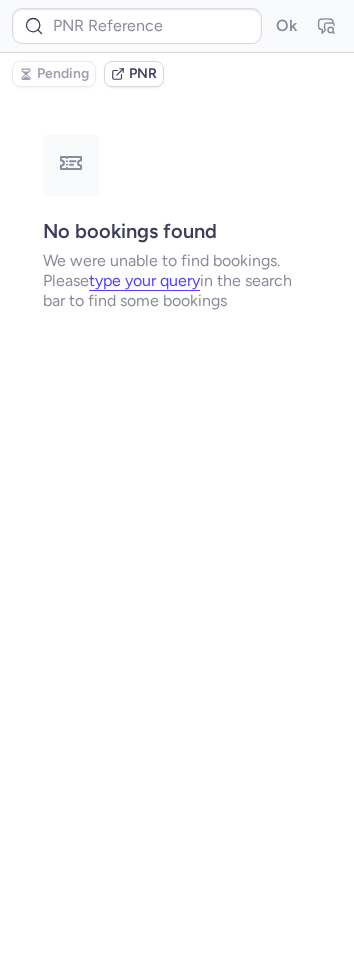 scroll, scrollTop: 0, scrollLeft: 0, axis: both 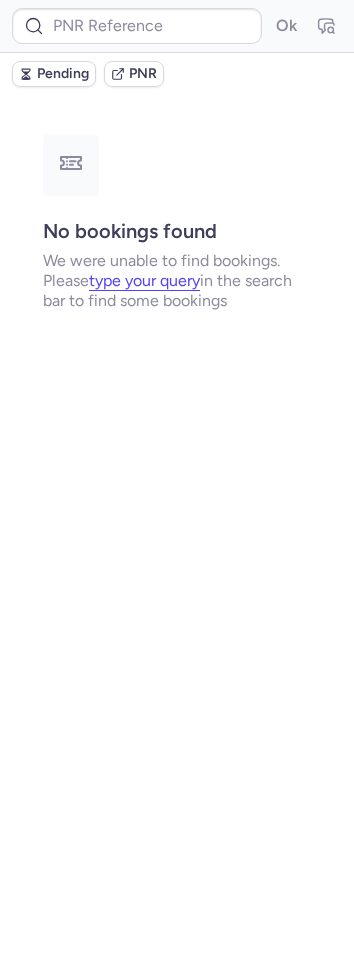 type on "AA913643" 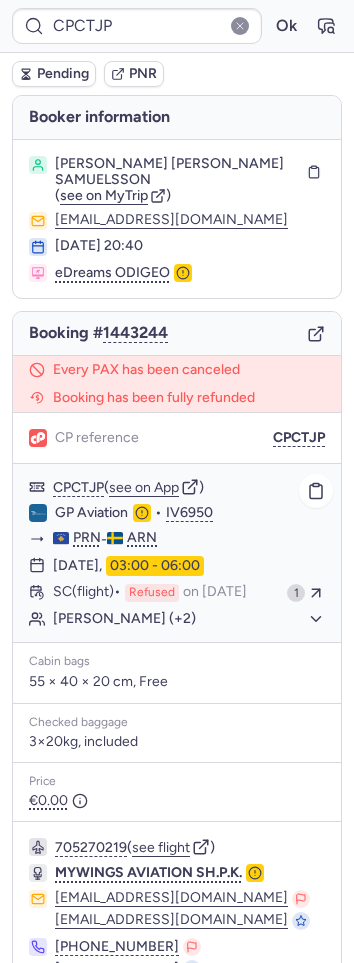 click on "Elin CARLBERG BOERJES (+2)" 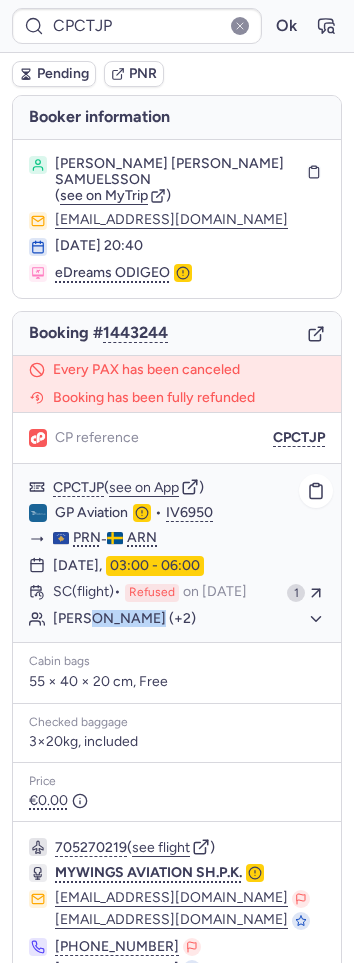 click on "Elin CARLBERG BOERJES (+2)" 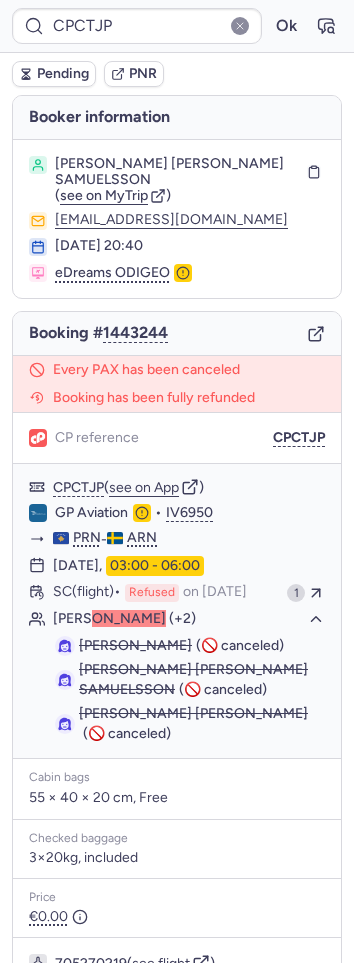type on "CP2VLB" 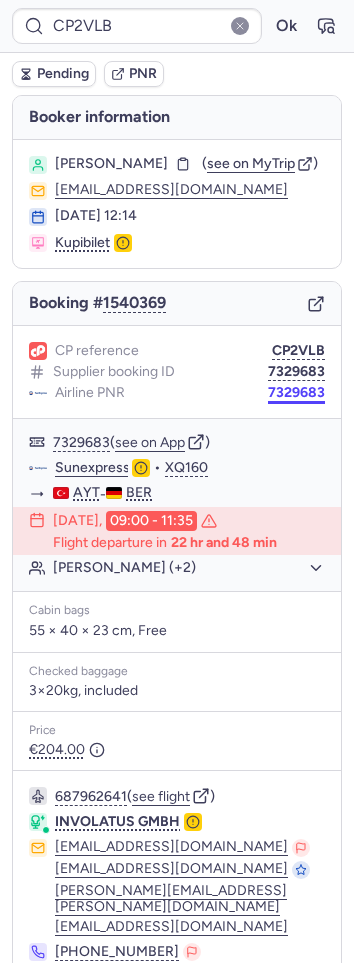 click on "7329683" at bounding box center (296, 393) 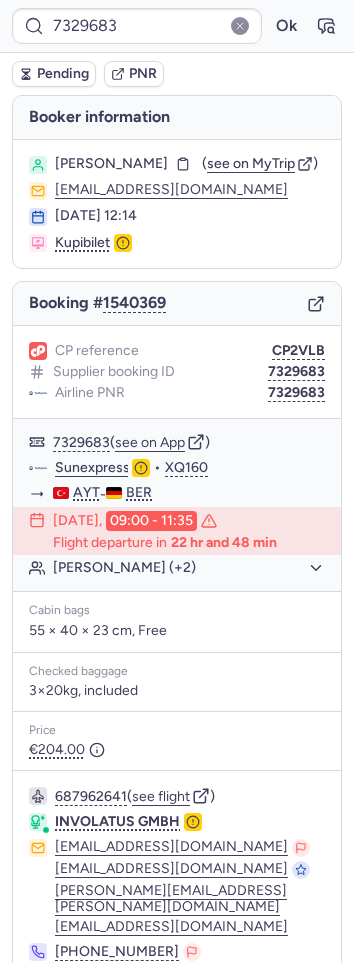 type on "CP2VLB" 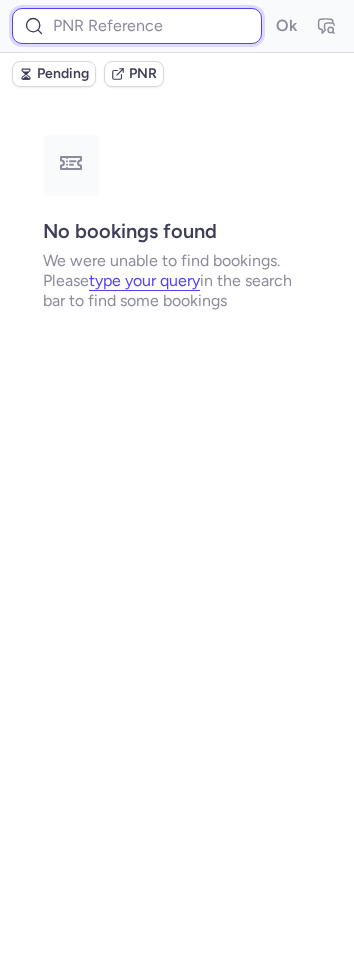 click at bounding box center (137, 26) 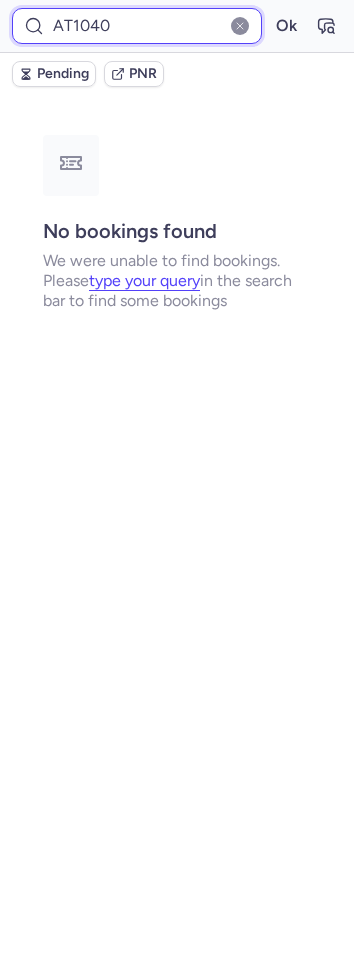 type on "AT1040" 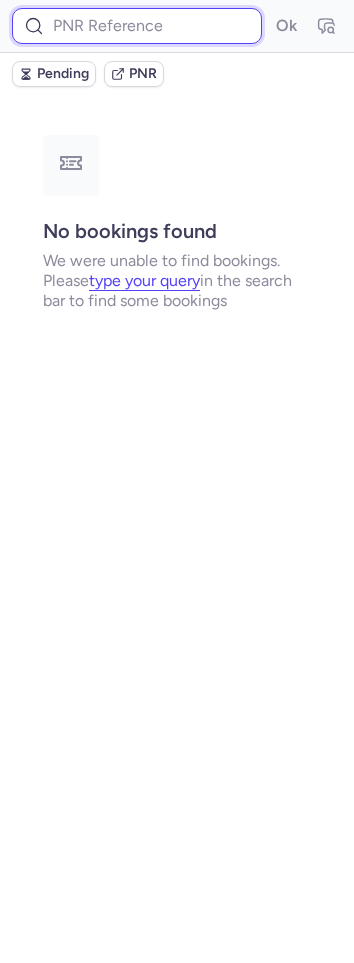 paste on "206075509" 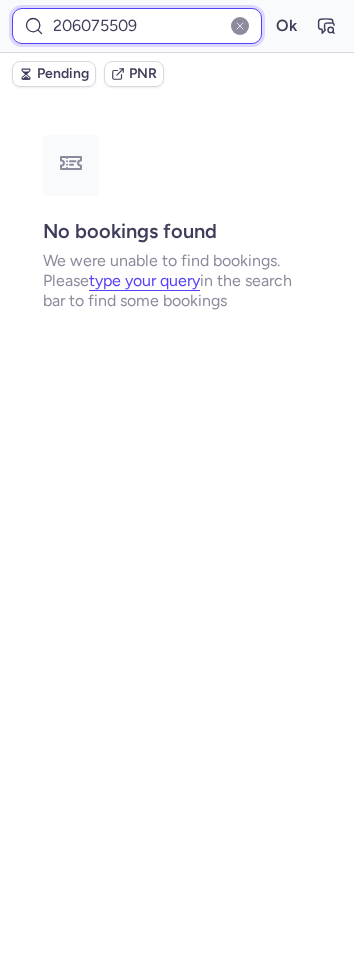 click on "Ok" at bounding box center [286, 26] 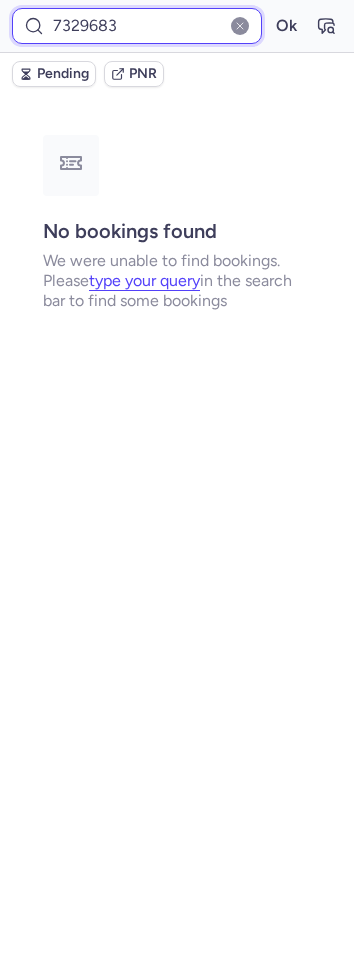 type on "7329683" 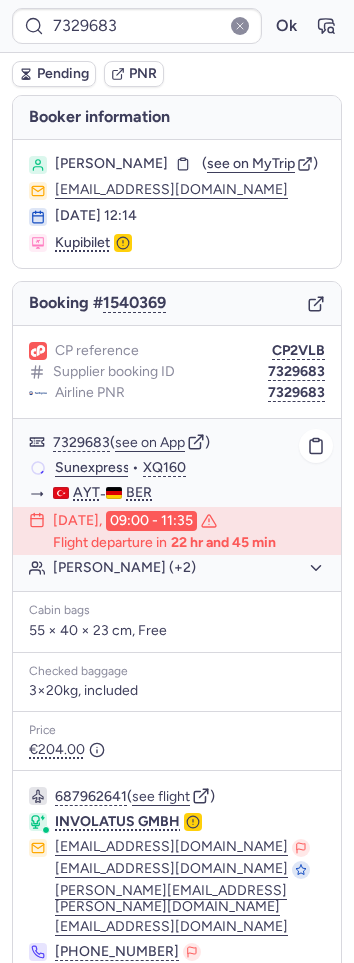 click on "Tatiana AKHMETOVA (+2)" 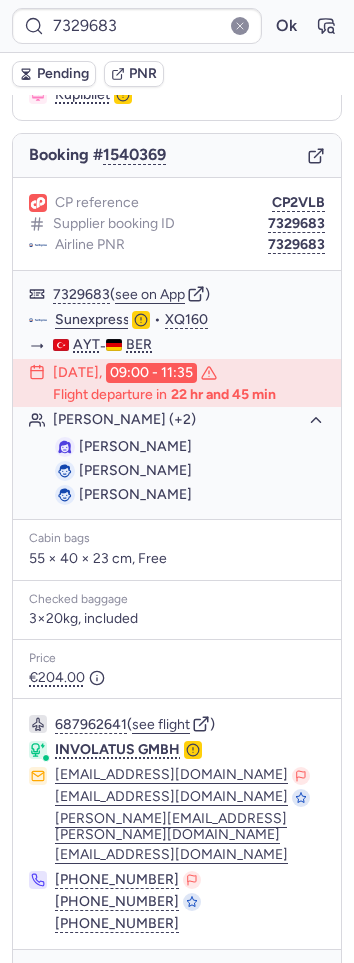 scroll, scrollTop: 203, scrollLeft: 0, axis: vertical 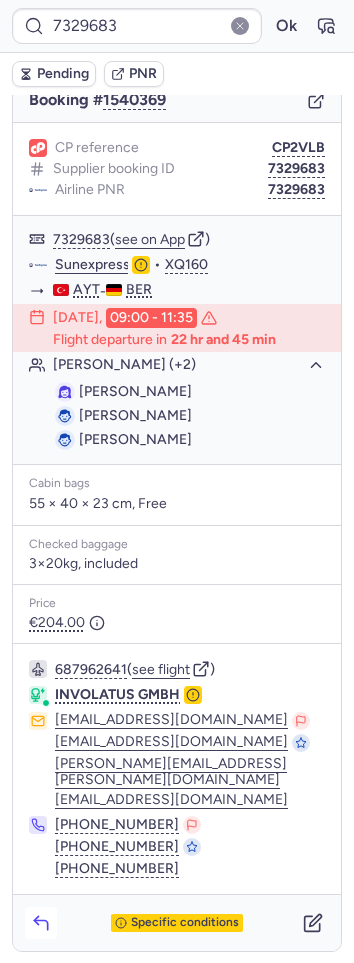click on "Specific conditions" at bounding box center [177, 923] 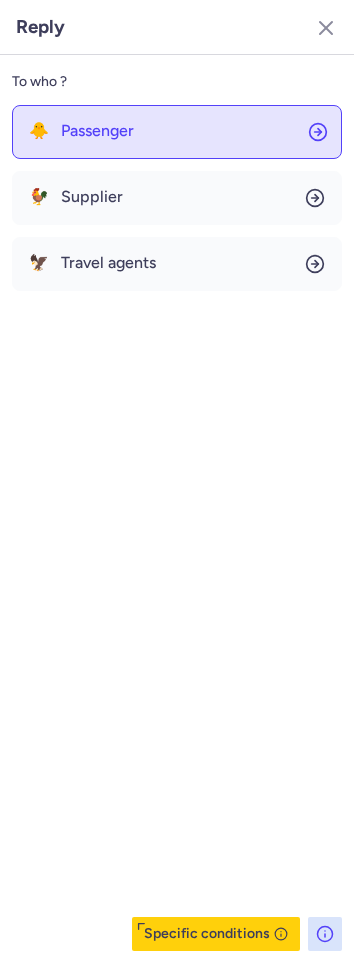 click on "🐥 Passenger" 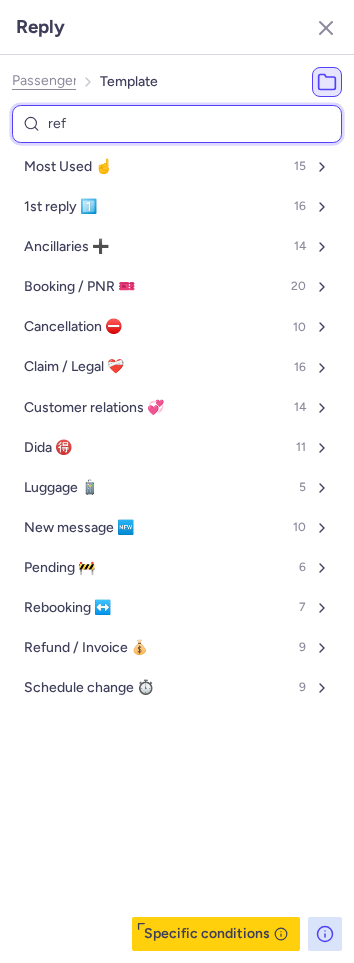 type on "refe" 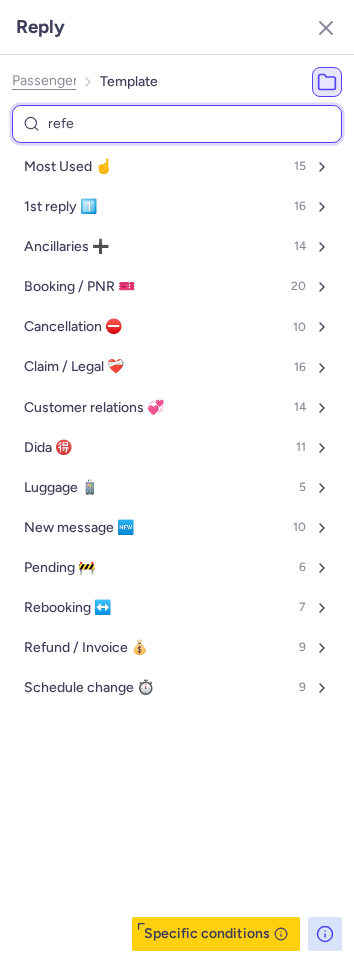 select on "en" 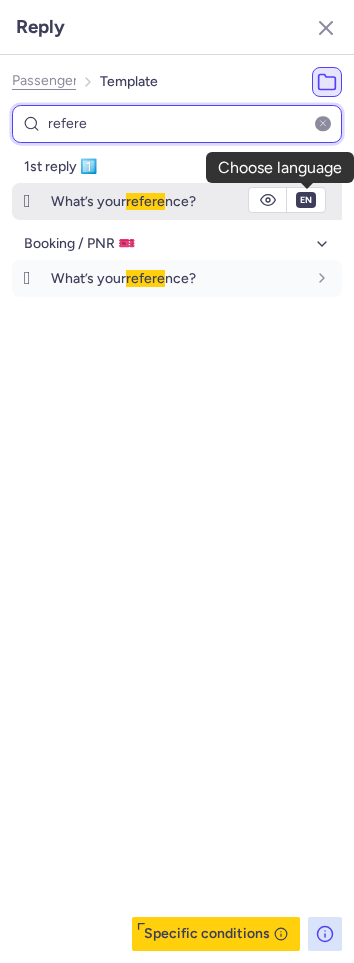 type on "refere" 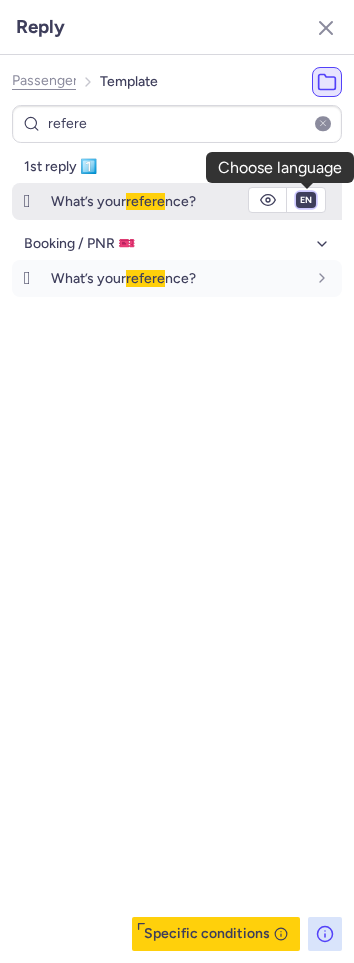 click on "fr en de nl pt es it ru" at bounding box center (306, 200) 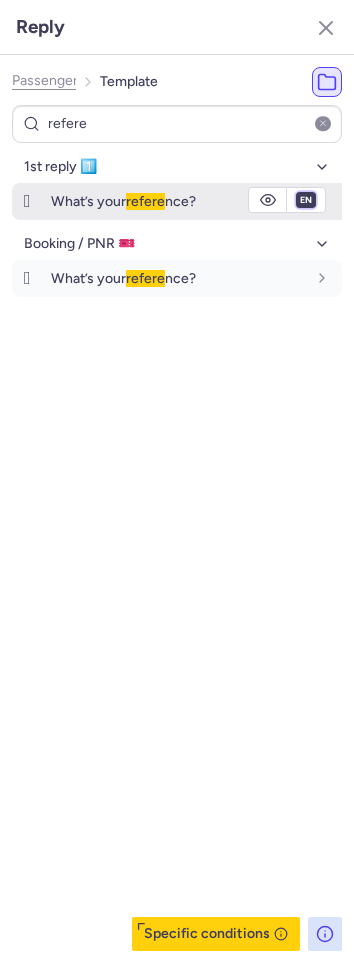 select on "de" 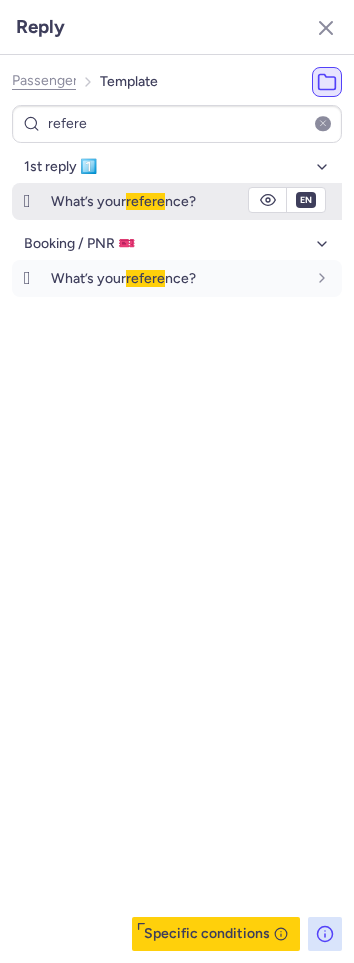 click on "fr en de nl pt es it ru" at bounding box center [306, 200] 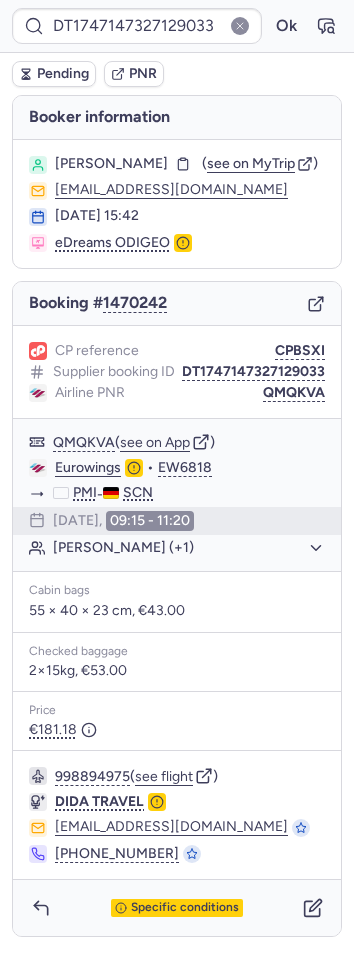 scroll, scrollTop: 17, scrollLeft: 0, axis: vertical 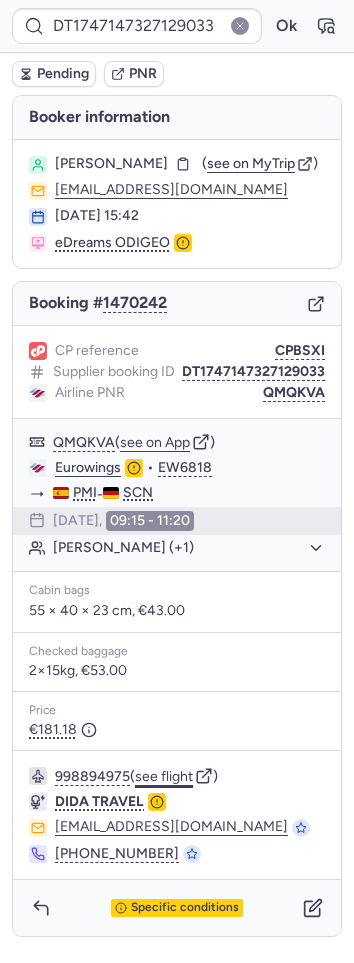 click on "see flight" 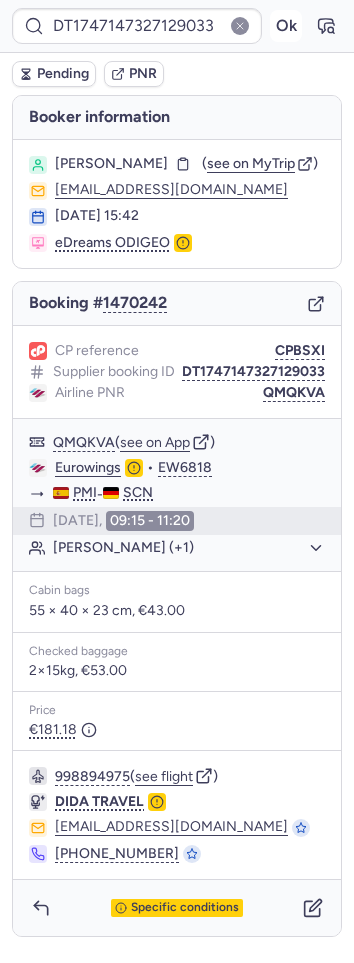 click on "Ok" at bounding box center [286, 26] 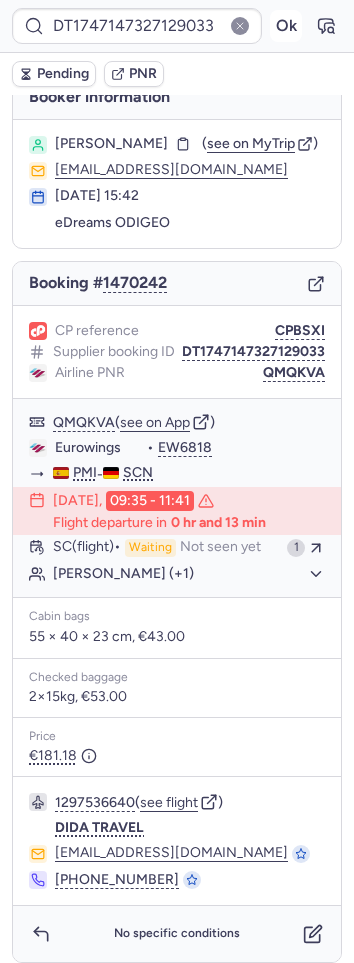 scroll, scrollTop: 17, scrollLeft: 0, axis: vertical 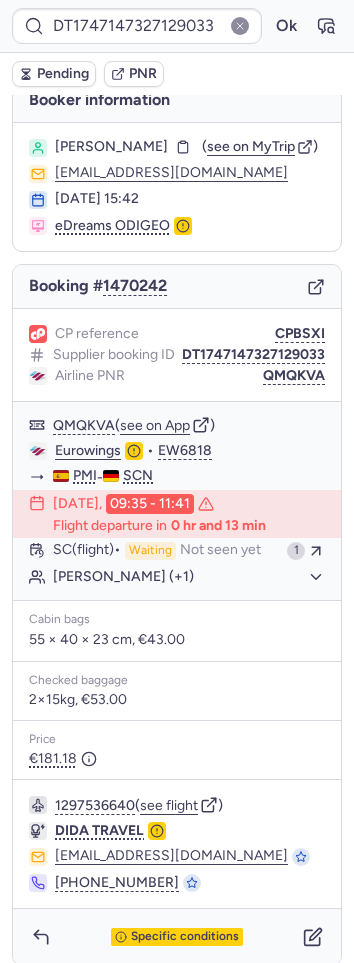 type on "CPTKX9" 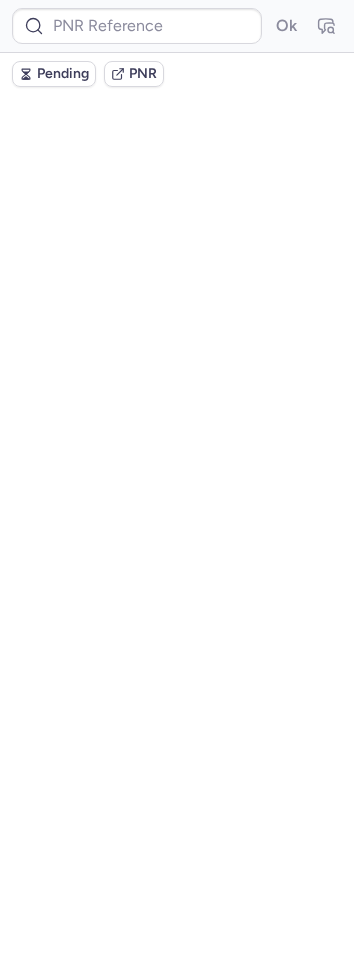 scroll, scrollTop: 0, scrollLeft: 0, axis: both 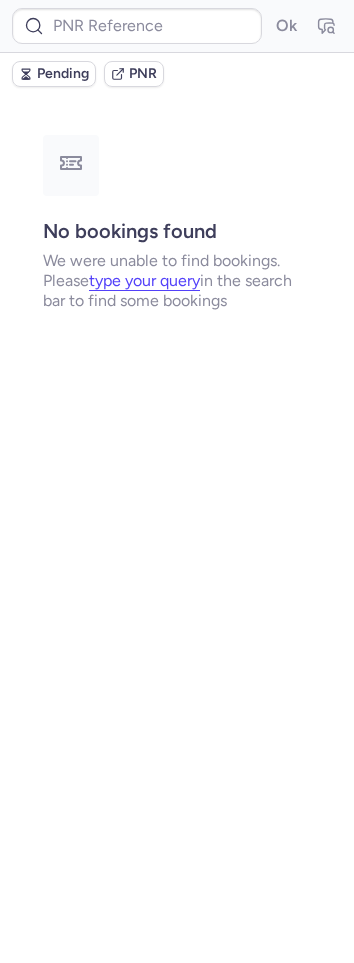 type on "CPWGO8" 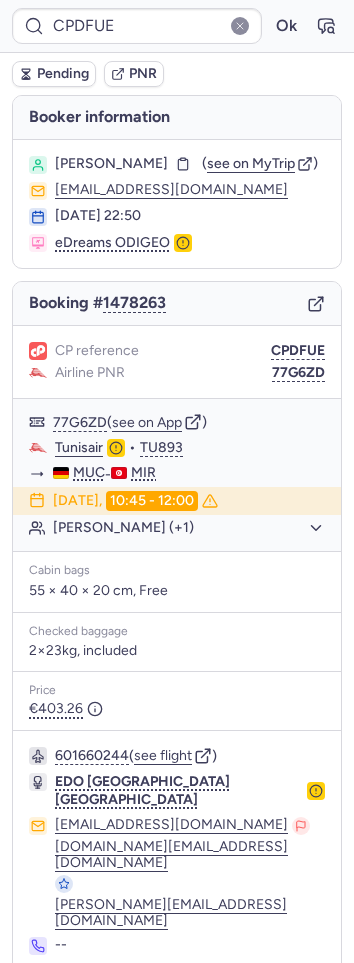 click 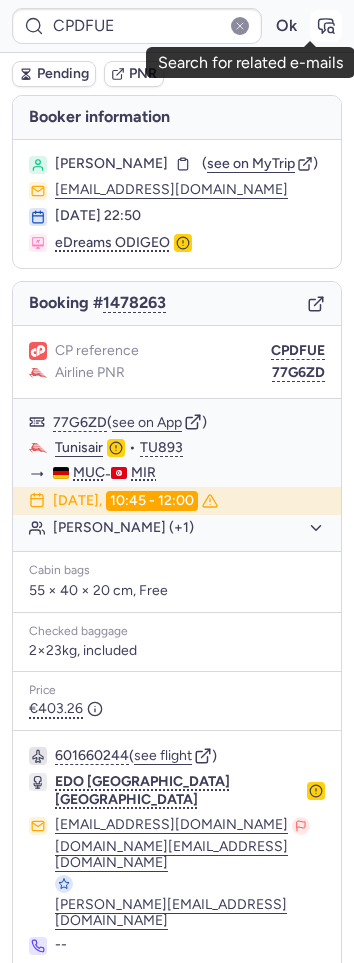 click 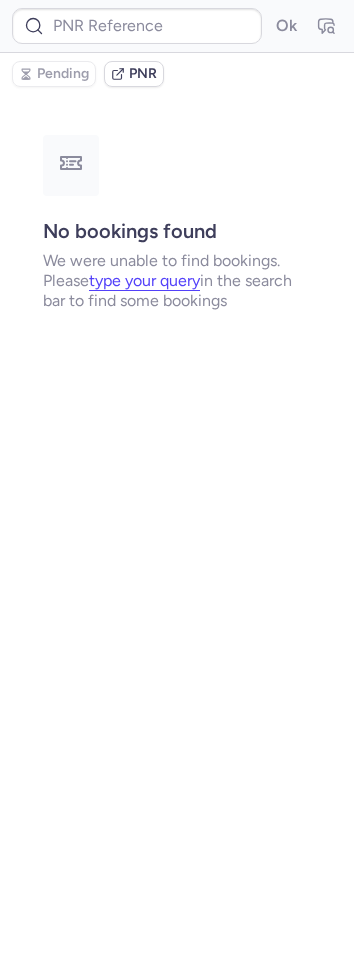type on "CPDFUE" 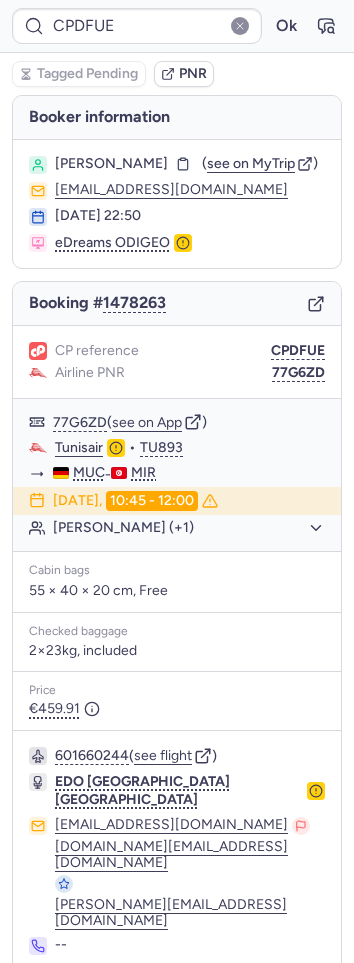 click 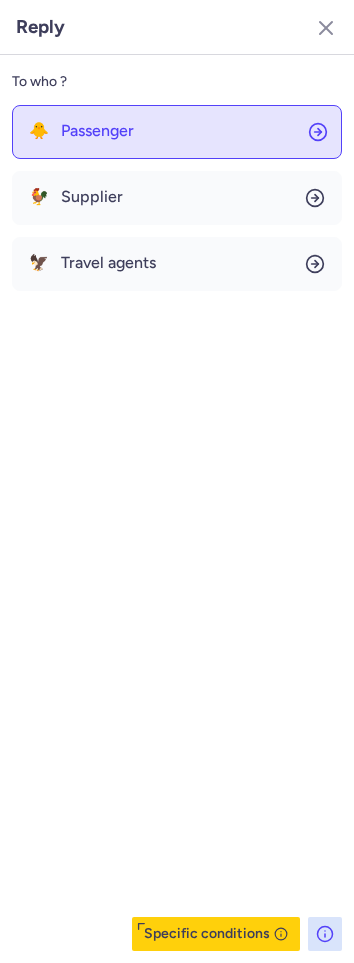 click on "🐥 Passenger" 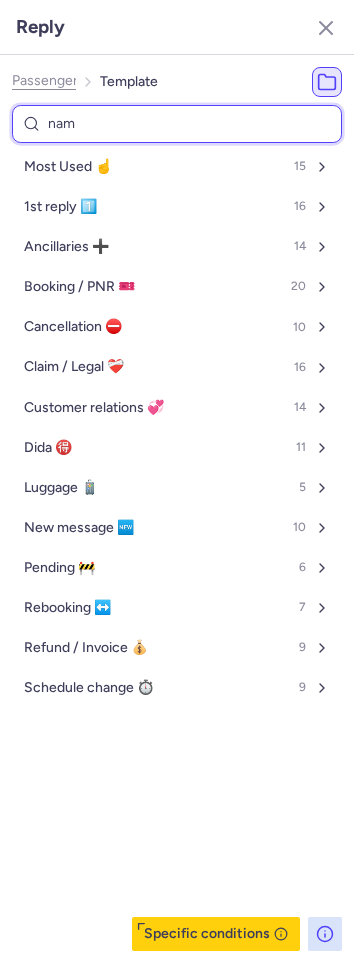 type on "name" 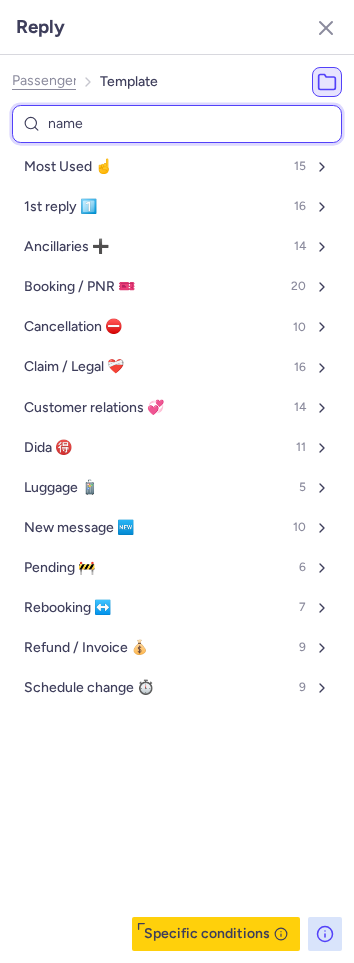 select on "en" 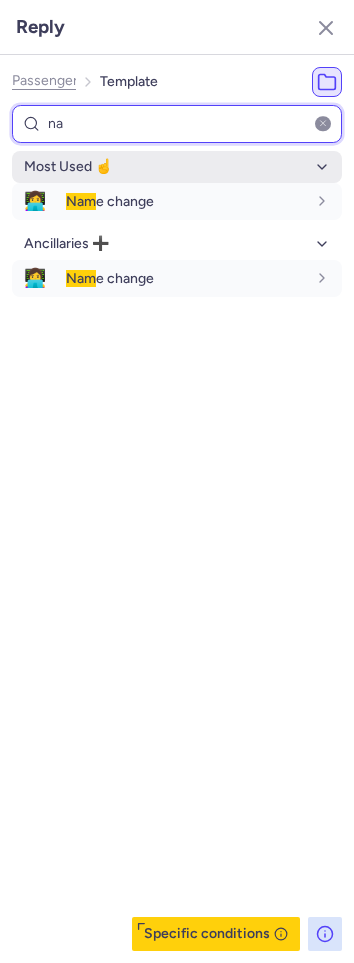 type on "n" 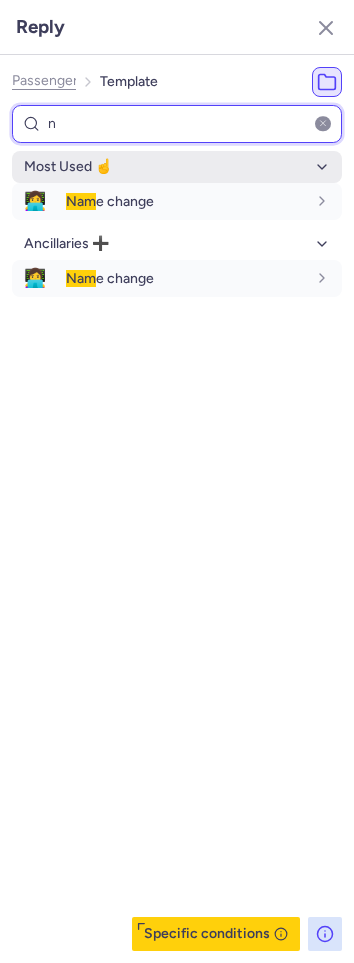 type 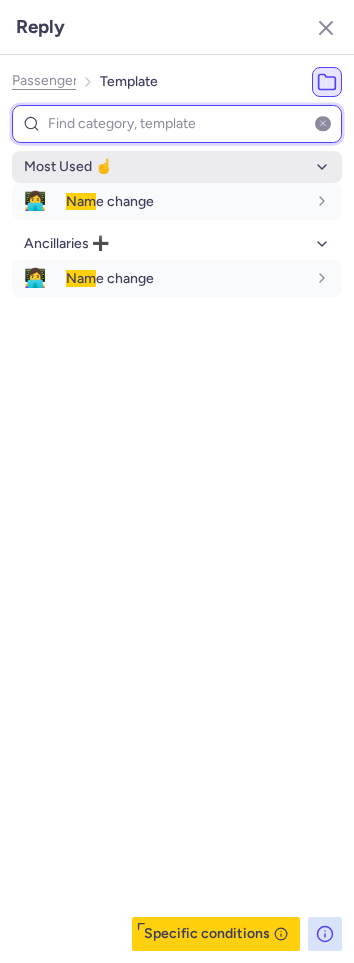 select on "en" 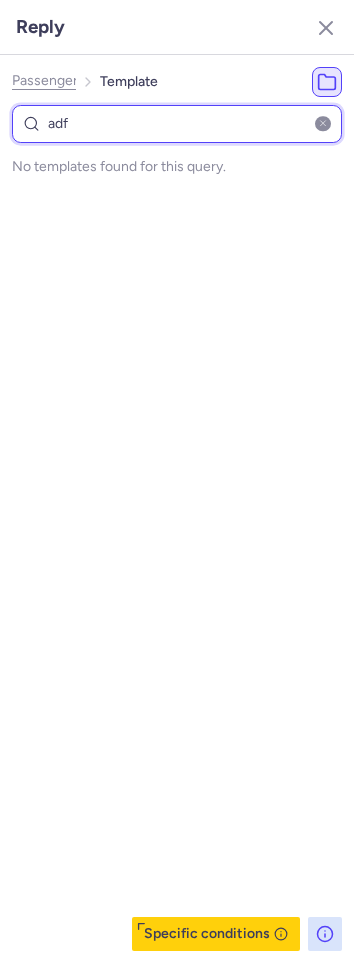 type on "ad" 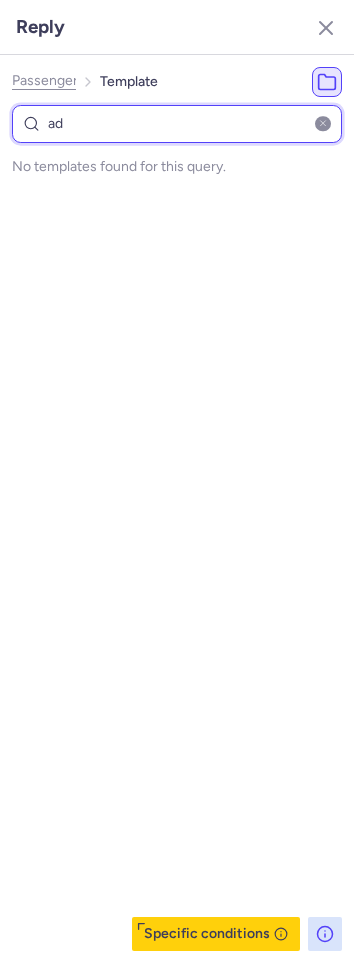 select on "en" 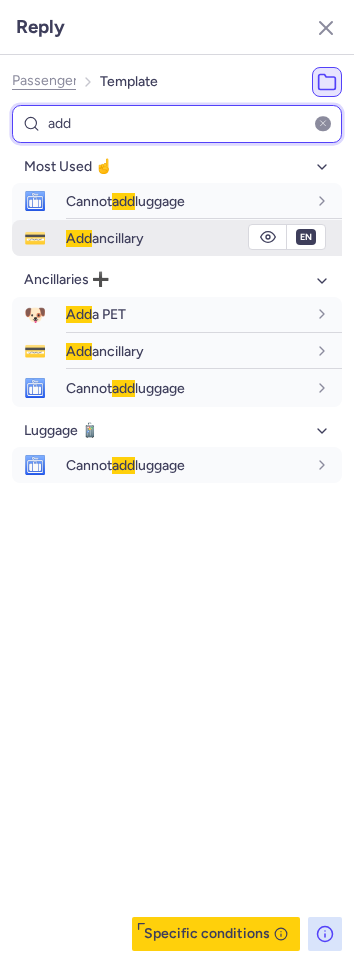 type on "add" 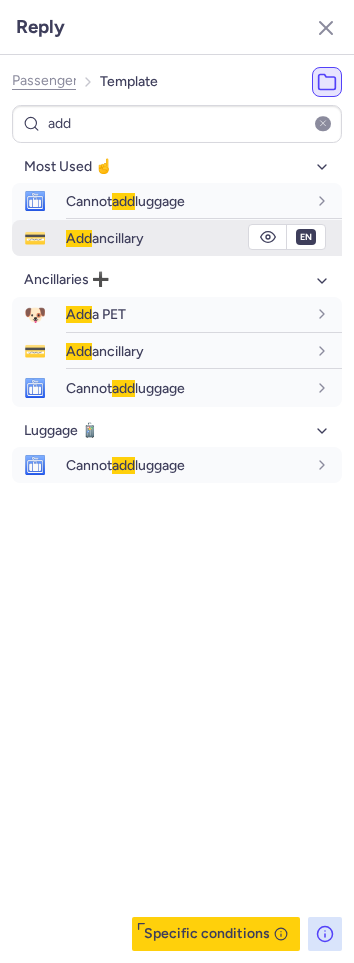 click on "Add  ancillary" at bounding box center [105, 238] 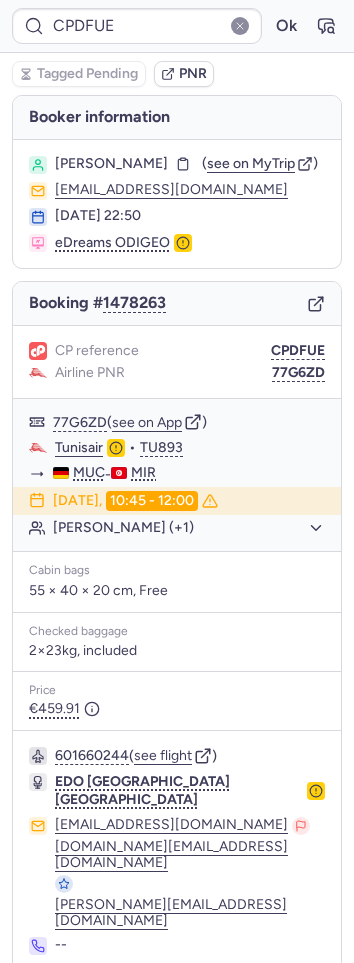 click on "see on MyTrip" at bounding box center (251, 163) 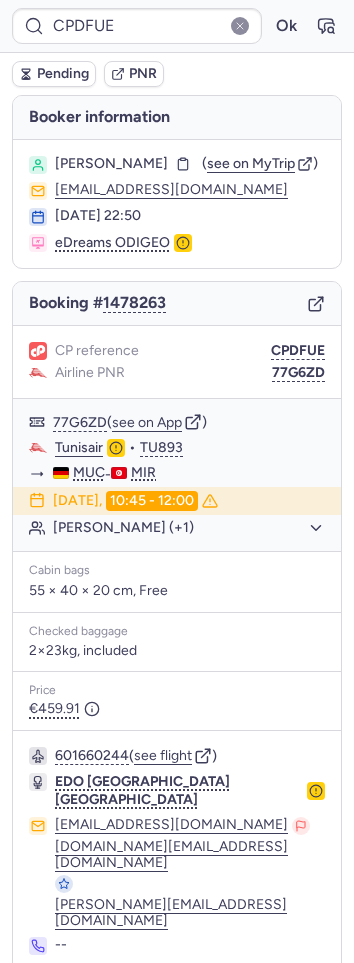 type on "CPXXV7" 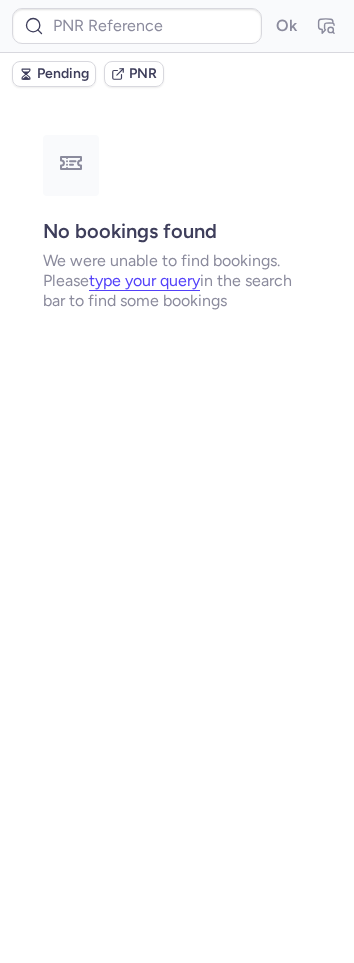type on "CPLDVB" 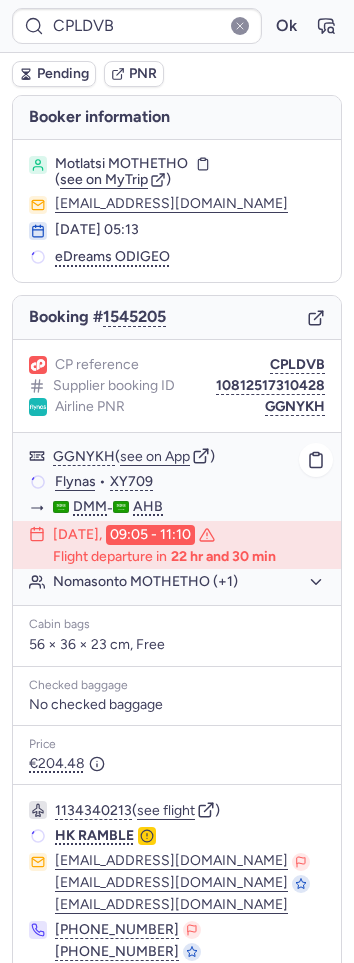 click on "Flynas" 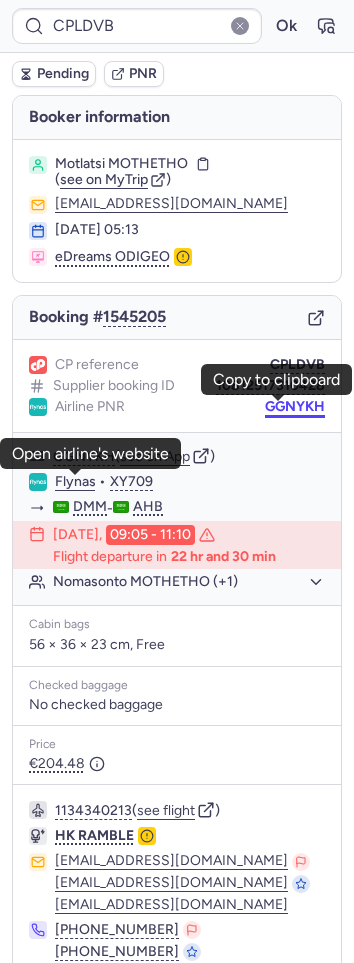 click on "GGNYKH" at bounding box center [295, 407] 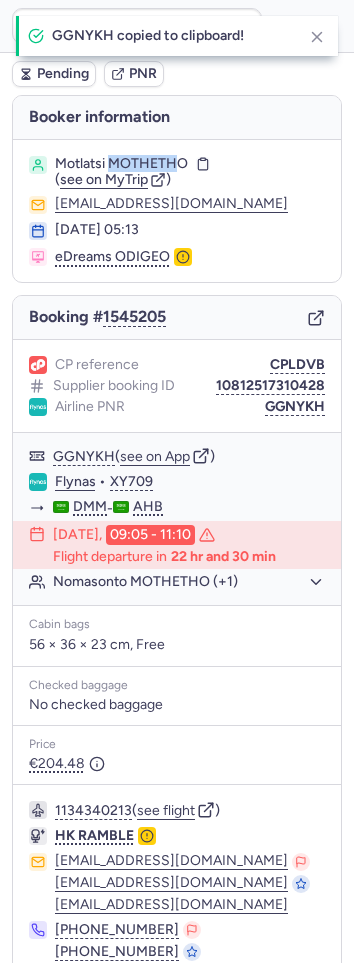 drag, startPoint x: 110, startPoint y: 161, endPoint x: 182, endPoint y: 163, distance: 72.02777 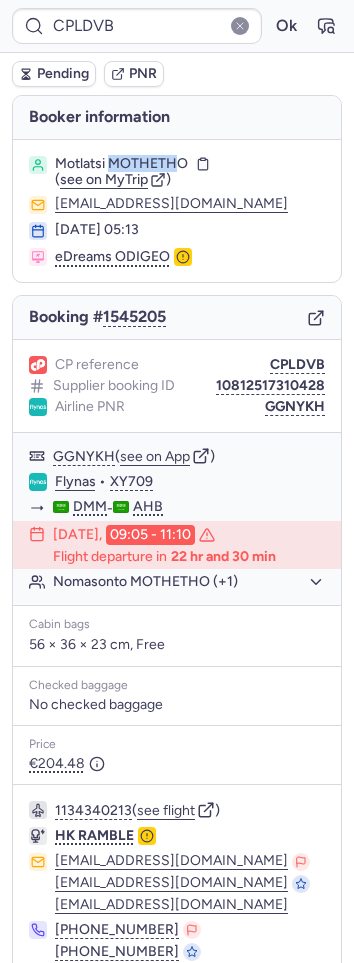 click on "Motlatsi MOTHETHO" at bounding box center (121, 164) 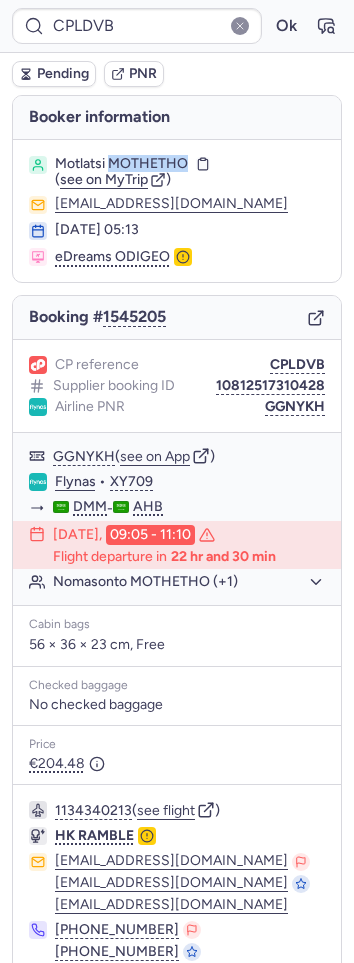 drag, startPoint x: 112, startPoint y: 160, endPoint x: 188, endPoint y: 163, distance: 76.05919 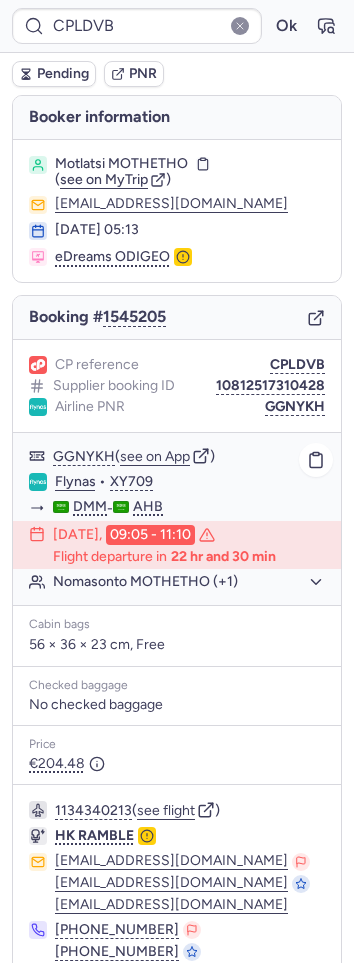 click on "Nomasonto MOTHETHO (+1)" 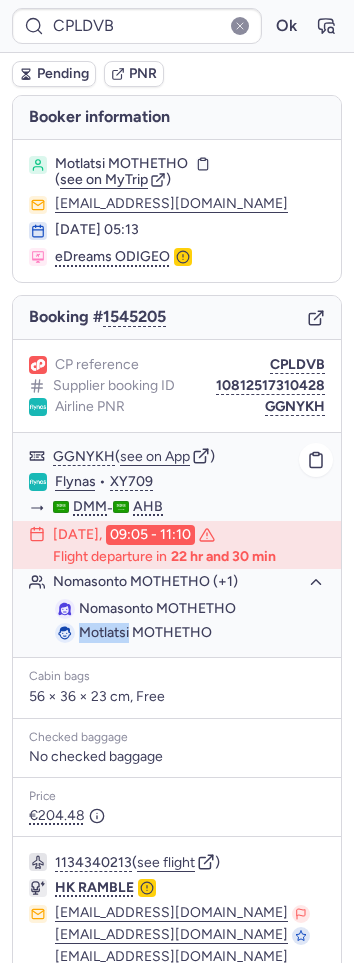 drag, startPoint x: 129, startPoint y: 639, endPoint x: 83, endPoint y: 637, distance: 46.043457 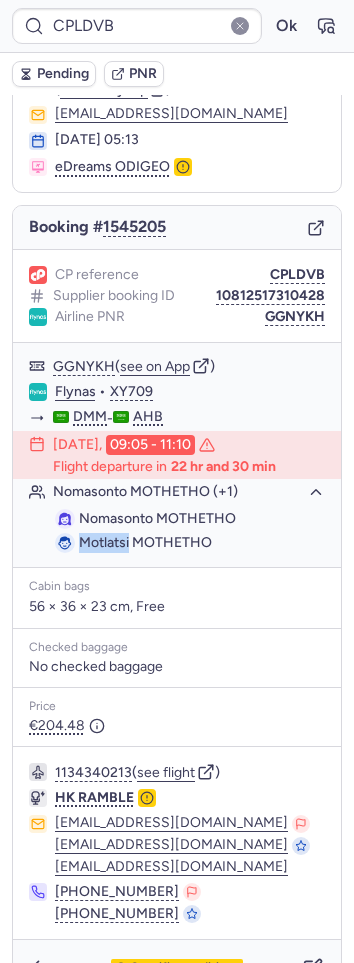 scroll, scrollTop: 137, scrollLeft: 0, axis: vertical 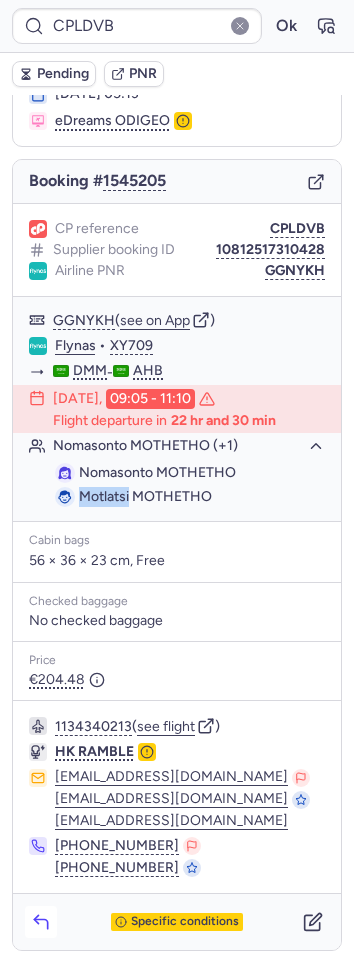 click 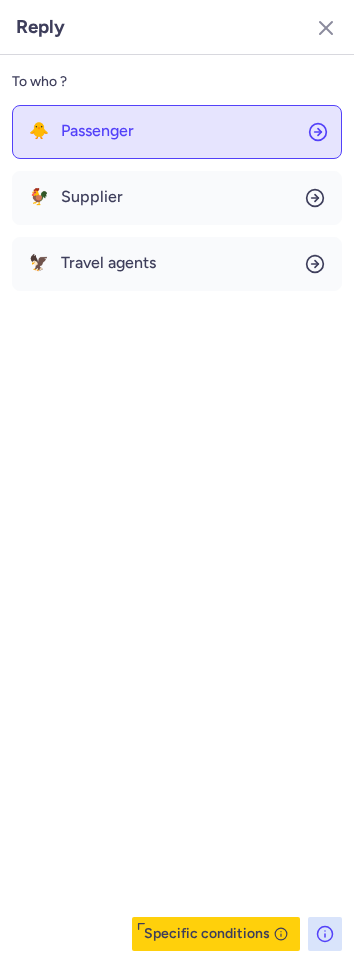 click on "🐥 Passenger" 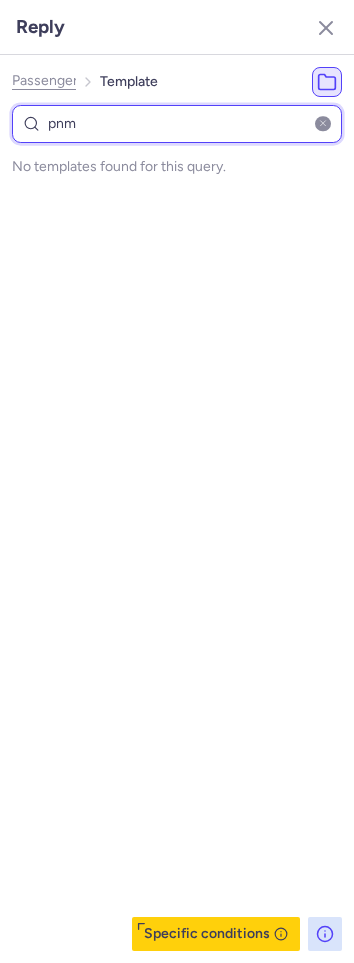 type on "pn" 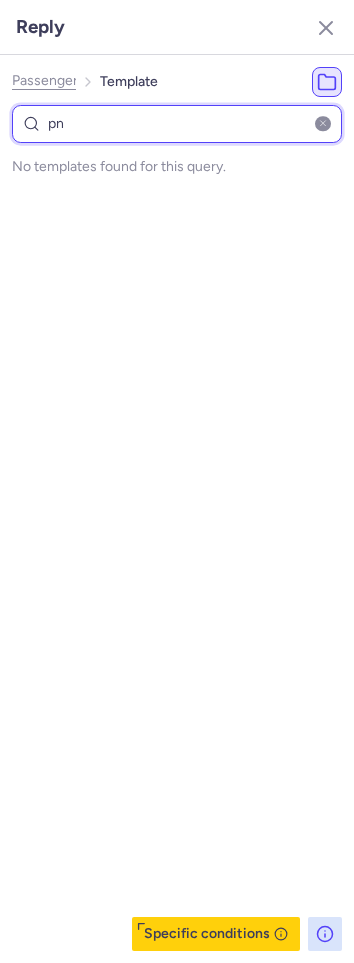select on "en" 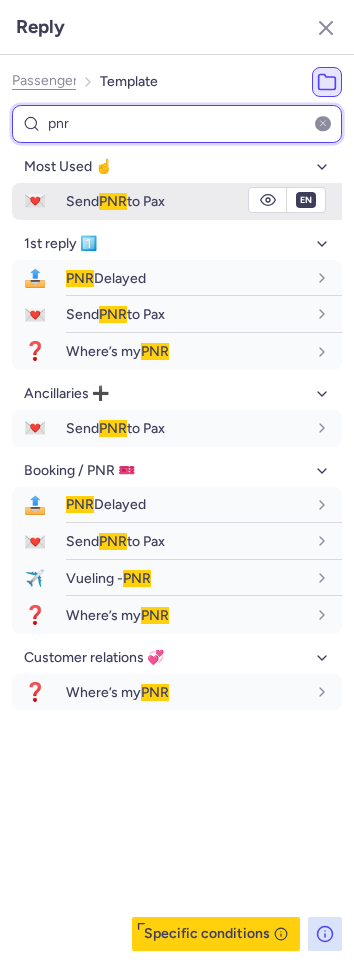 type 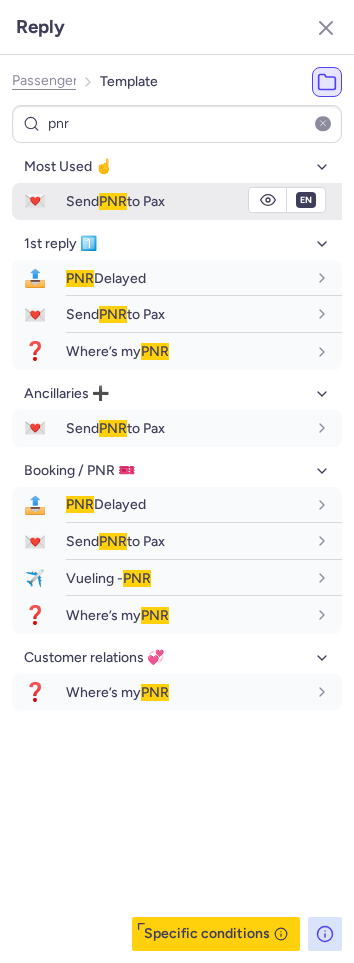 click on "Send  PNR  to Pax" at bounding box center (204, 201) 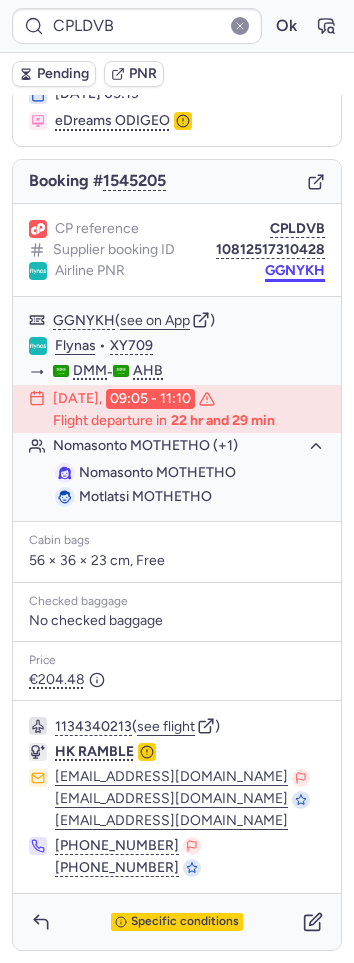 click on "GGNYKH" at bounding box center [295, 271] 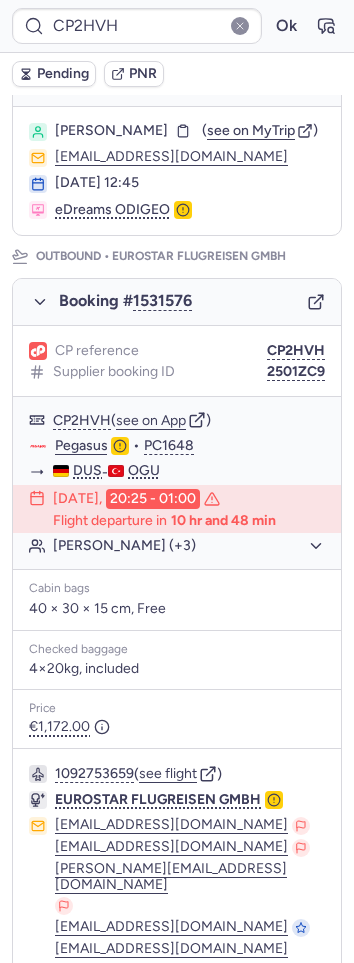 scroll, scrollTop: 0, scrollLeft: 0, axis: both 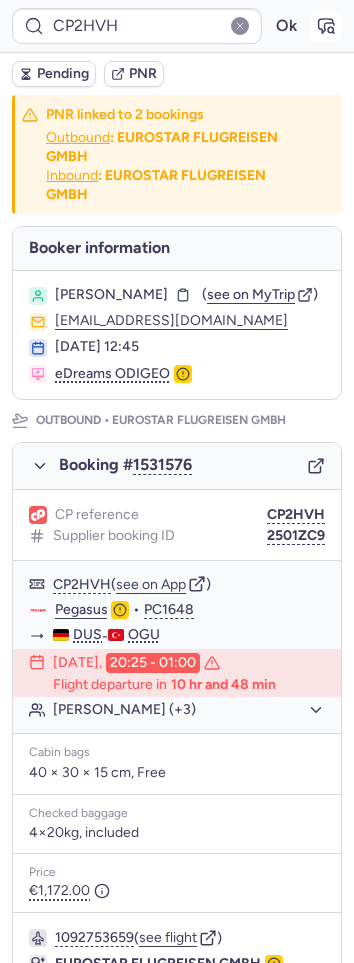 click at bounding box center (326, 26) 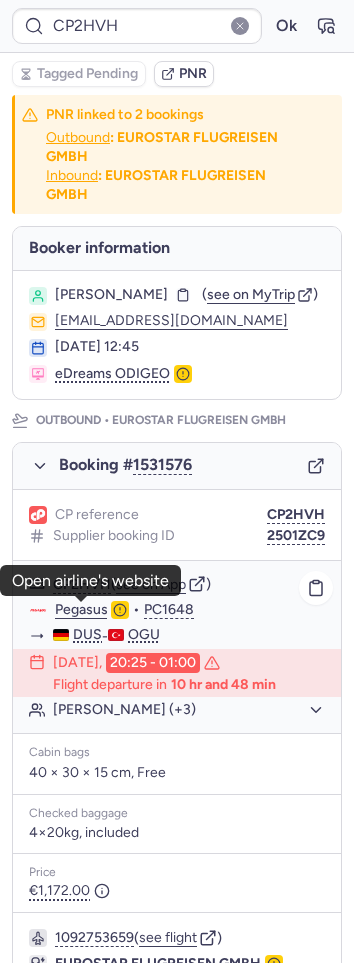 click on "Pegasus" 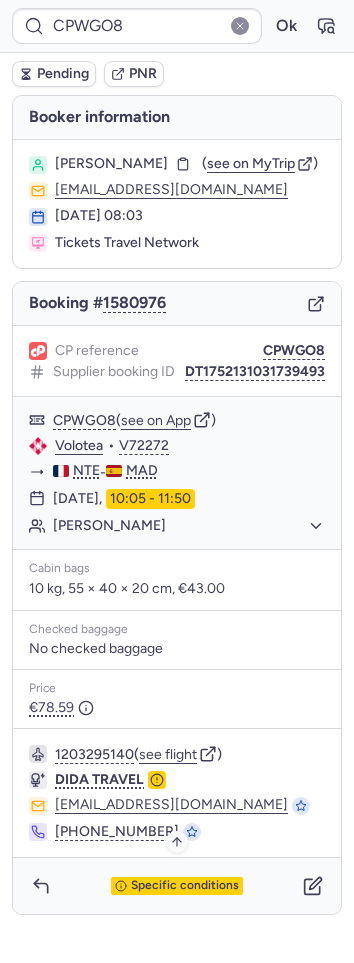 click on "Specific conditions" at bounding box center (185, 886) 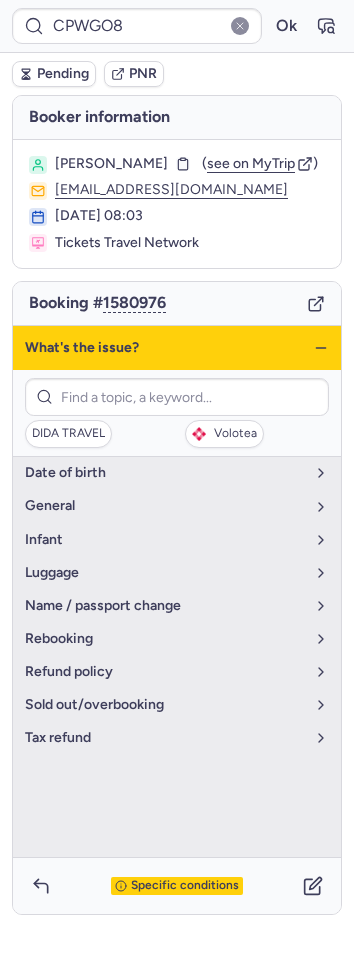 click 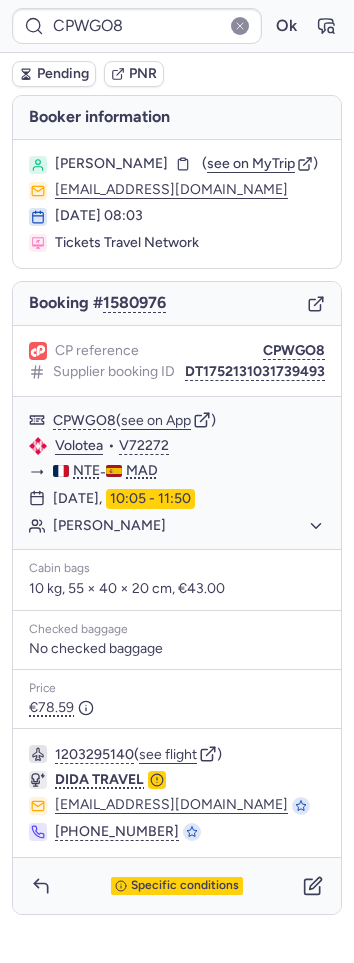 click on "Specific conditions" at bounding box center [177, 886] 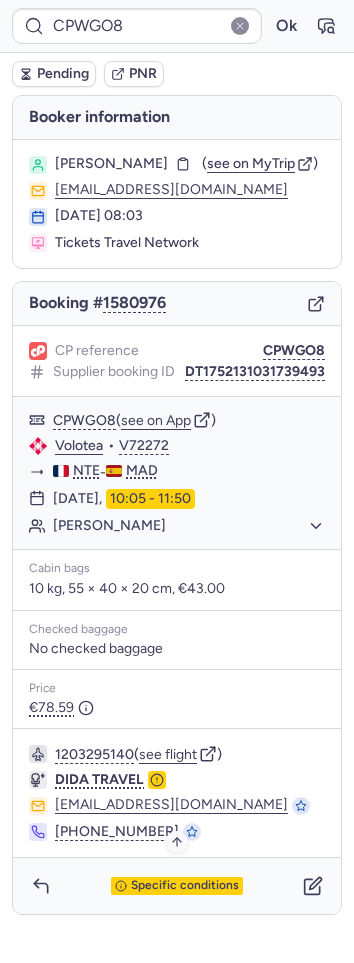 click on "Specific conditions" at bounding box center [185, 886] 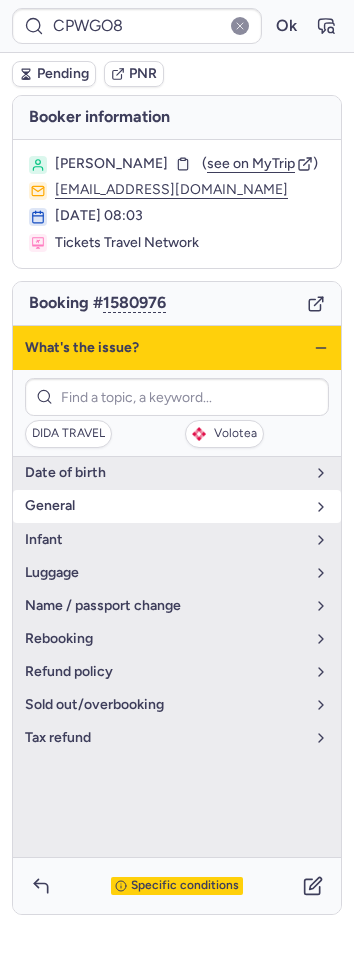 click on "general" at bounding box center [165, 506] 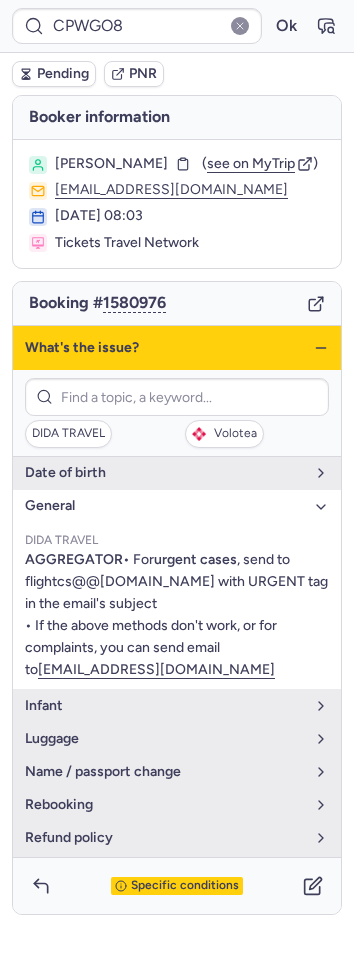 click on "general" at bounding box center (165, 506) 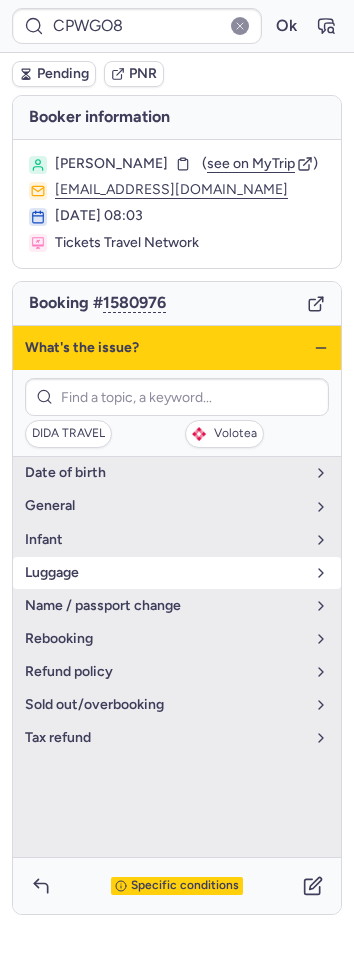click on "luggage" at bounding box center [165, 573] 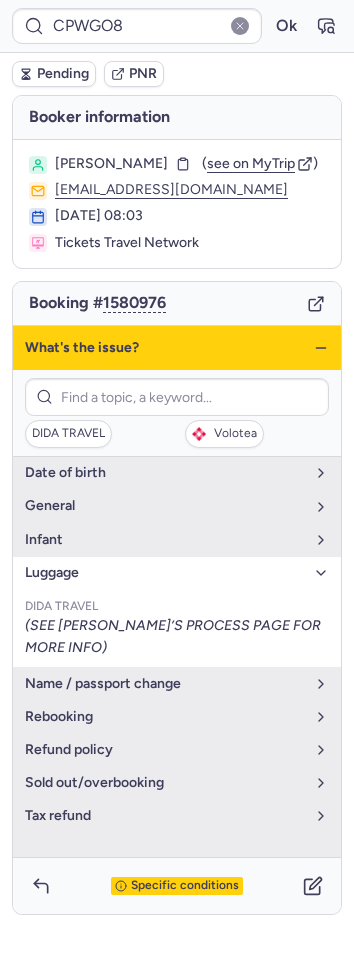 click 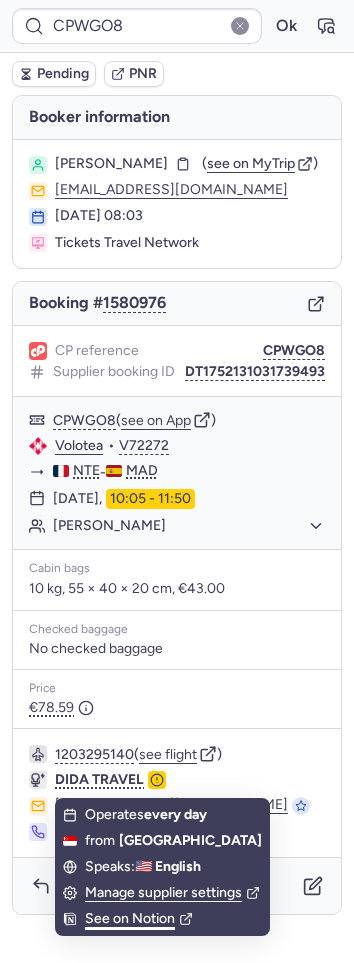 click on "See on Notion" at bounding box center (139, 919) 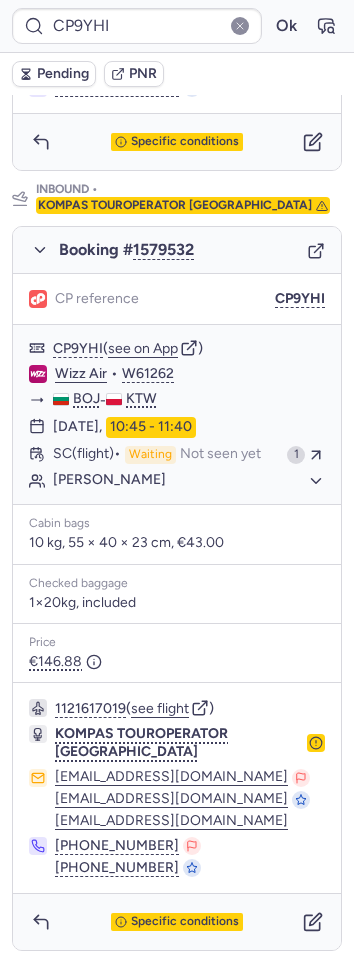 scroll, scrollTop: 172, scrollLeft: 0, axis: vertical 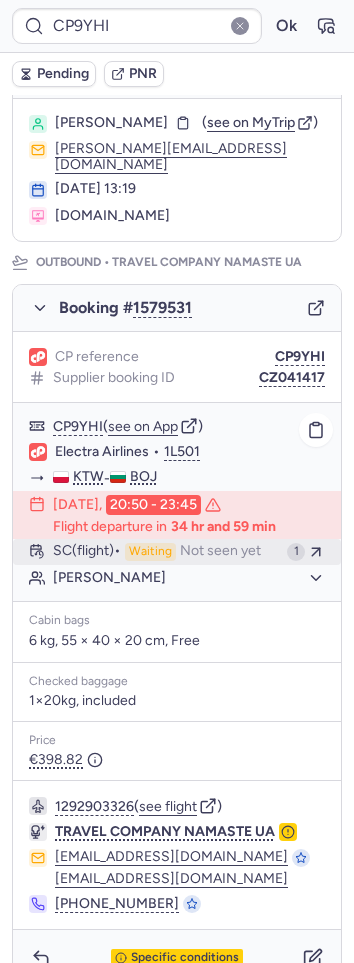 click on "SC   (flight)  Waiting Not seen yet" at bounding box center (166, 552) 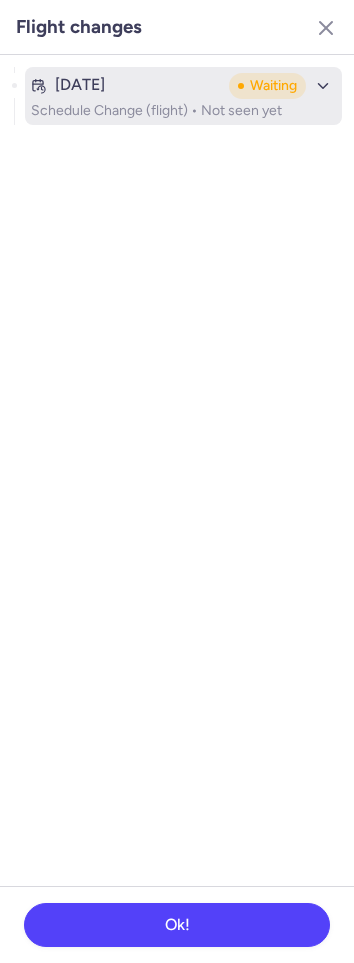 click on "Jul 9, 2025 Waiting" at bounding box center (183, 86) 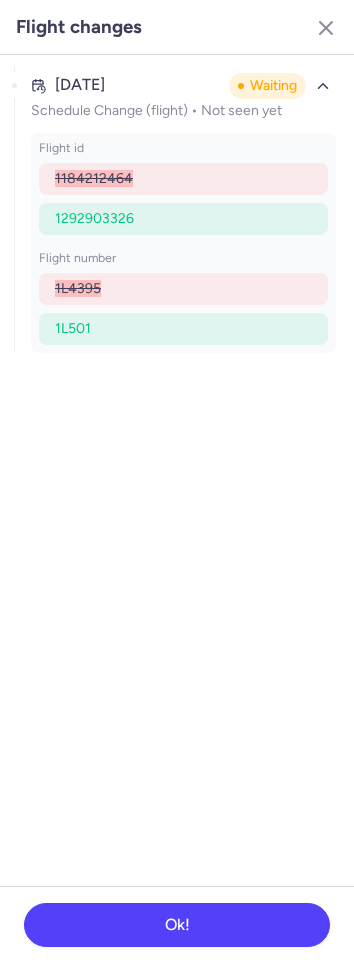 click on "Flight changes" at bounding box center (177, 27) 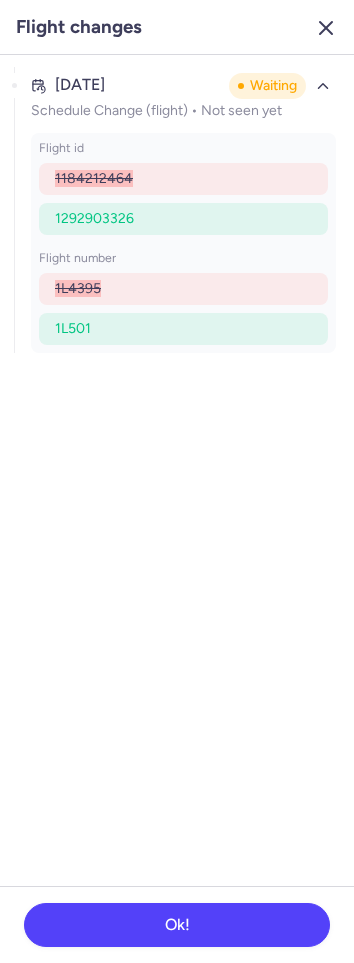 click 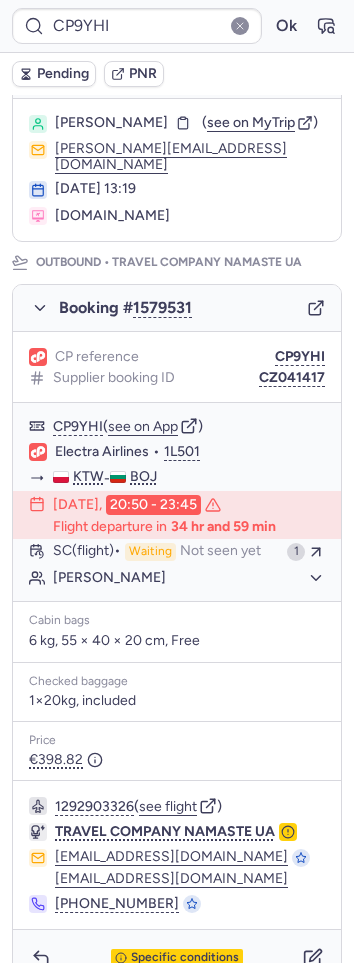 scroll, scrollTop: 1015, scrollLeft: 0, axis: vertical 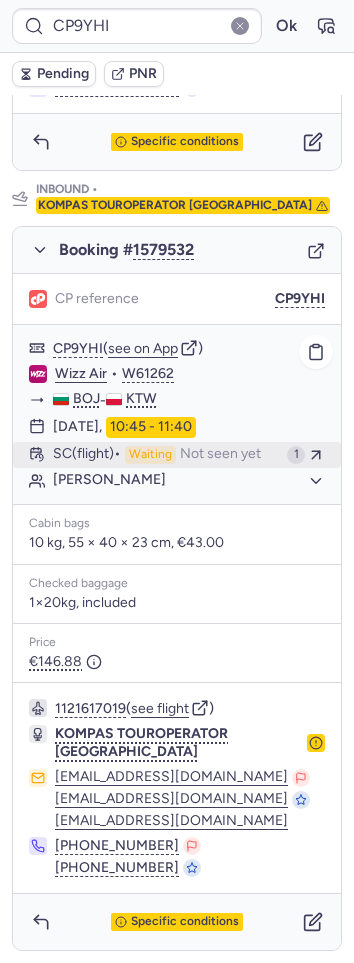 click on "SC   (flight)  Waiting Not seen yet" at bounding box center [166, 455] 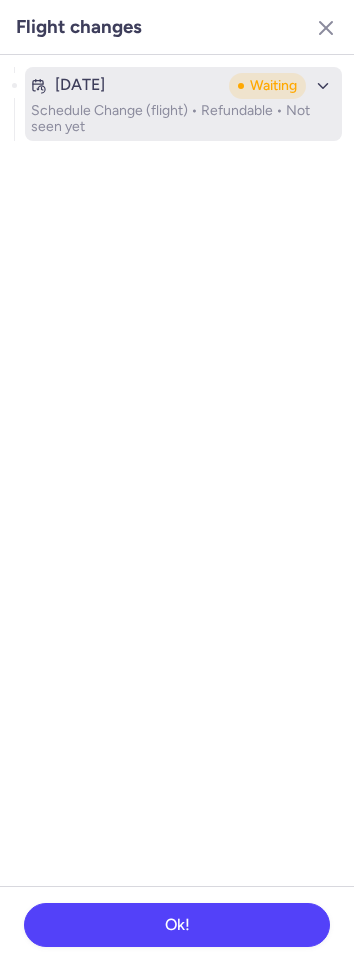 click on "Schedule Change (flight) • Refundable • Not seen yet" at bounding box center [183, 119] 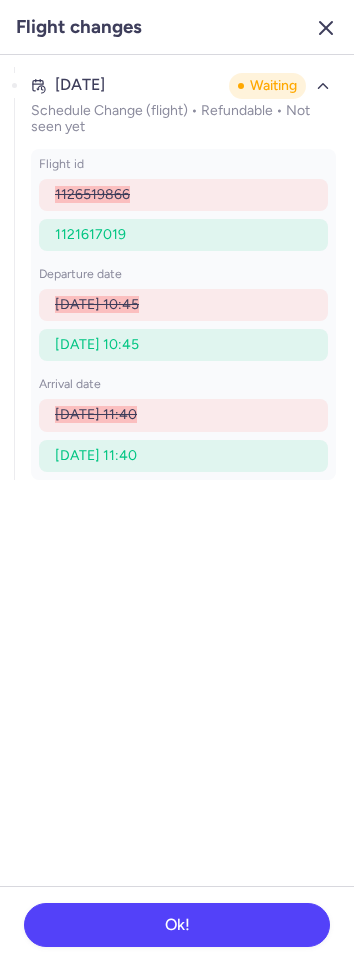 click 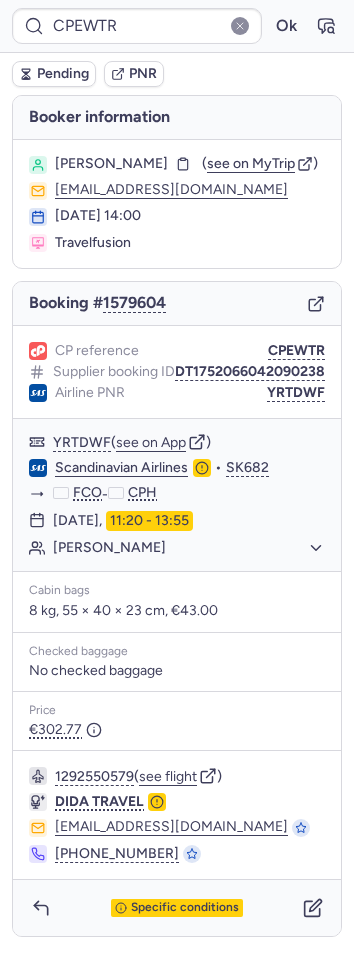 scroll, scrollTop: 17, scrollLeft: 0, axis: vertical 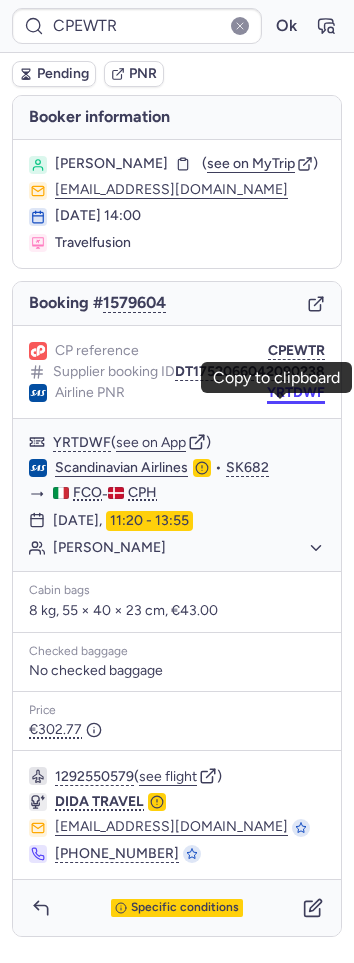 click on "YRTDWF" at bounding box center (296, 393) 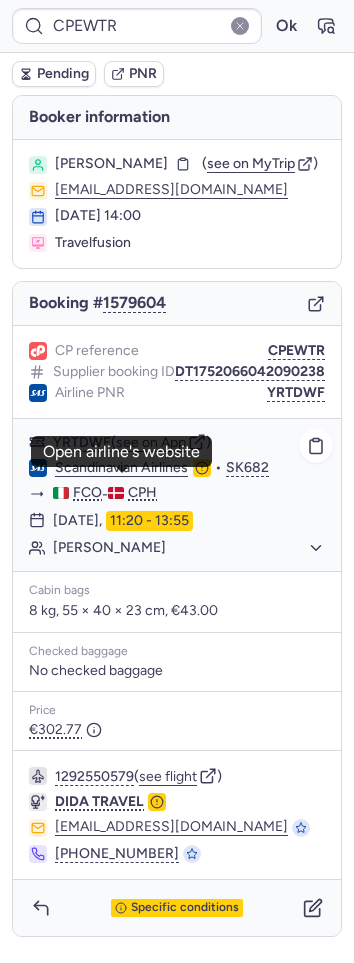 click on "Scandinavian Airlines" 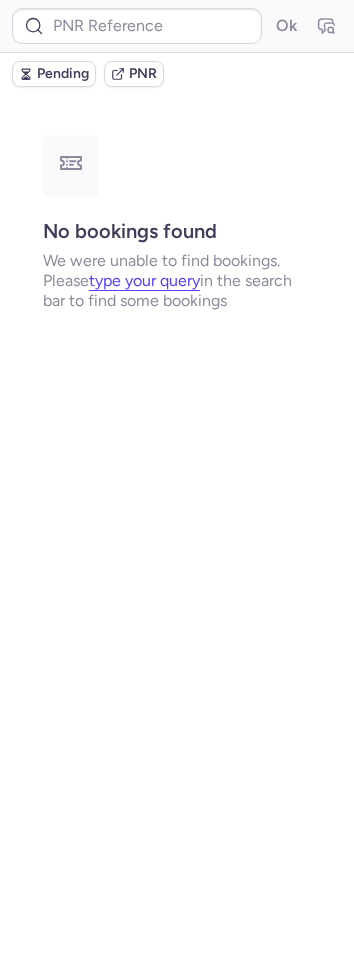 scroll, scrollTop: 0, scrollLeft: 0, axis: both 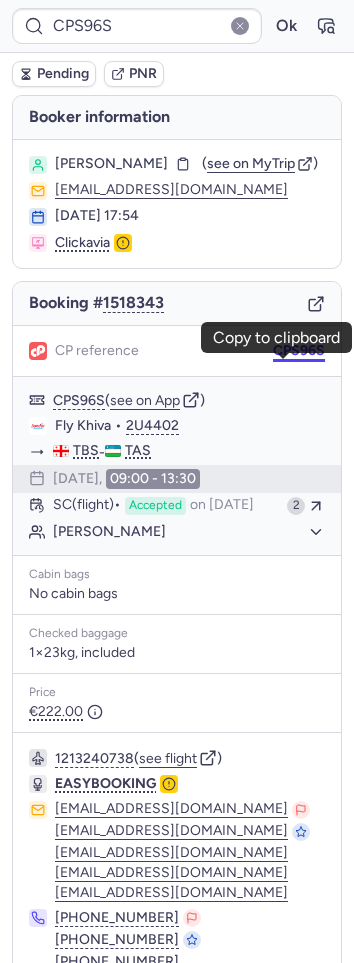 click on "CPS96S" at bounding box center (299, 351) 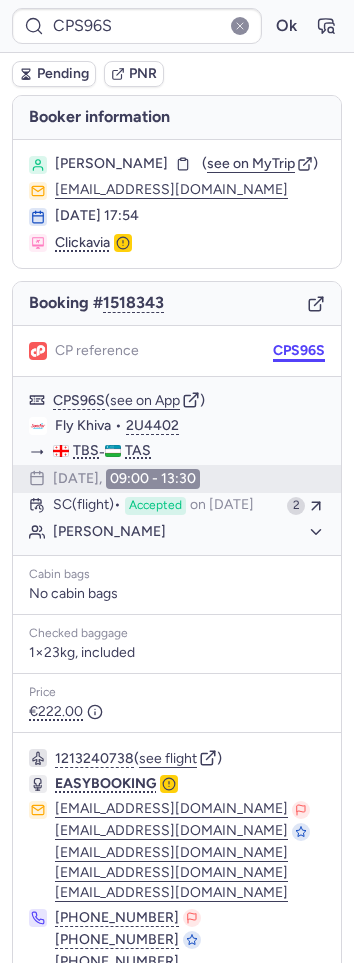 click on "CPS96S" at bounding box center [299, 351] 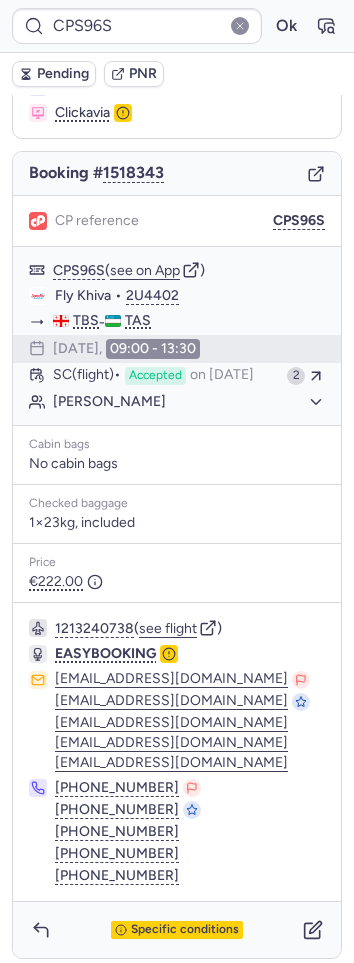 scroll, scrollTop: 173, scrollLeft: 0, axis: vertical 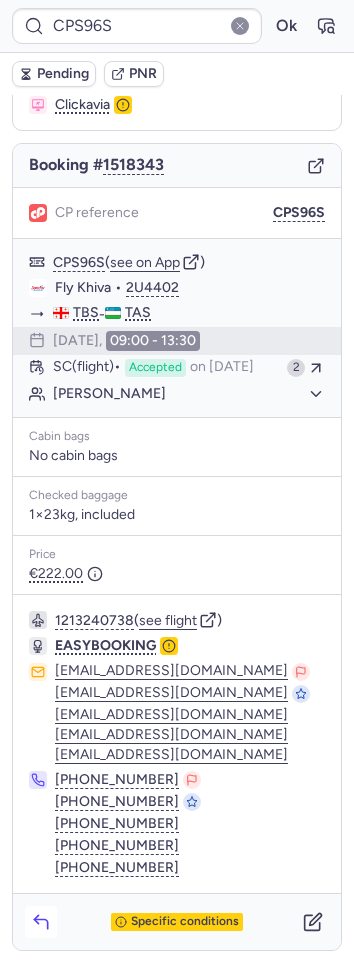 click at bounding box center [41, 922] 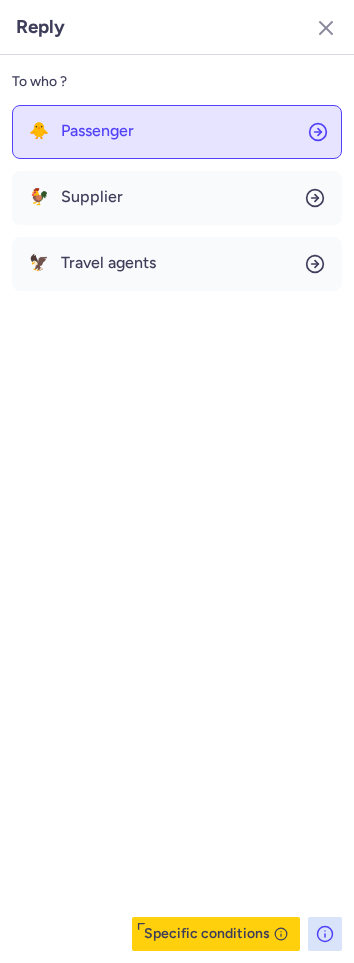 click on "🐥 Passenger" 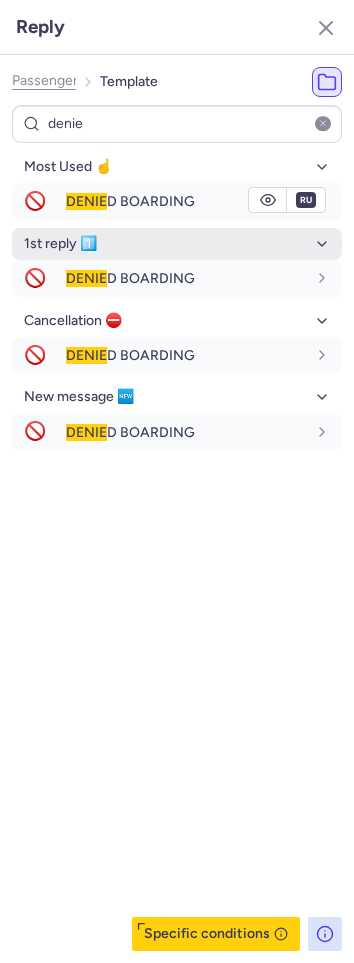 drag, startPoint x: 159, startPoint y: 194, endPoint x: 308, endPoint y: 197, distance: 149.0302 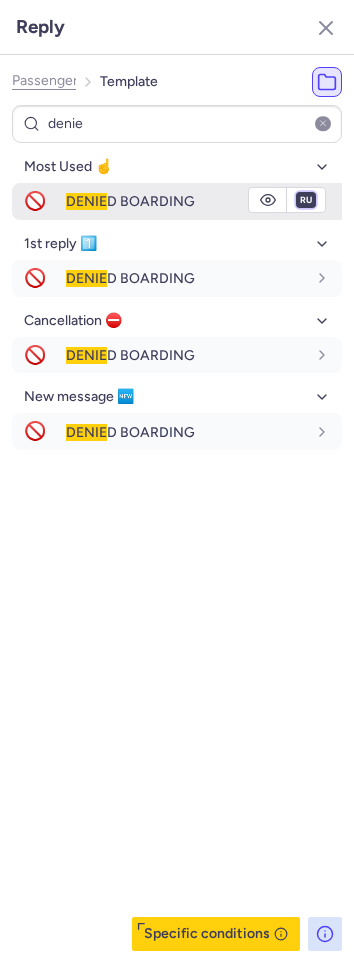 click on "fr en de nl pt es it ru" at bounding box center (306, 200) 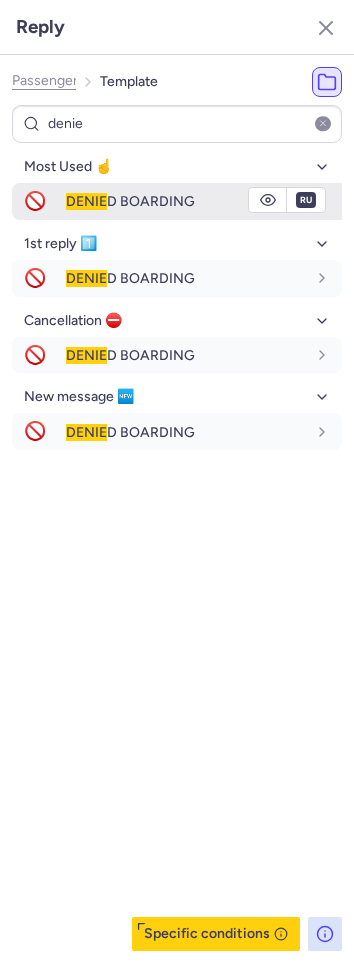 click on "fr en de nl pt es it ru" at bounding box center [306, 200] 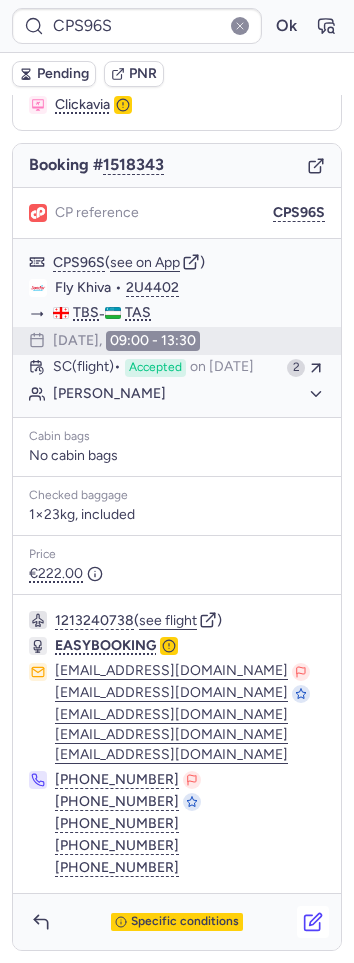 click 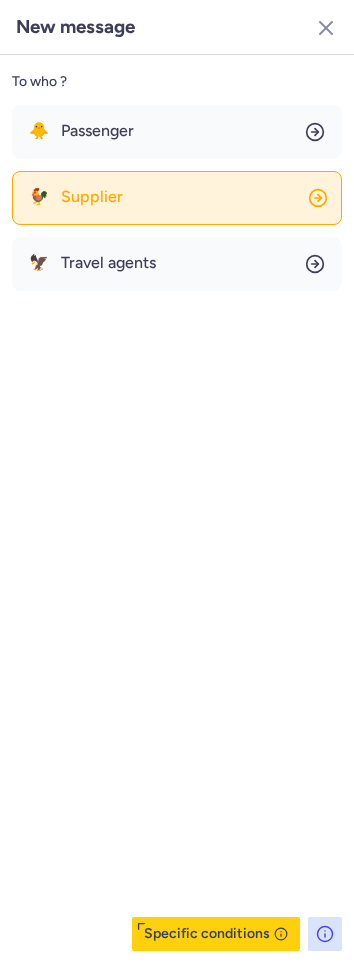 click on "🐓 Supplier" 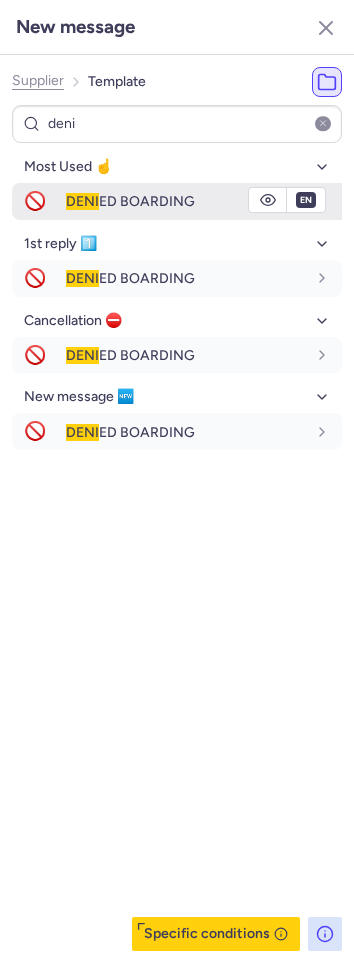 click on "DENI ED BOARDING" at bounding box center (204, 201) 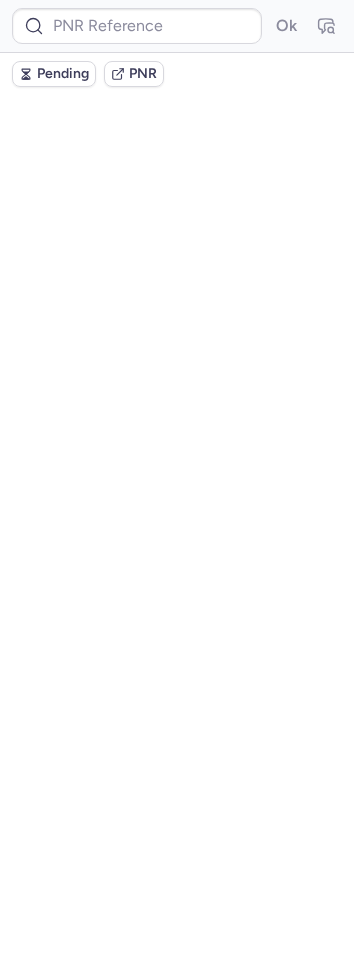 scroll, scrollTop: 0, scrollLeft: 0, axis: both 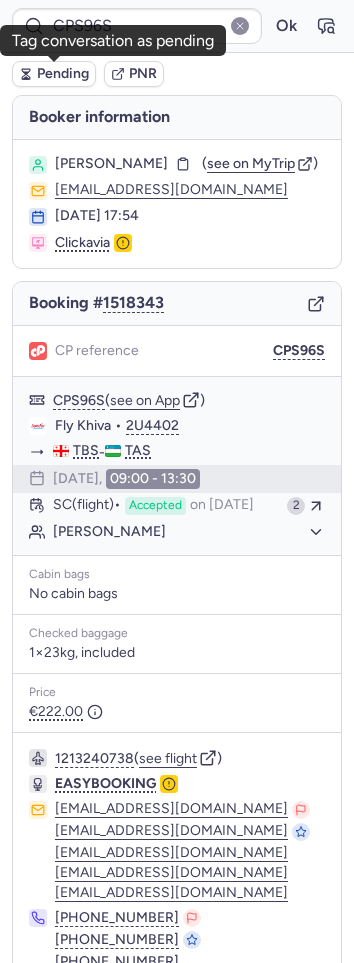 click on "Pending" at bounding box center (63, 74) 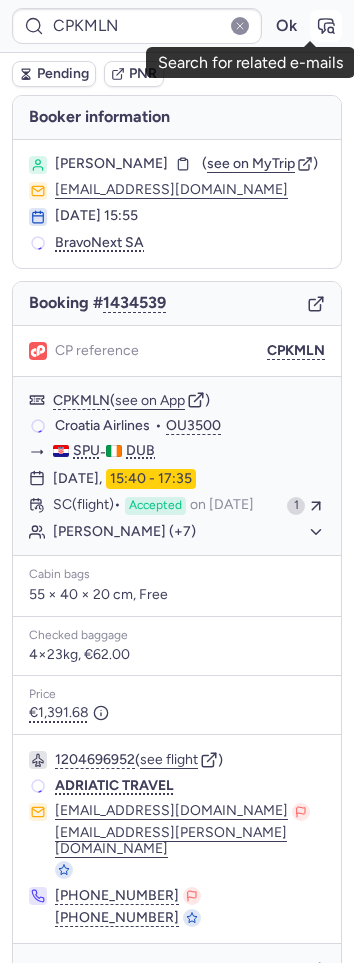 click 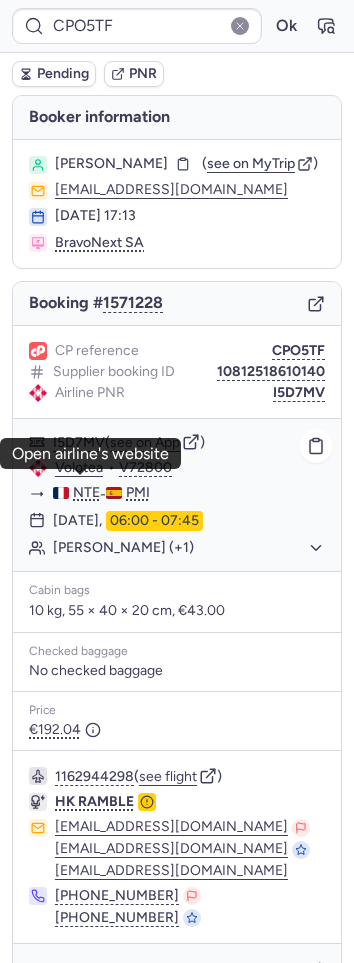 click on "Volotea" 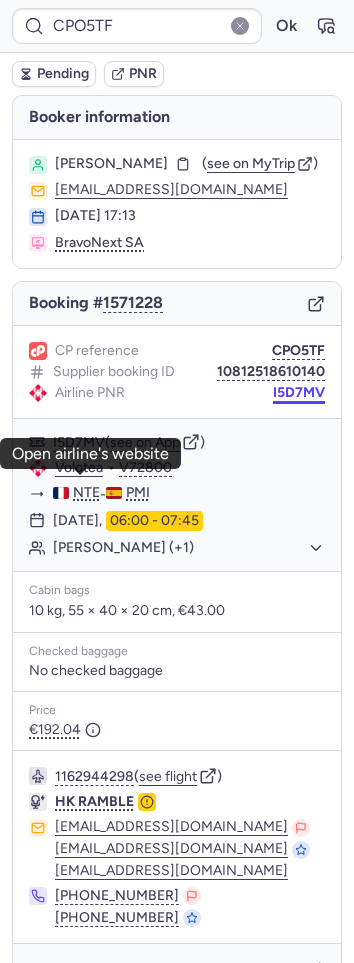click on "I5D7MV" at bounding box center (299, 393) 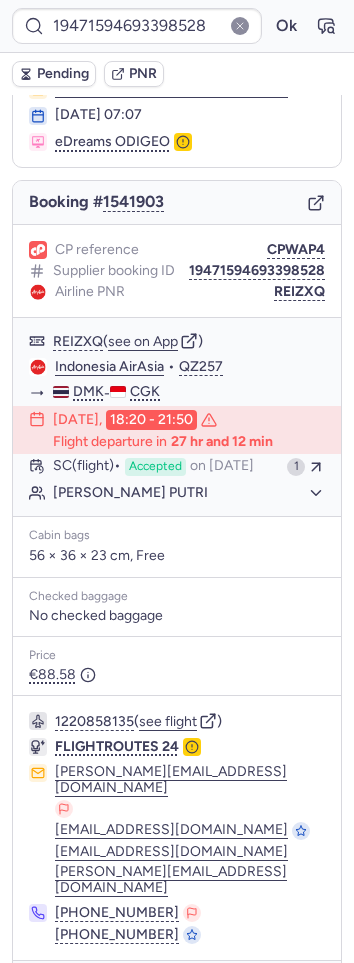 scroll, scrollTop: 167, scrollLeft: 0, axis: vertical 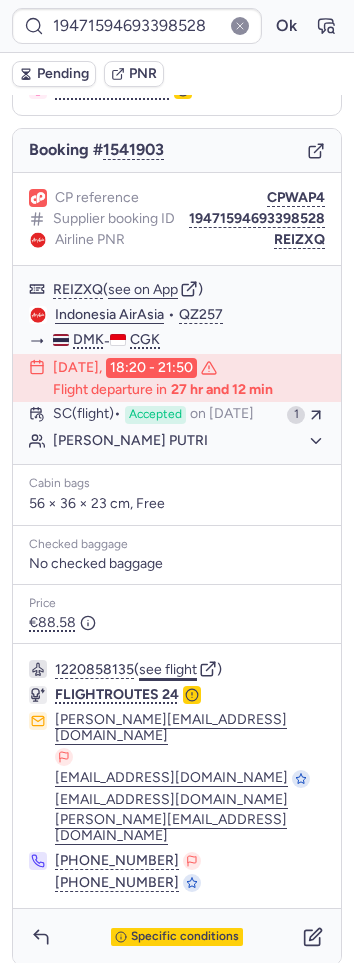 click on "see flight" 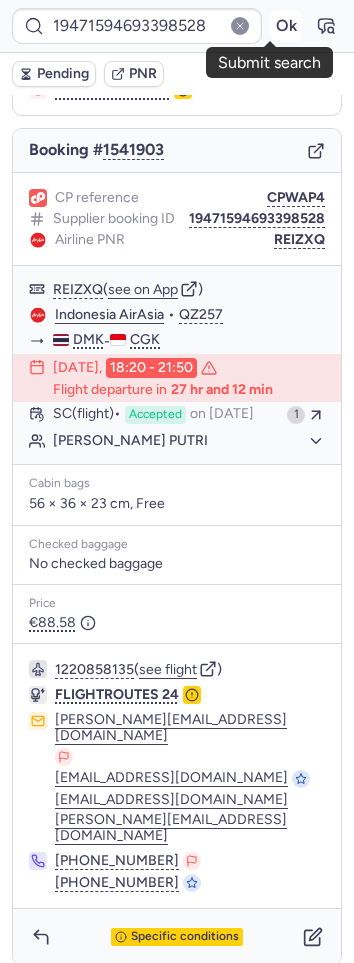 click on "Ok" at bounding box center [286, 26] 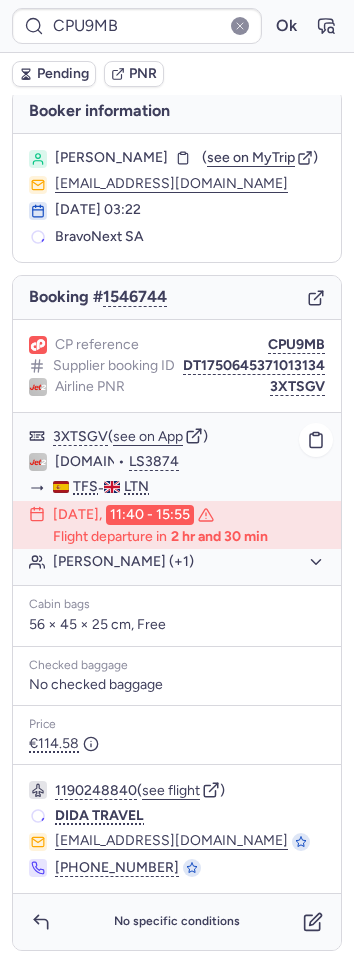 scroll, scrollTop: 37, scrollLeft: 0, axis: vertical 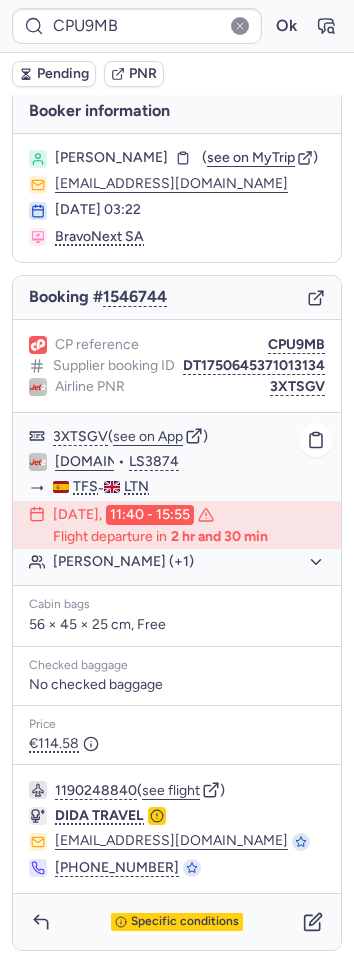 click on "Cynthia SALMON (+1)" 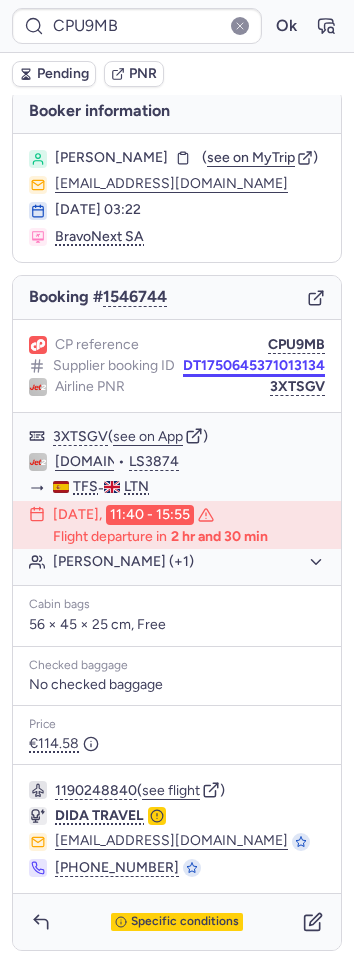 click on "DT1750645371013134" at bounding box center [254, 366] 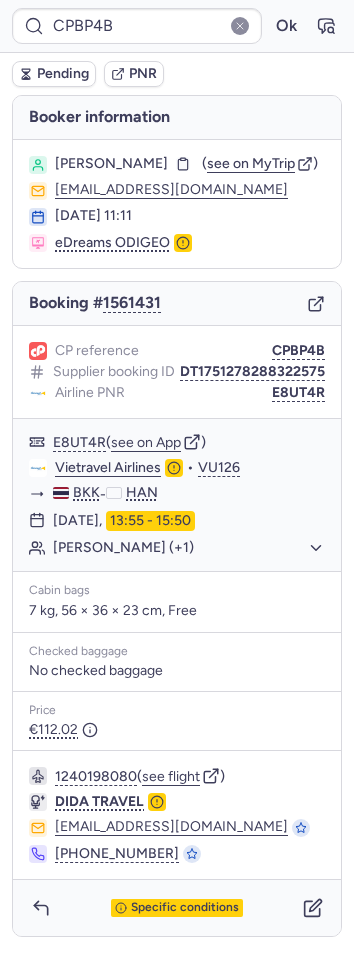 scroll, scrollTop: 3, scrollLeft: 0, axis: vertical 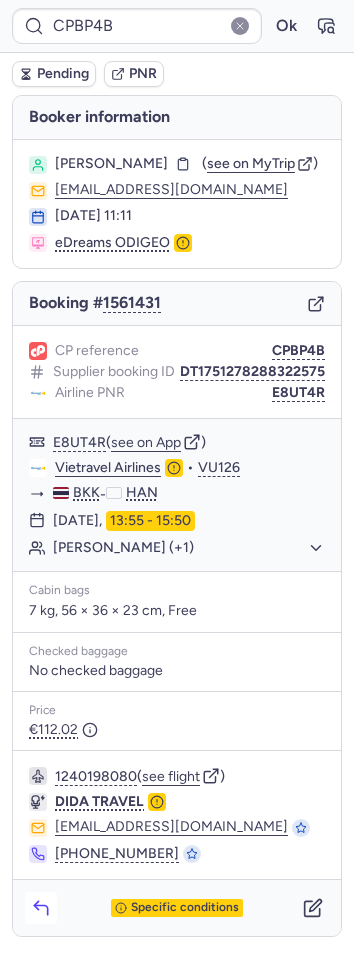 click at bounding box center (41, 908) 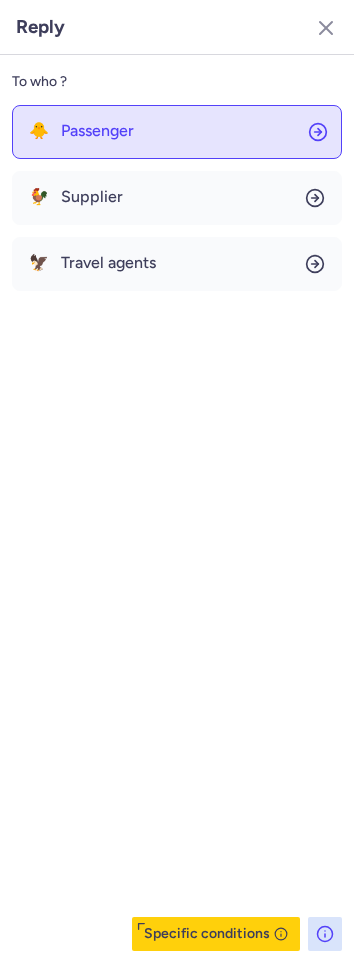 click on "Passenger" at bounding box center (97, 131) 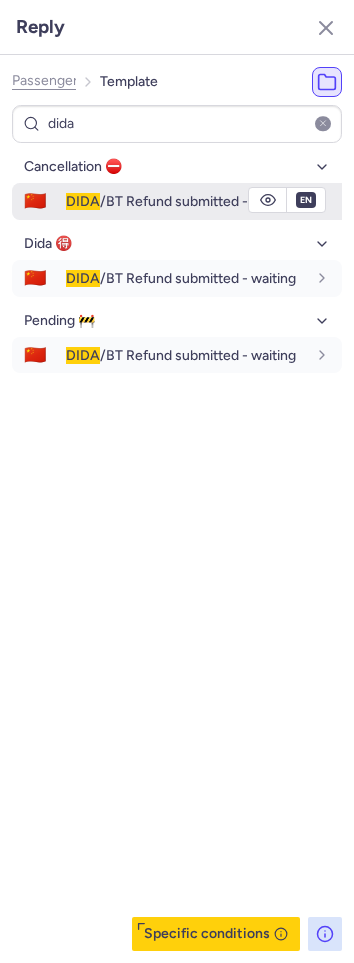 click on "DIDA /BT Refund submitted - waiting" at bounding box center [204, 201] 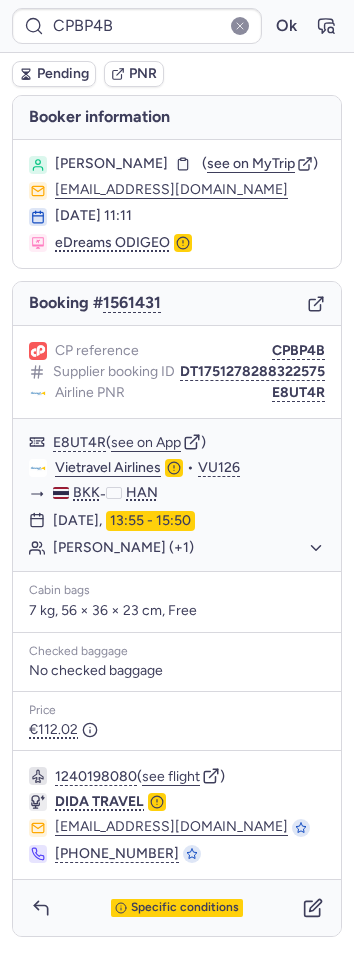 click on "CPBP4B  Ok" at bounding box center (177, 26) 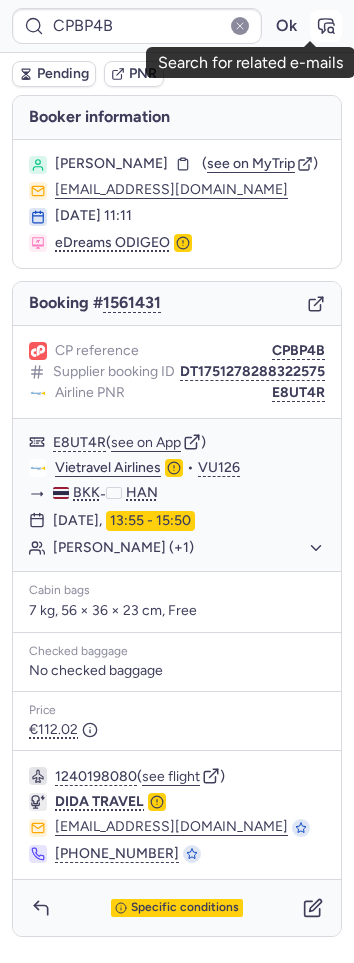 click at bounding box center [326, 26] 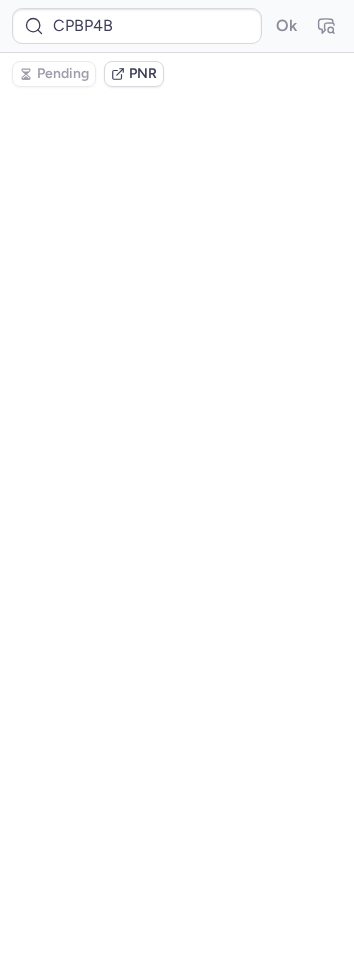 scroll, scrollTop: 0, scrollLeft: 0, axis: both 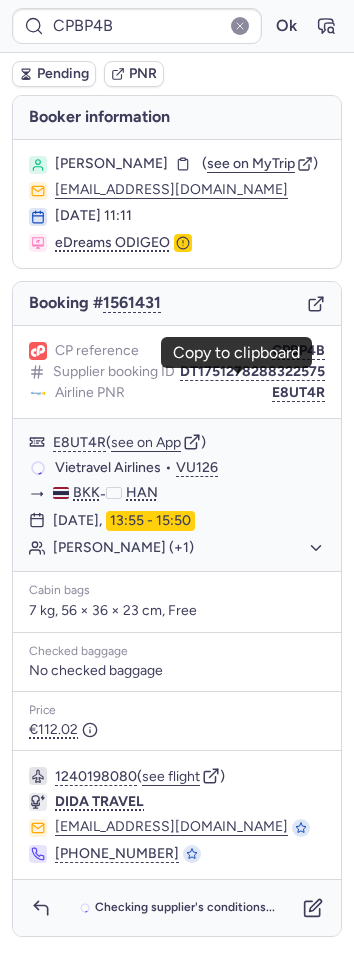drag, startPoint x: 222, startPoint y: 377, endPoint x: 156, endPoint y: 367, distance: 66.75328 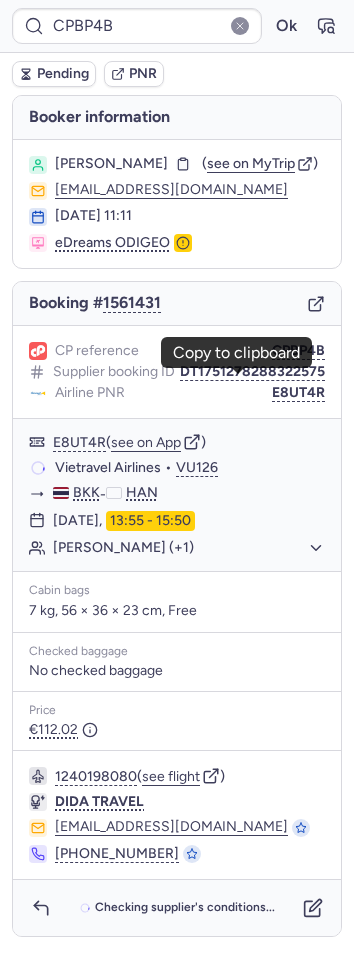click on "DT1751278288322575" at bounding box center (252, 372) 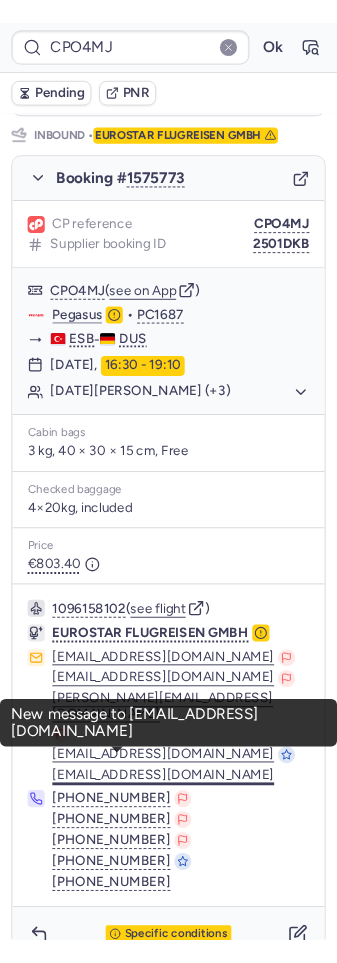 scroll, scrollTop: 216, scrollLeft: 0, axis: vertical 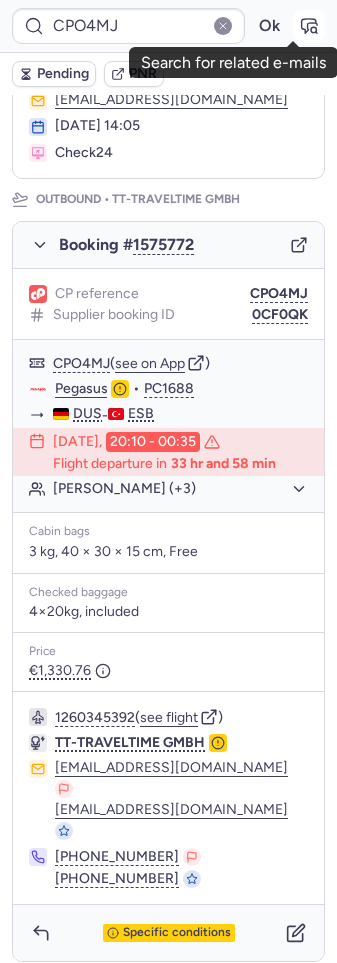 click 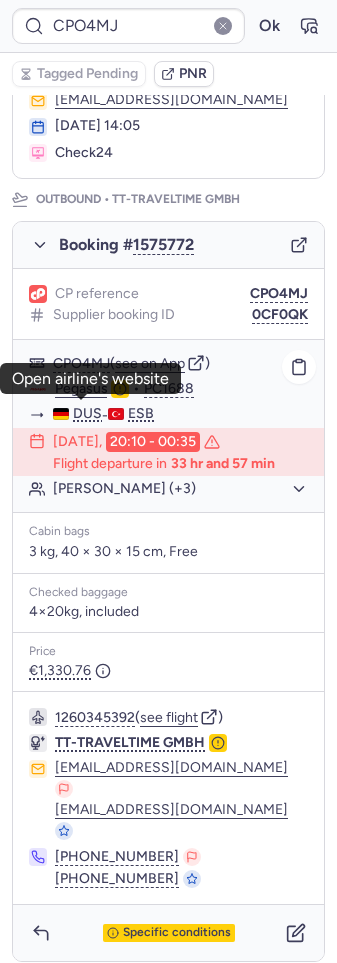 click on "Pegasus" 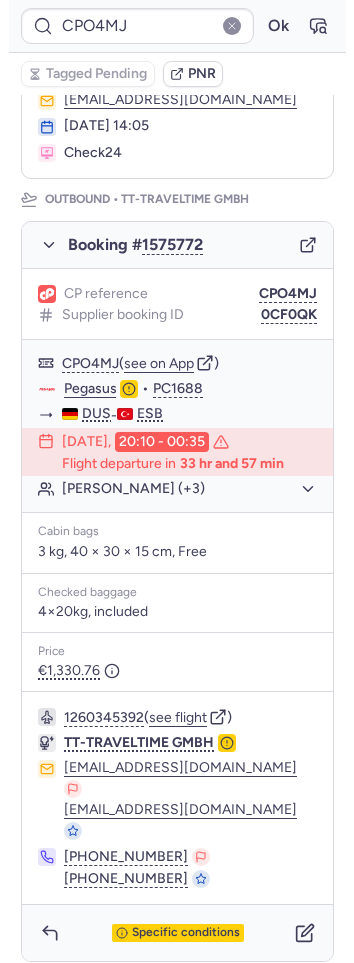 scroll, scrollTop: 1026, scrollLeft: 0, axis: vertical 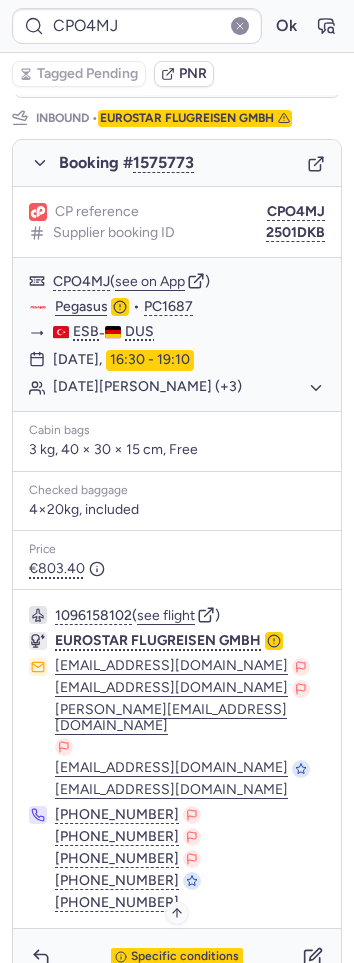 click on "Specific conditions" at bounding box center [177, 957] 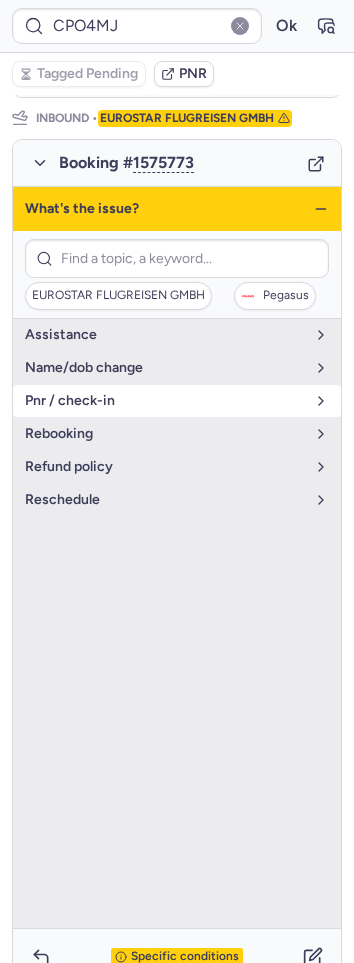 click on "pnr / check-in" at bounding box center (165, 401) 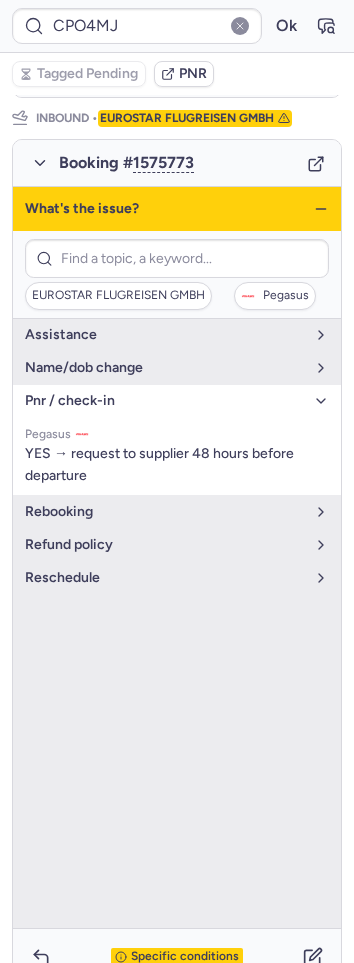 click 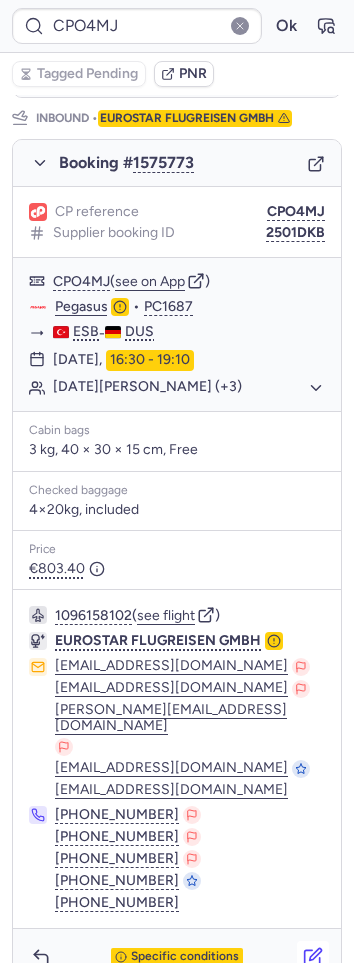 click 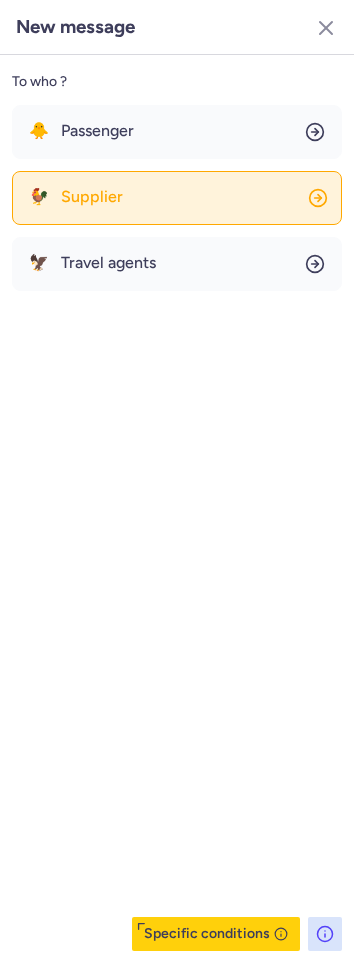 click on "Supplier" at bounding box center (92, 197) 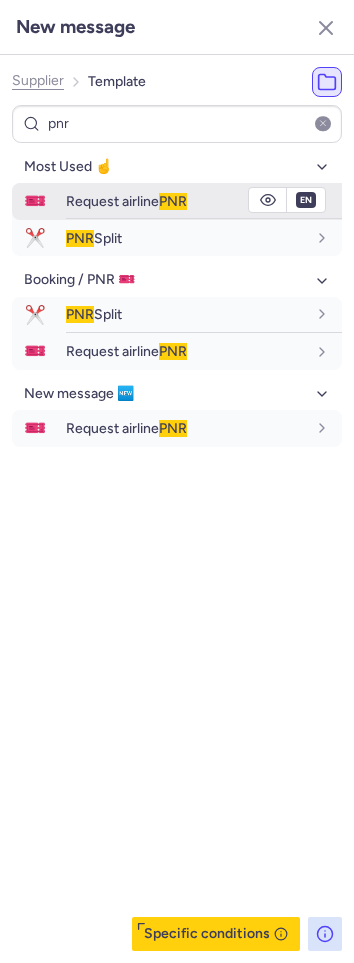 click on "Request airline  PNR" at bounding box center (204, 201) 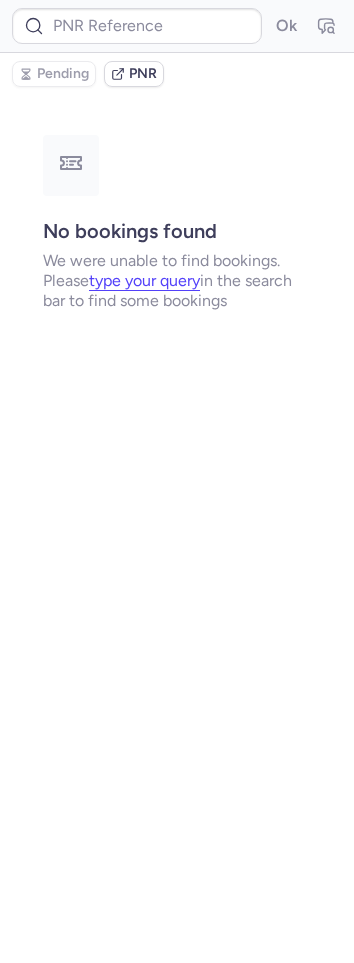 scroll, scrollTop: 0, scrollLeft: 0, axis: both 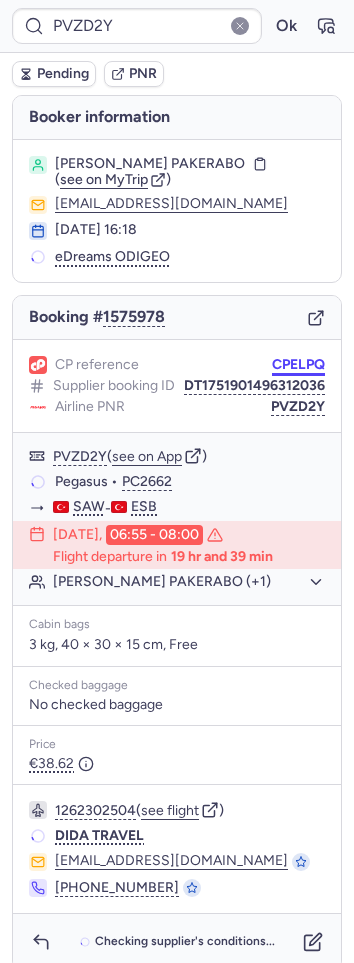 click on "CPELPQ" at bounding box center [298, 365] 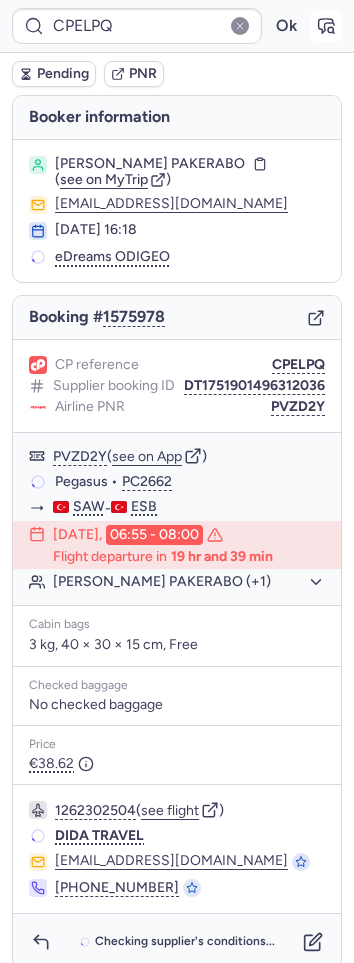 click 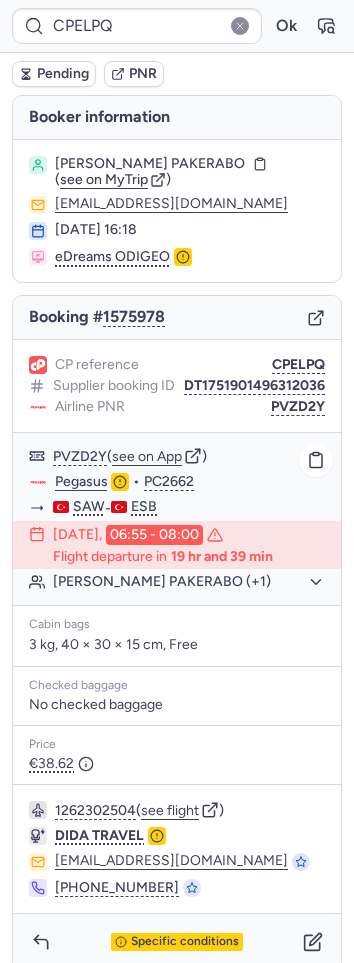 click on "Jean Pierre Ma Bulatodo PAKERABO (+1)" 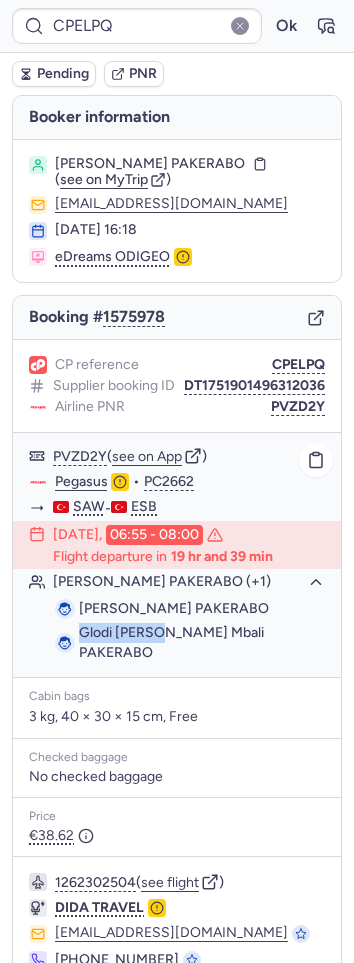 drag, startPoint x: 81, startPoint y: 683, endPoint x: 156, endPoint y: 680, distance: 75.059975 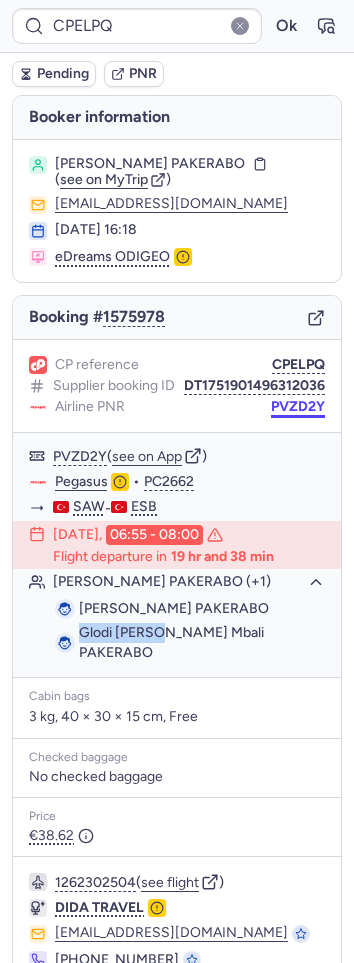 click on "PVZD2Y" at bounding box center (298, 407) 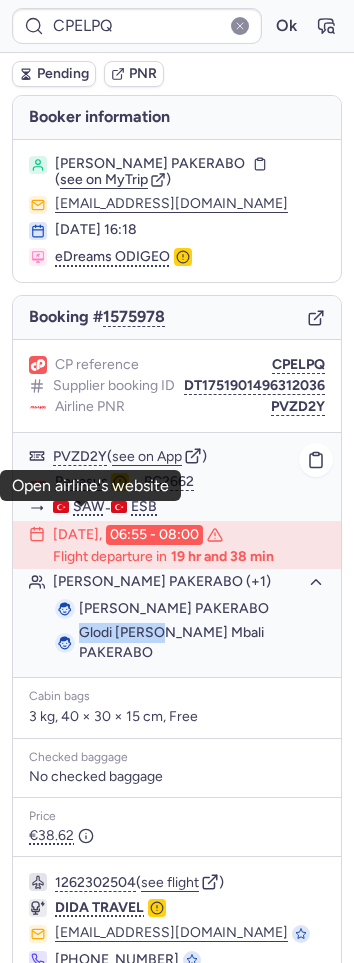 click on "Pegasus" 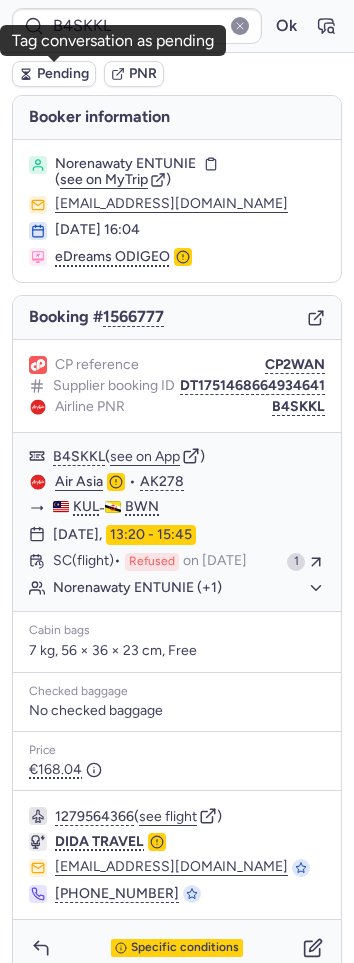 click on "Pending" at bounding box center (63, 74) 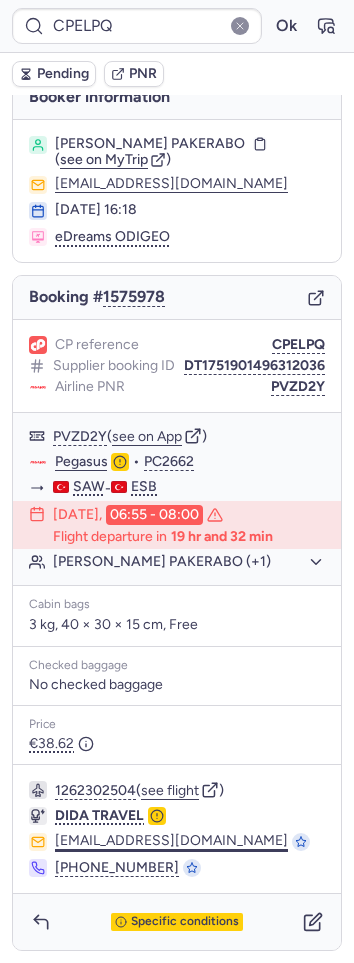 scroll, scrollTop: 67, scrollLeft: 0, axis: vertical 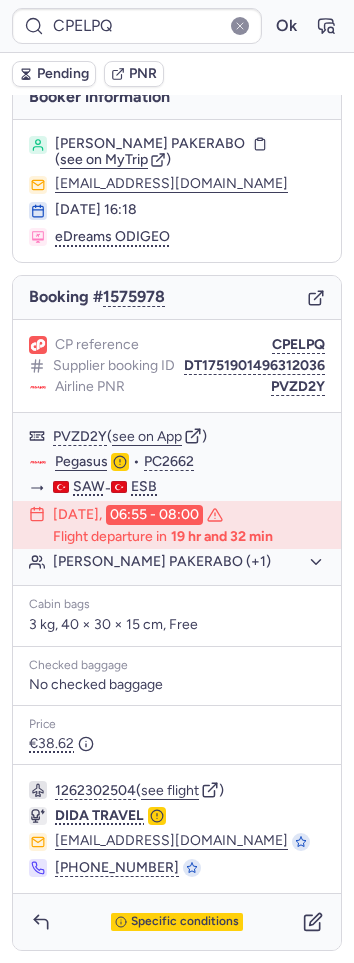click on "Specific conditions" at bounding box center [177, 922] 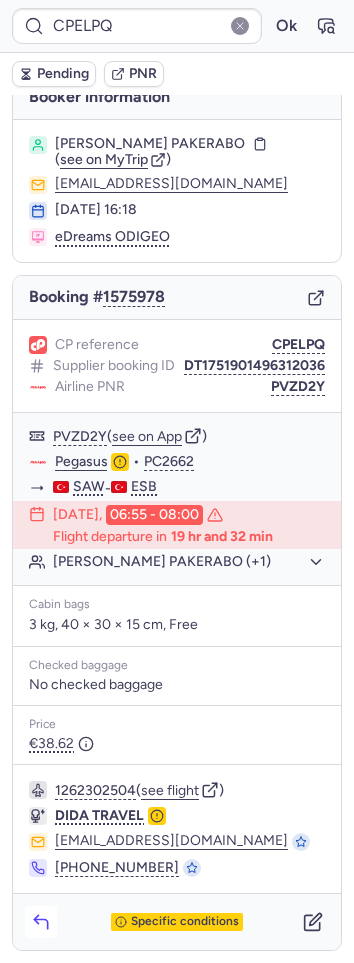 click 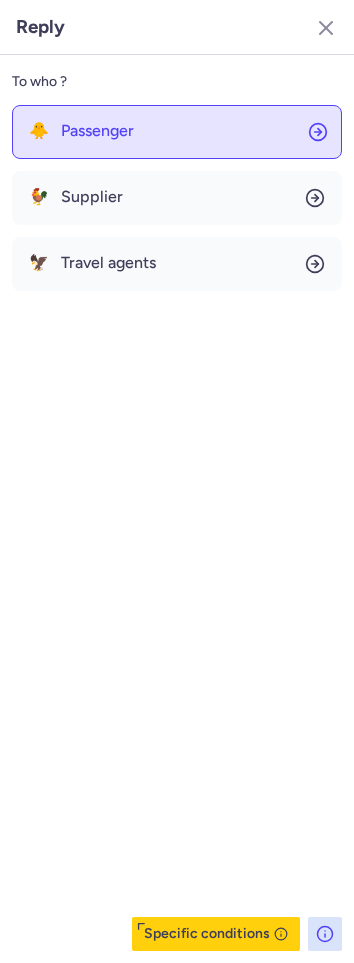 click on "🐥 Passenger" 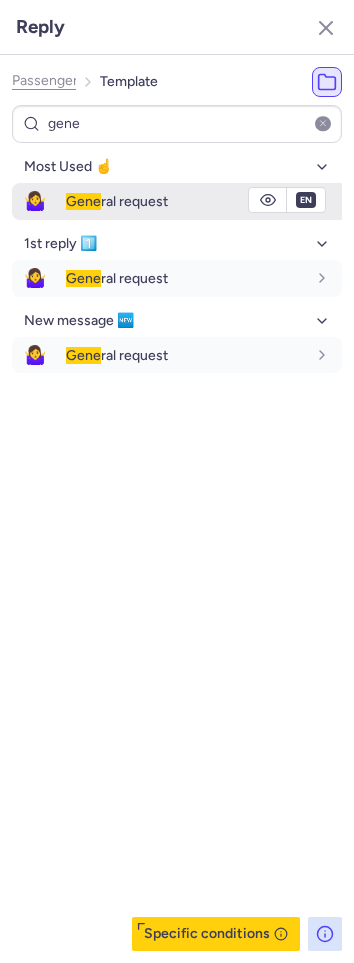 click on "🤷‍♀️" at bounding box center (35, 201) 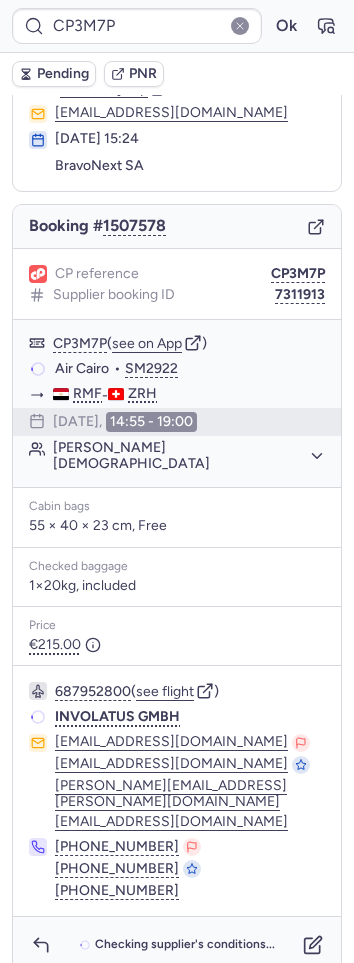 scroll, scrollTop: 70, scrollLeft: 0, axis: vertical 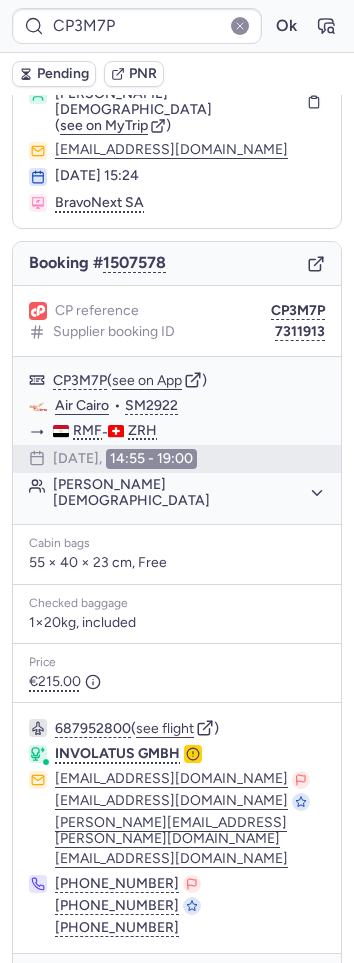 click on "Pending" at bounding box center [63, 74] 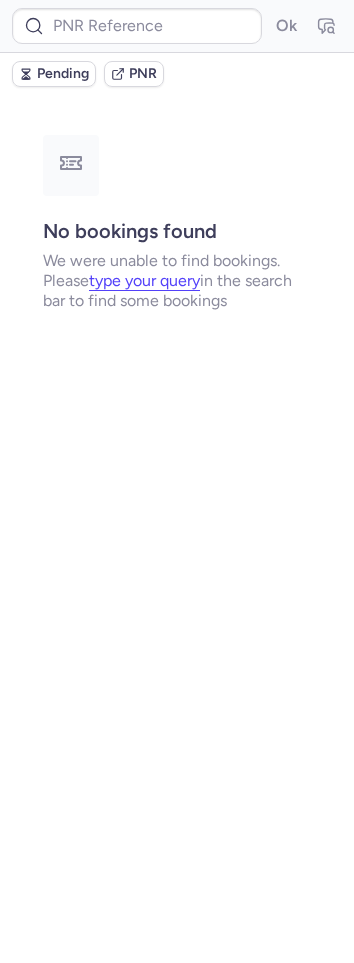 scroll, scrollTop: 0, scrollLeft: 0, axis: both 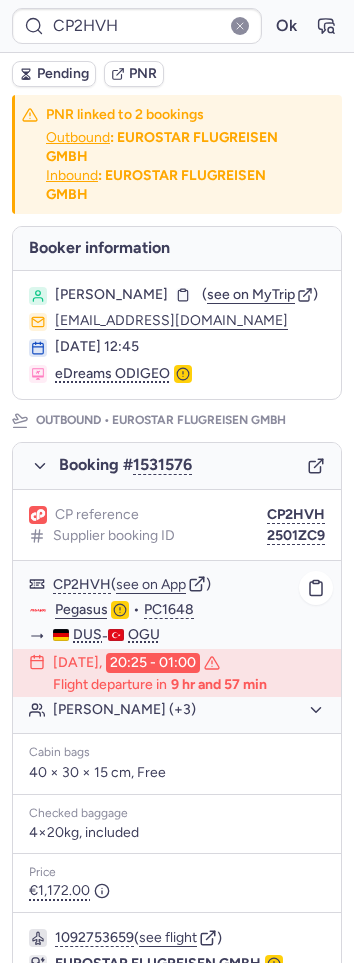 click on "Anna Katarzyna KALICKA (+3)" 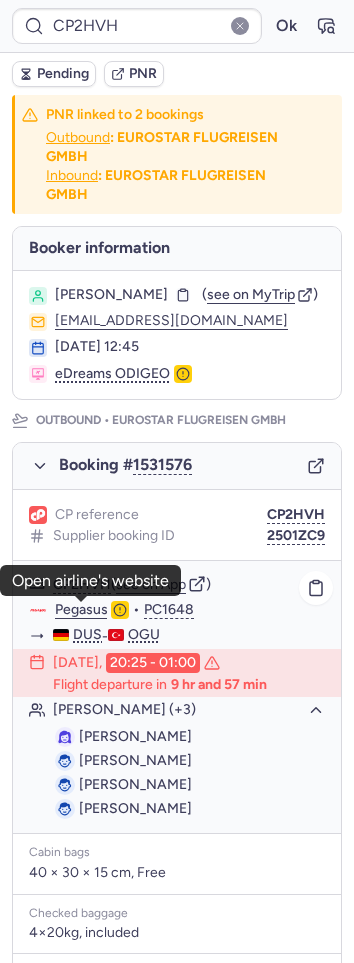 click on "Pegasus" 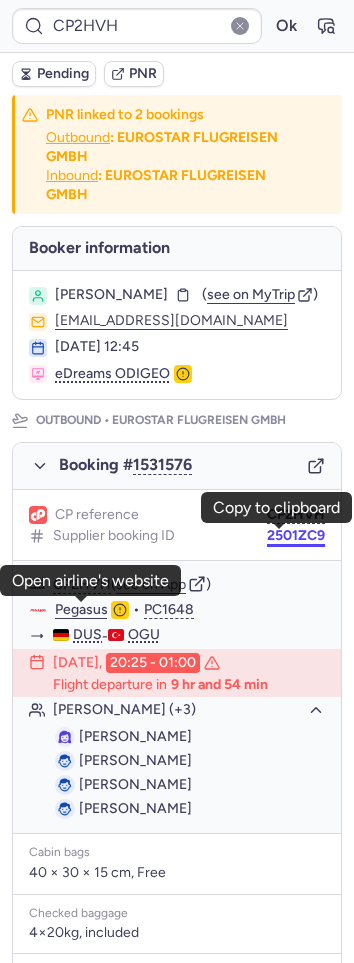 click on "2501ZC9" at bounding box center (296, 536) 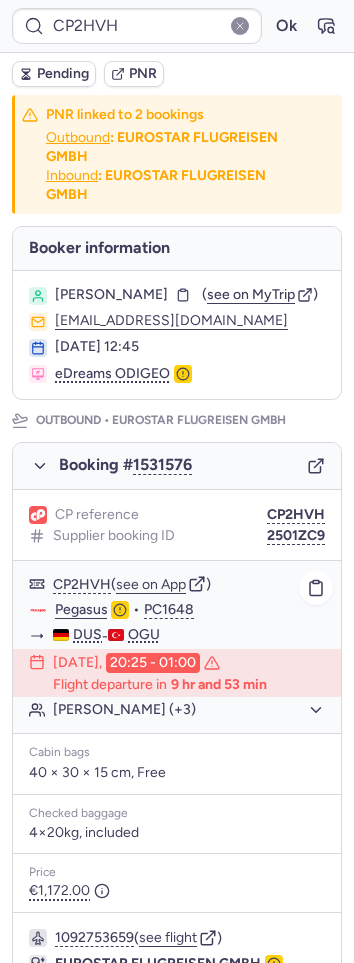 click on "Anna Katarzyna KALICKA (+3)" 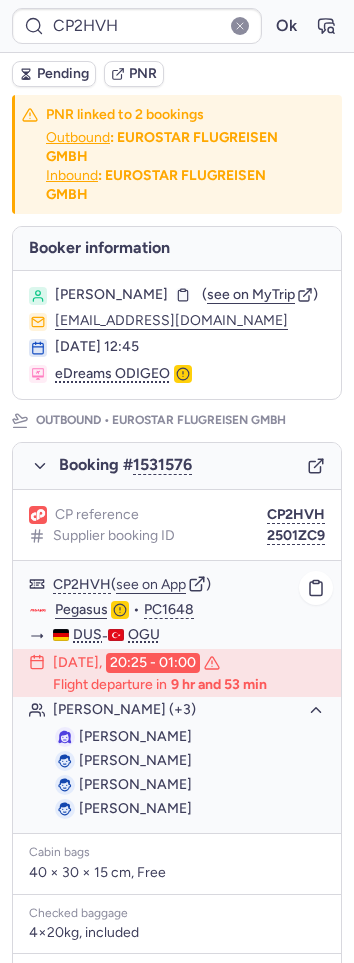 drag, startPoint x: 78, startPoint y: 741, endPoint x: 226, endPoint y: 729, distance: 148.48569 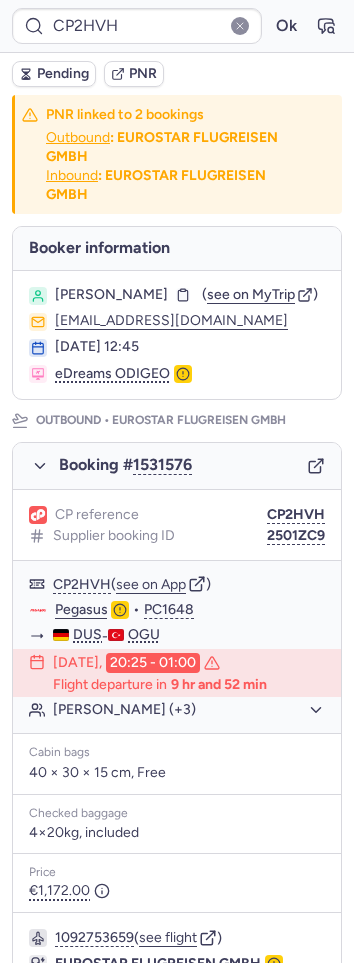 click on "Pending" at bounding box center [63, 74] 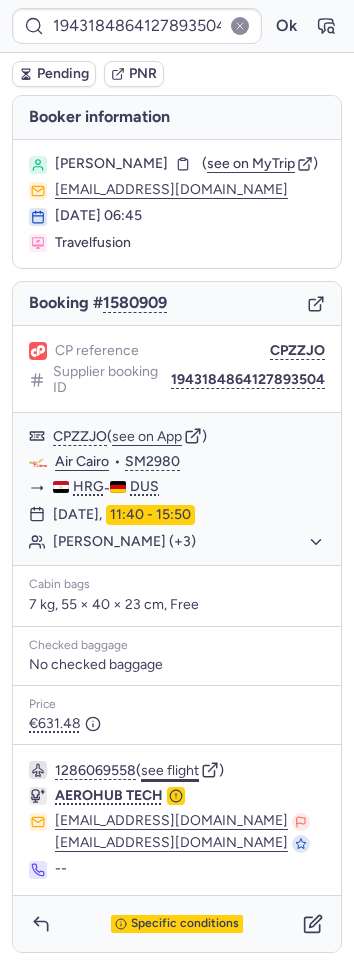 click on "see flight" 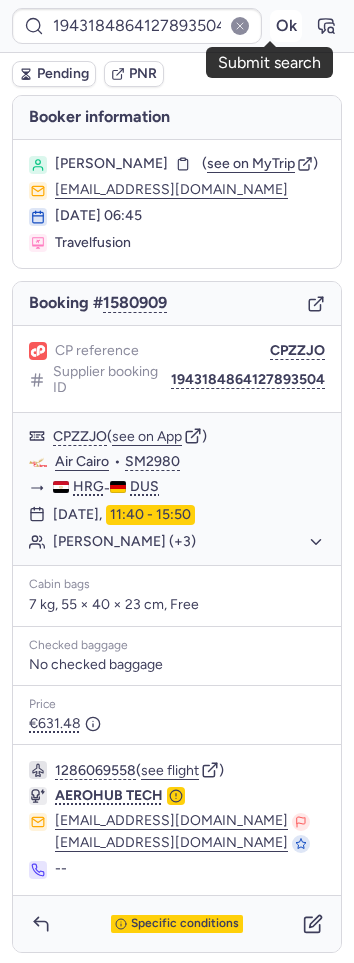 click on "Ok" at bounding box center (286, 26) 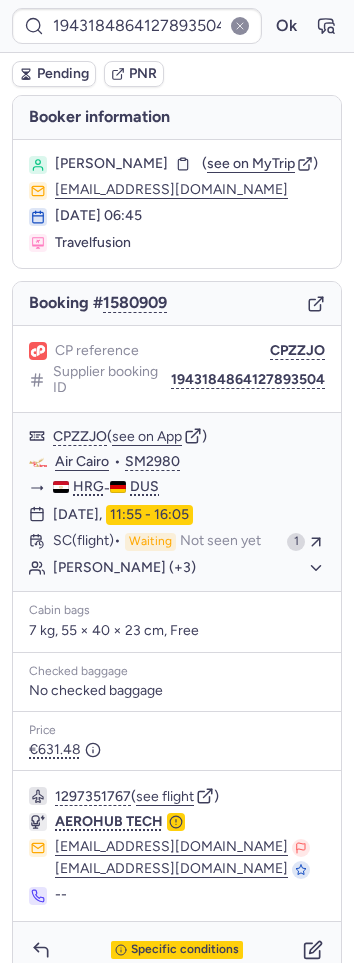 scroll, scrollTop: 48, scrollLeft: 0, axis: vertical 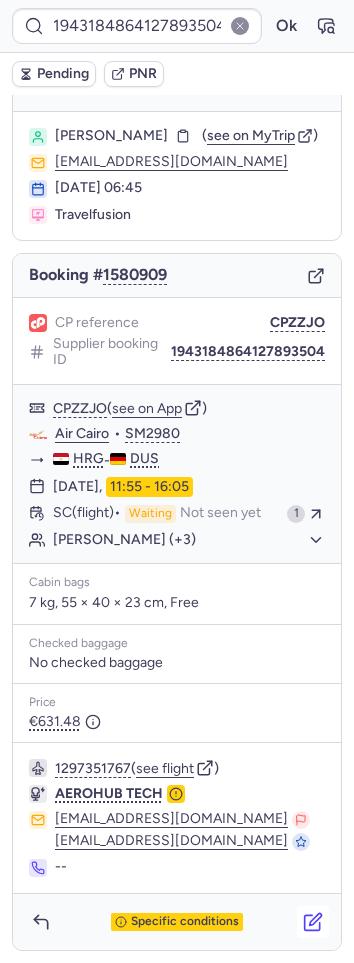 click 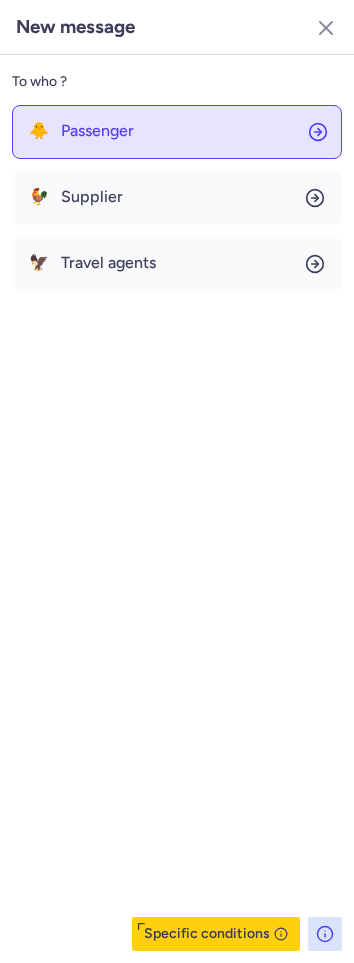 click on "🐥 Passenger" 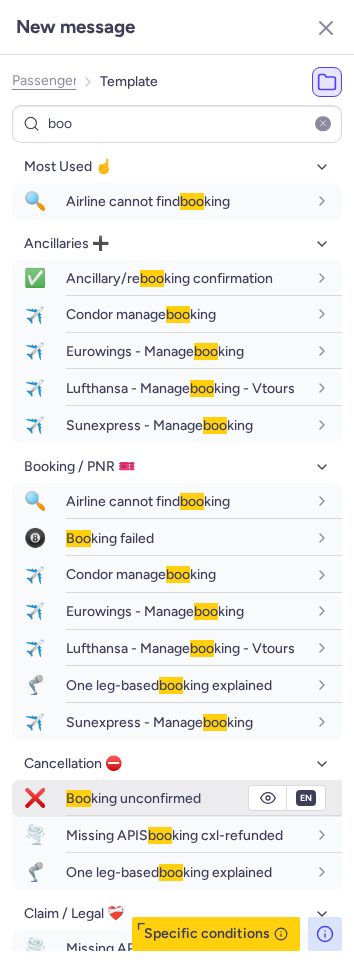 click on "Boo king unconfirmed" at bounding box center [133, 798] 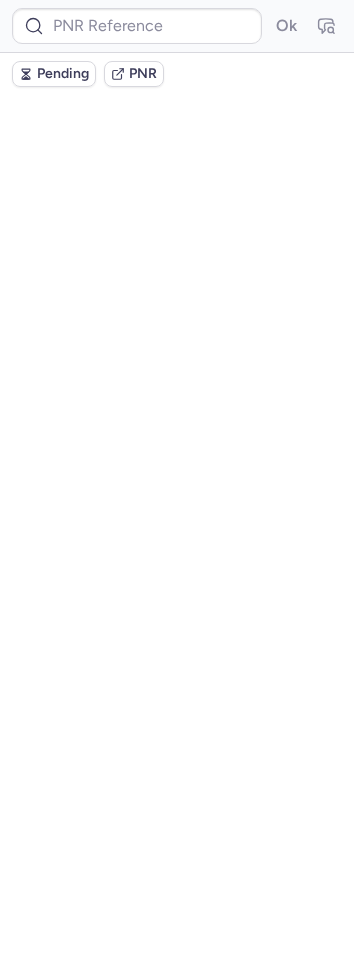 scroll, scrollTop: 0, scrollLeft: 0, axis: both 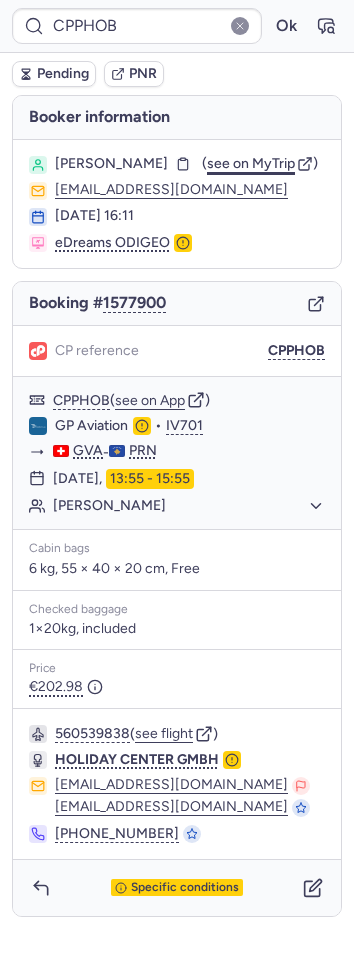click on "see on MyTrip" at bounding box center [251, 163] 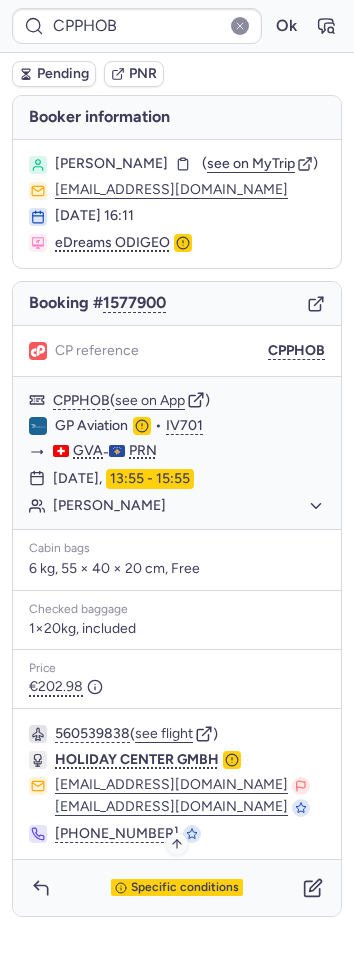 click on "Specific conditions" at bounding box center [185, 888] 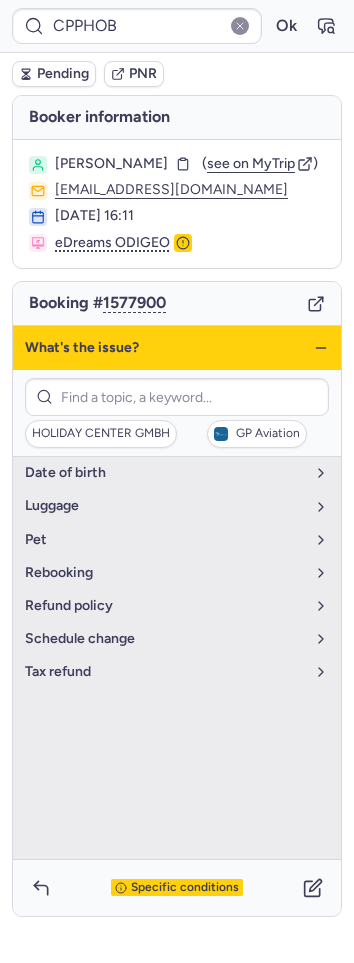 click 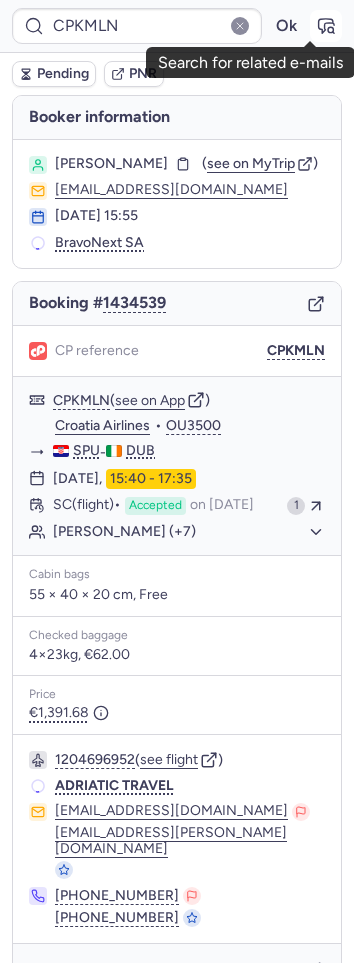 click 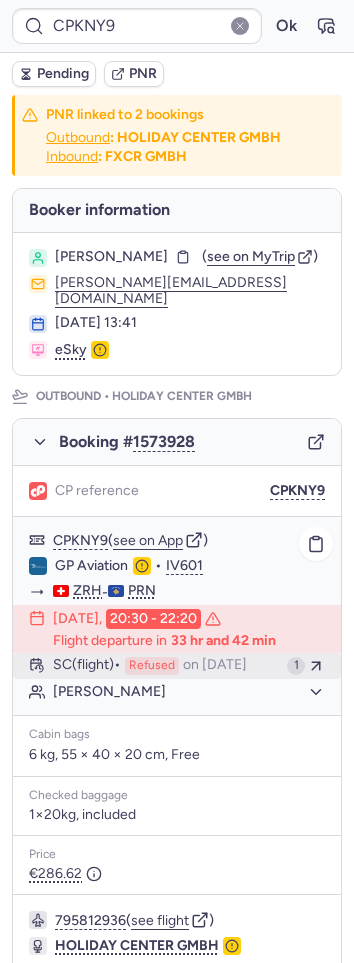 click on "on [DATE]" at bounding box center (215, 666) 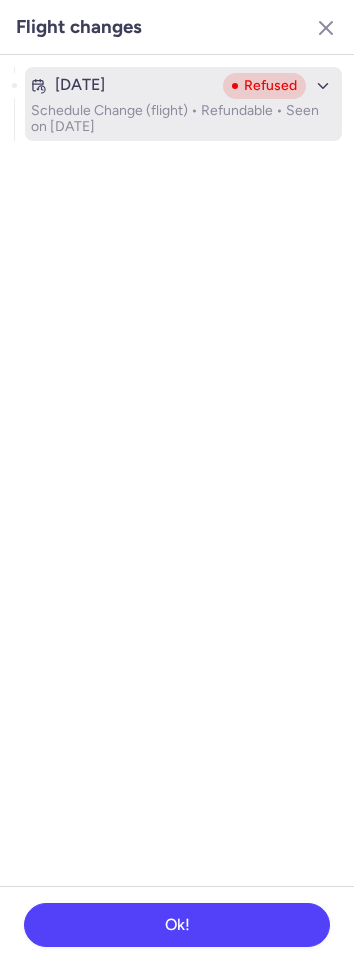 click on "Jul 9, 2025 Refused Schedule Change (flight) • Refundable • Seen on Jul 10, 2025" at bounding box center (183, 104) 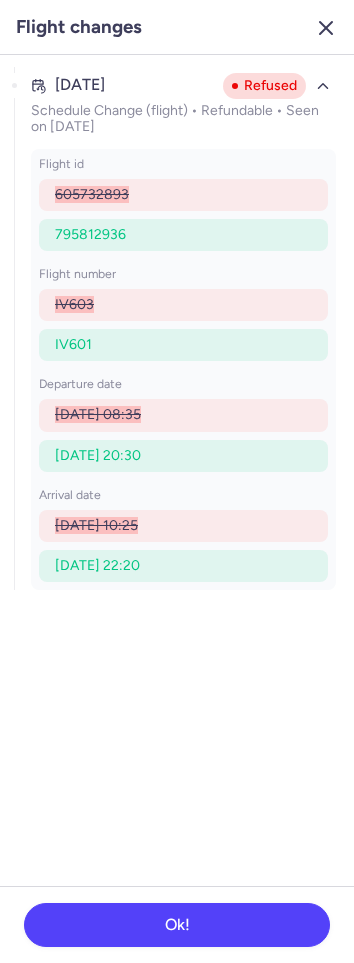 click 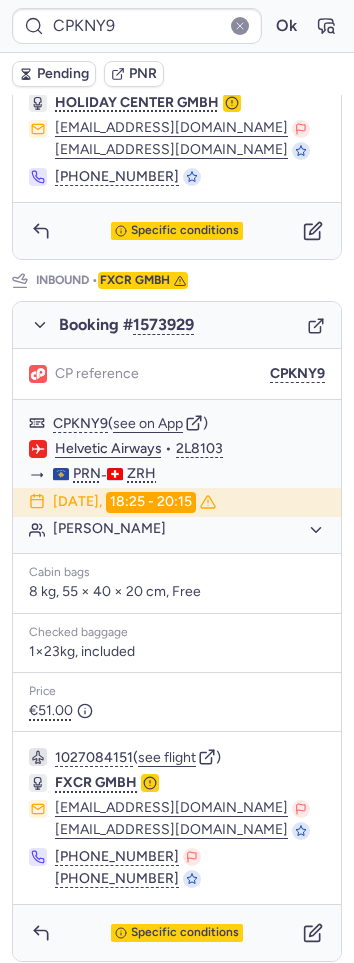 scroll, scrollTop: 894, scrollLeft: 0, axis: vertical 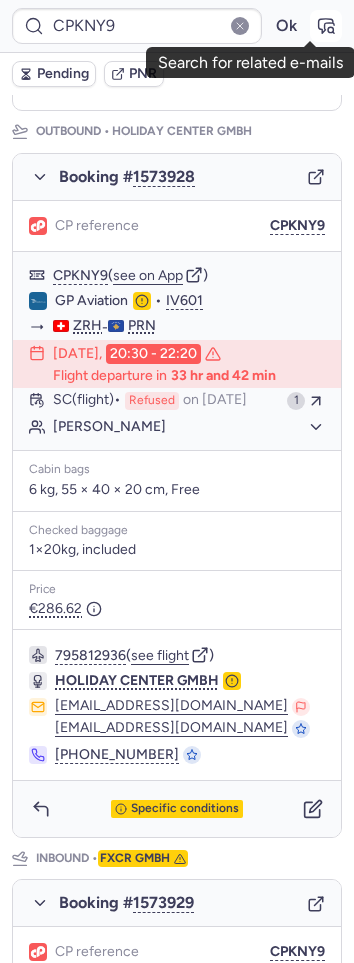 click 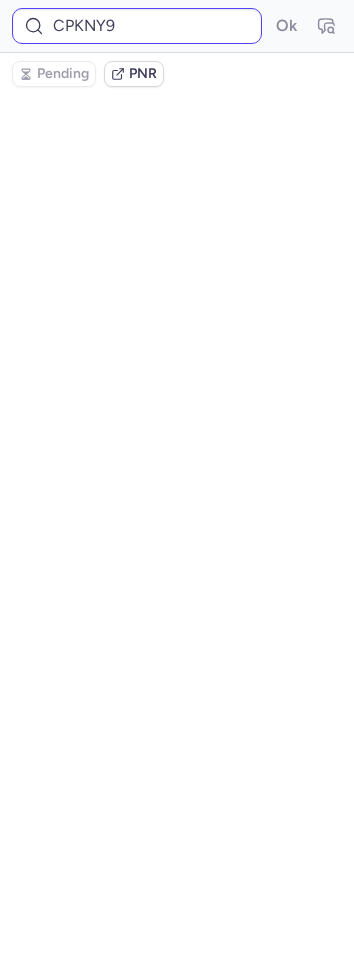 scroll, scrollTop: 0, scrollLeft: 0, axis: both 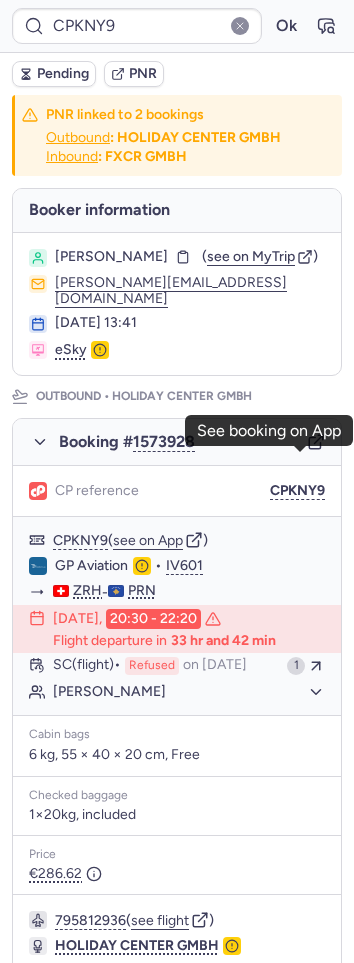 click 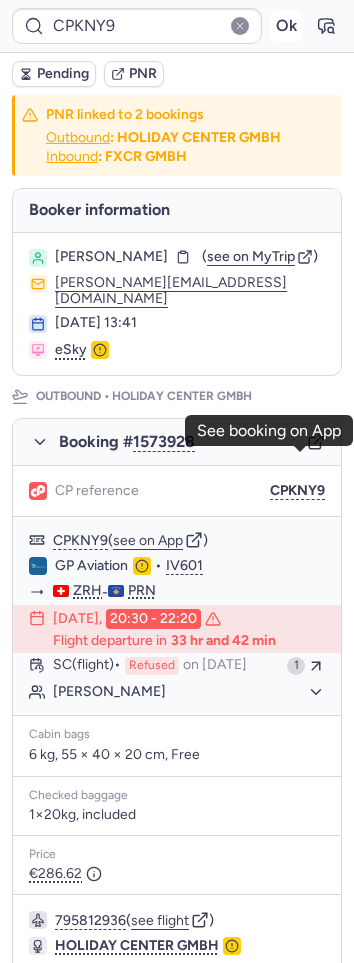 click on "Ok" at bounding box center (286, 26) 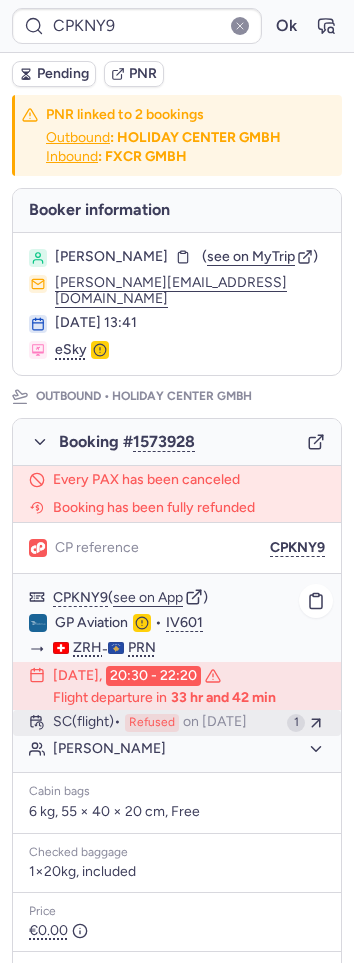scroll, scrollTop: 843, scrollLeft: 0, axis: vertical 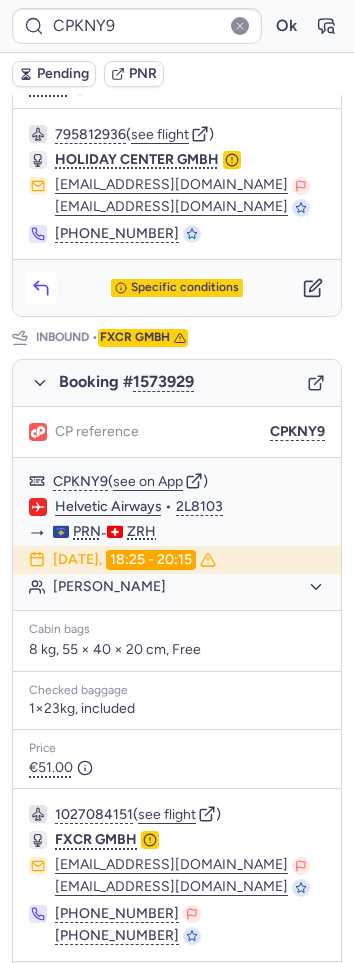 click 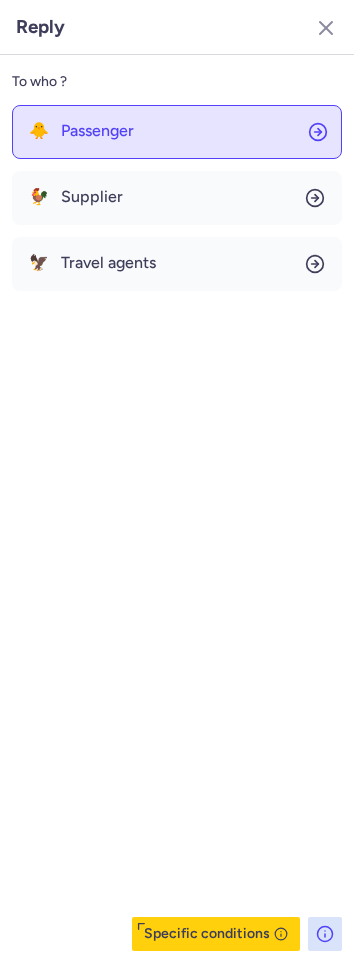 click on "🐥 Passenger" 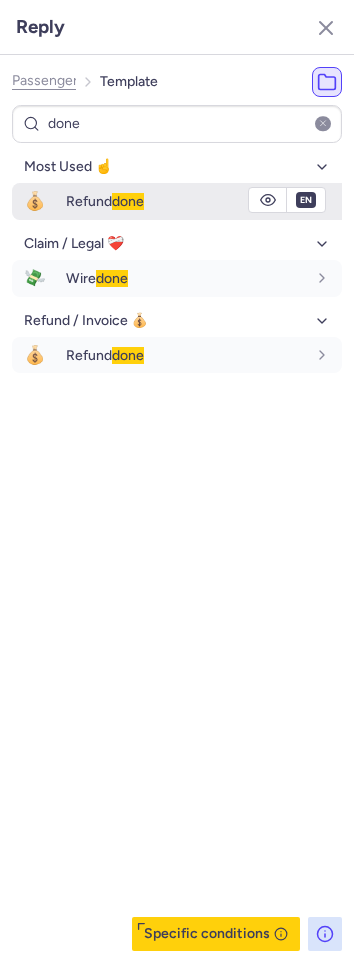 click on "Refund  done" at bounding box center [105, 201] 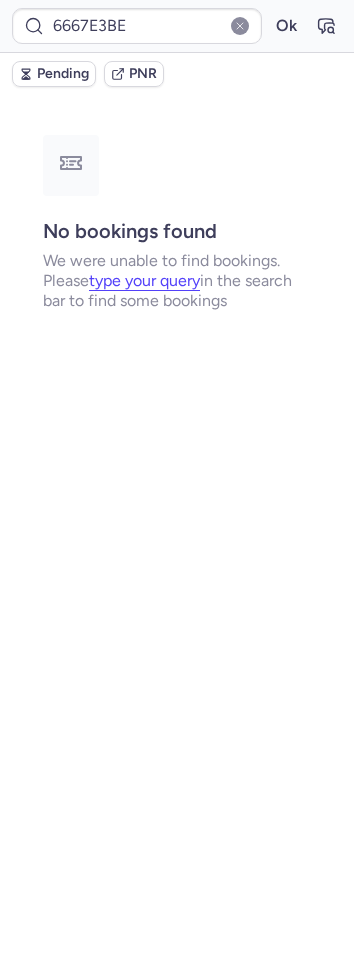 scroll, scrollTop: 0, scrollLeft: 0, axis: both 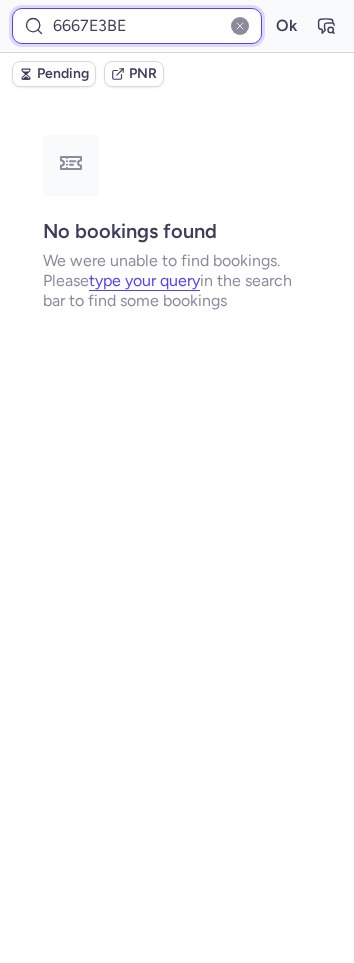 click on "6667E3BE" at bounding box center (137, 26) 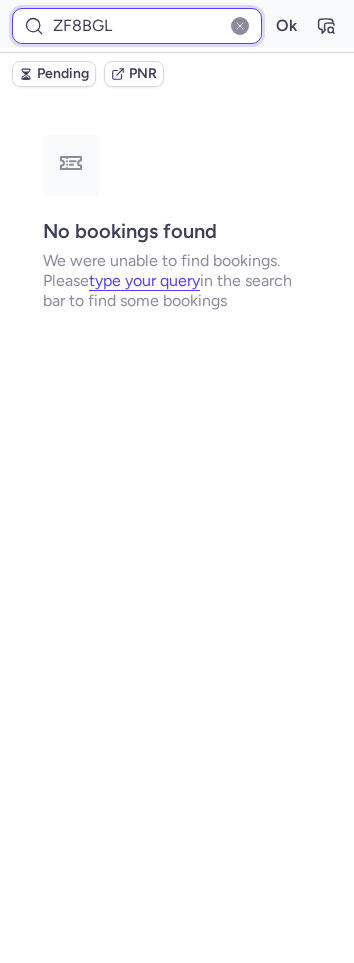 click on "Ok" at bounding box center (286, 26) 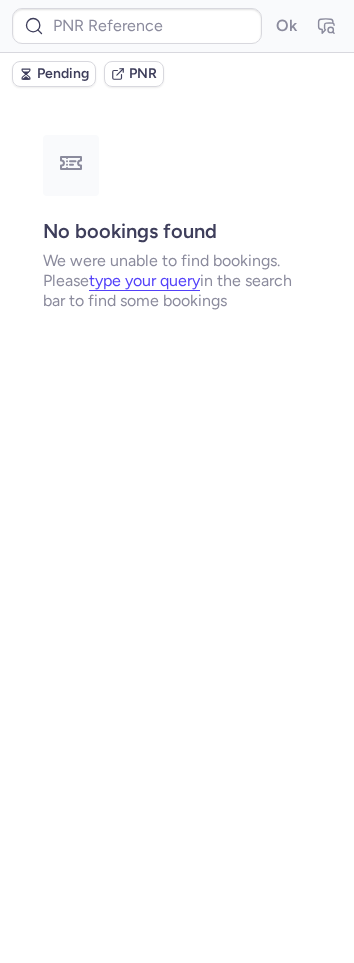 scroll, scrollTop: 0, scrollLeft: 0, axis: both 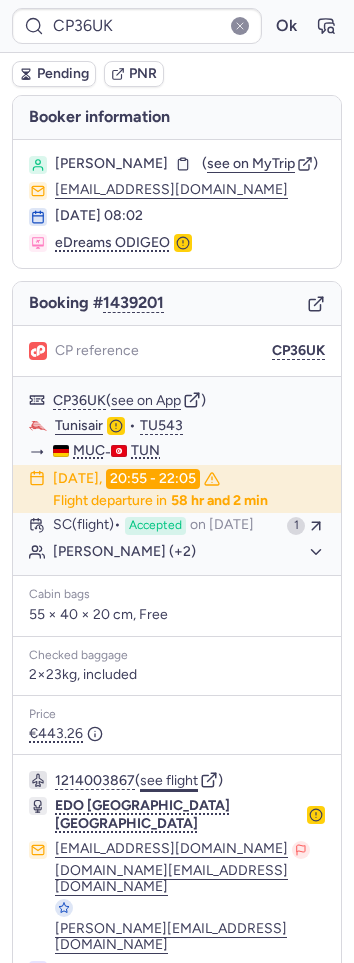 click on "see flight" 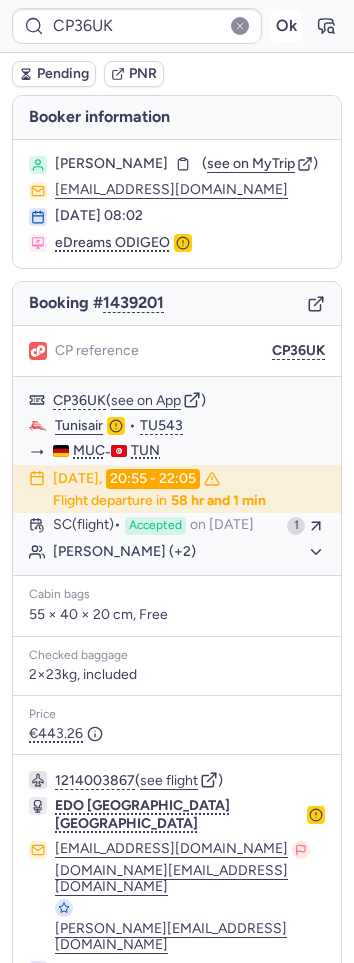 click on "Ok" at bounding box center (286, 26) 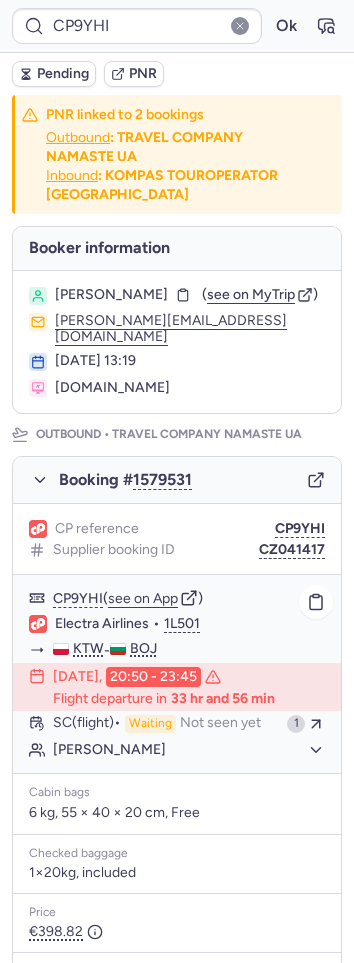 scroll, scrollTop: 843, scrollLeft: 0, axis: vertical 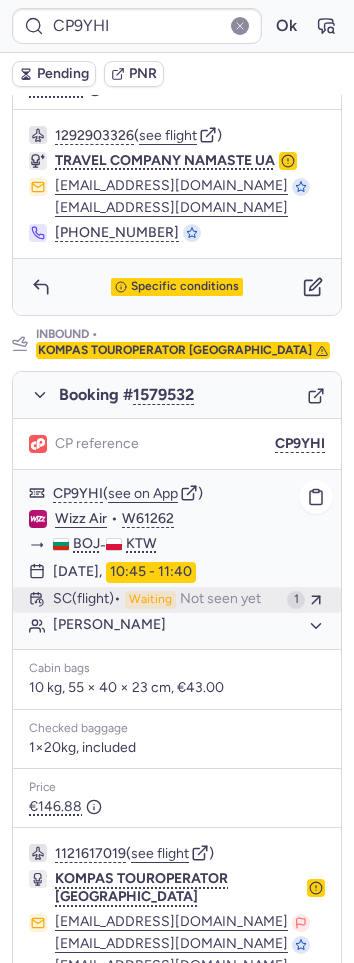 click on "SC   (flight)  Waiting Not seen yet" at bounding box center (166, 600) 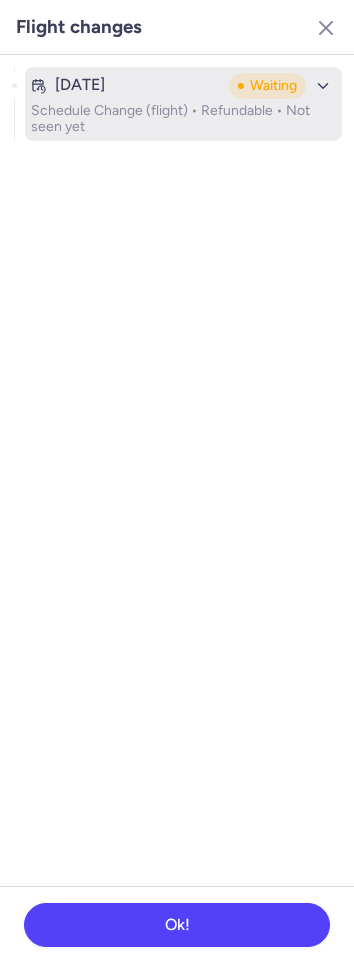 click on "Schedule Change (flight) • Refundable • Not seen yet" at bounding box center (183, 119) 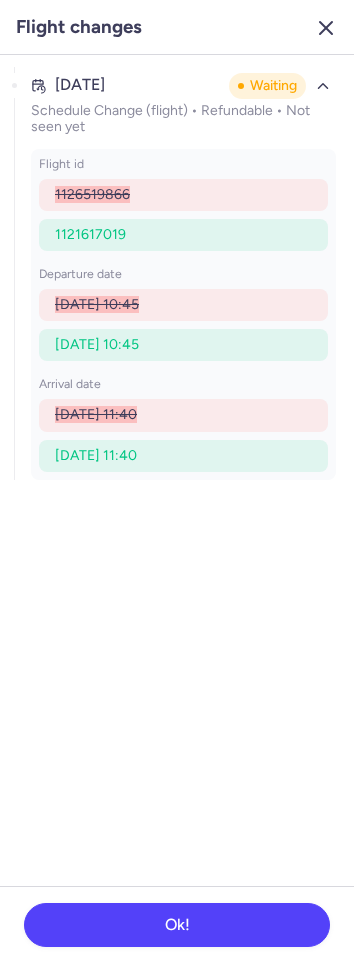 click 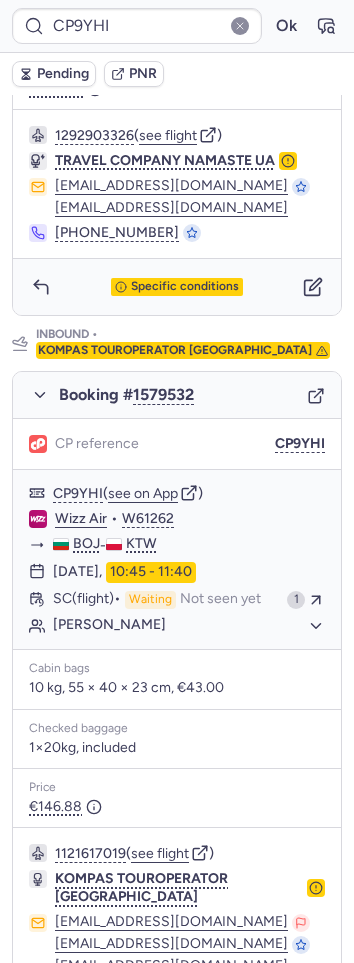 click 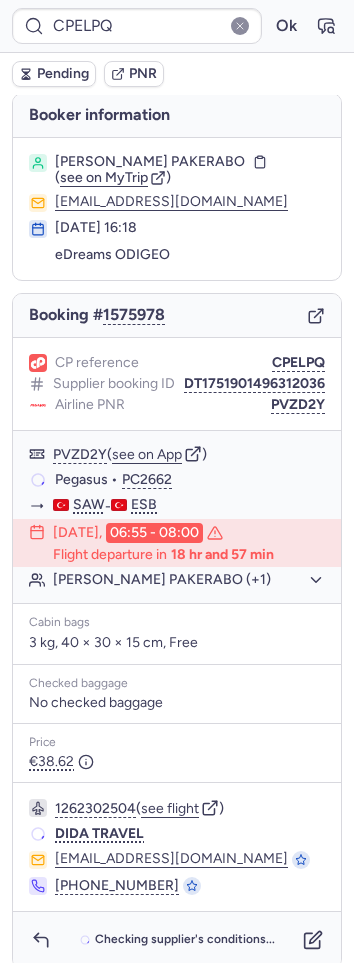 scroll, scrollTop: 0, scrollLeft: 0, axis: both 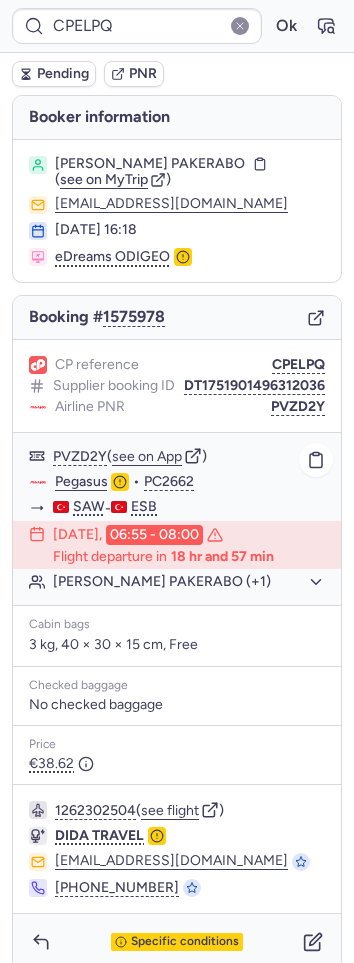click on "[PERSON_NAME] PAKERABO (+1)" 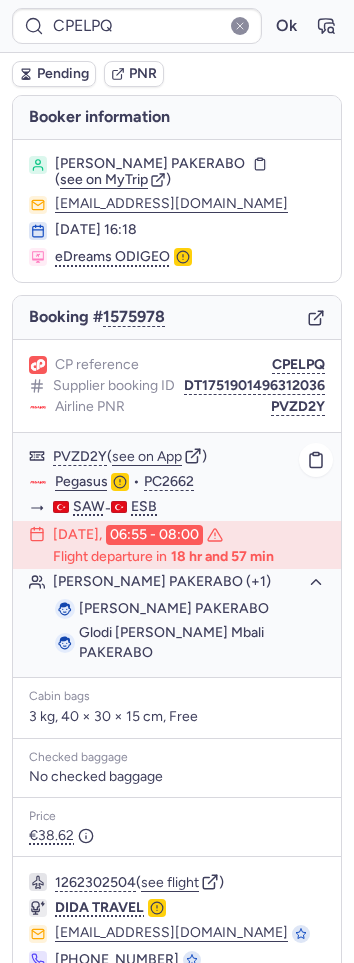 drag, startPoint x: 83, startPoint y: 687, endPoint x: 152, endPoint y: 707, distance: 71.8401 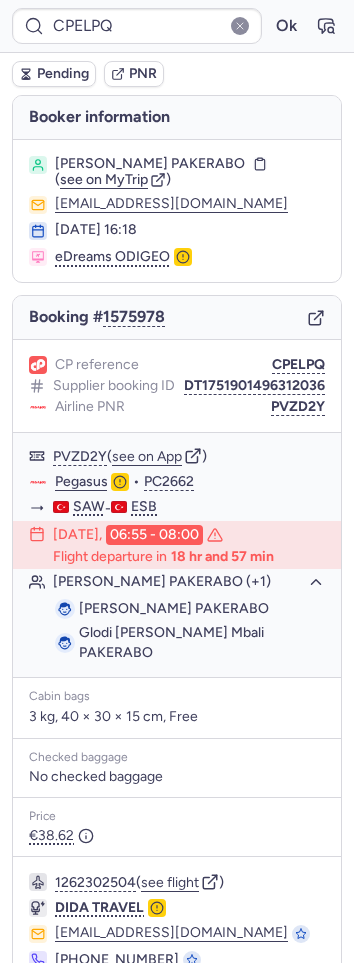 copy on "Glodi [PERSON_NAME] Mbali PAKERABO" 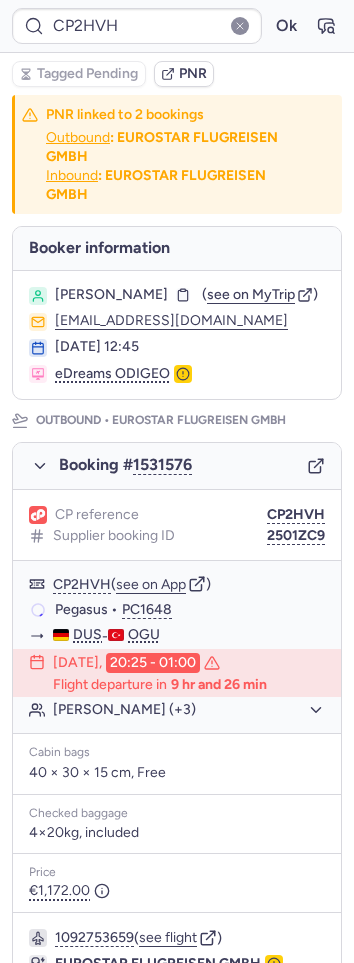 type on "CPUBOL" 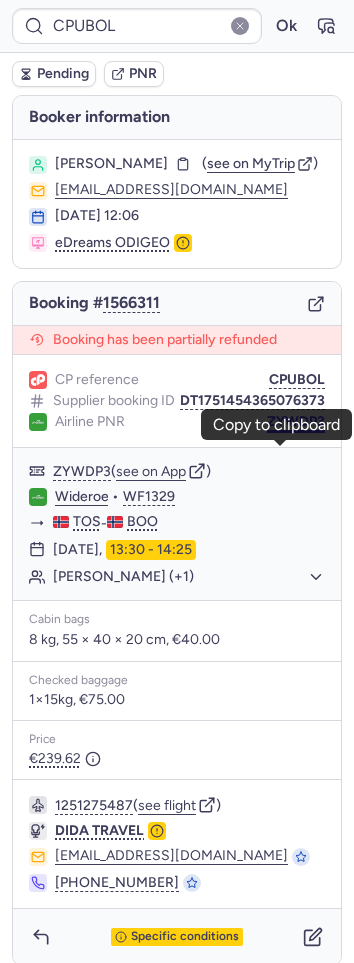 click on "ZYWDP3" at bounding box center [296, 422] 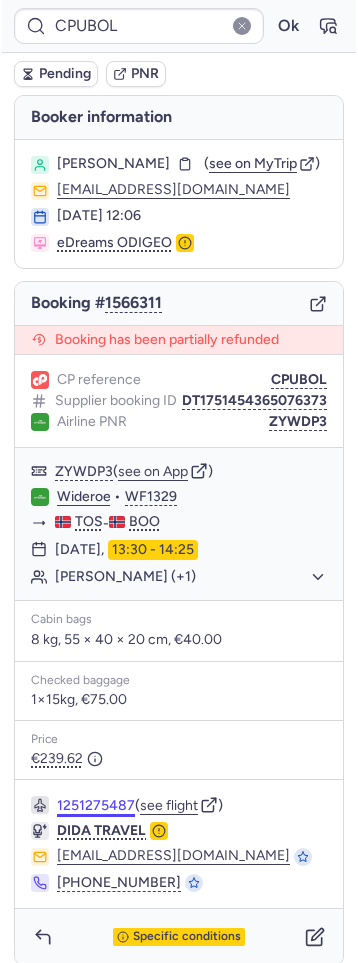 scroll, scrollTop: 46, scrollLeft: 0, axis: vertical 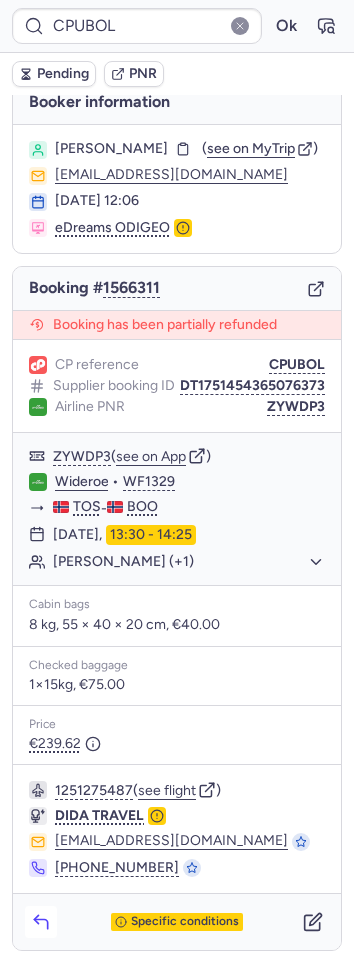 click 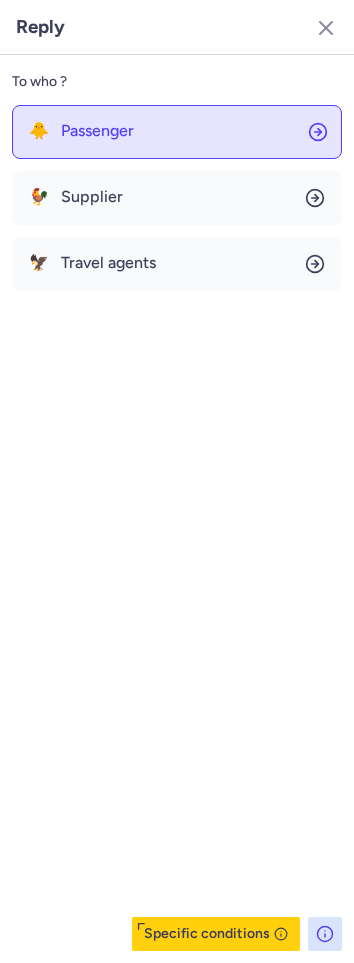 click on "Passenger" at bounding box center [97, 131] 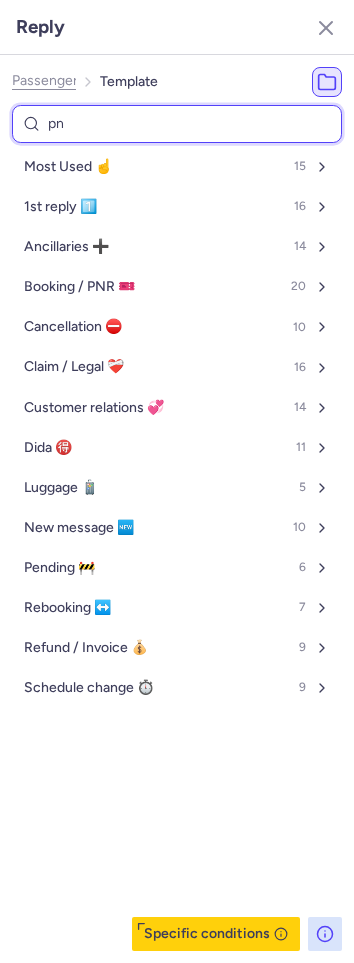 type on "pnr" 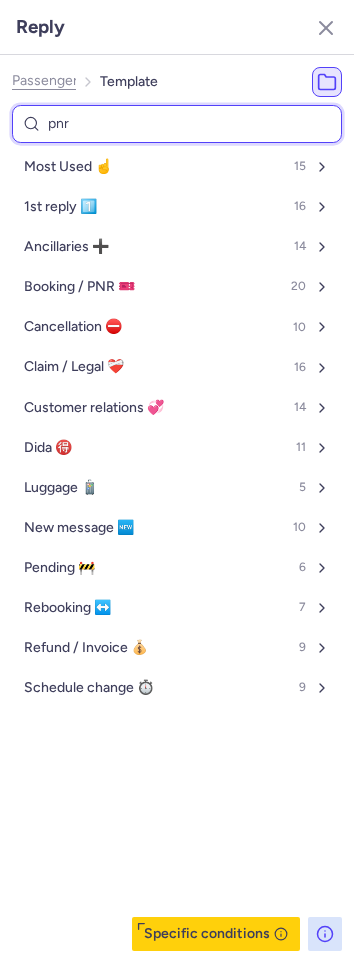 select 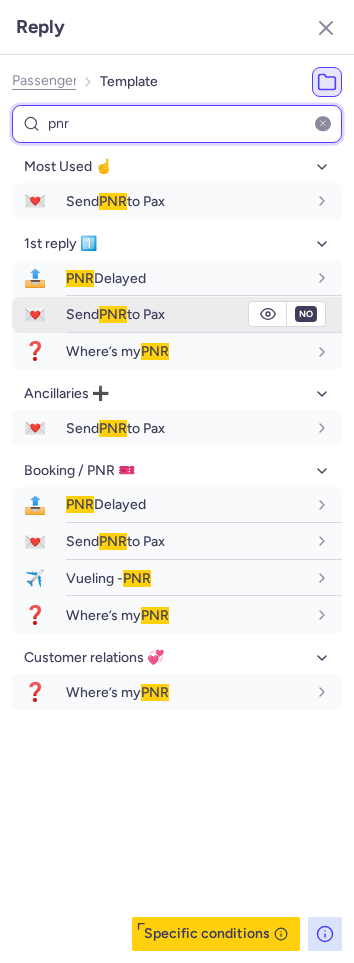 type on "pnr" 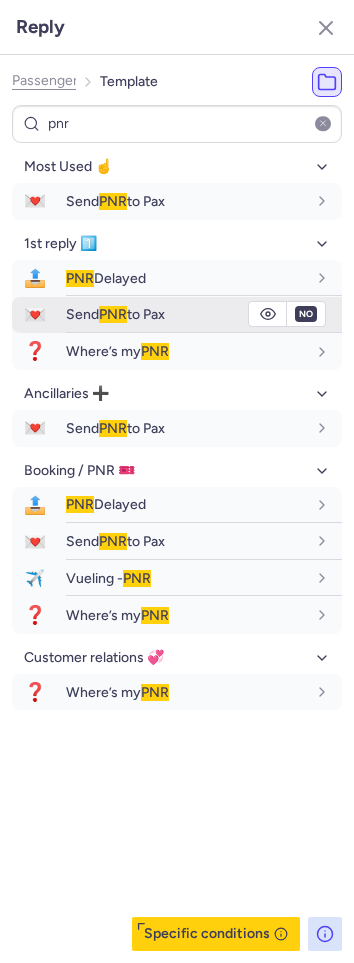 click on "PNR" at bounding box center [113, 314] 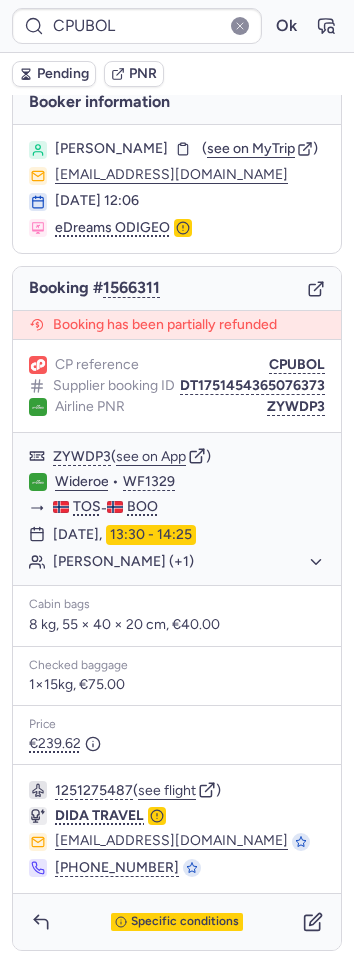 drag, startPoint x: 255, startPoint y: 410, endPoint x: 200, endPoint y: 415, distance: 55.226807 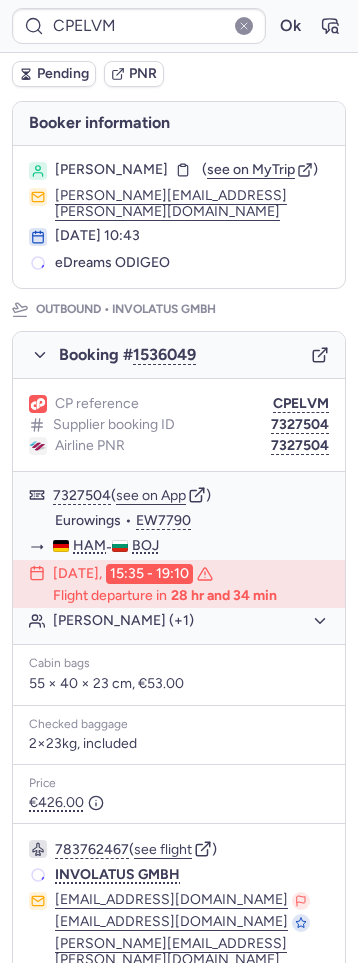 scroll, scrollTop: 86, scrollLeft: 0, axis: vertical 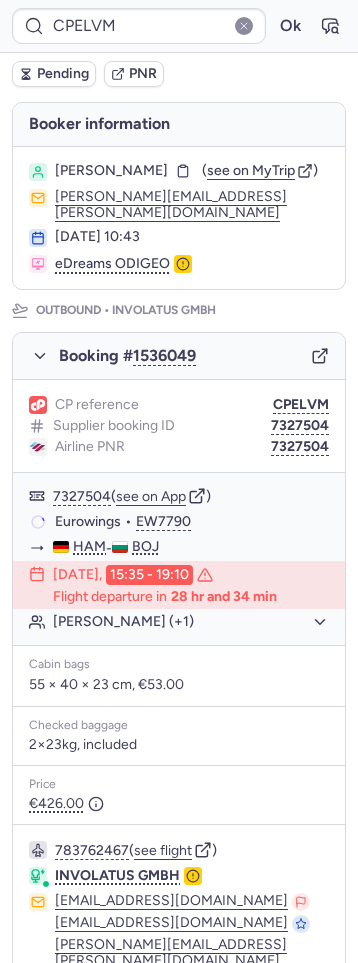 type on "CPQJDU" 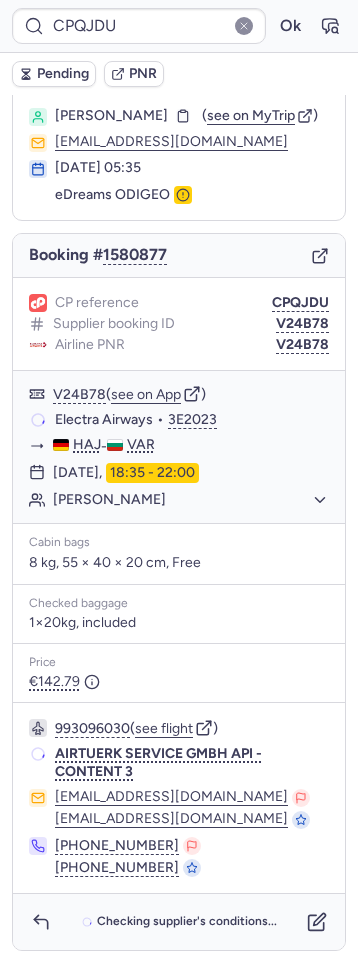 scroll, scrollTop: 47, scrollLeft: 0, axis: vertical 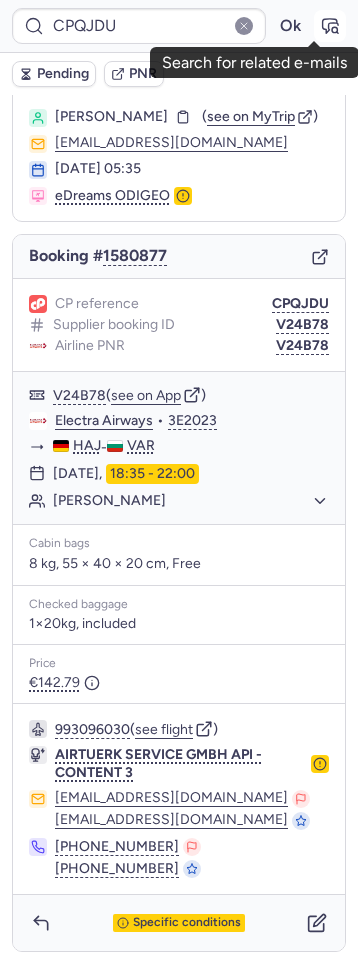 click 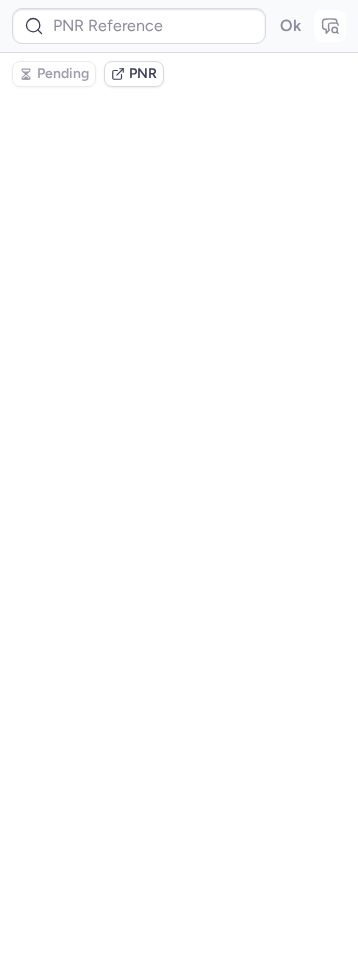 type on "CPQJDU" 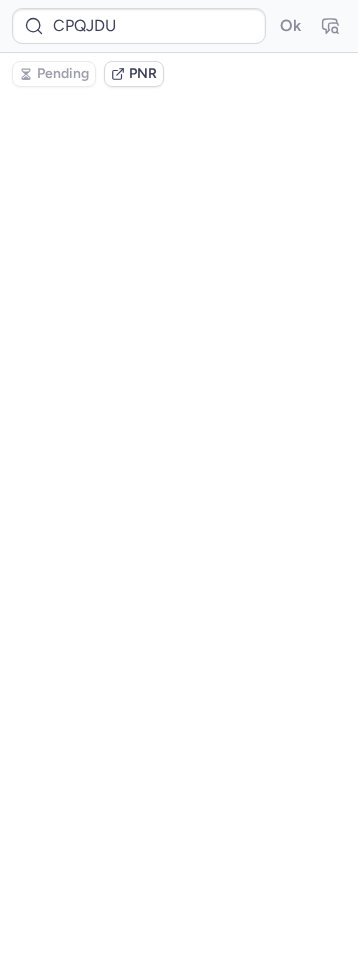 scroll, scrollTop: 0, scrollLeft: 0, axis: both 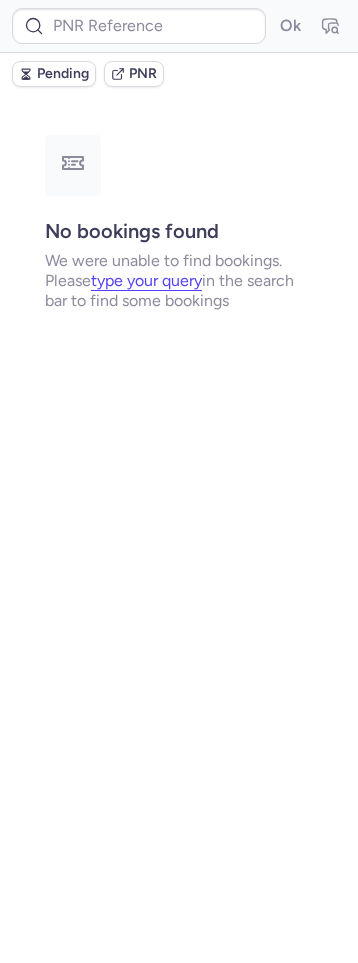 type on "CP2HVH" 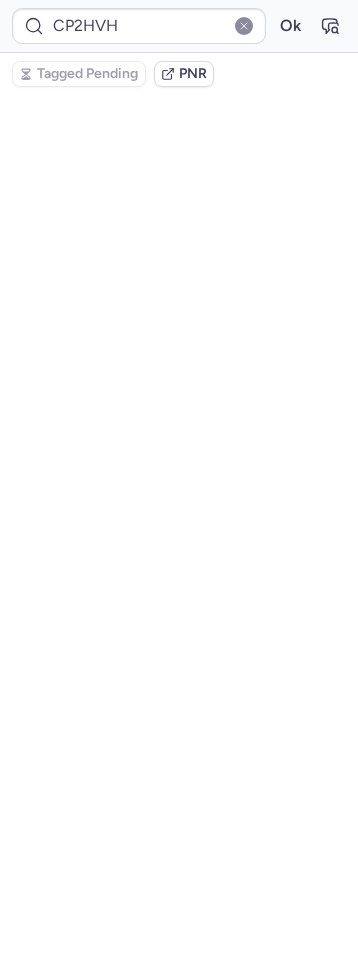 scroll, scrollTop: 68, scrollLeft: 0, axis: vertical 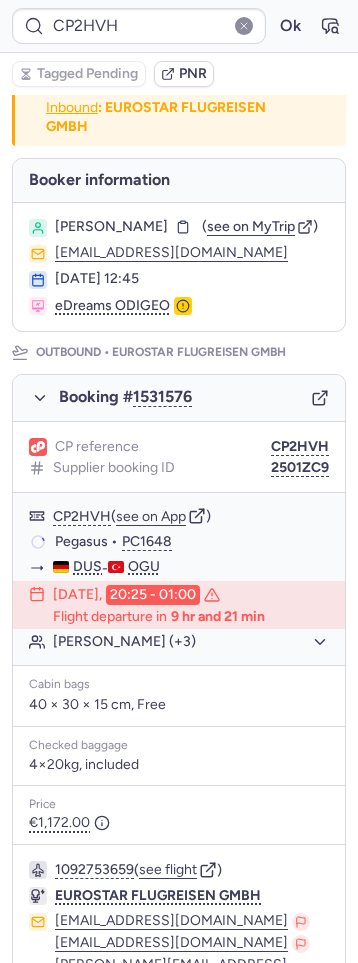 type on "D37W0U9N" 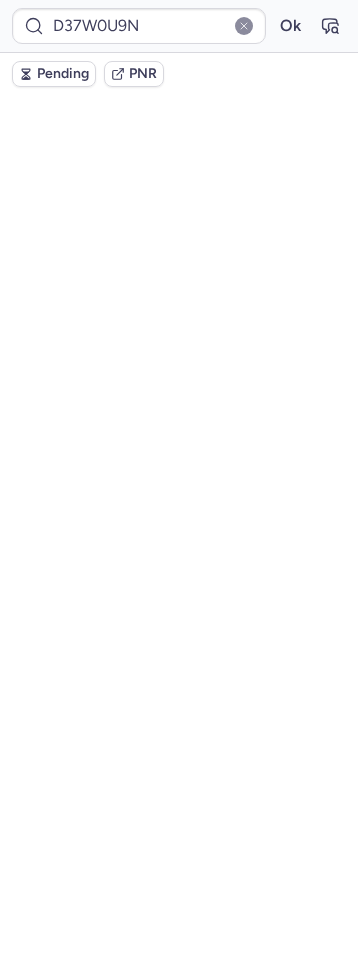 scroll, scrollTop: 0, scrollLeft: 0, axis: both 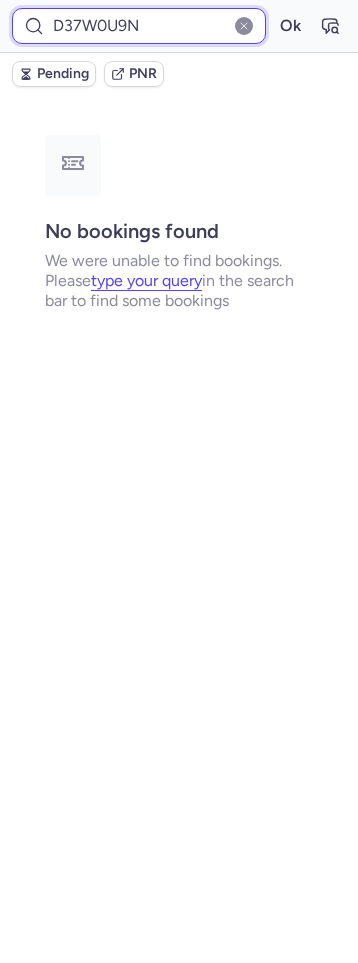 click on "D37W0U9N" at bounding box center (139, 26) 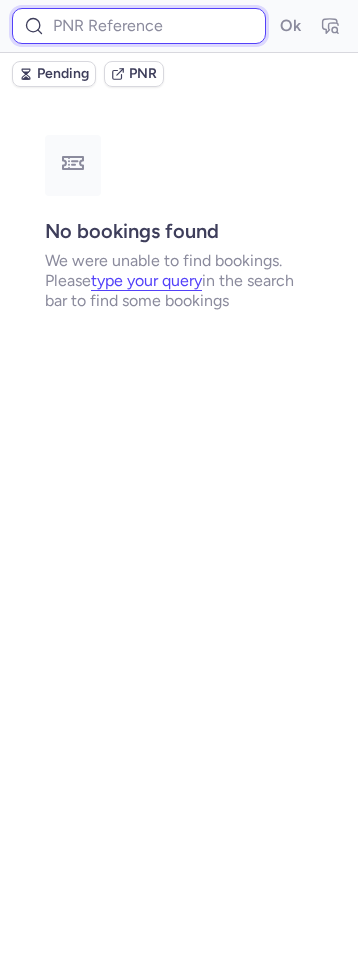 paste on "CPWV8P" 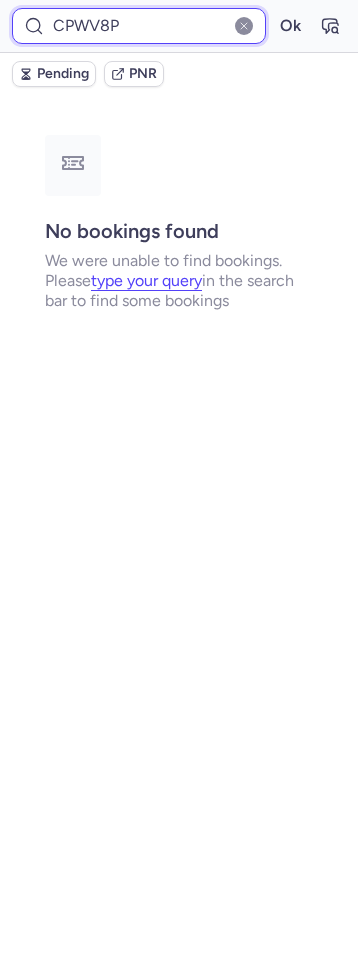 type on "CPWV8P" 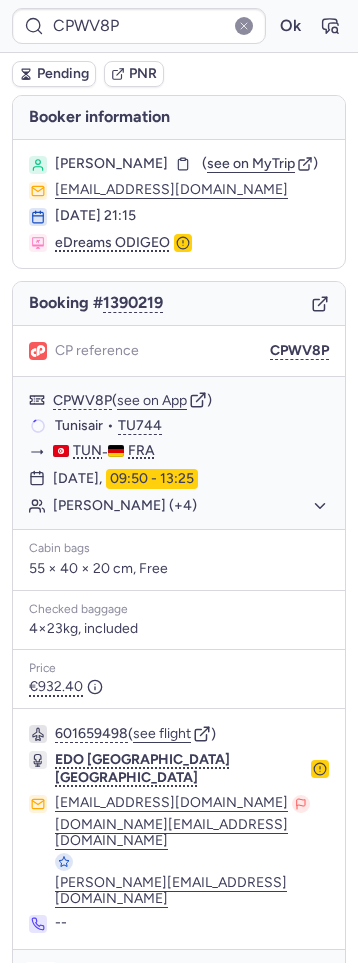 click 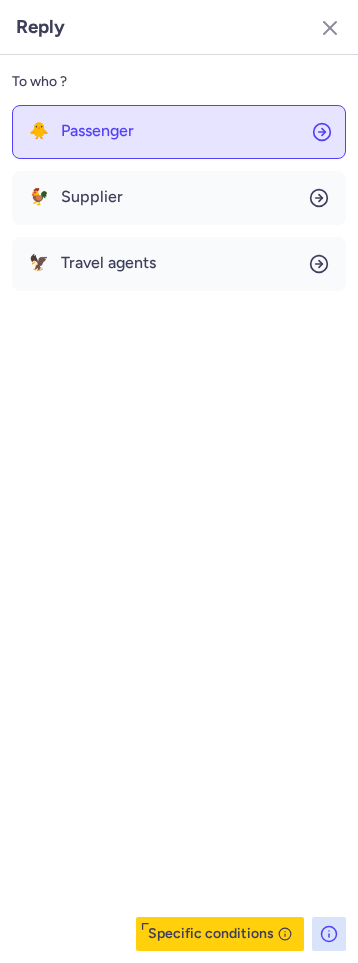 click on "🐥 Passenger" 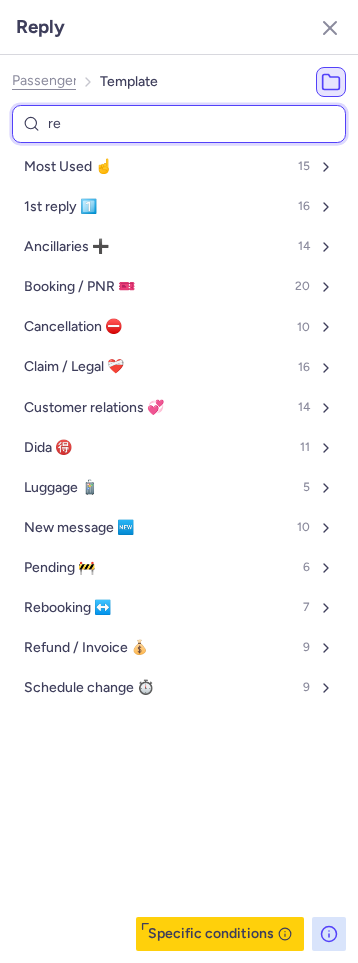 type on "ref" 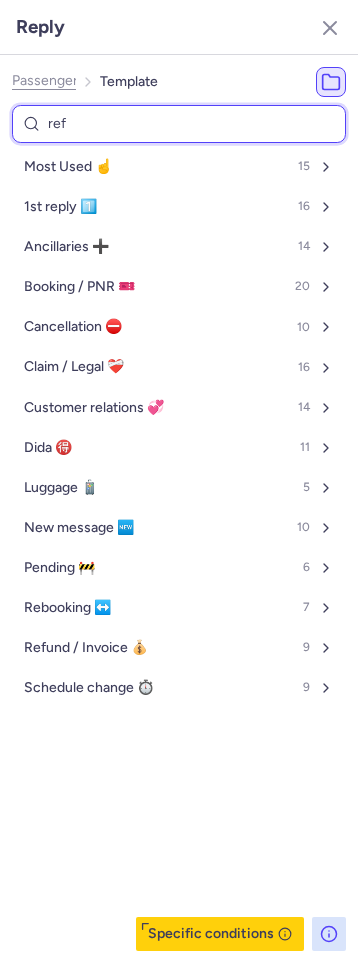 select on "en" 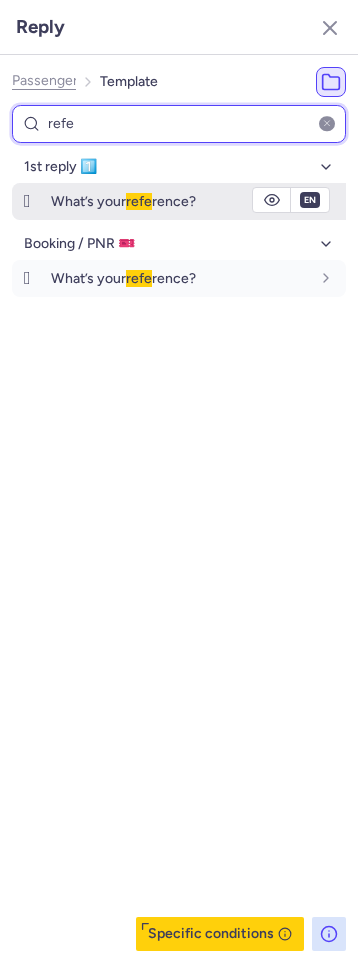 type on "refe" 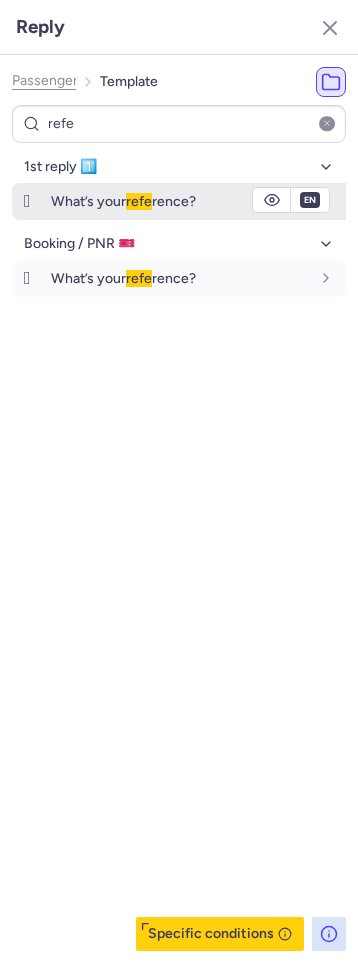 click on "🛞 What’s your  refe rence?" at bounding box center (179, 201) 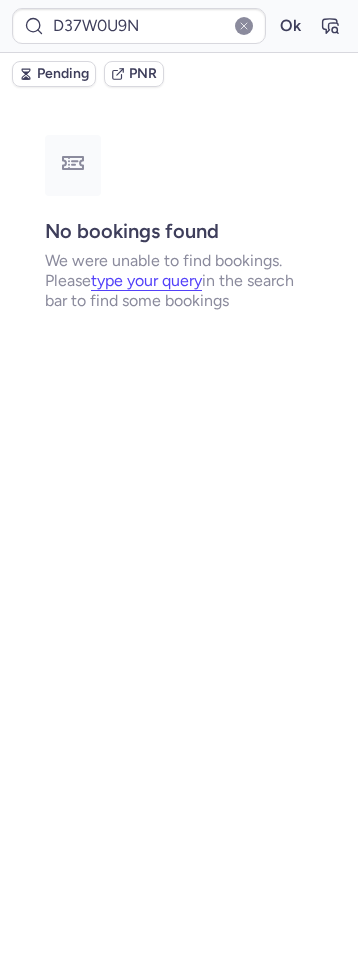type on "CP2HVH" 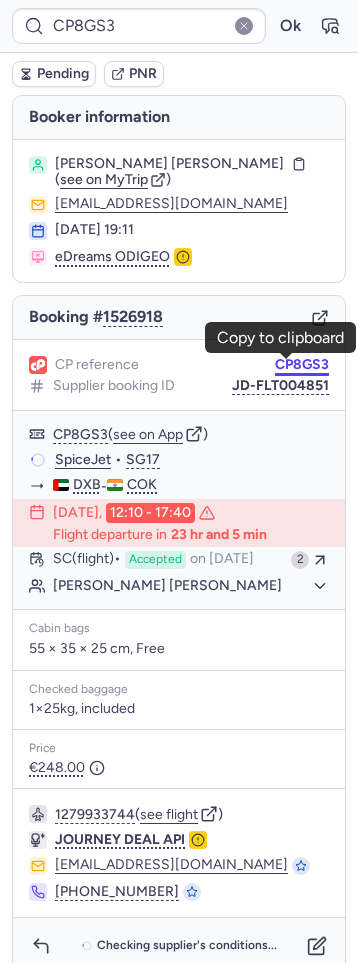 click on "CP8GS3" at bounding box center [302, 365] 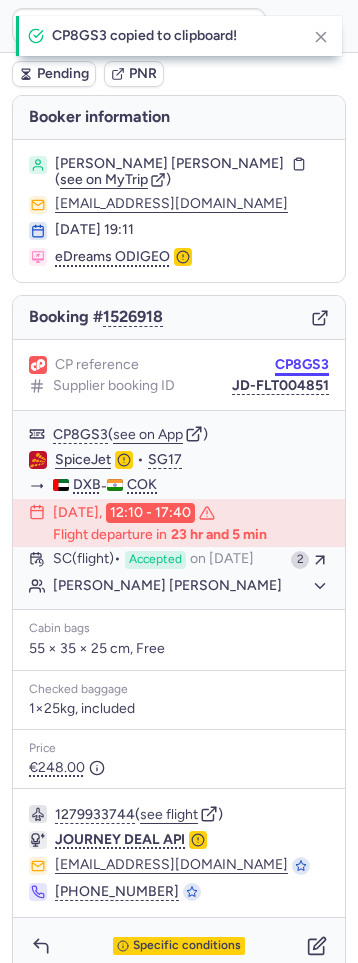 click on "CP8GS3" at bounding box center (302, 365) 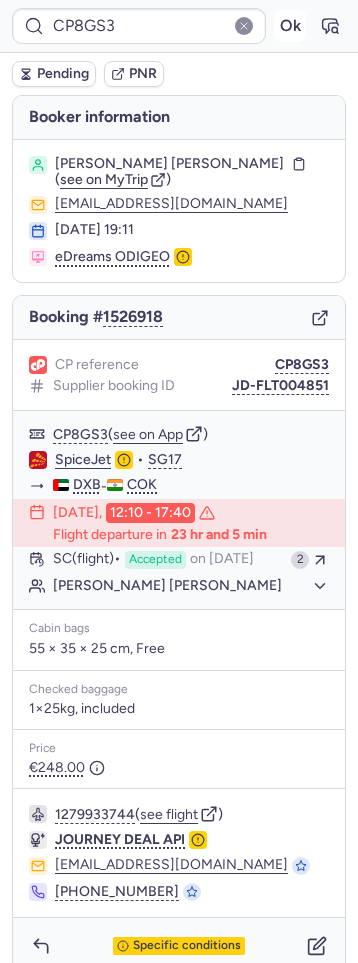 click on "Ok" at bounding box center (290, 26) 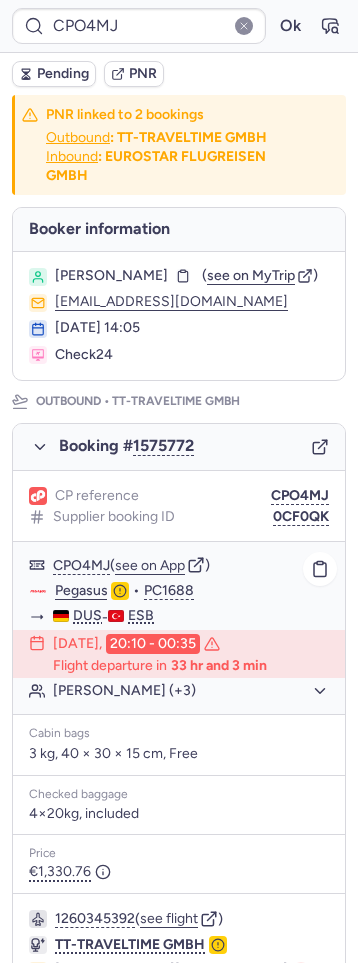scroll, scrollTop: 1026, scrollLeft: 0, axis: vertical 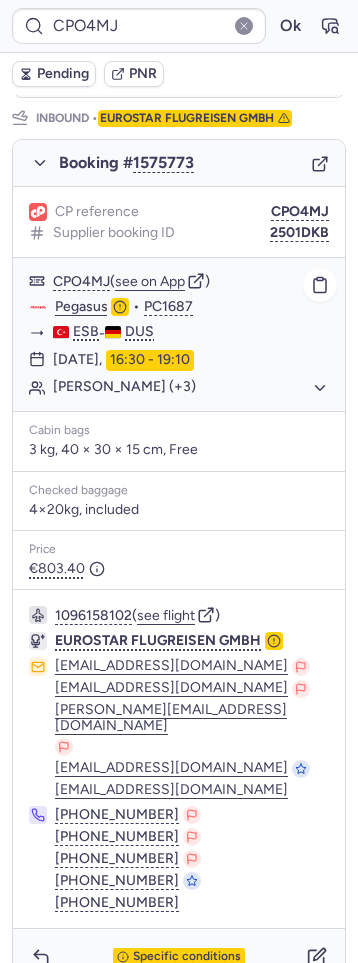 click on "Filiz EROGLU (+3)" 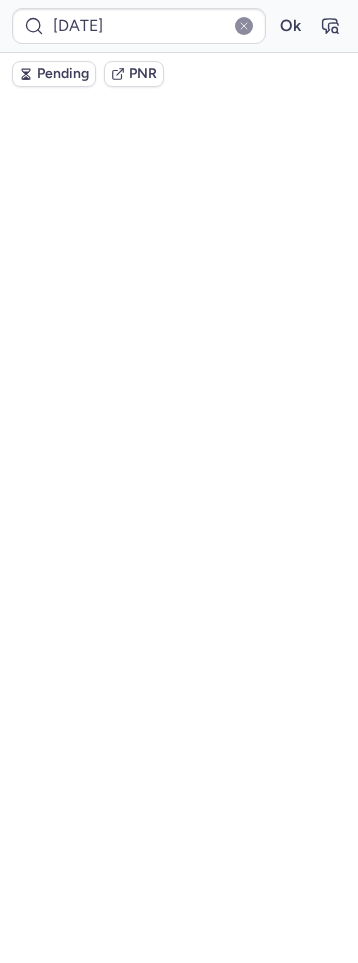 scroll, scrollTop: 0, scrollLeft: 0, axis: both 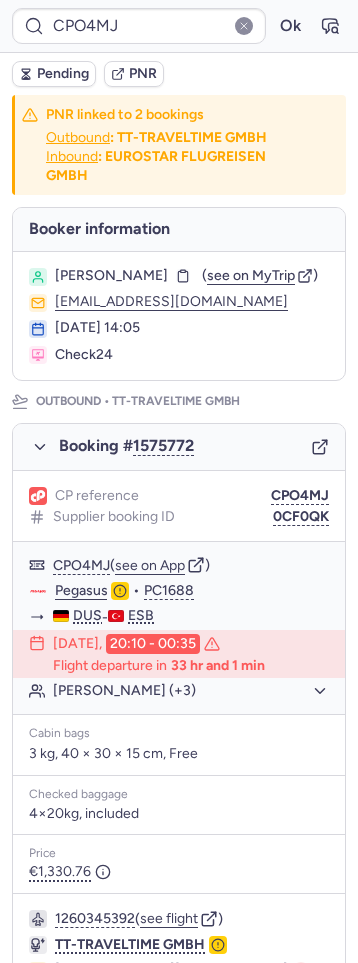 click on "Pending" at bounding box center (63, 74) 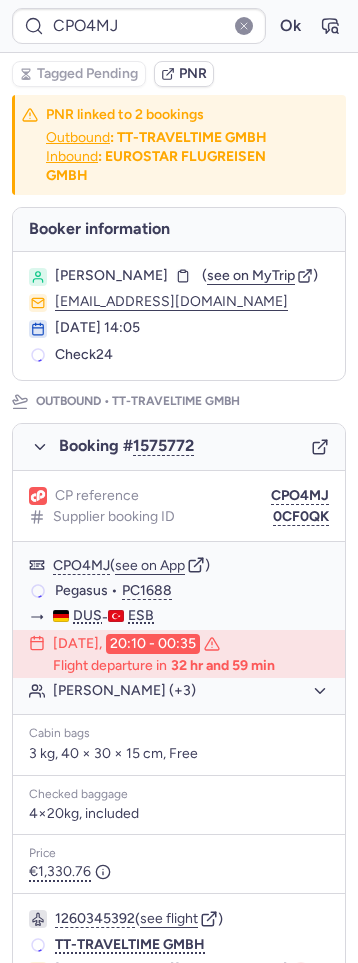 type on "CPKMLN" 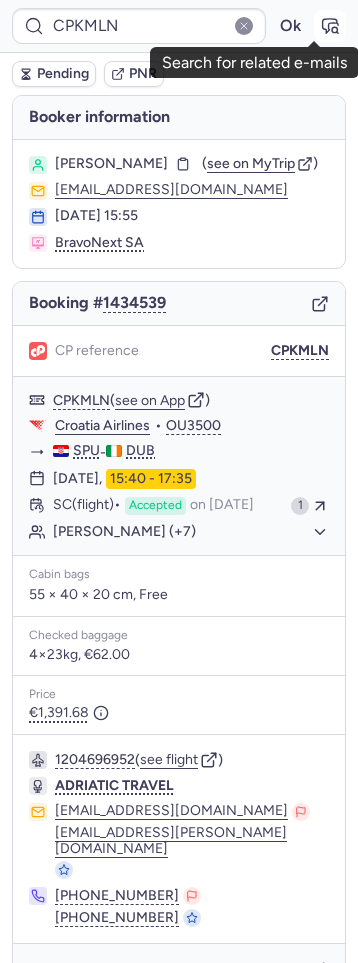 click at bounding box center (330, 26) 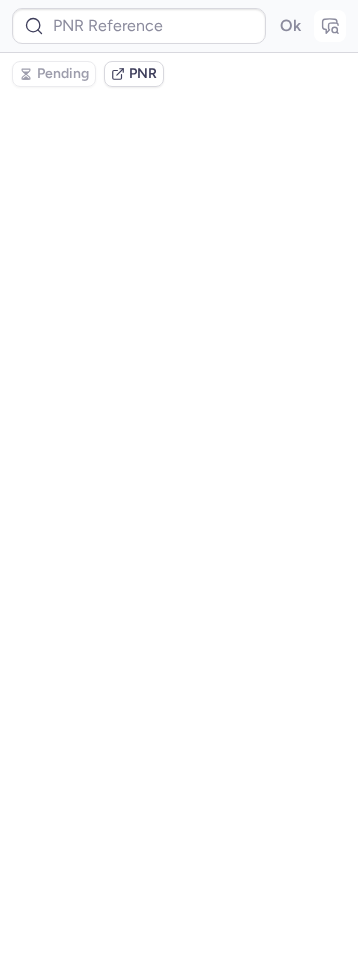 type on "CPKMLN" 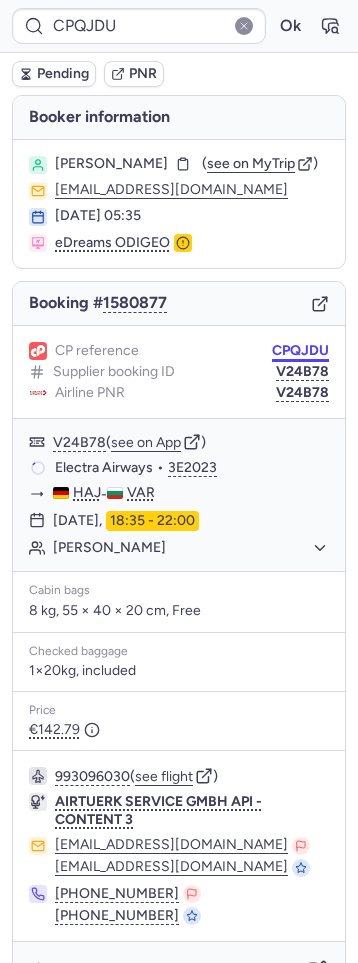 click on "CPQJDU" at bounding box center (300, 351) 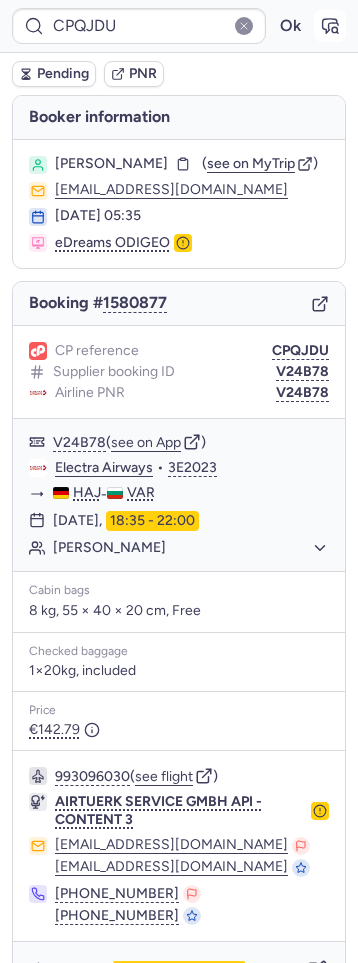 click 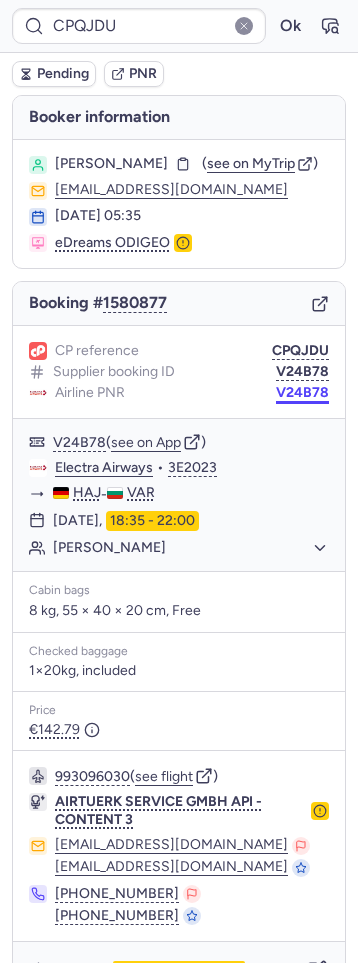 click on "V24B78" at bounding box center [302, 393] 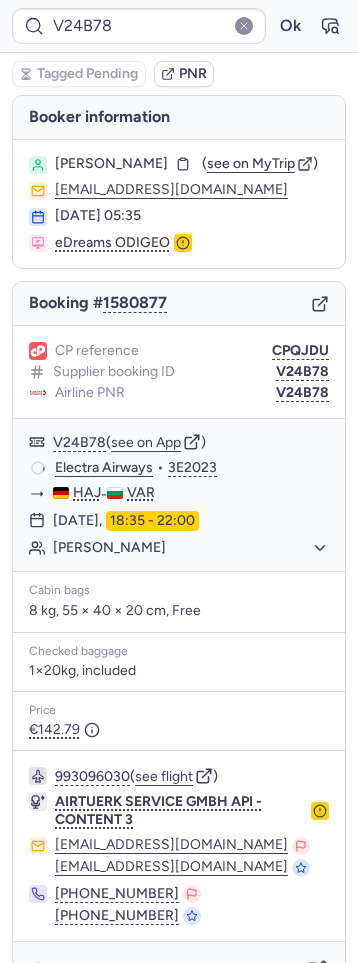 type on "CPQJDU" 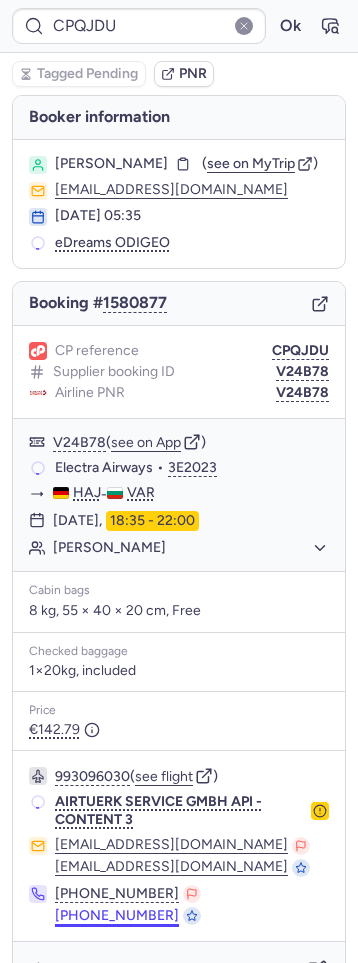 scroll, scrollTop: 48, scrollLeft: 0, axis: vertical 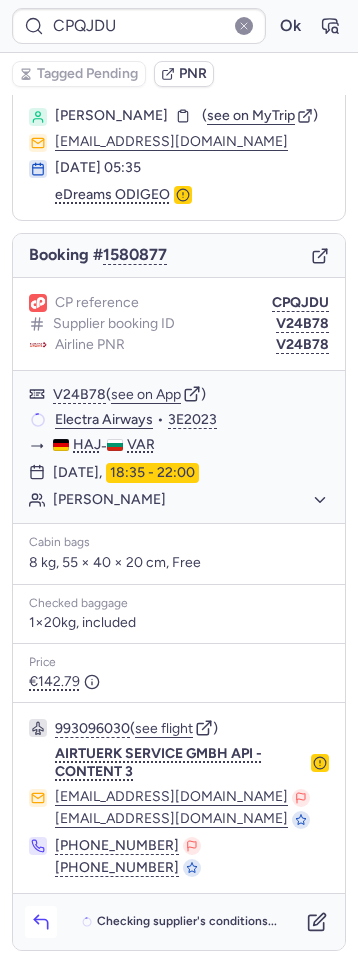 click 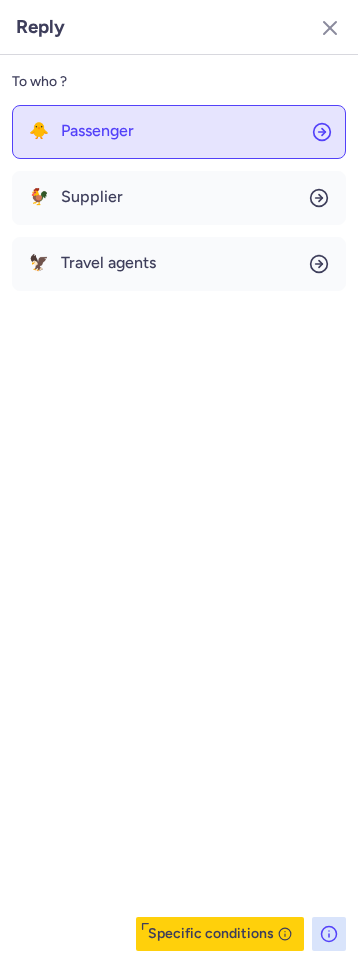 click on "Passenger" at bounding box center (97, 131) 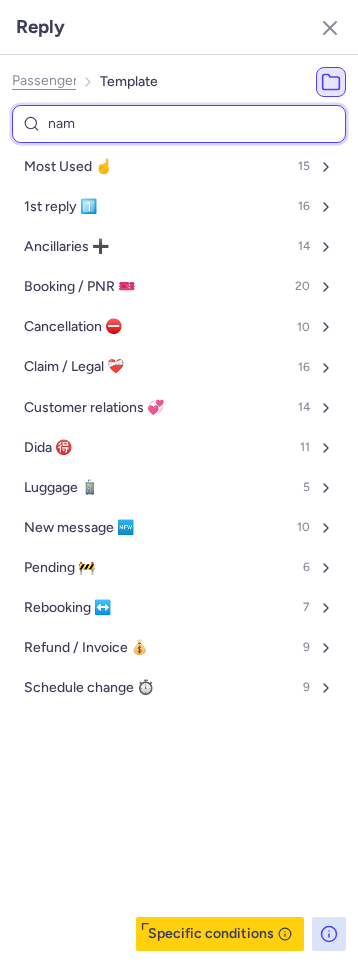 type on "name" 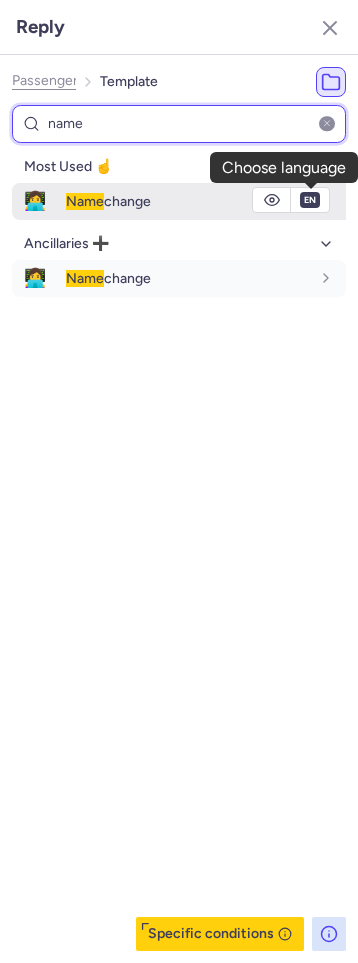 type on "name" 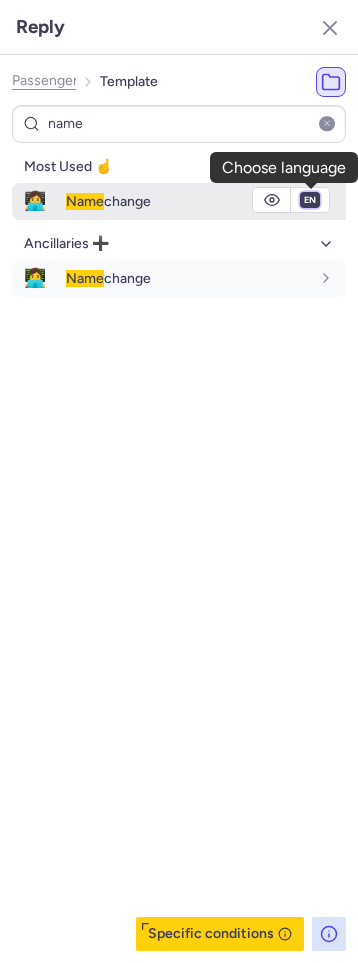 click on "fr en de nl pt es it ru" at bounding box center [310, 200] 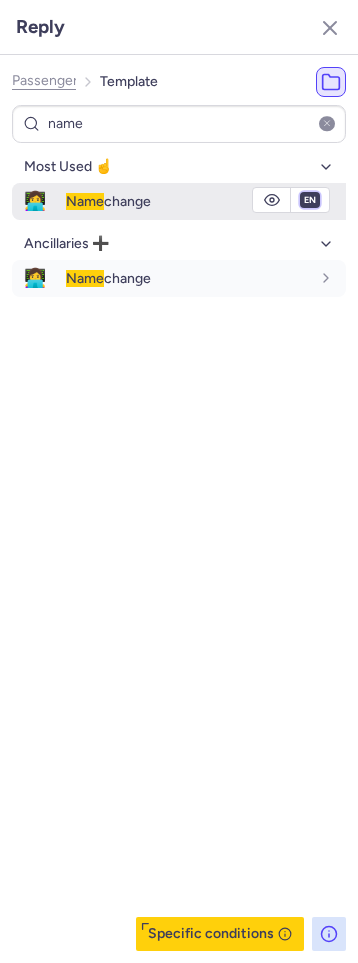 select on "de" 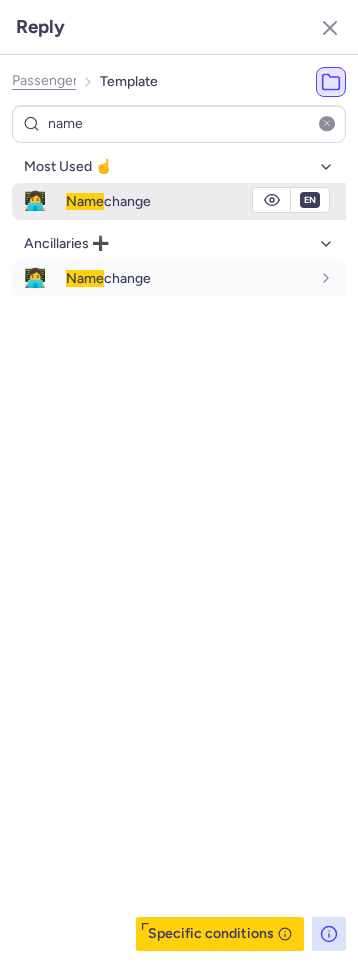 click on "fr en de nl pt es it ru" at bounding box center [310, 200] 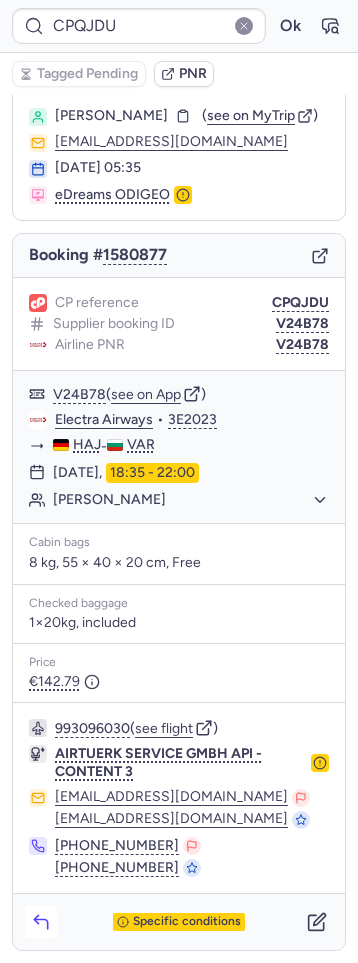 click at bounding box center (41, 922) 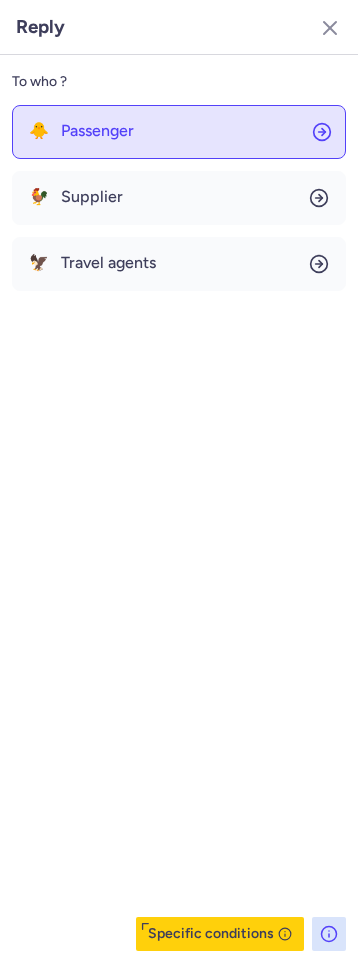click on "Passenger" at bounding box center [97, 131] 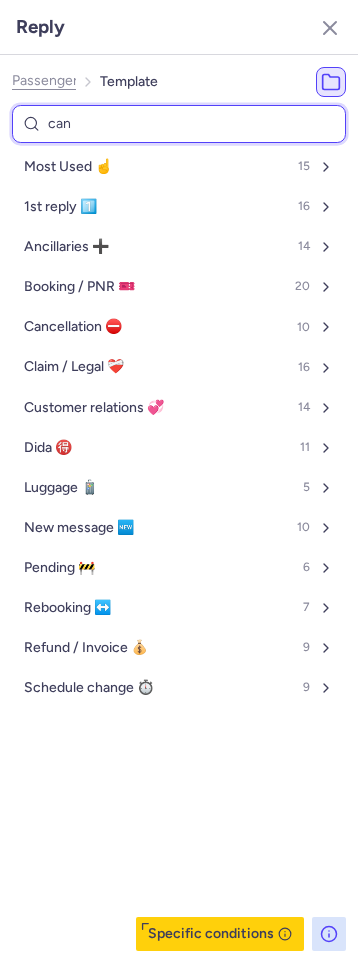 type on "cann" 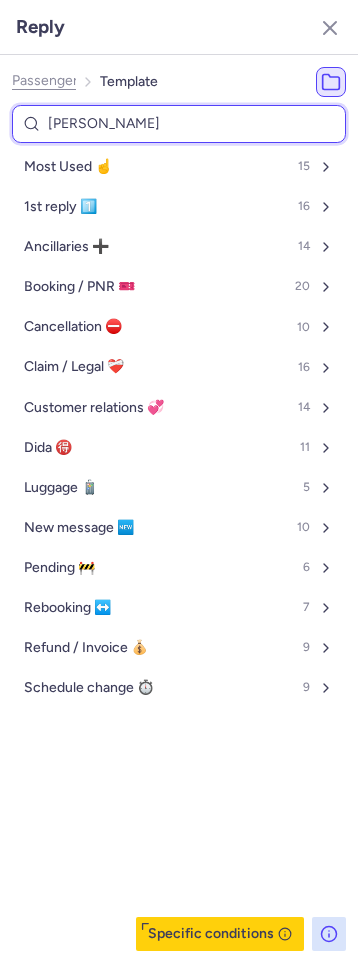select on "en" 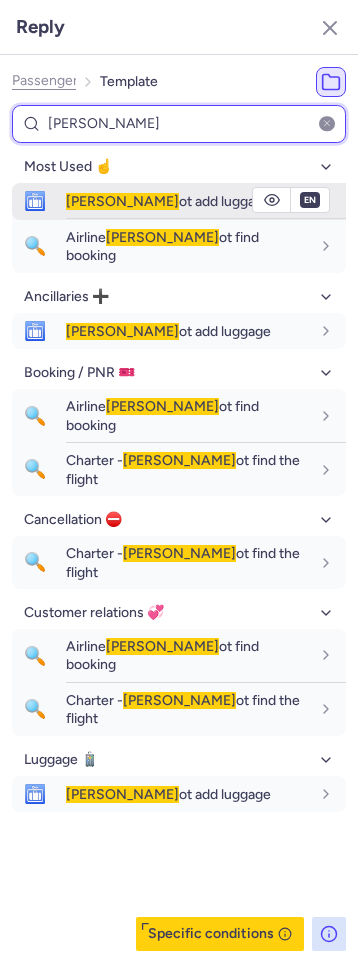 type on "cann" 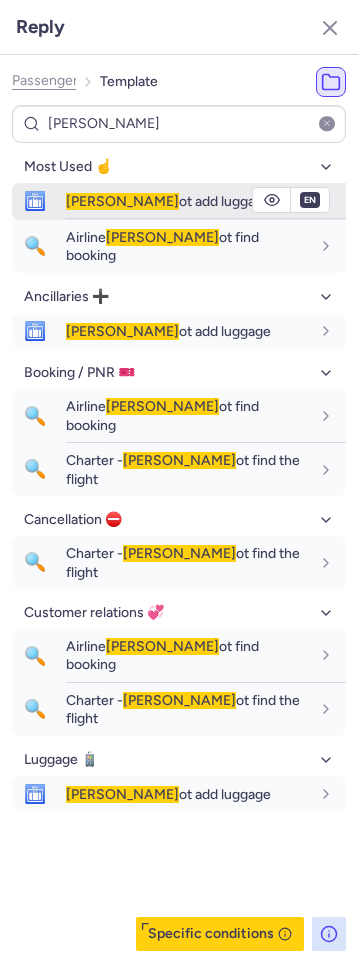 click on "Cann ot add luggage" at bounding box center (206, 201) 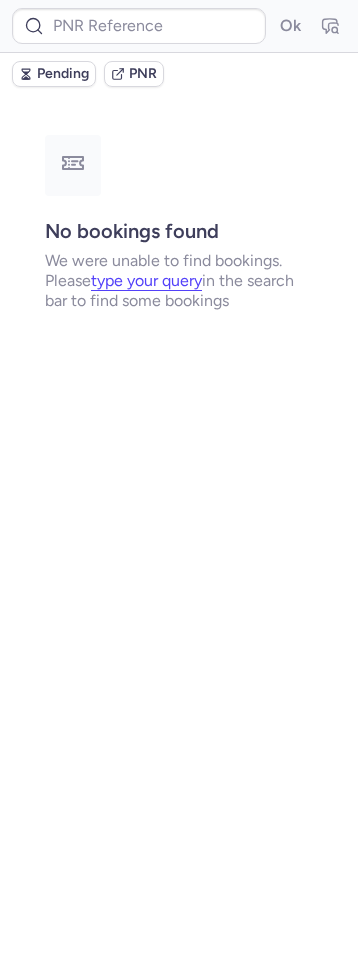 scroll, scrollTop: 0, scrollLeft: 0, axis: both 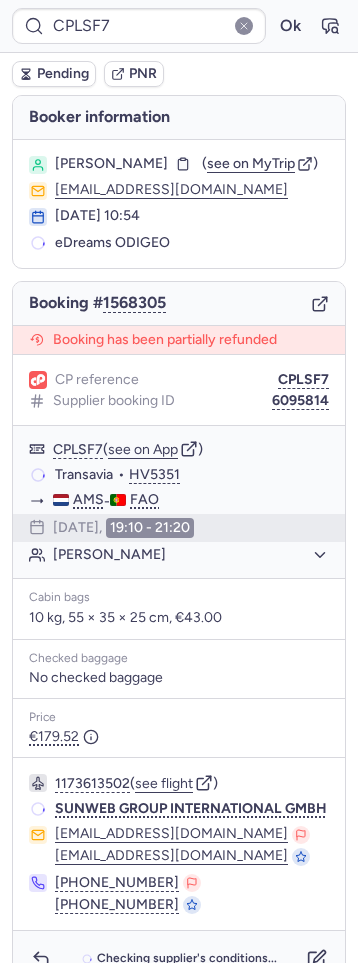 type on "CPDFUE" 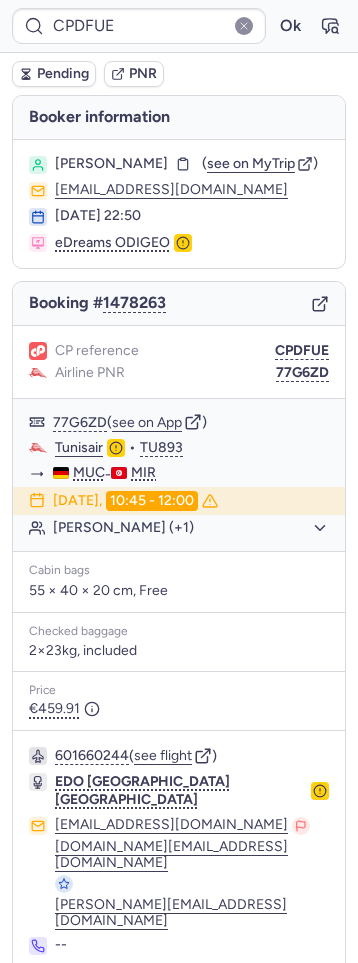 click on "Airline PNR 77G6ZD" 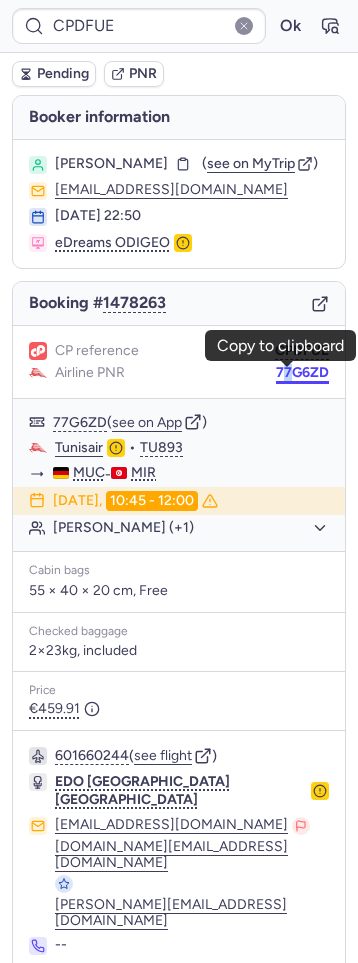 click on "77G6ZD" at bounding box center (302, 373) 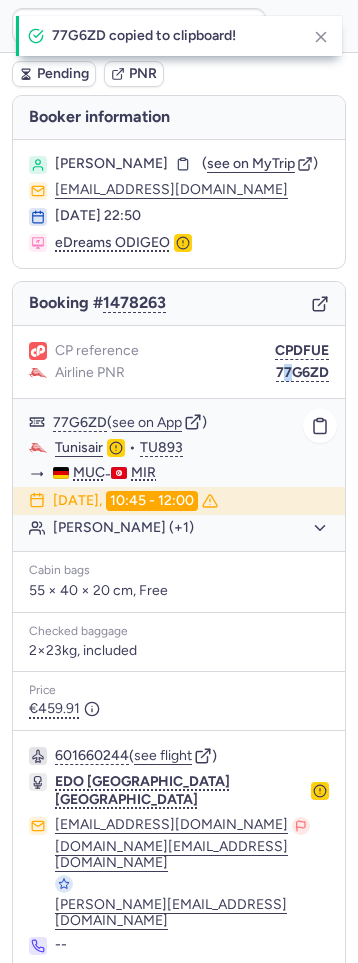 click on "Omar HAFSA (+1)" 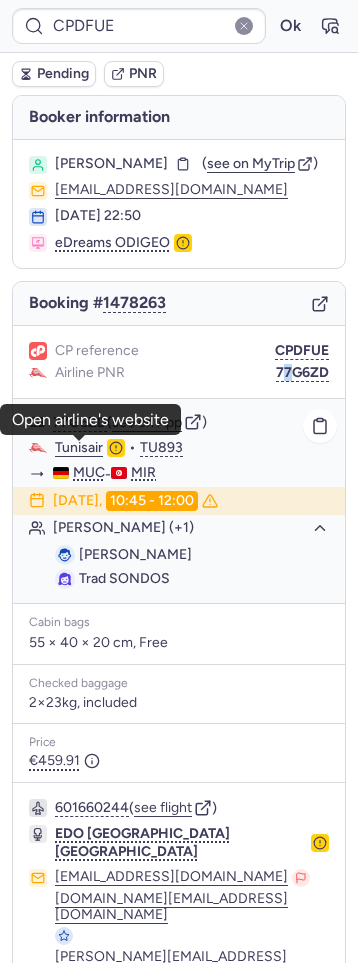 click on "Tunisair" 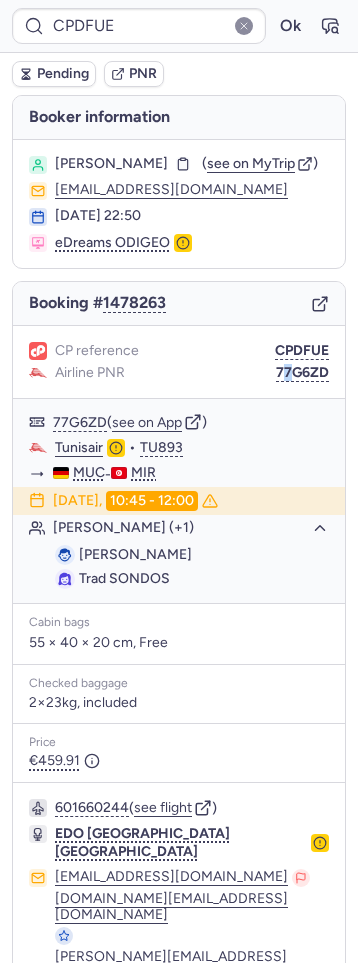 click on "Pending" at bounding box center (63, 74) 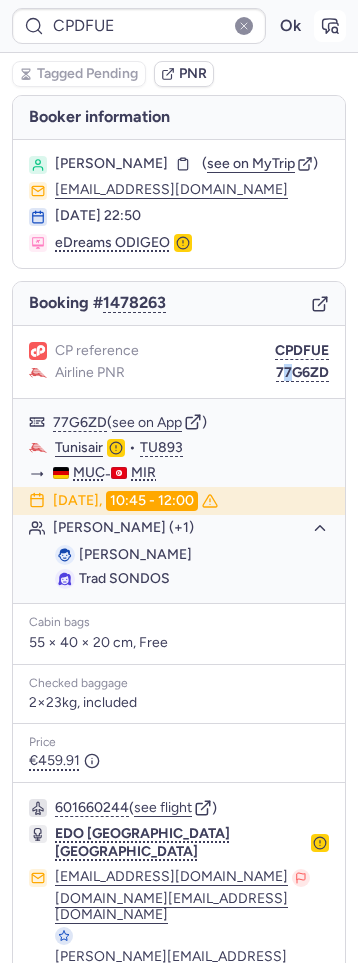 click 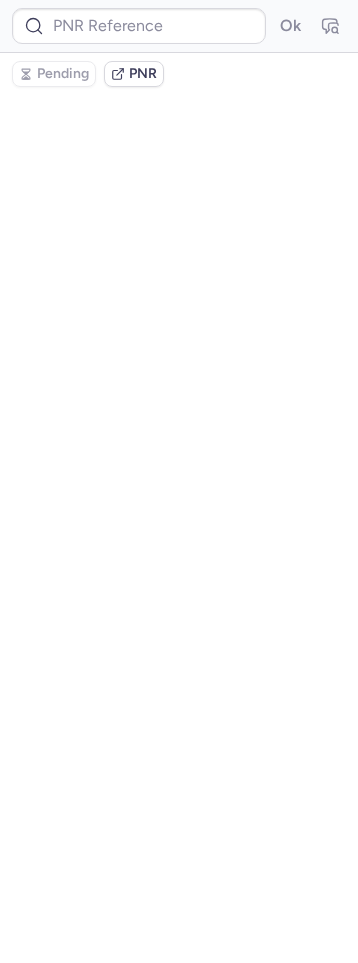 type on "CPDFUE" 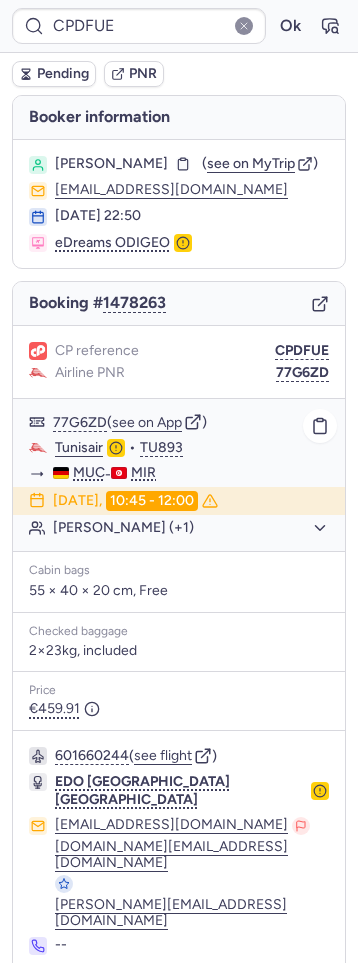 drag, startPoint x: 300, startPoint y: 373, endPoint x: 250, endPoint y: 414, distance: 64.66065 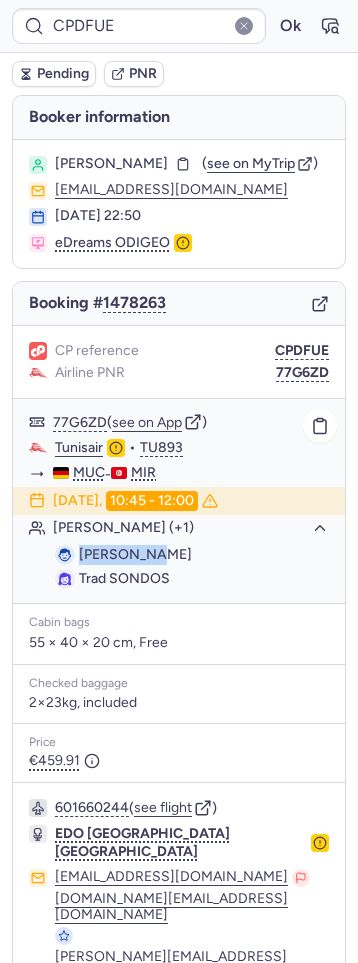 drag, startPoint x: 80, startPoint y: 554, endPoint x: 149, endPoint y: 557, distance: 69.065186 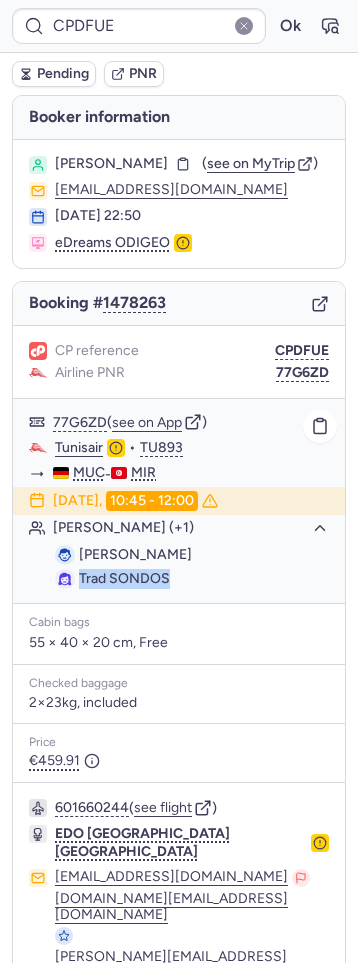 drag, startPoint x: 83, startPoint y: 585, endPoint x: 193, endPoint y: 592, distance: 110.2225 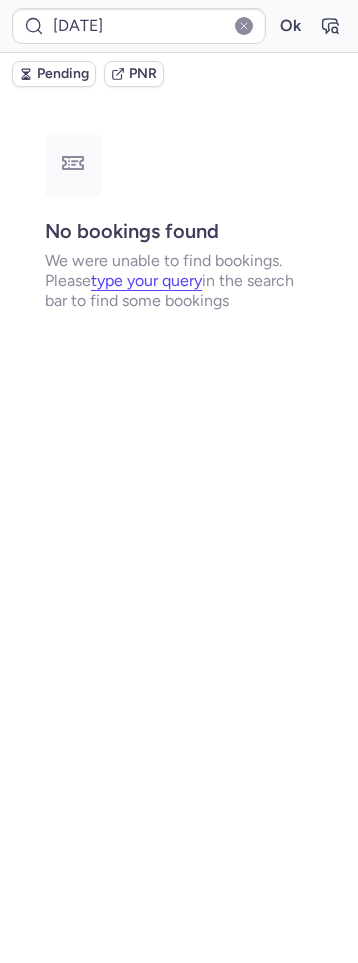 type on "CPDFUE" 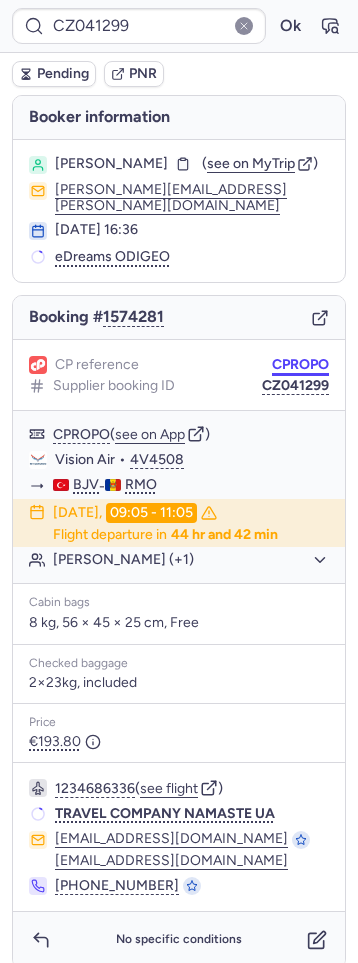 click on "CPROPO" at bounding box center (300, 365) 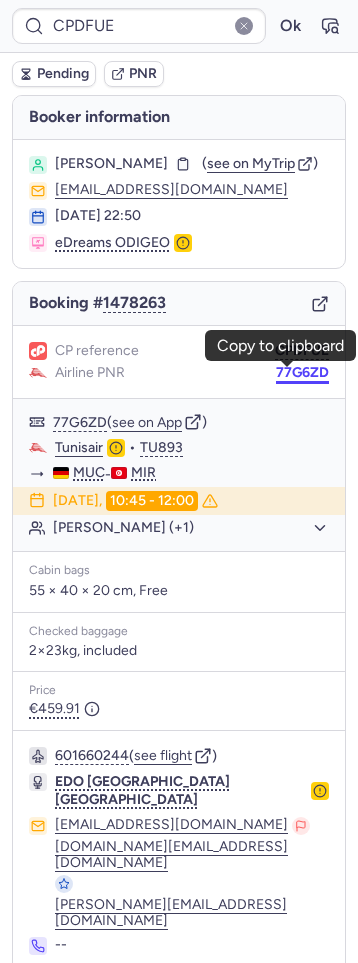 click on "77G6ZD" at bounding box center [302, 373] 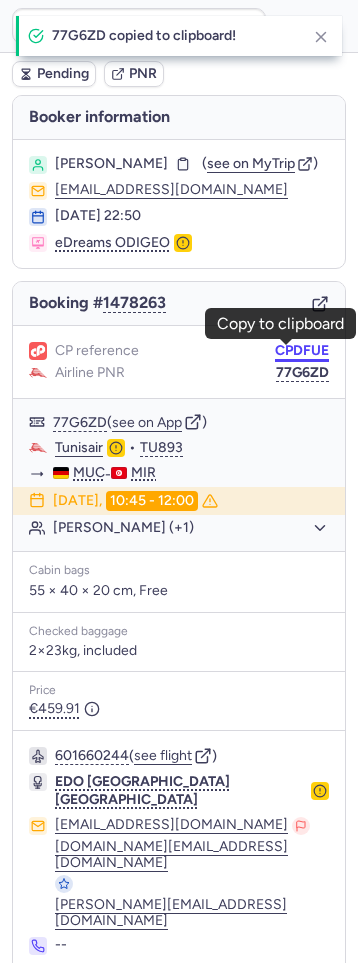 click on "CPDFUE" at bounding box center (302, 351) 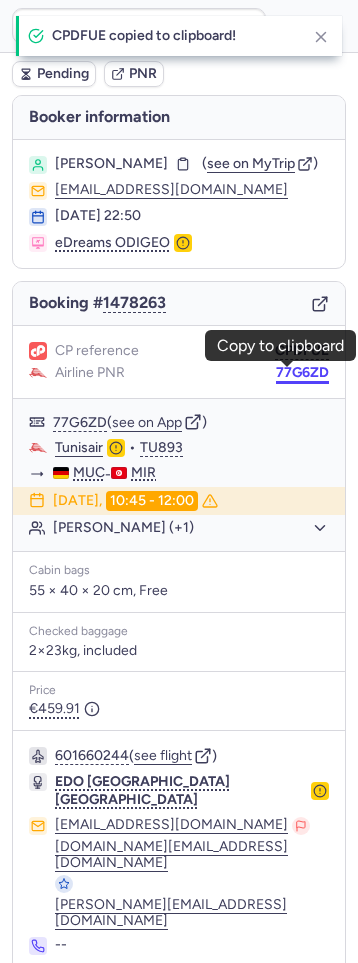 click on "77G6ZD" at bounding box center (302, 373) 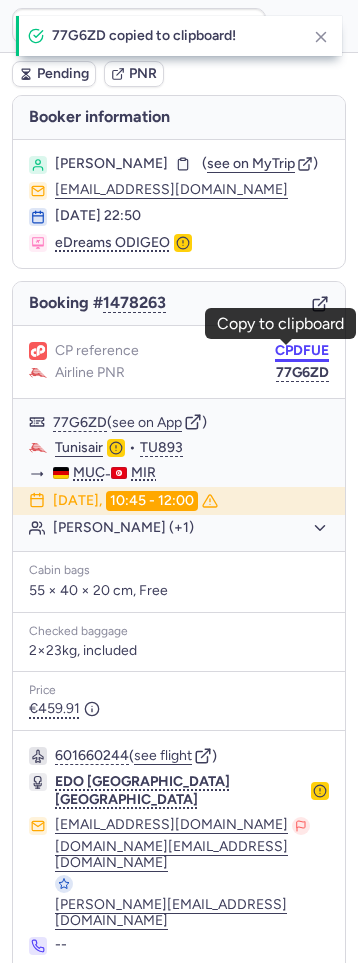 click on "CPDFUE" at bounding box center [302, 351] 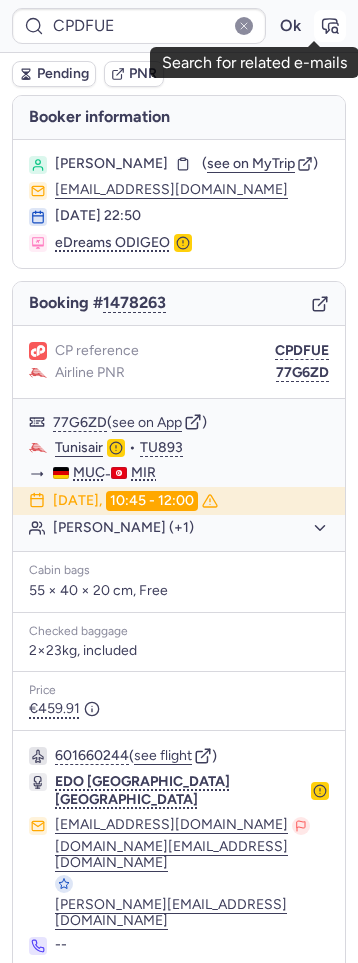 click 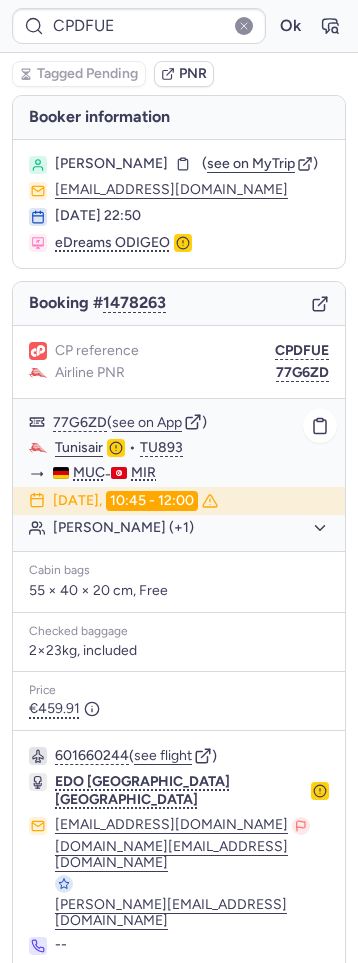 click on "Omar HAFSA (+1)" 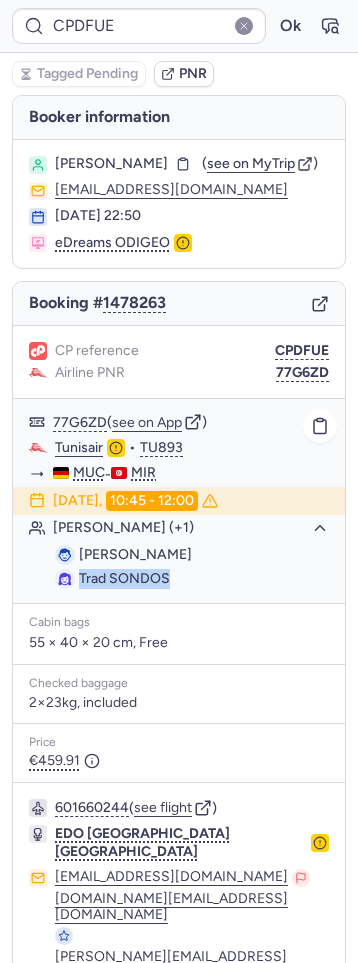 drag, startPoint x: 81, startPoint y: 577, endPoint x: 200, endPoint y: 568, distance: 119.33985 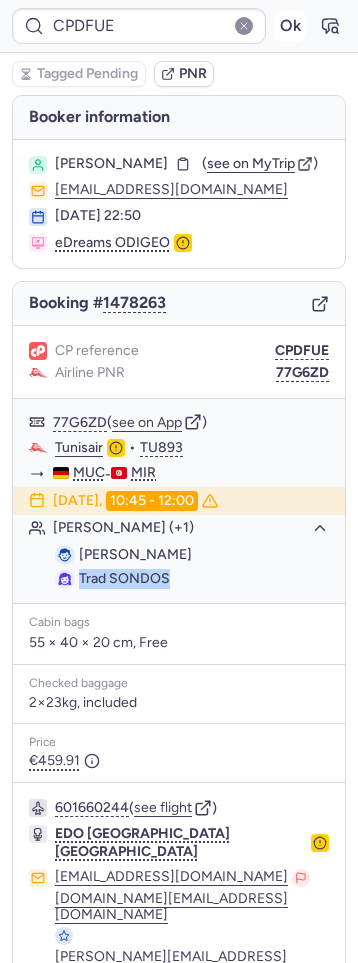 click on "Ok" at bounding box center (290, 26) 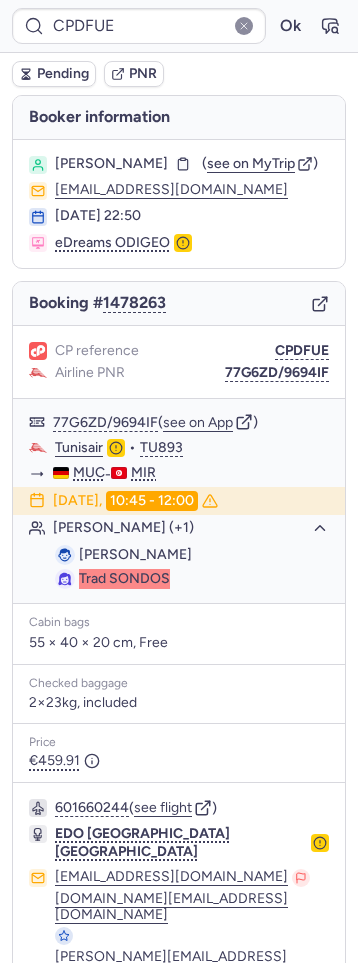 type on "CPANGE" 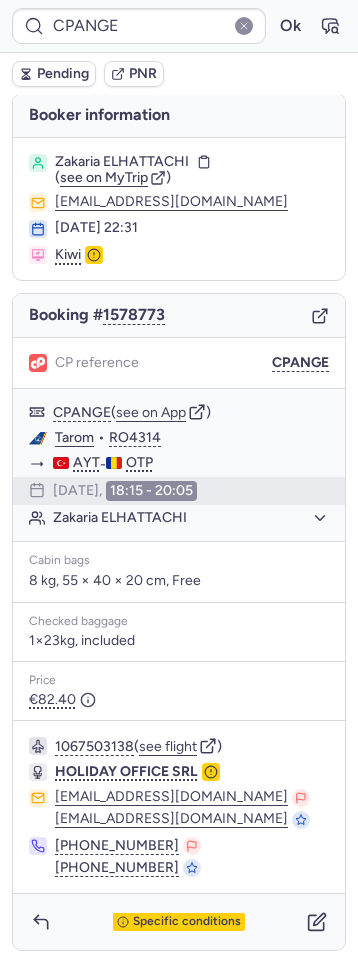 scroll, scrollTop: 3, scrollLeft: 0, axis: vertical 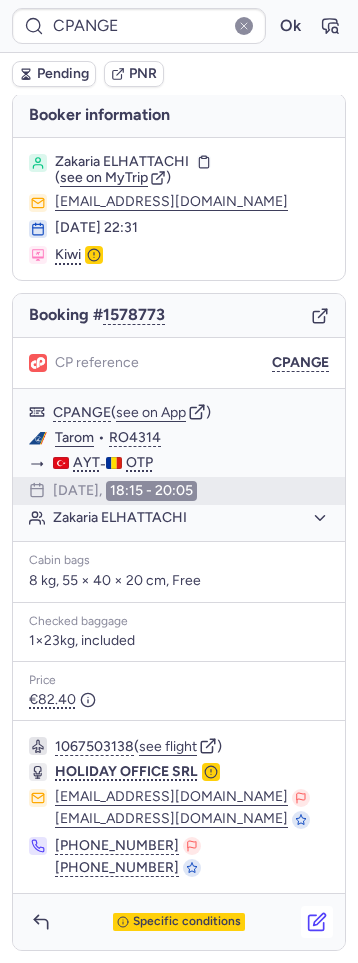 click 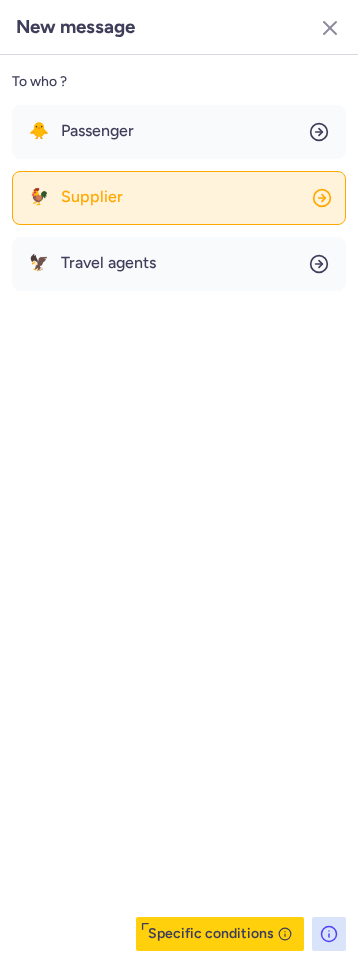 click on "Supplier" at bounding box center (92, 197) 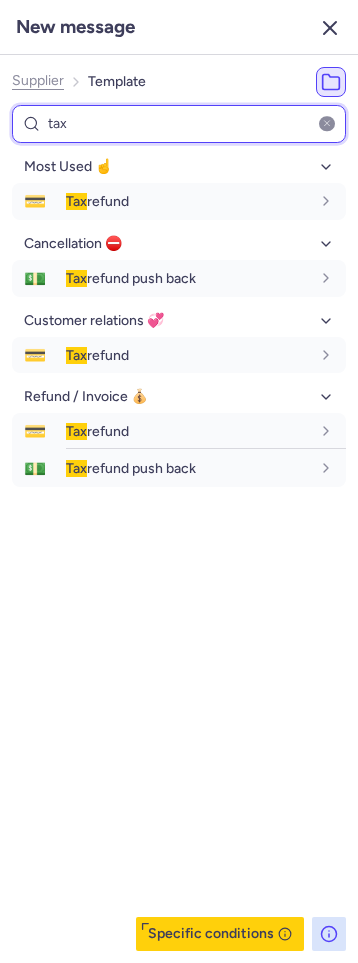 type on "tax" 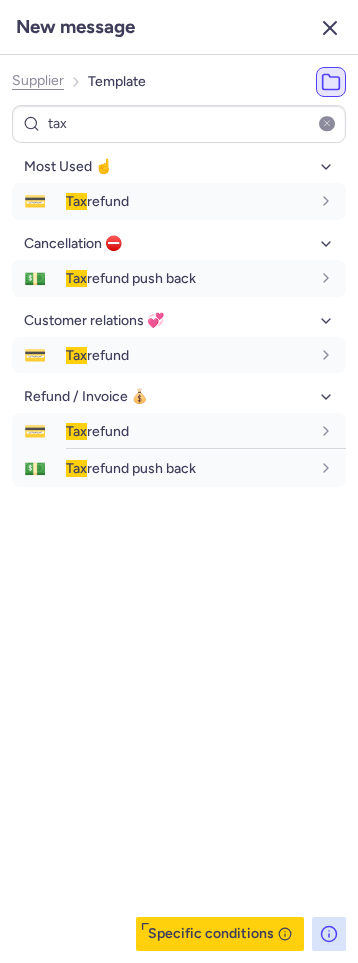 drag, startPoint x: 319, startPoint y: 25, endPoint x: 319, endPoint y: 64, distance: 39 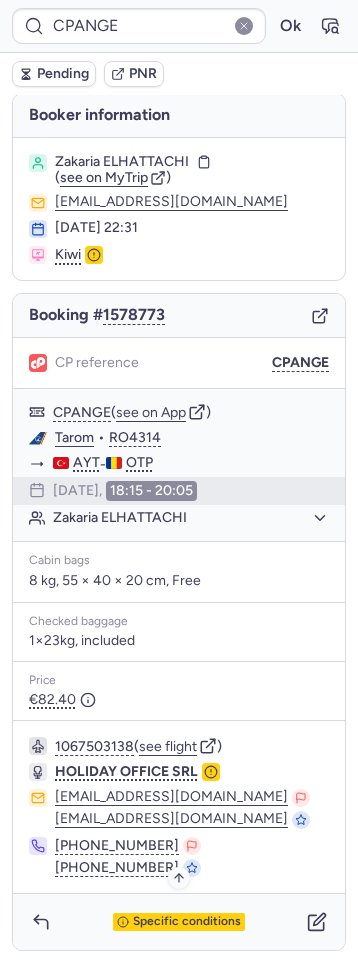 click on "Specific conditions" at bounding box center (187, 922) 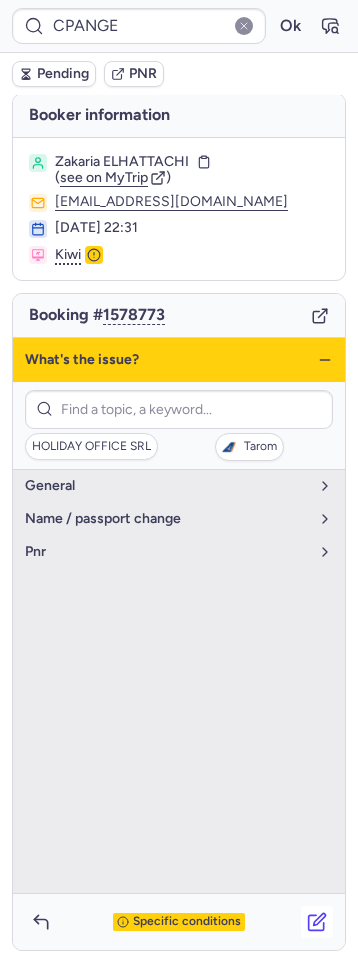 click 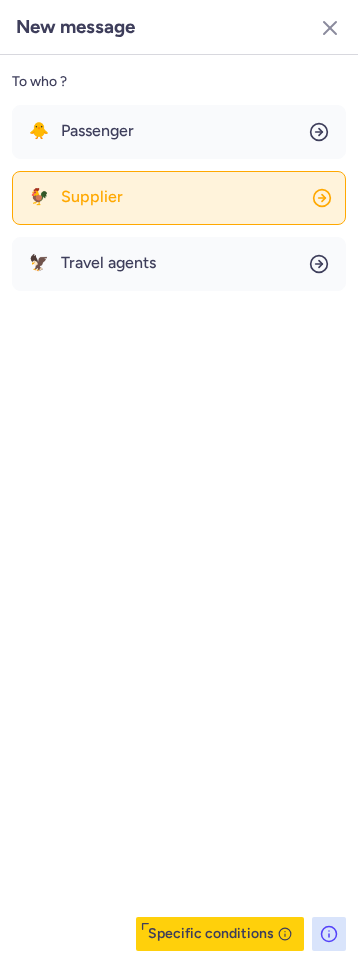 click on "🐓 Supplier" 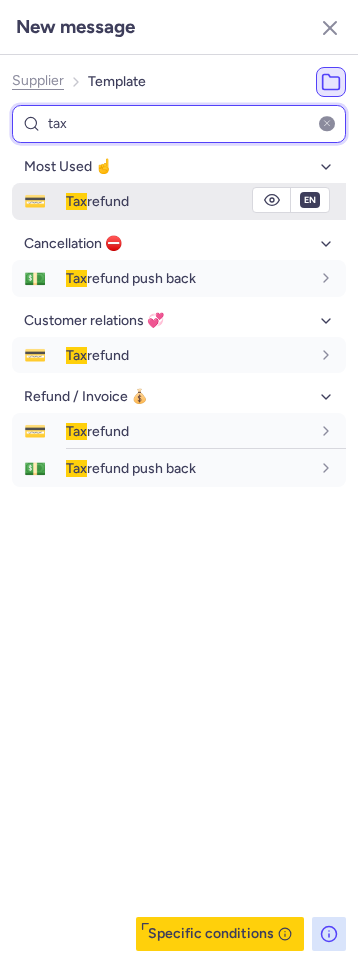 type on "tax" 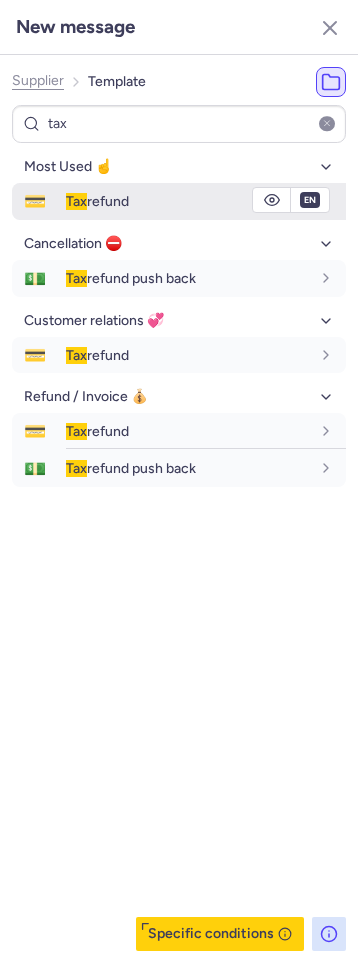 click on "Tax  refund" at bounding box center [206, 201] 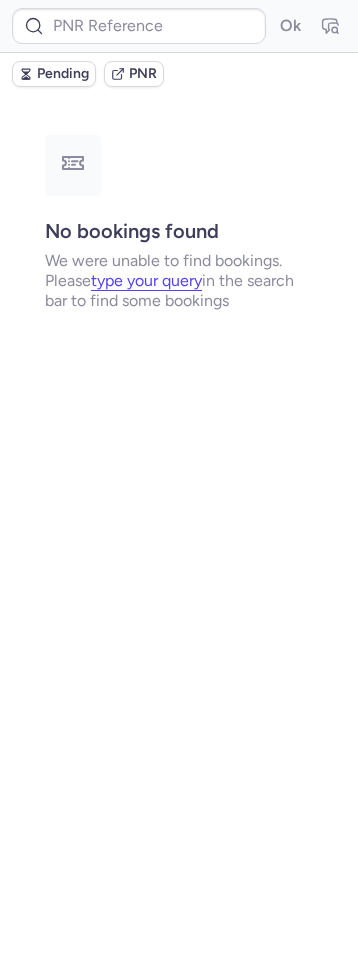 scroll, scrollTop: 0, scrollLeft: 0, axis: both 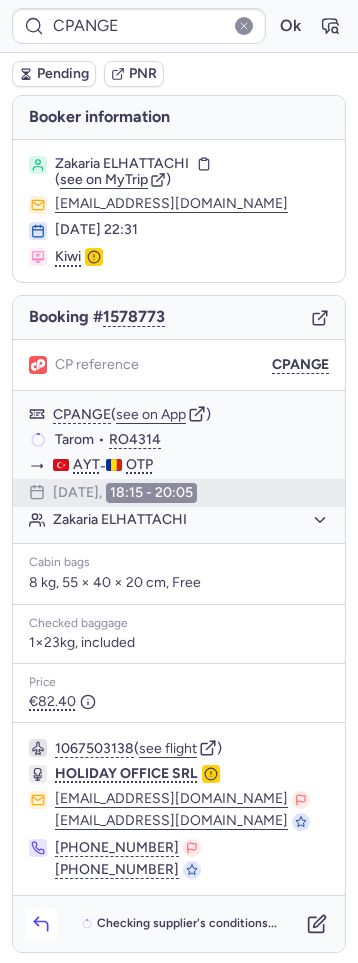 click at bounding box center (41, 924) 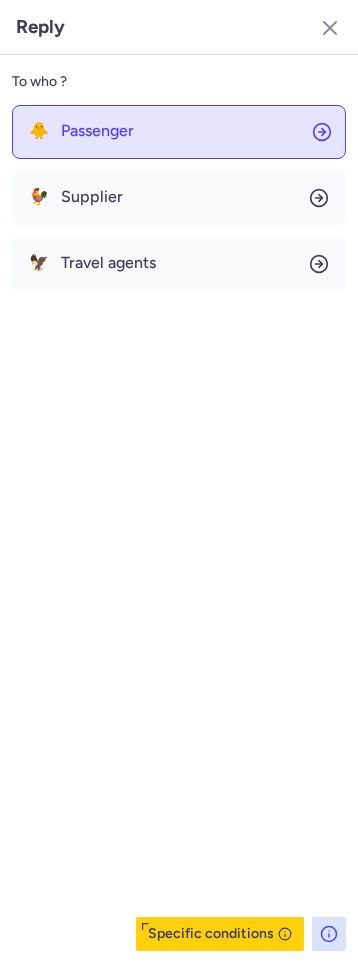 click on "Passenger" at bounding box center (97, 131) 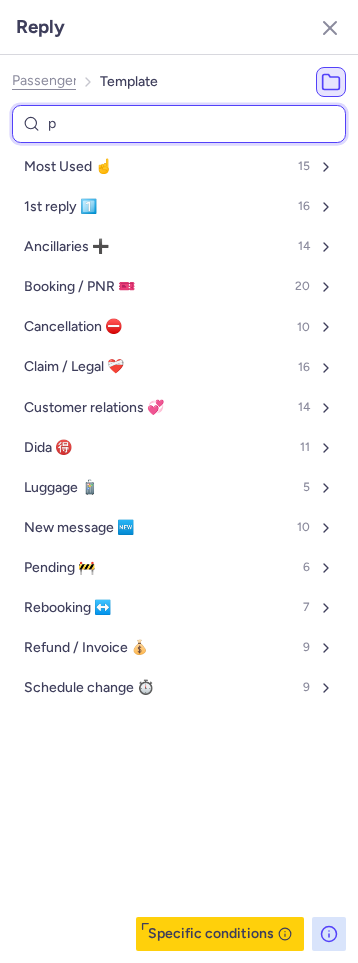 type on "pe" 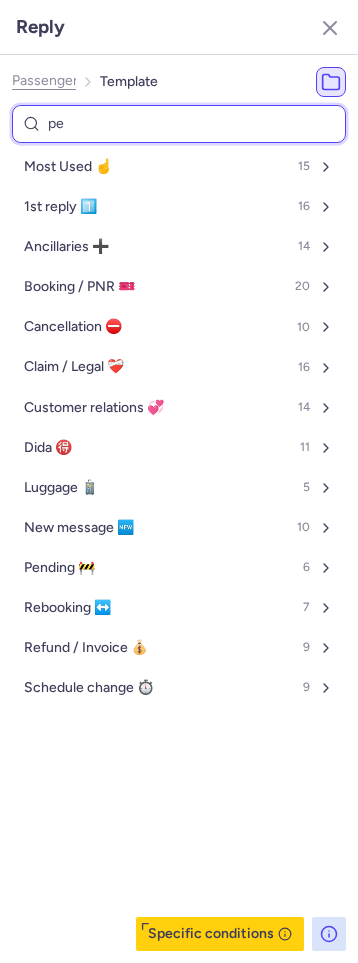 select on "en" 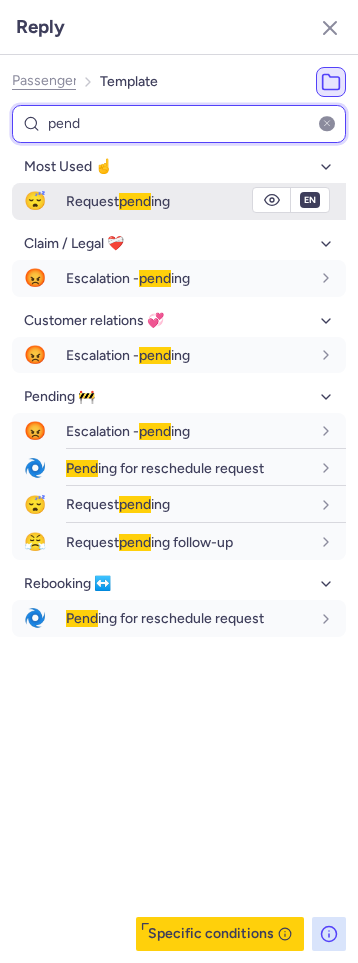type on "pend" 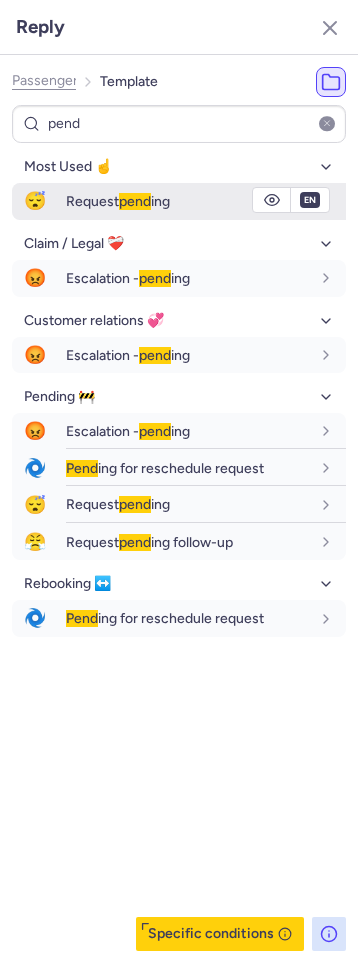 click on "Request  pend ing" at bounding box center (206, 201) 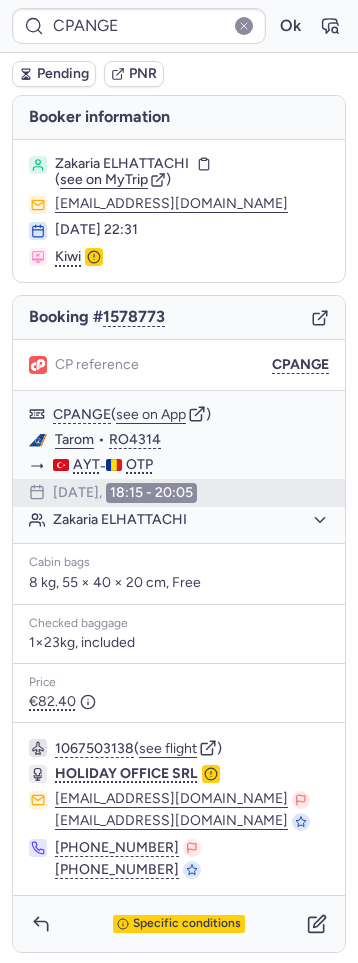 click on "Pending" at bounding box center (63, 74) 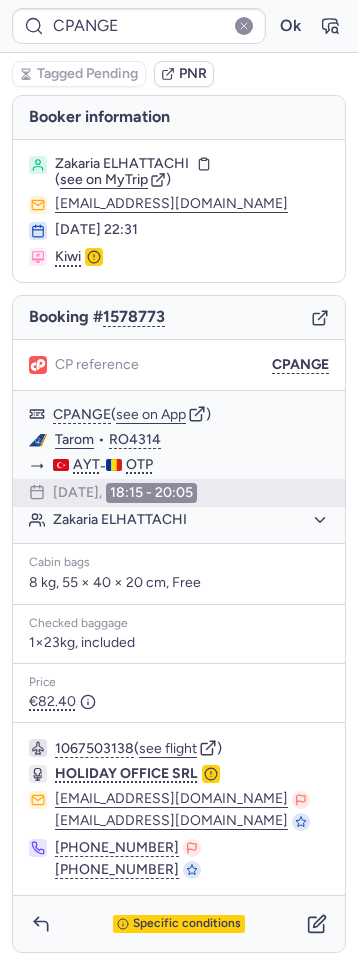 type on "CPCLR2" 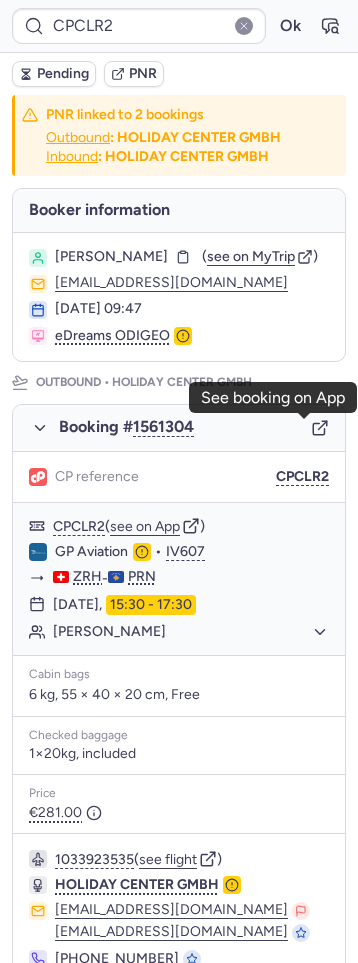 click 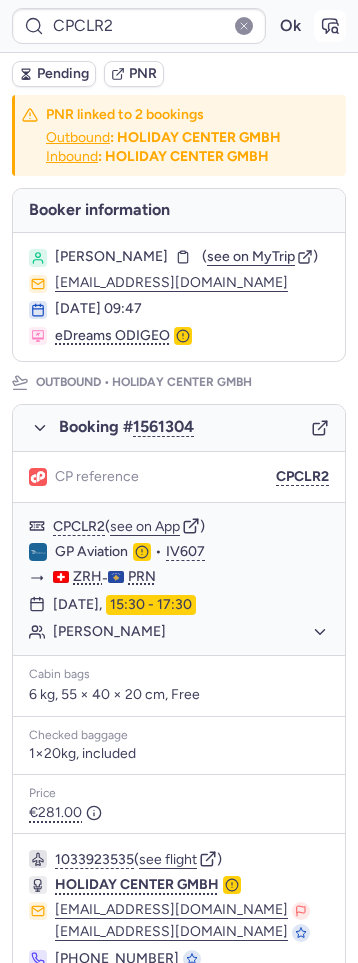 click 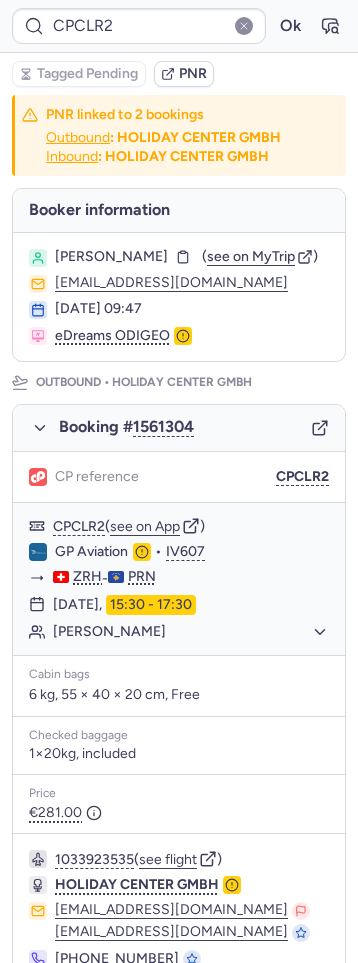 scroll, scrollTop: 773, scrollLeft: 0, axis: vertical 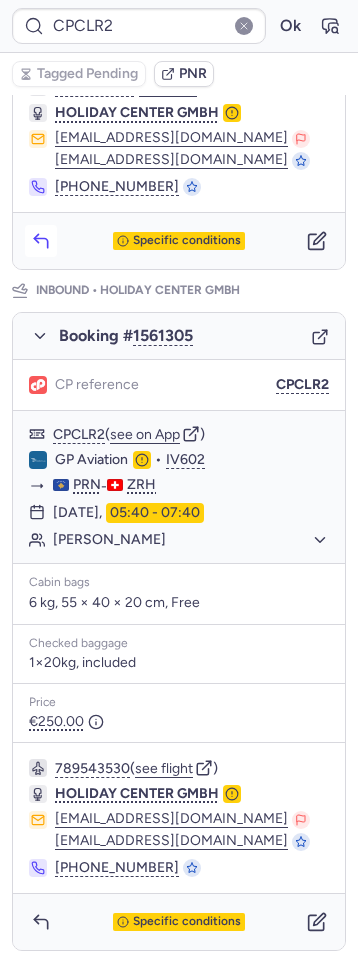 click 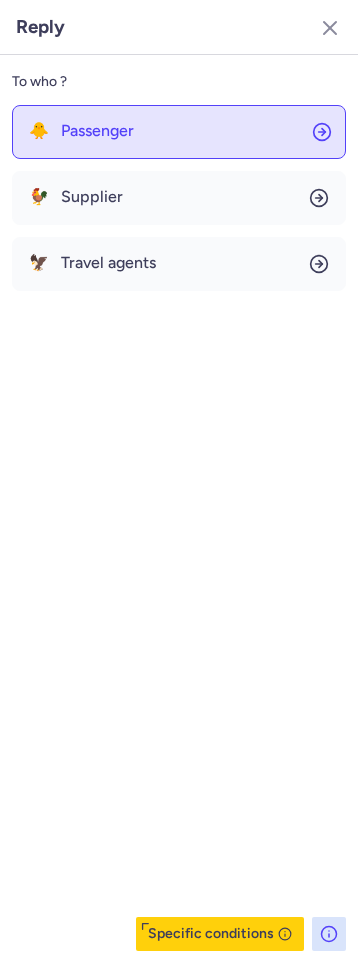 drag, startPoint x: 97, startPoint y: 88, endPoint x: 91, endPoint y: 105, distance: 18.027756 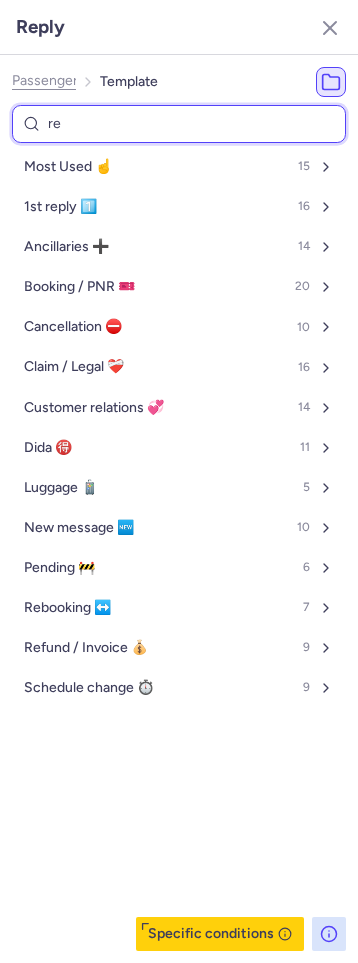 type on "res" 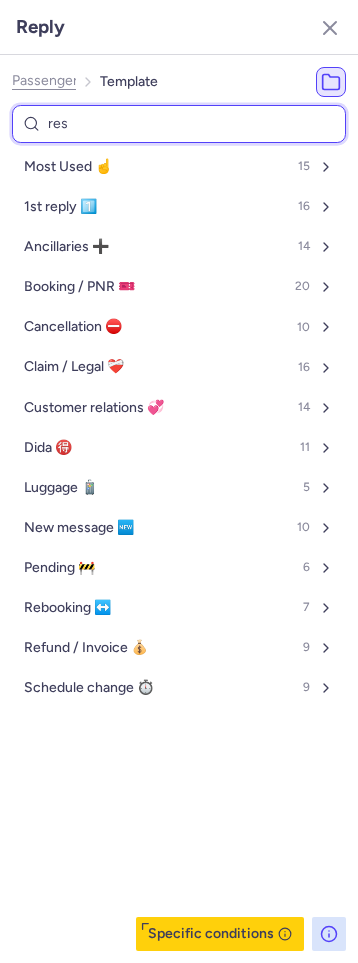 select on "de" 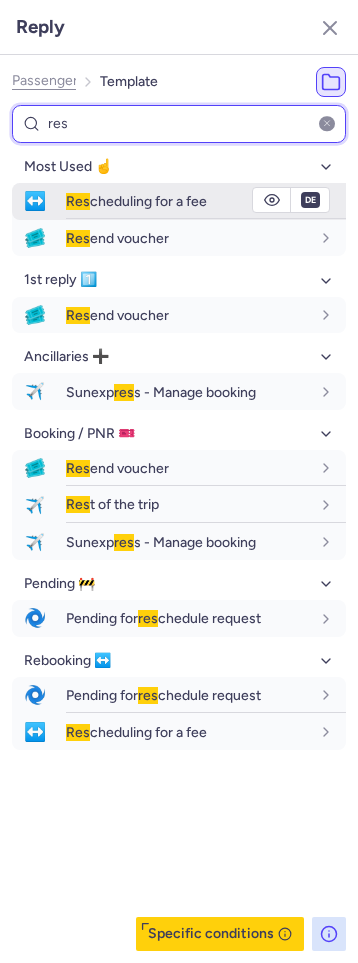 type on "res" 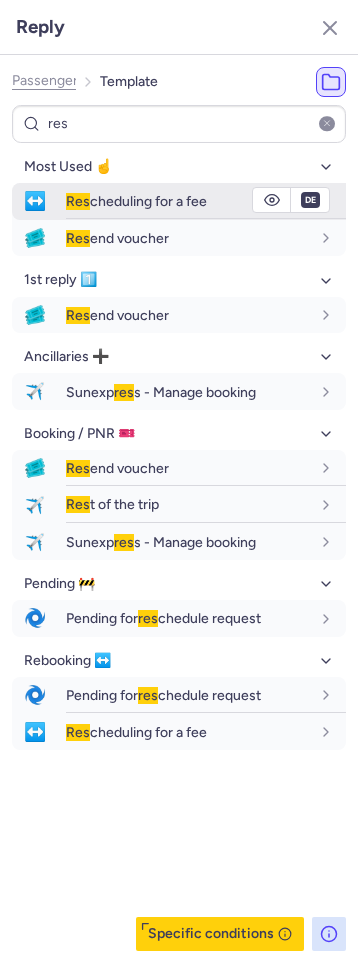 click on "Res cheduling for a fee" at bounding box center (136, 201) 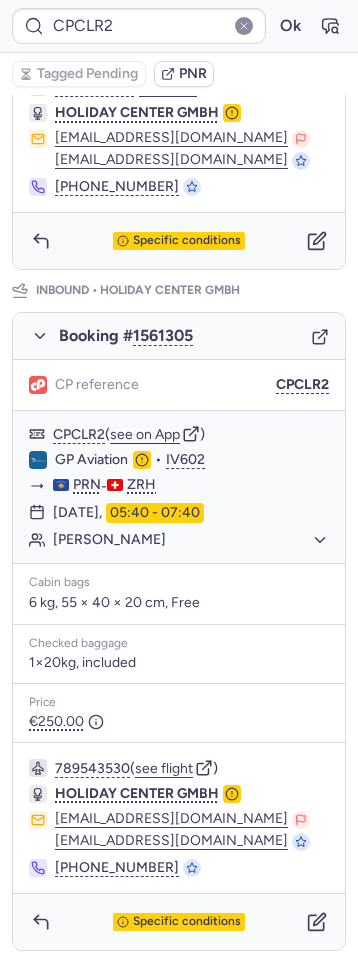 scroll, scrollTop: 0, scrollLeft: 0, axis: both 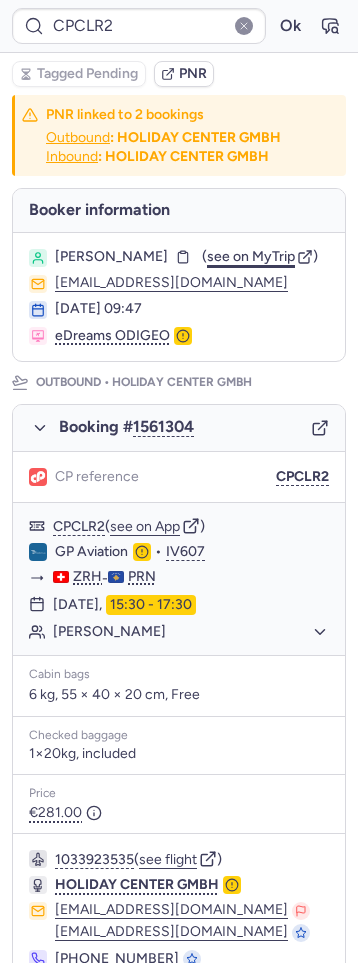 click on "see on MyTrip" at bounding box center (251, 256) 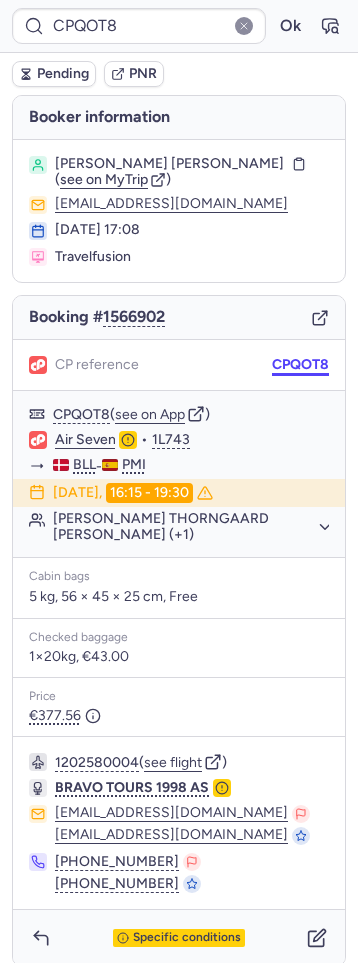 click on "CPQOT8" at bounding box center (300, 365) 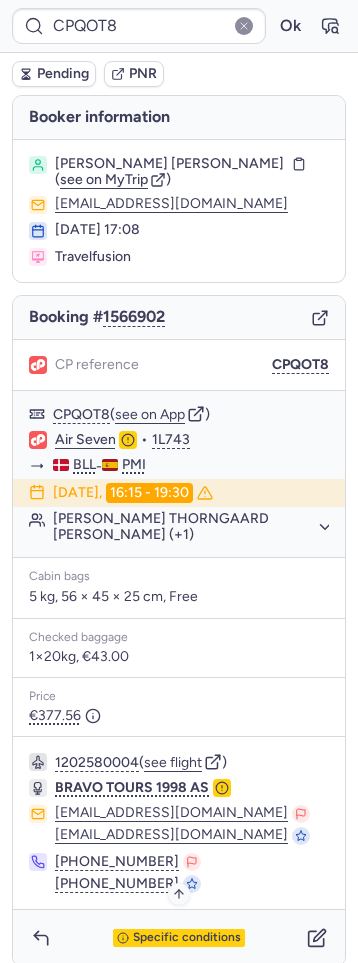 click on "Specific conditions" at bounding box center (187, 938) 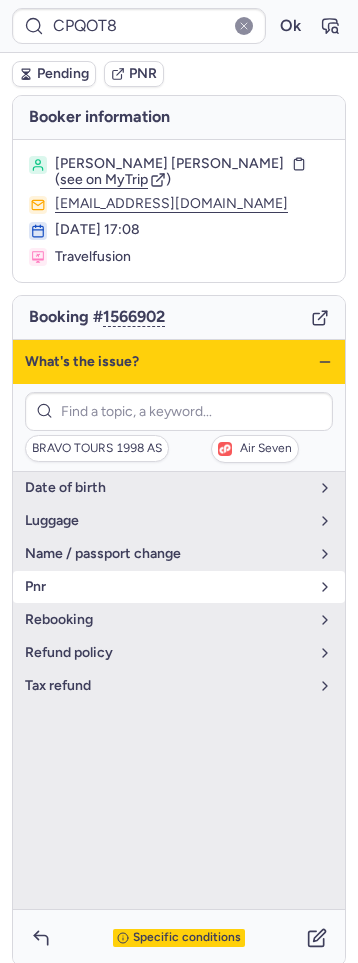 click on "pnr" at bounding box center [167, 587] 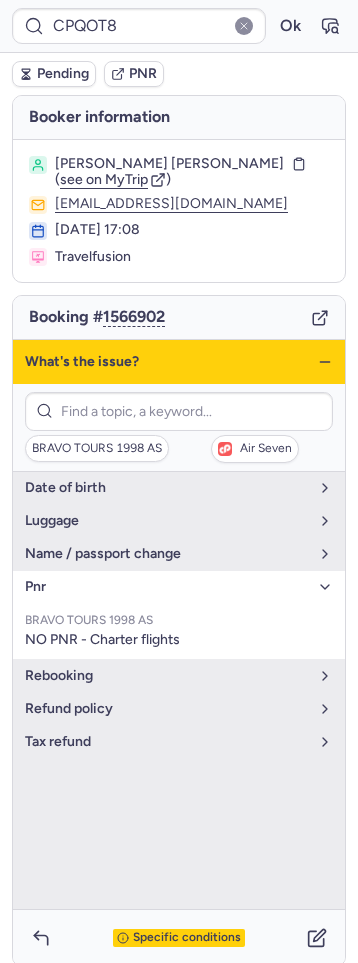 drag, startPoint x: 305, startPoint y: 361, endPoint x: 288, endPoint y: 369, distance: 18.788294 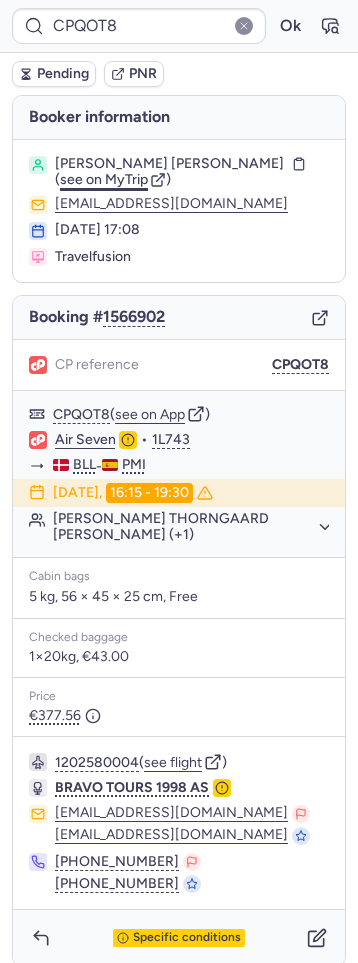 click on "see on MyTrip" at bounding box center [104, 179] 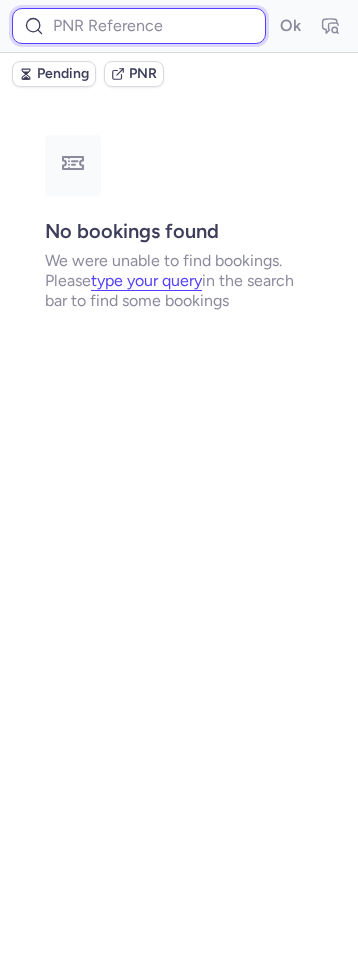 click at bounding box center [139, 26] 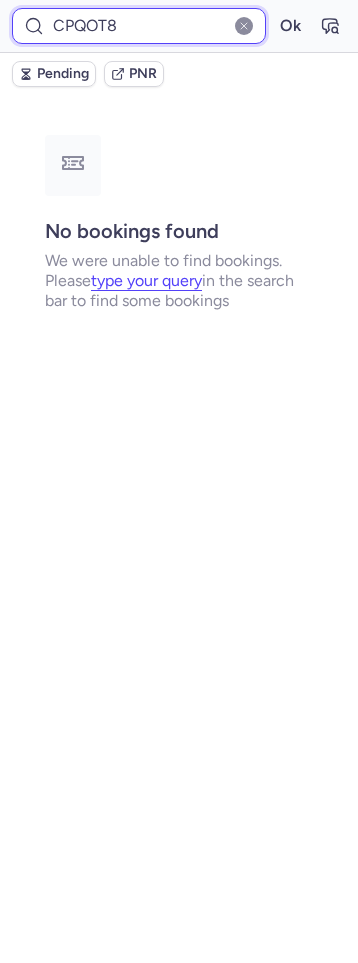 type on "CPQOT8" 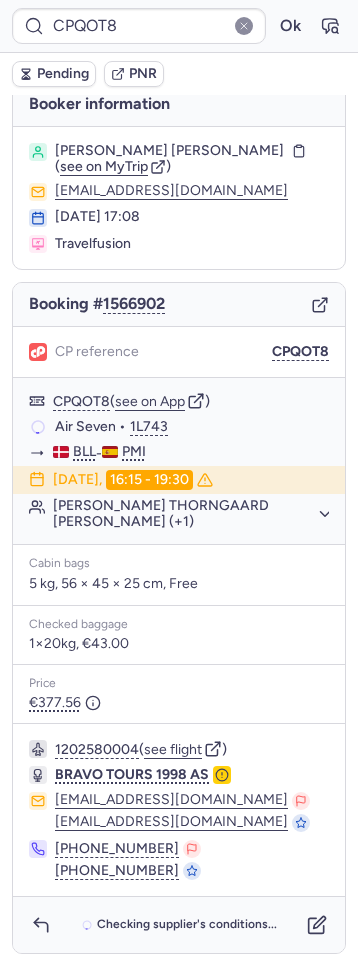 scroll, scrollTop: 17, scrollLeft: 0, axis: vertical 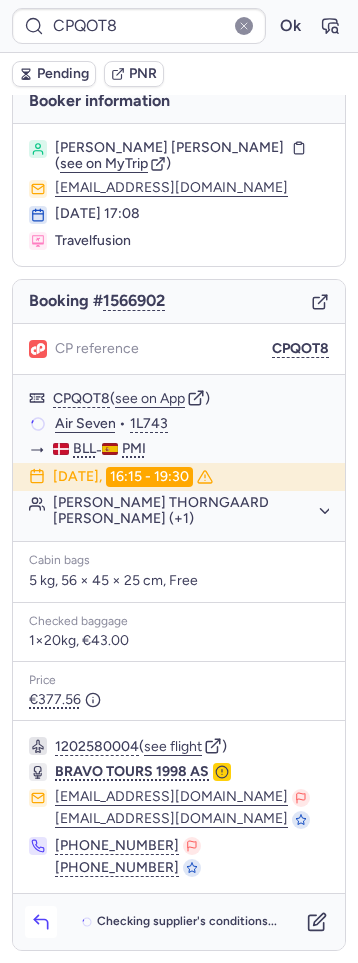 click at bounding box center [41, 922] 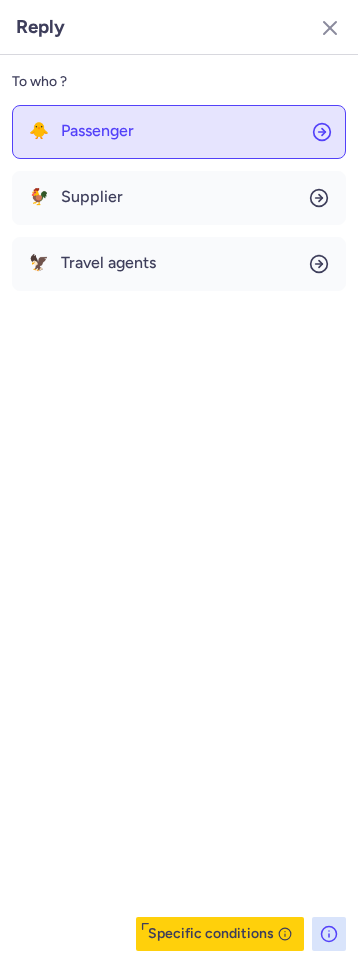 click on "🐥 Passenger" 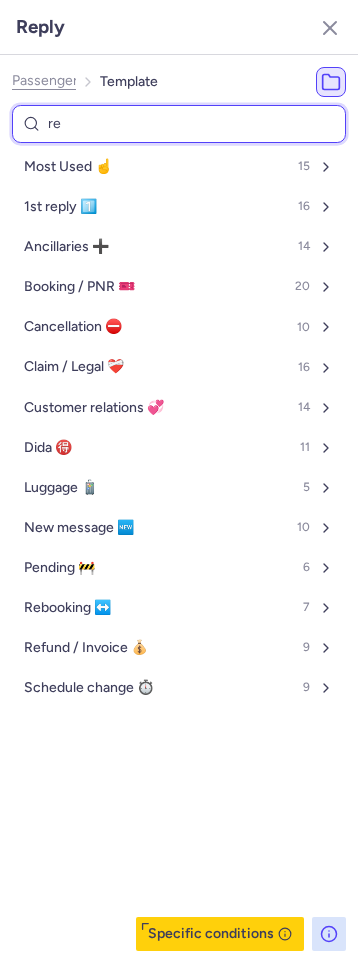 type on "ref" 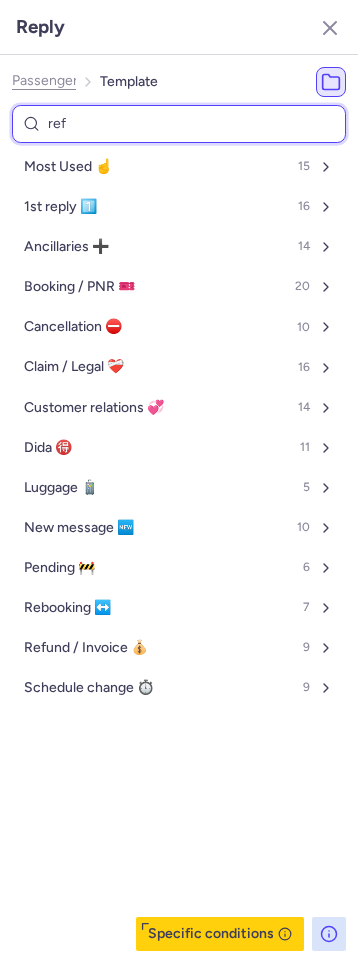 select on "en" 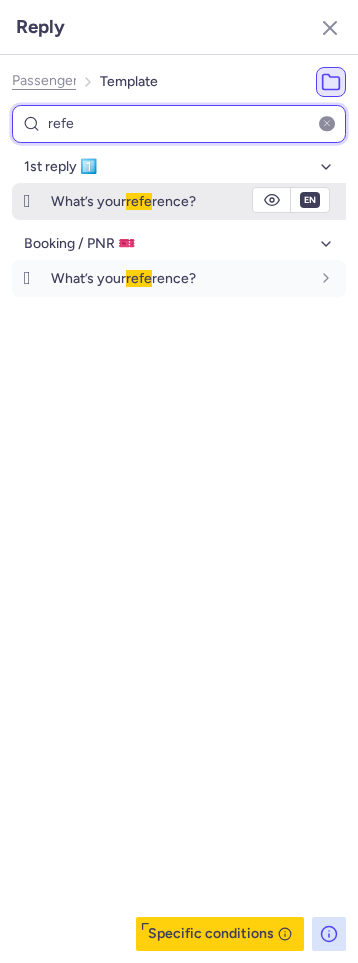 type on "refe" 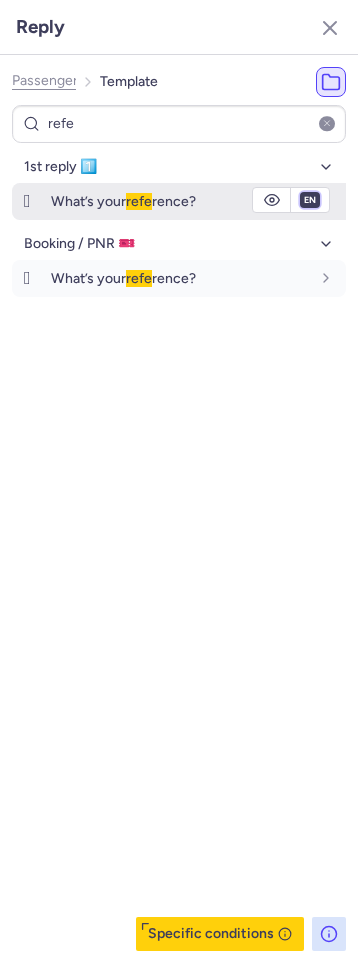 click on "fr en de nl pt es it ru" at bounding box center [310, 200] 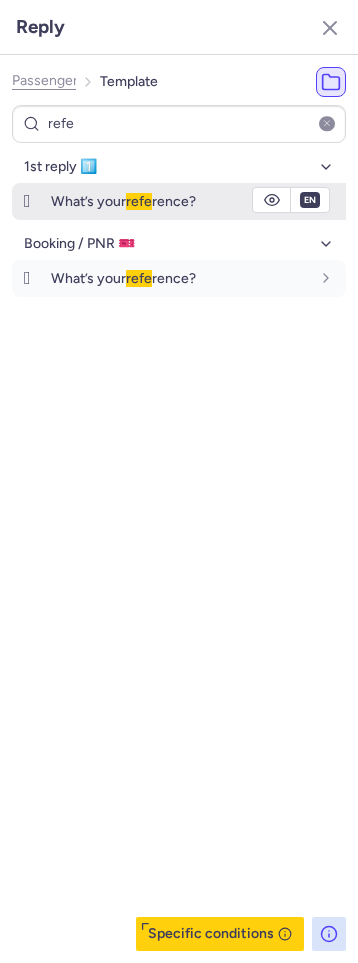 click on "fr en de nl pt es it ru" at bounding box center (310, 200) 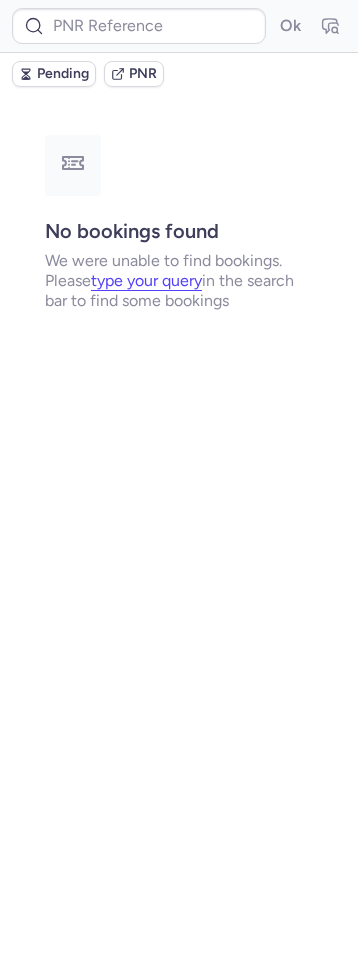 scroll, scrollTop: 0, scrollLeft: 0, axis: both 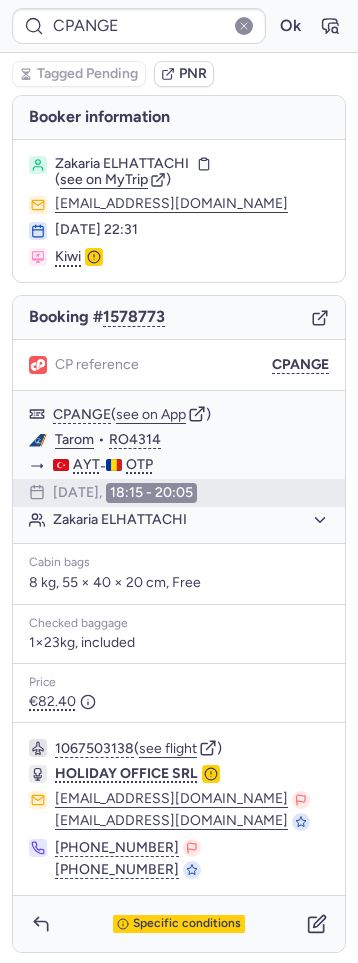 type on "CPCLR2" 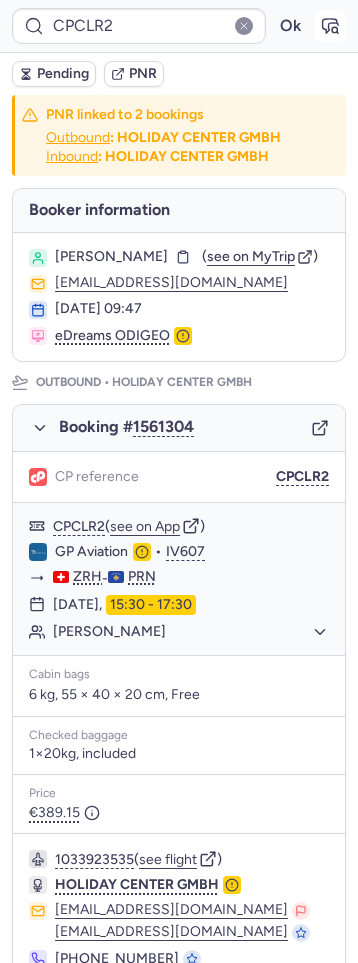 click at bounding box center (330, 26) 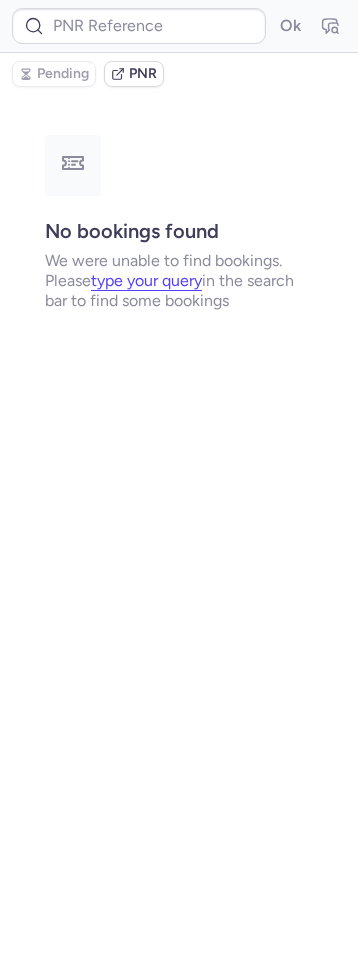 type on "CPCLR2" 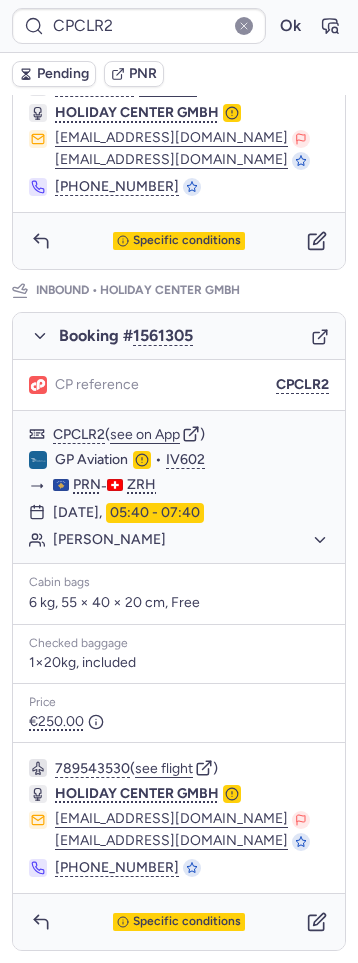 scroll, scrollTop: 0, scrollLeft: 0, axis: both 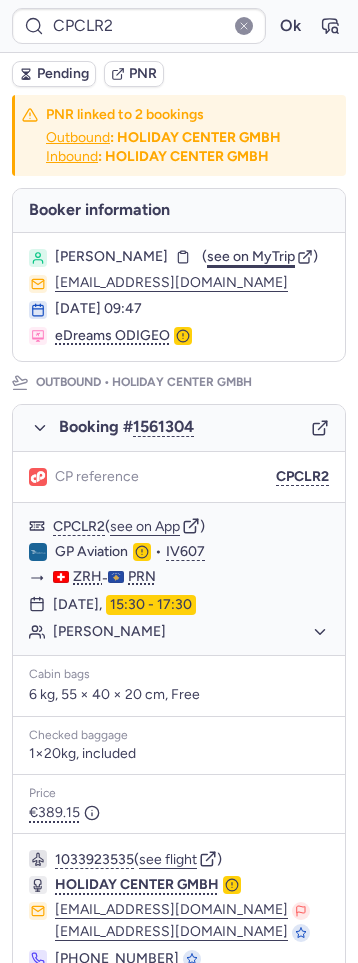click on "see on MyTrip" at bounding box center [251, 256] 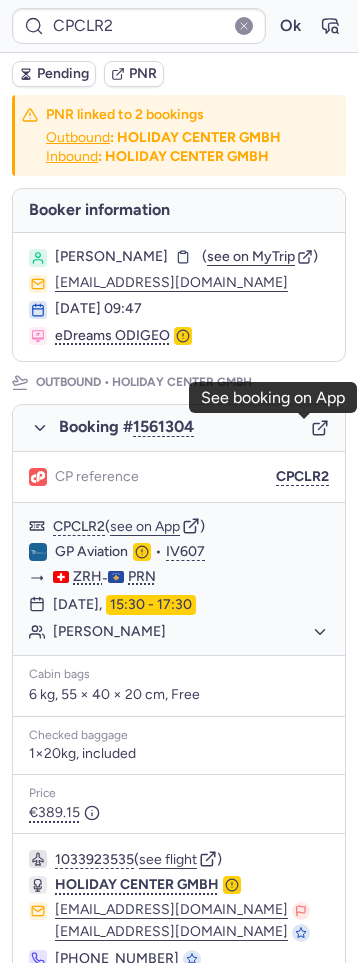 click 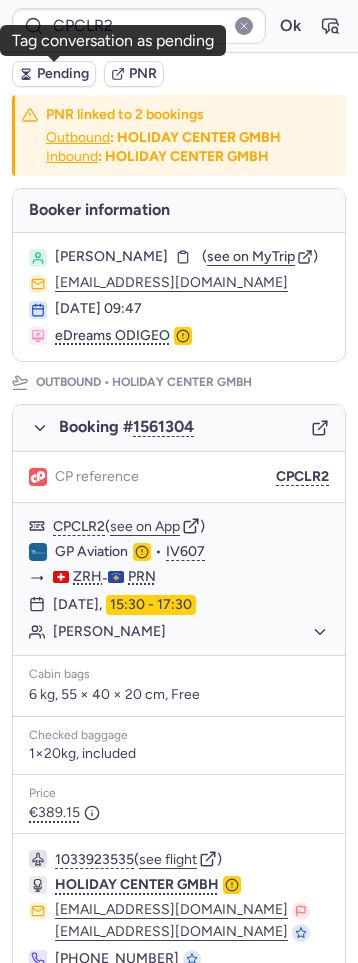 click on "Pending" at bounding box center [54, 74] 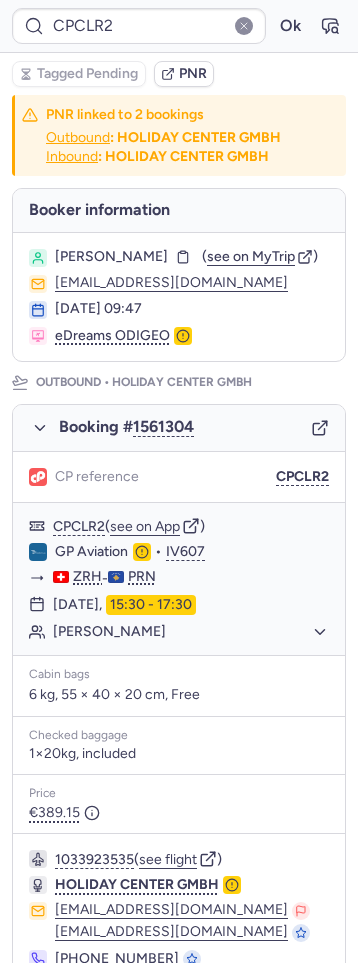 type on "CP2HVH" 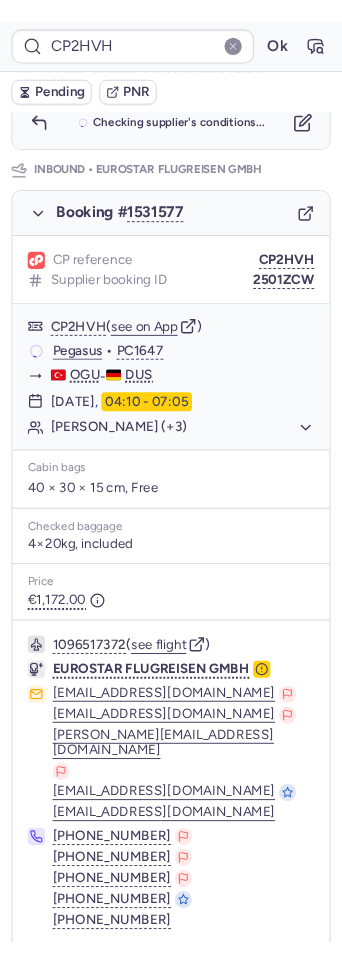 scroll, scrollTop: 346, scrollLeft: 0, axis: vertical 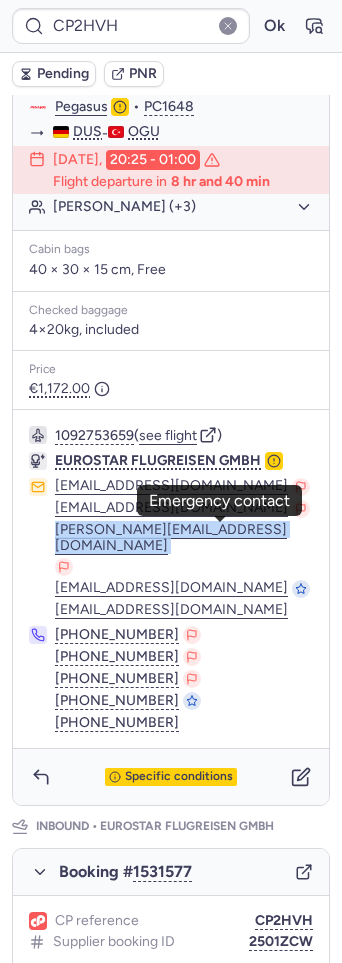 drag, startPoint x: 48, startPoint y: 529, endPoint x: 216, endPoint y: 536, distance: 168.14577 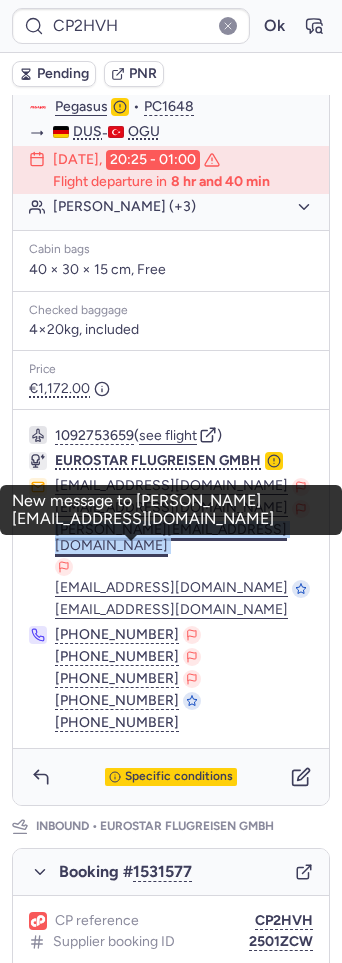 copy on "ahmet@eurostarweb.de" 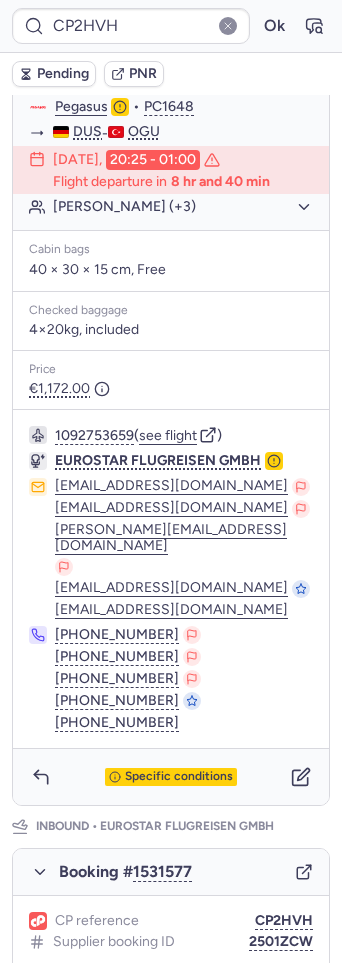 click on "1092753659  ( see flight )  EUROSTAR FLUGREISEN GMBH hikmet@eurostarweb.de birol@eurostarweb.de ahmet@eurostarweb.de info@eurostarweb.de info@eurostarweb.de +49 177 7002525 +49 211 3611380 +49 177 4694777 +49 211 3611380 +49 211 3611380" at bounding box center [171, 579] 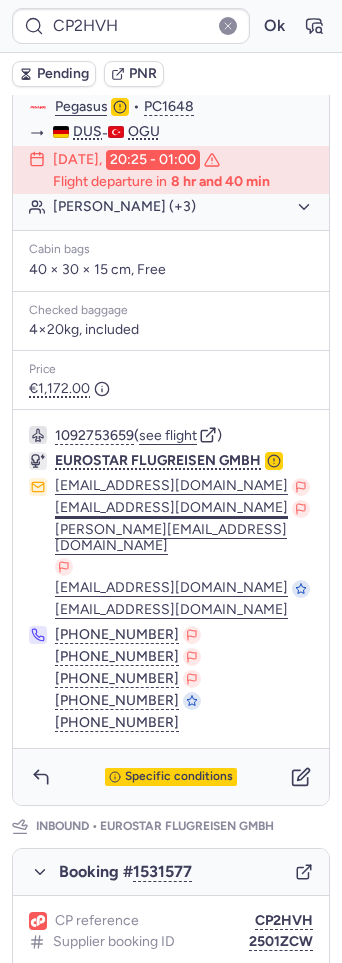 drag, startPoint x: 48, startPoint y: 500, endPoint x: 126, endPoint y: 515, distance: 79.429214 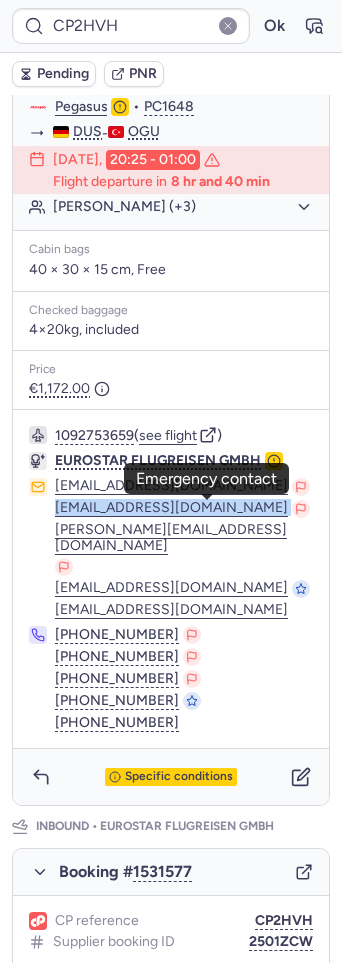 drag, startPoint x: 65, startPoint y: 498, endPoint x: 202, endPoint y: 504, distance: 137.13132 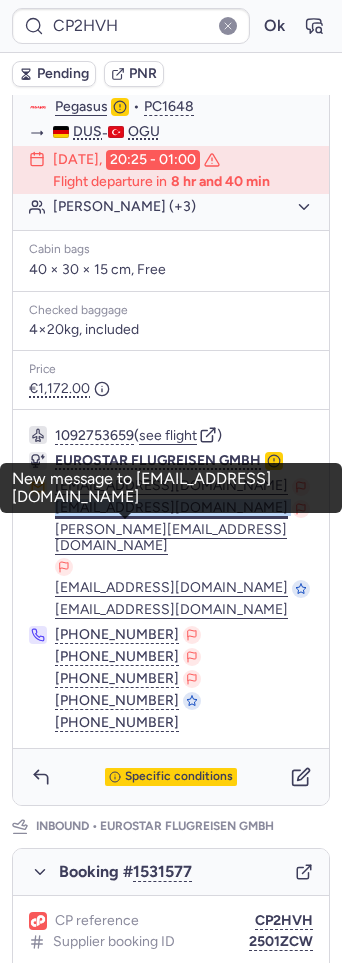 copy on "birol@eurostarweb.de" 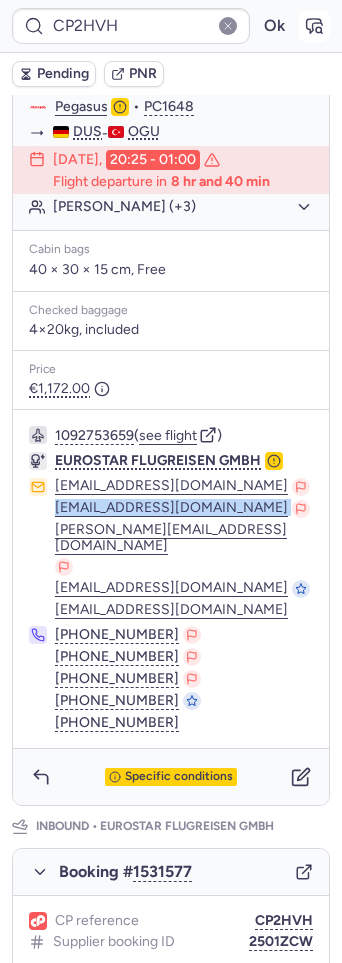 click 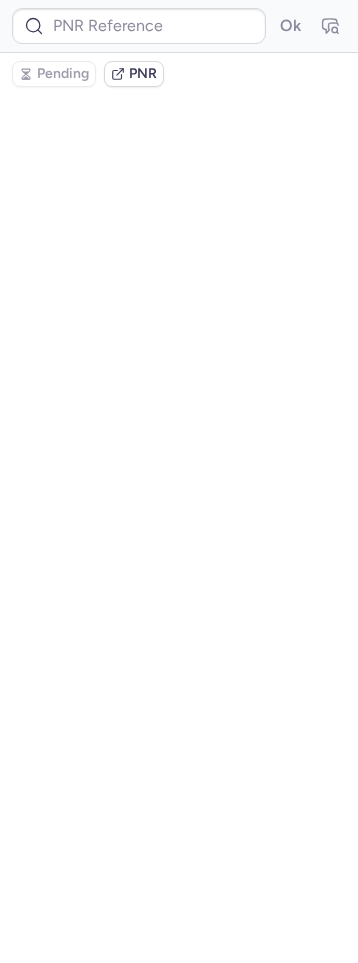 scroll, scrollTop: 0, scrollLeft: 0, axis: both 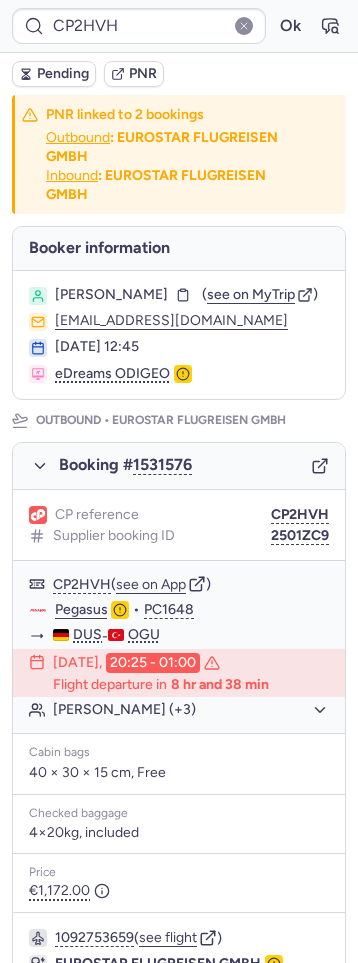 click on "Pending PNR" at bounding box center [179, 74] 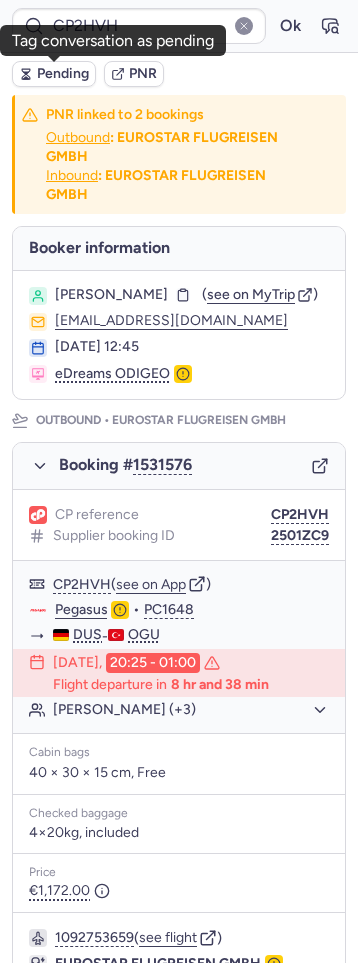 click on "Pending" at bounding box center [63, 74] 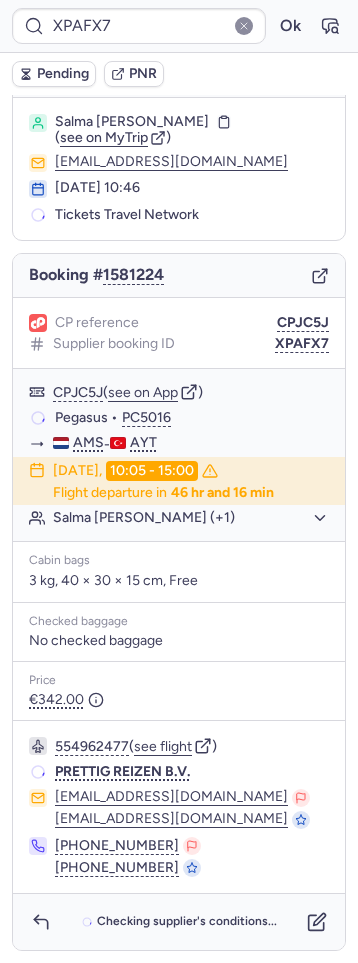 scroll, scrollTop: 43, scrollLeft: 0, axis: vertical 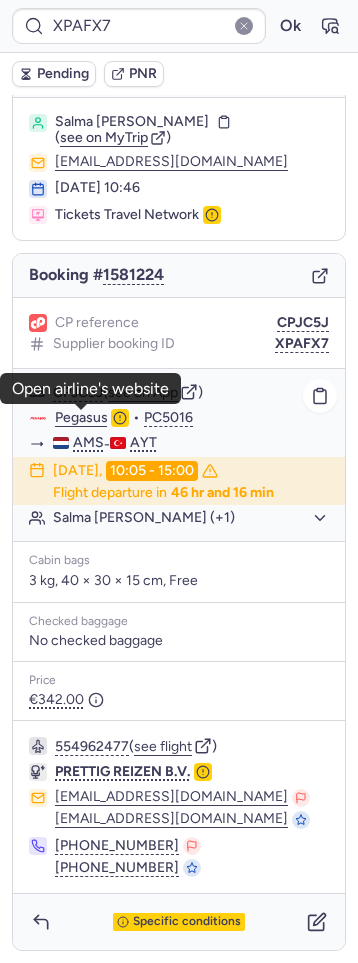 click on "Pegasus" 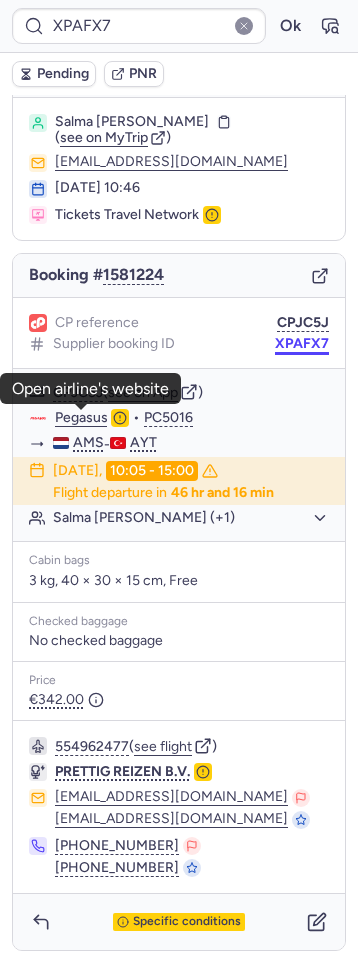 click on "XPAFX7" at bounding box center (302, 344) 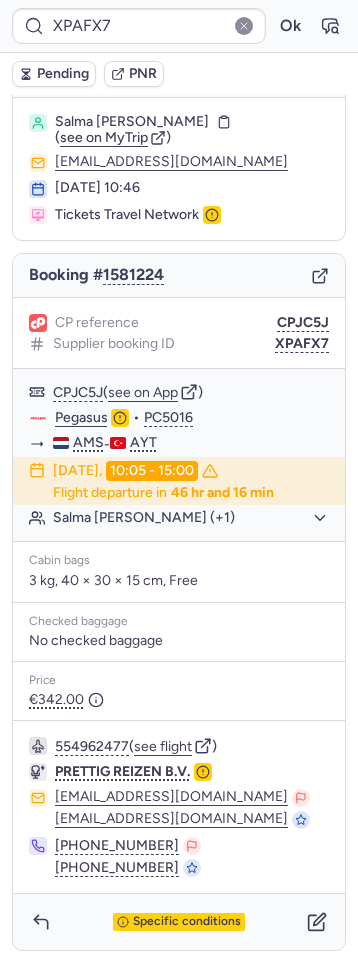type on "CP2HVH" 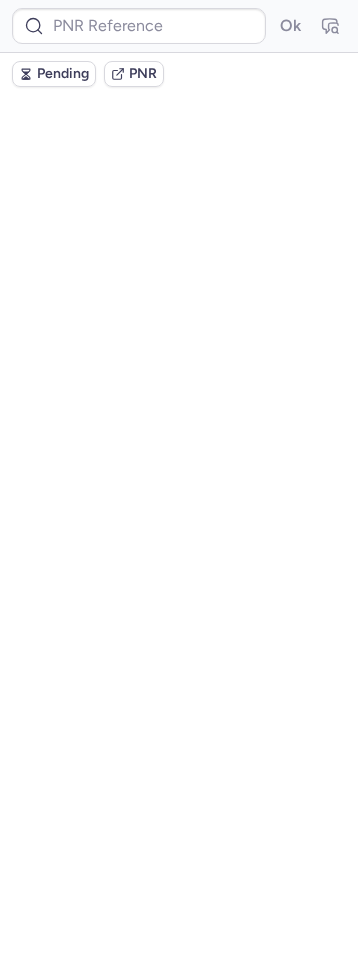 scroll, scrollTop: 0, scrollLeft: 0, axis: both 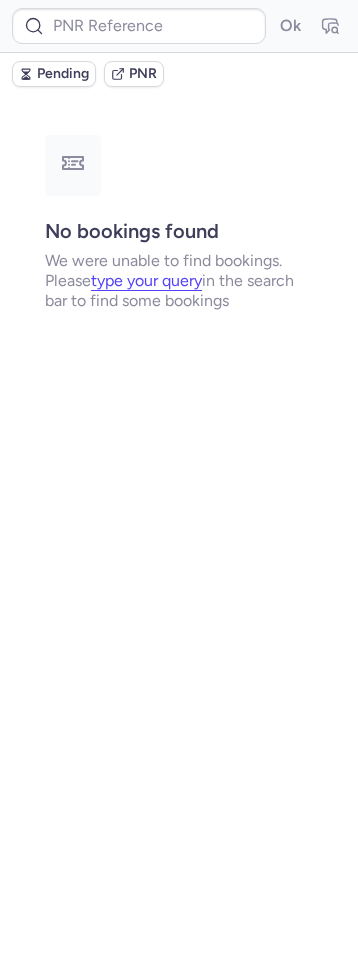 type on "CPCLR2" 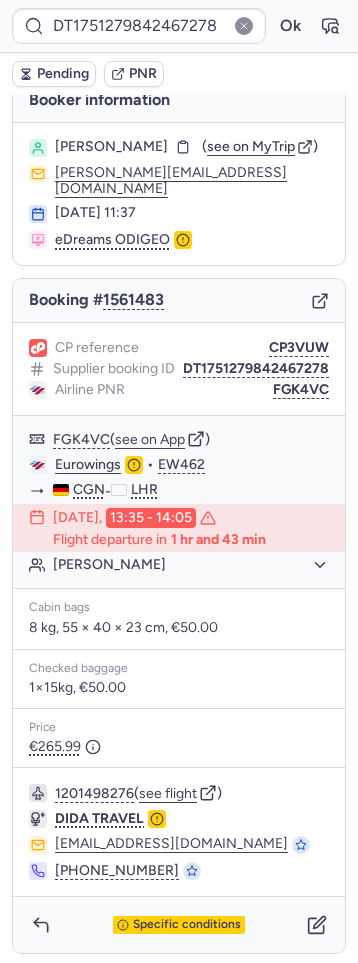 scroll, scrollTop: 23, scrollLeft: 0, axis: vertical 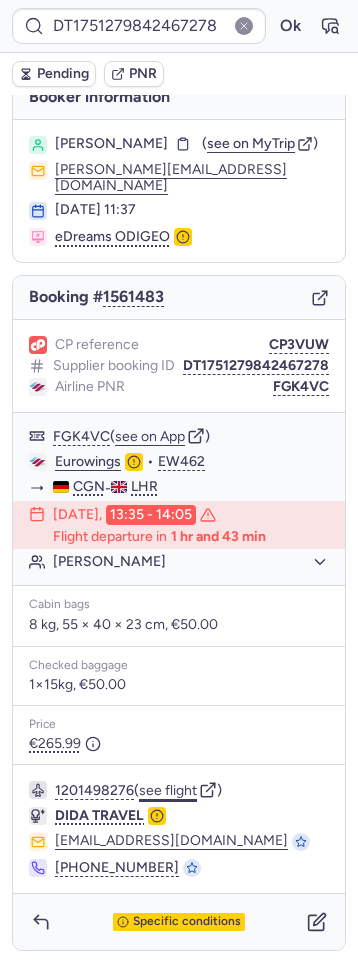 click on "see flight" 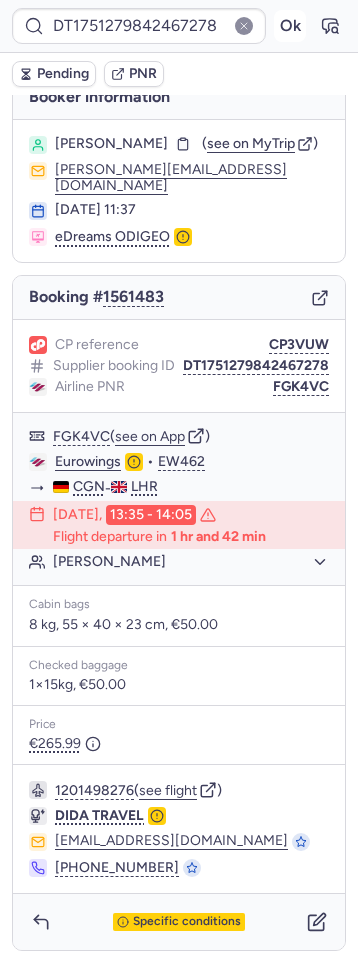 click on "Ok" at bounding box center [290, 26] 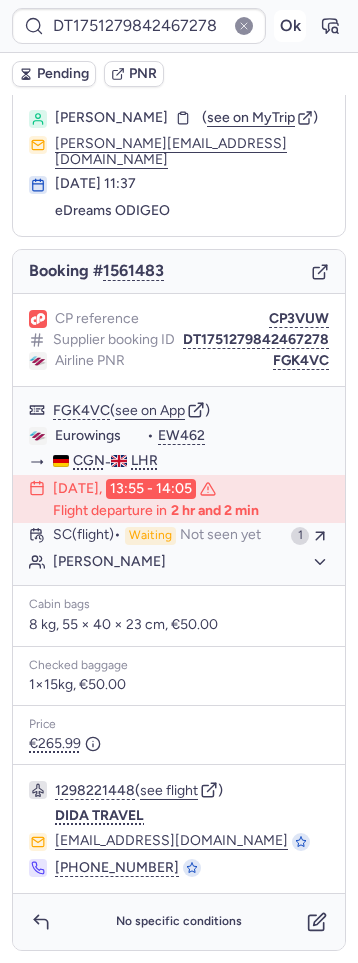 scroll, scrollTop: 23, scrollLeft: 0, axis: vertical 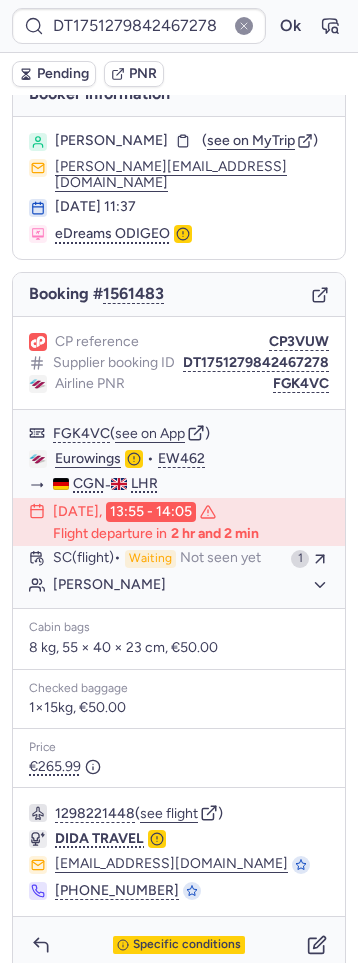 type on "CPCLR2" 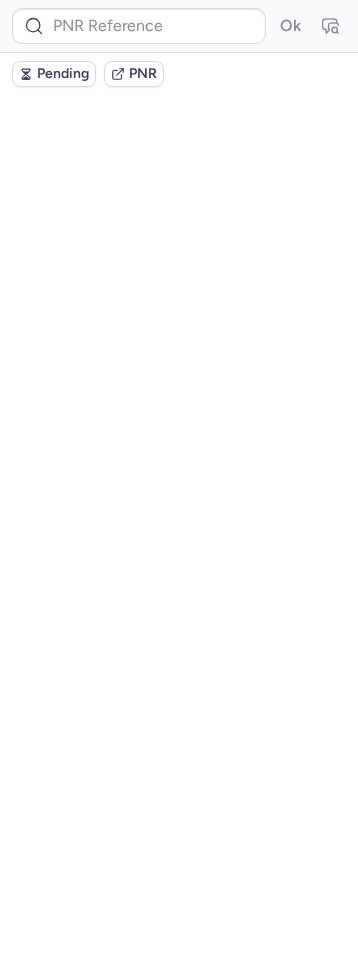 scroll, scrollTop: 0, scrollLeft: 0, axis: both 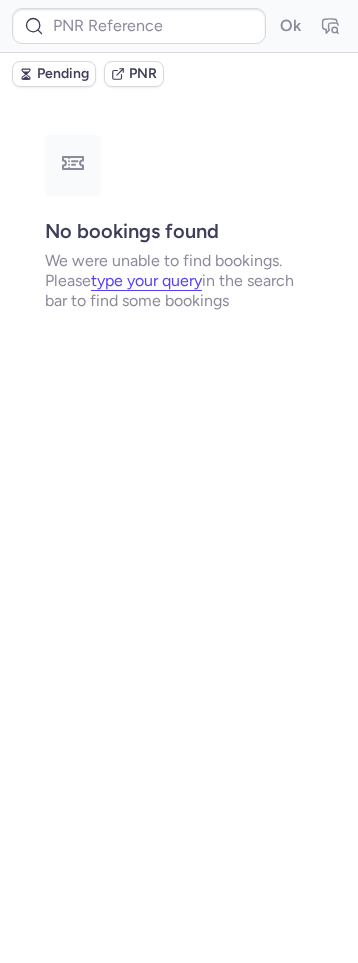 type on "DT1750692542376363" 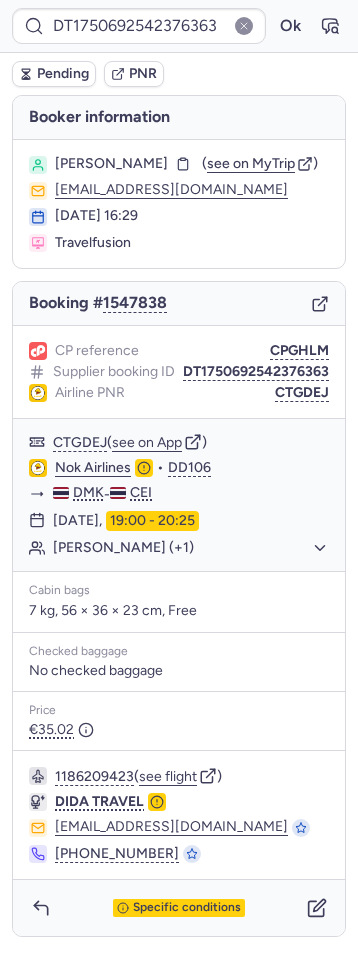 scroll, scrollTop: 3, scrollLeft: 0, axis: vertical 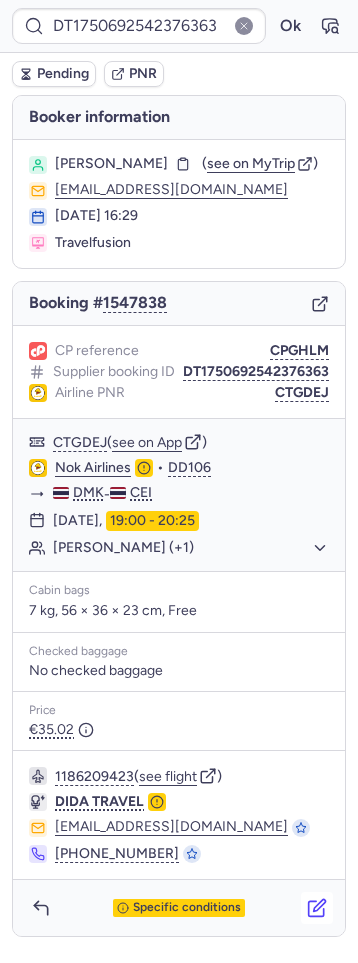 click 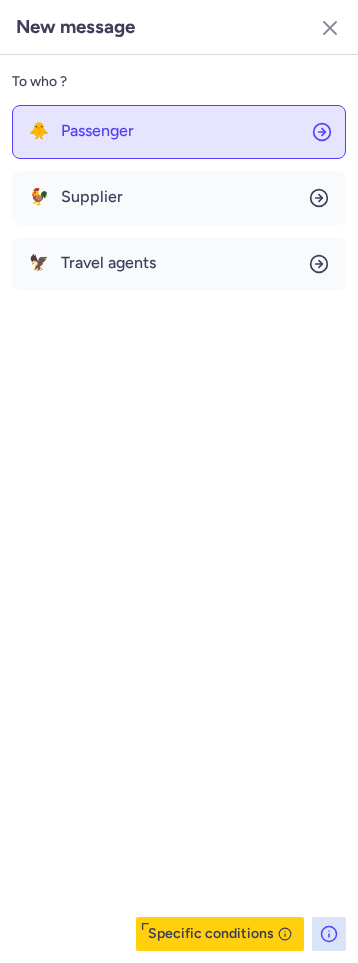 click on "Passenger" at bounding box center (97, 131) 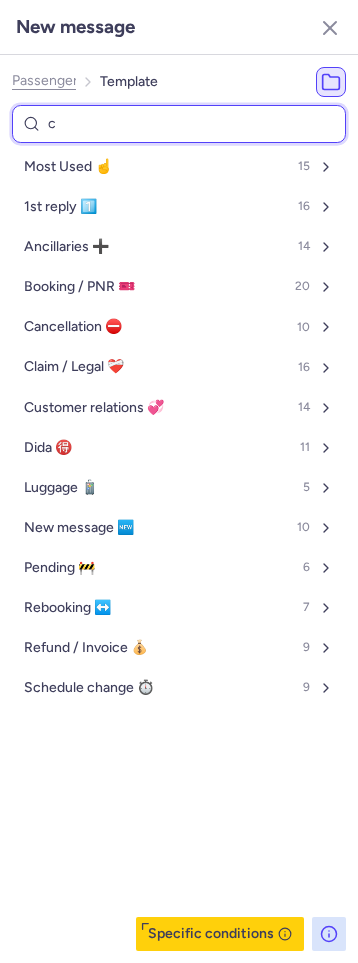 type on "ca" 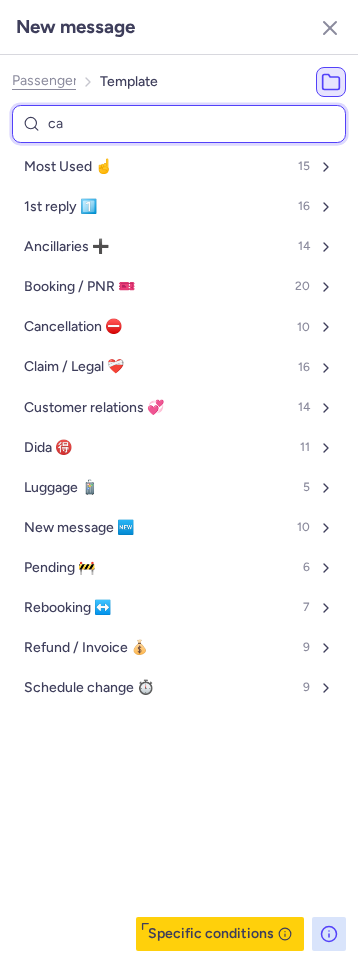 select on "en" 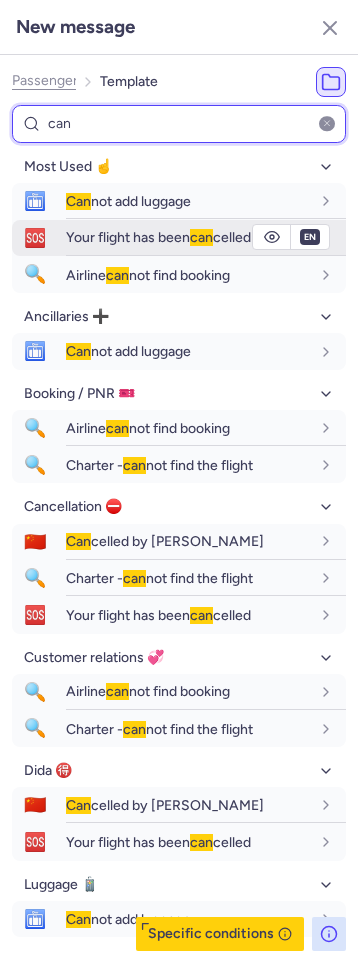 type on "can" 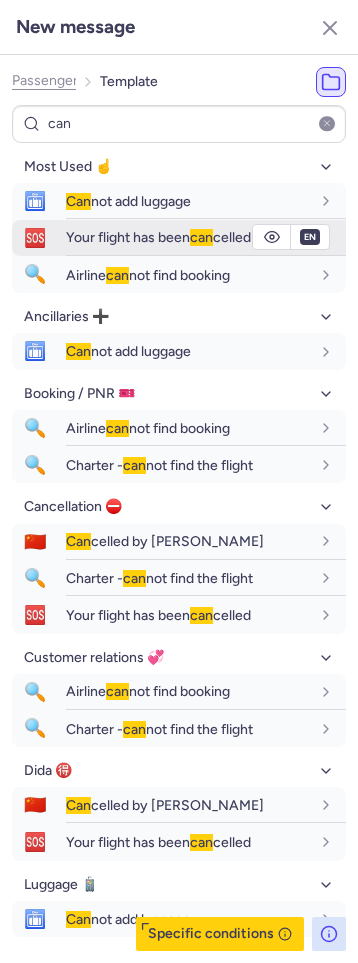 click on "Your flight has been  can celled" at bounding box center [158, 237] 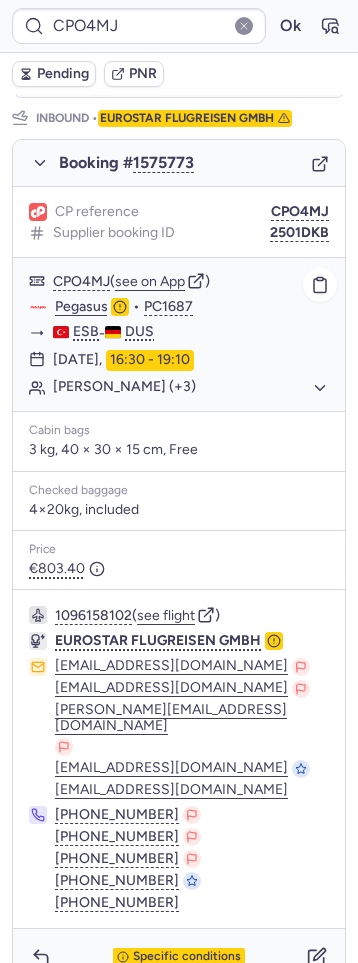scroll, scrollTop: 183, scrollLeft: 0, axis: vertical 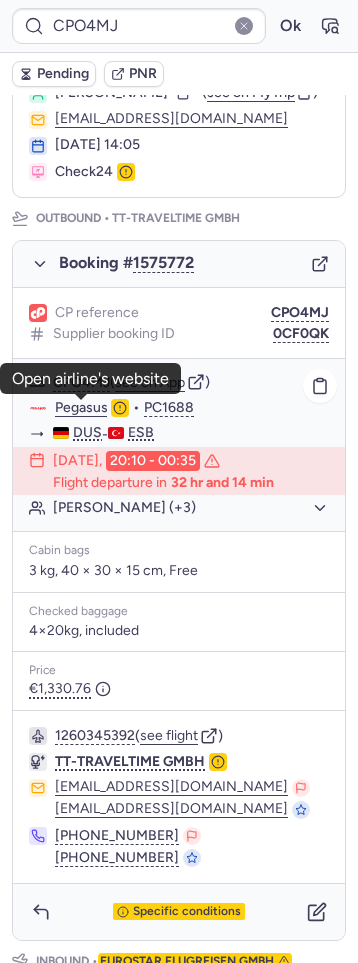 click on "Pegasus" 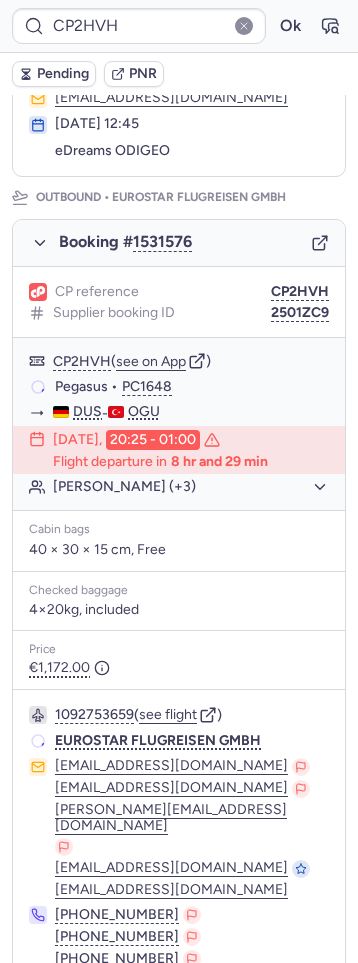 scroll, scrollTop: 183, scrollLeft: 0, axis: vertical 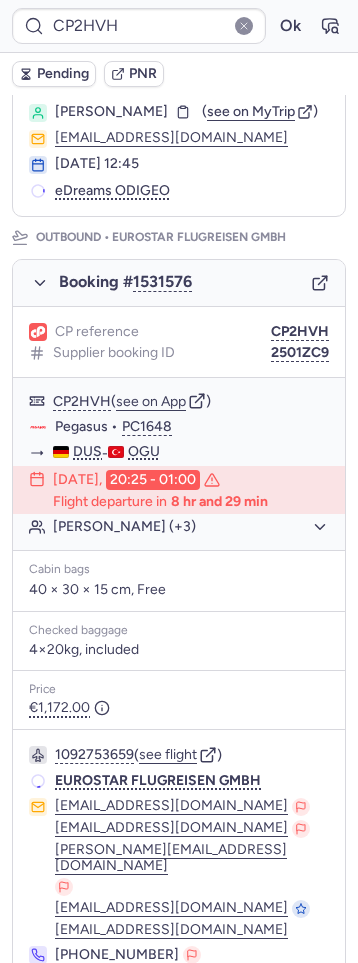 type on "CPO4MJ" 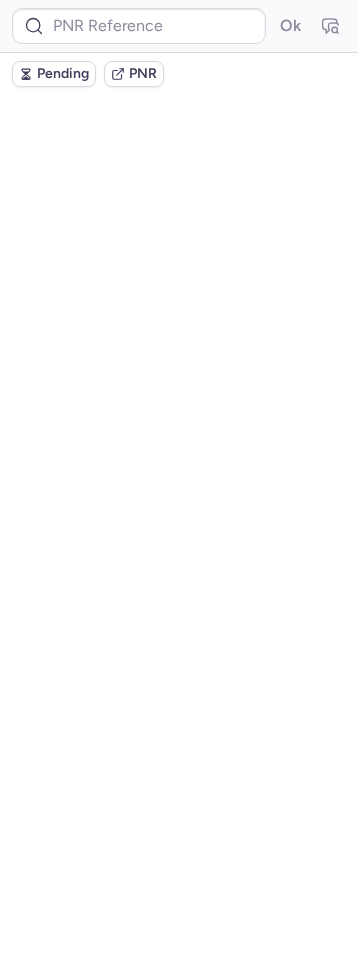 scroll, scrollTop: 0, scrollLeft: 0, axis: both 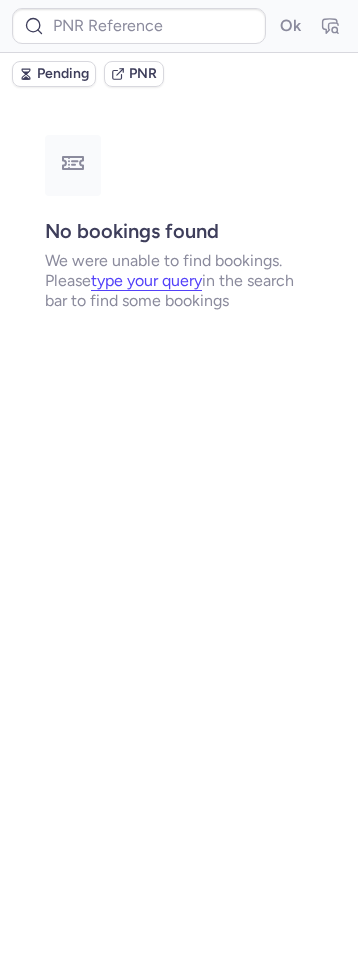 type on "CPO4MJ" 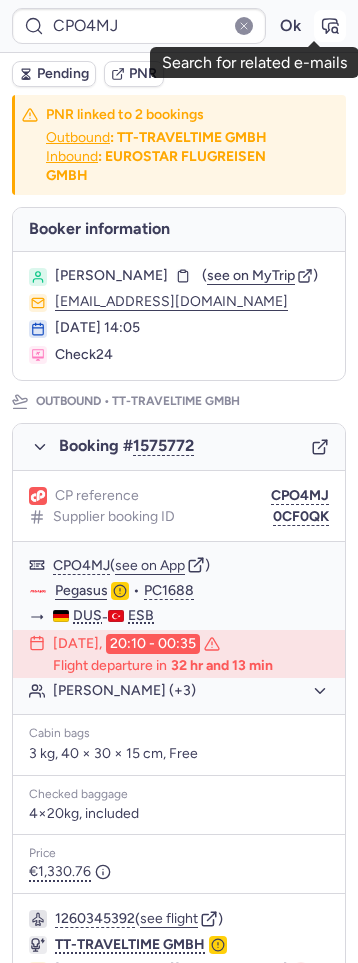 click at bounding box center (330, 26) 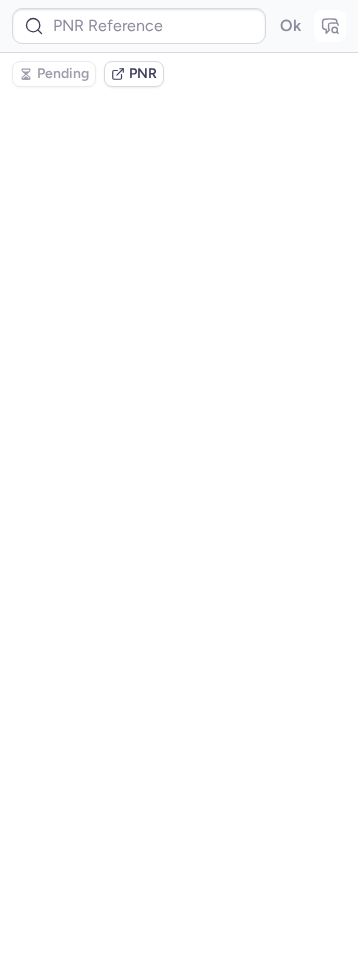 type on "CPO4MJ" 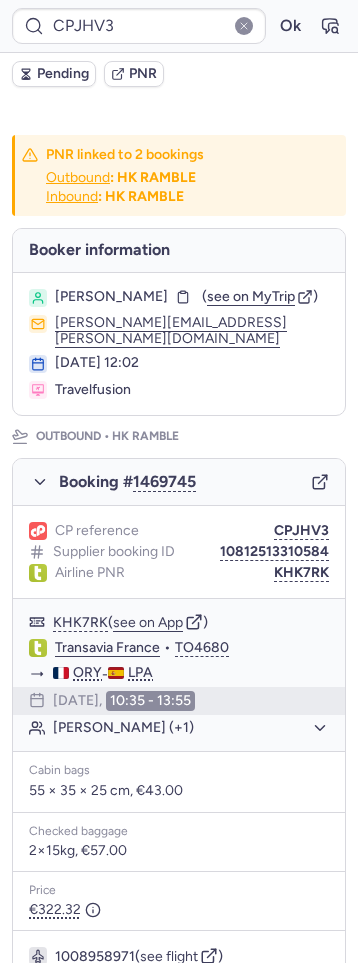 type on "CP2HVH" 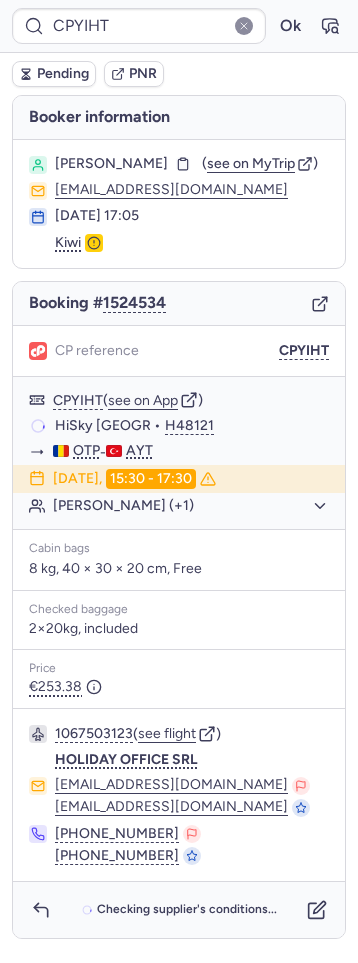 scroll, scrollTop: 3, scrollLeft: 0, axis: vertical 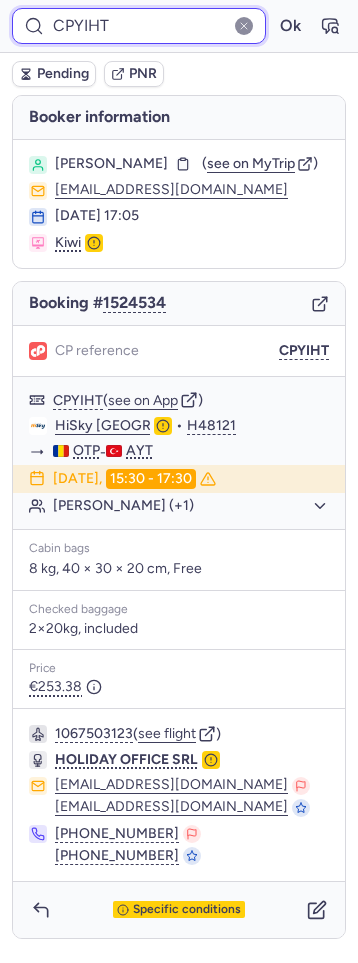 click on "CPYIHT" at bounding box center (139, 26) 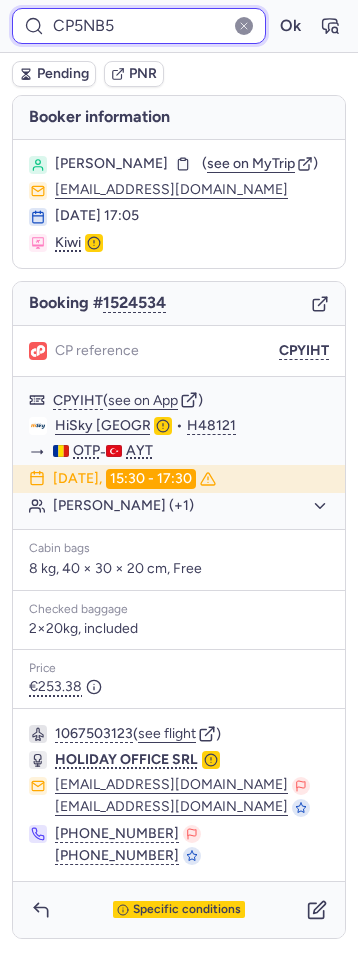 click on "Ok" at bounding box center (290, 26) 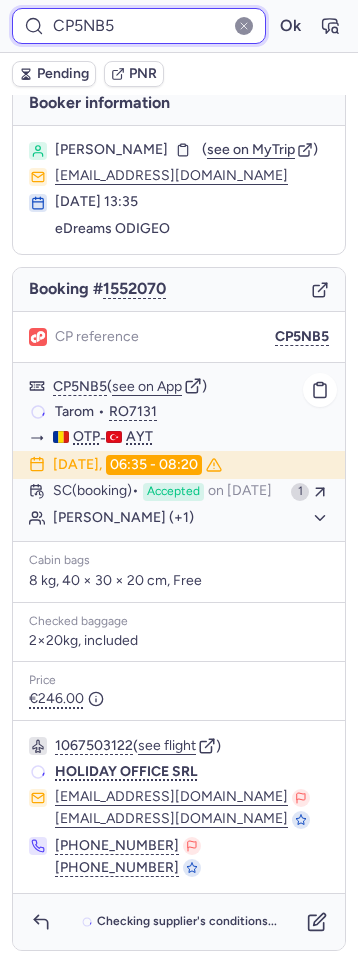 scroll, scrollTop: 34, scrollLeft: 0, axis: vertical 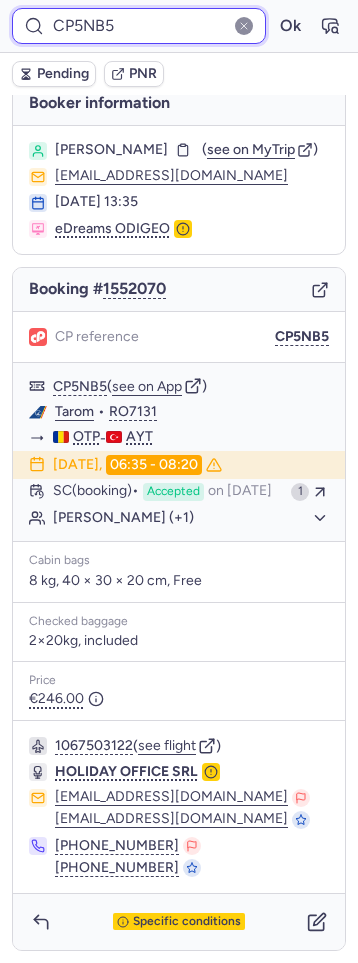 click on "CP5NB5" at bounding box center [139, 26] 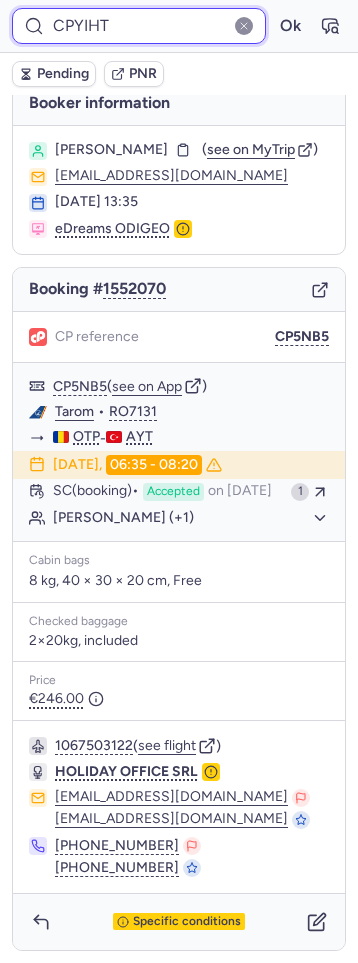 click on "Ok" at bounding box center (290, 26) 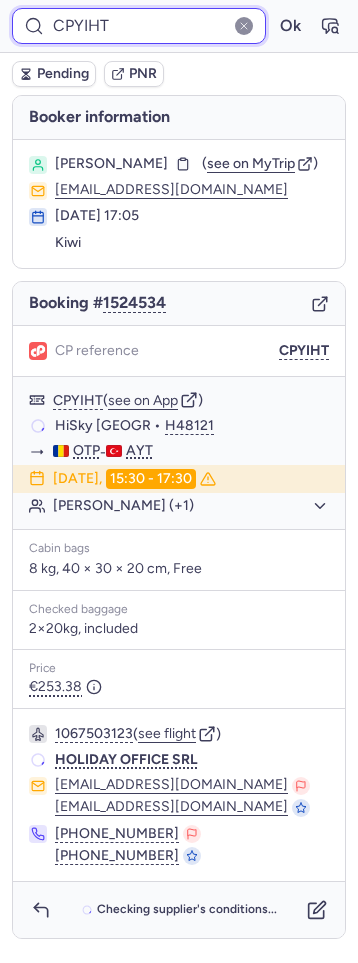 scroll, scrollTop: 3, scrollLeft: 0, axis: vertical 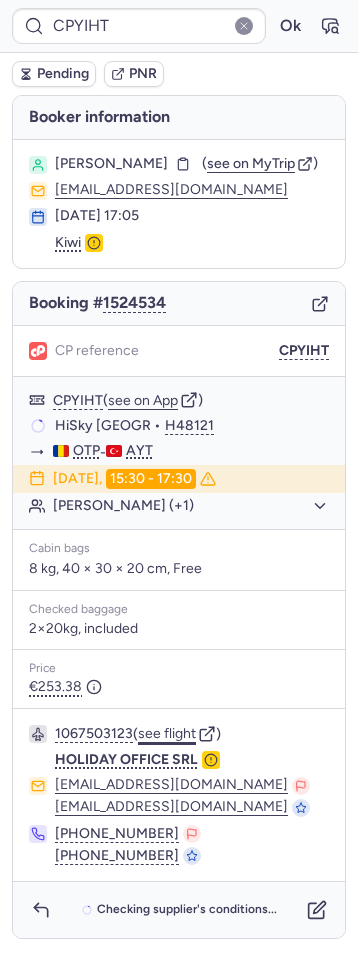 click on "see flight" 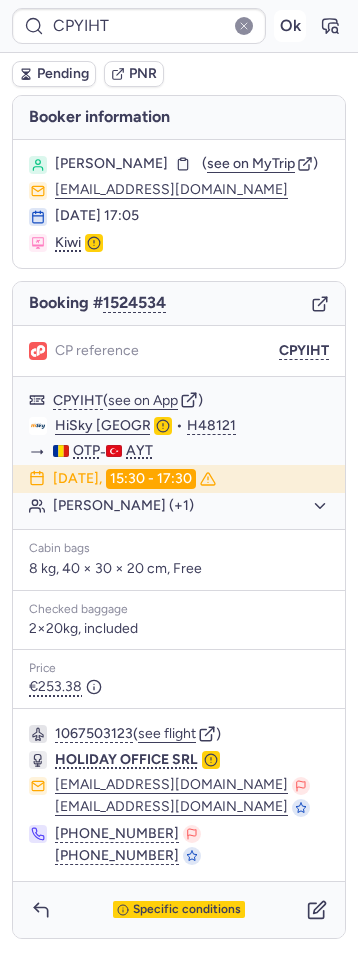 click on "Ok" at bounding box center (290, 26) 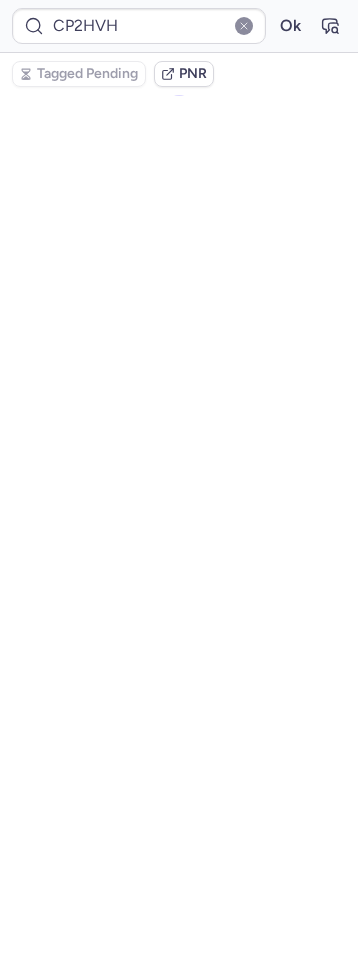 scroll, scrollTop: 43, scrollLeft: 0, axis: vertical 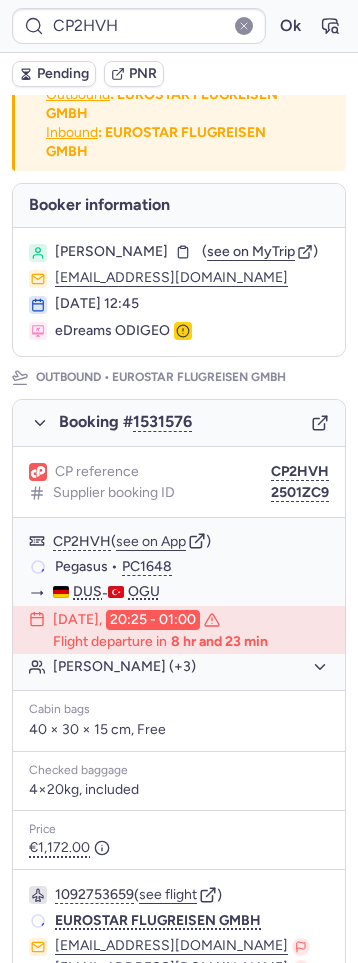 type on "PG6FYQ" 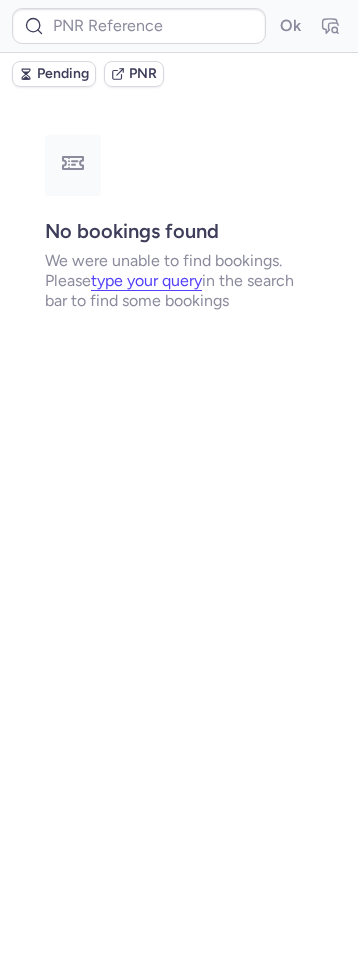 scroll, scrollTop: 0, scrollLeft: 0, axis: both 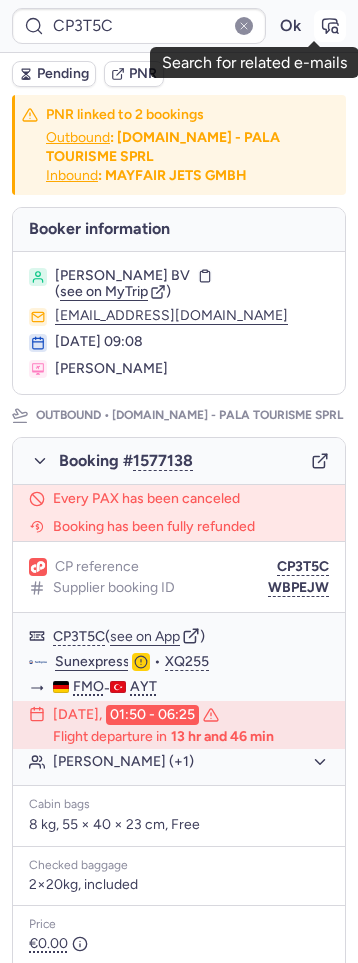click at bounding box center [330, 26] 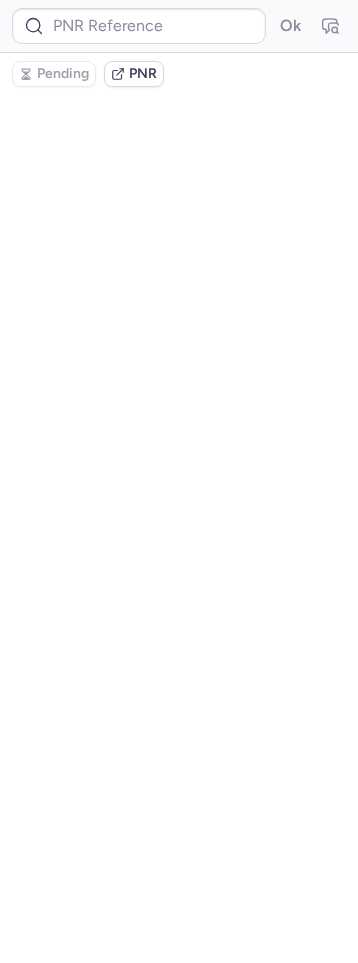 type on "CP3T5C" 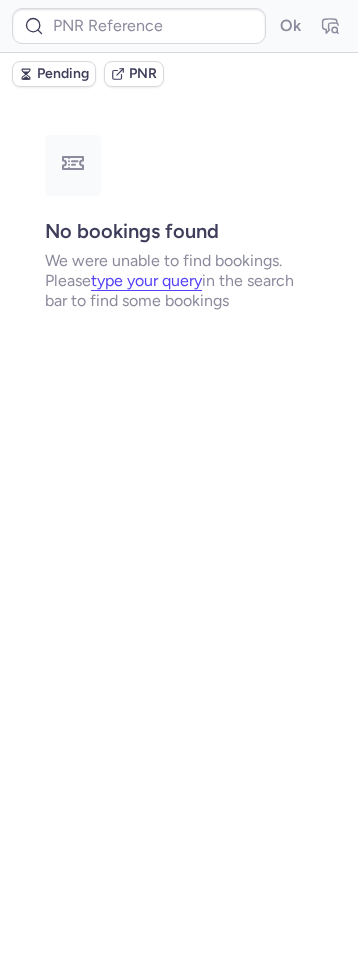 scroll, scrollTop: 0, scrollLeft: 0, axis: both 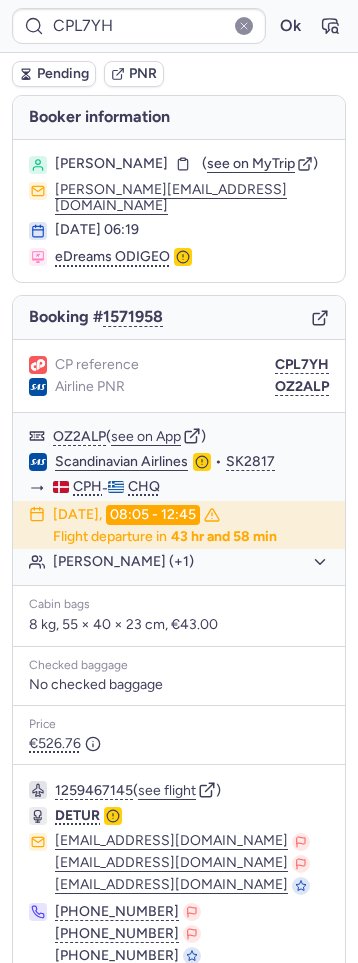 type on "CPDFUE" 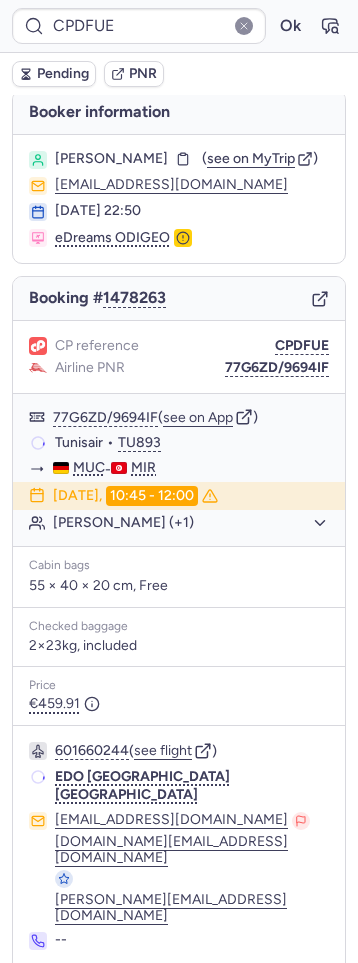 scroll, scrollTop: 8, scrollLeft: 0, axis: vertical 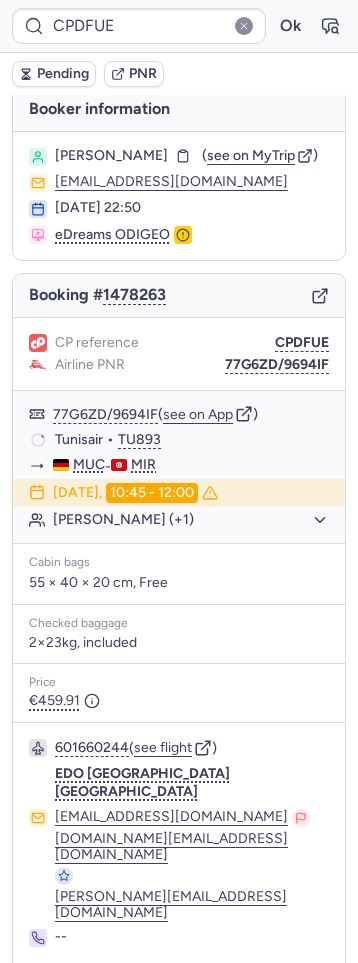 click on "Checking supplier's conditions..." at bounding box center [179, 992] 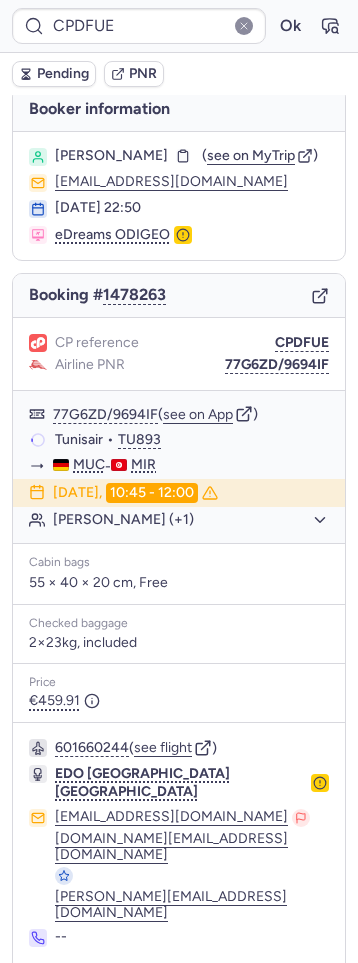 click 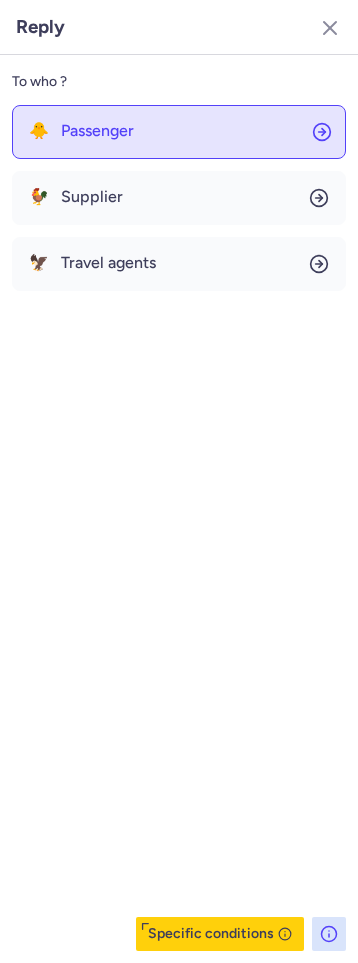 click on "Passenger" at bounding box center [97, 131] 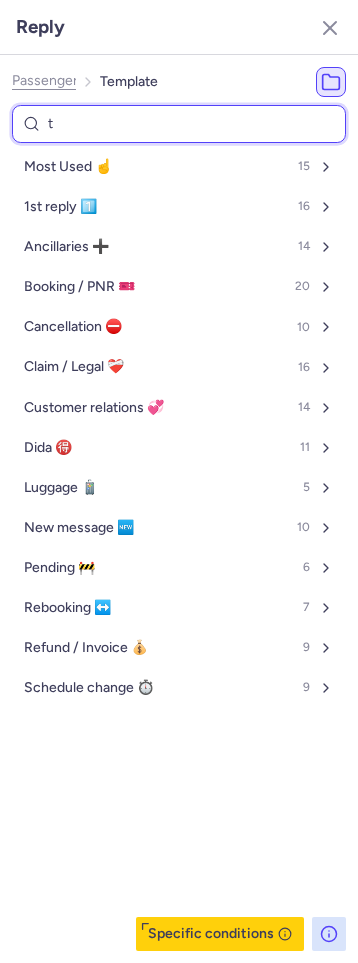 type on "tp" 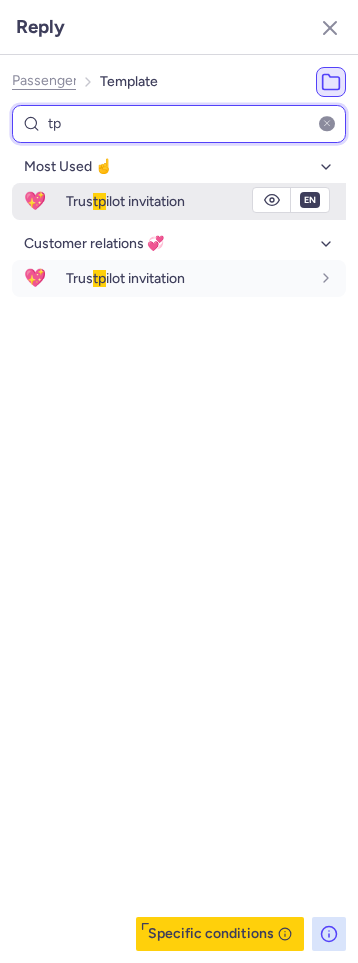type on "tp" 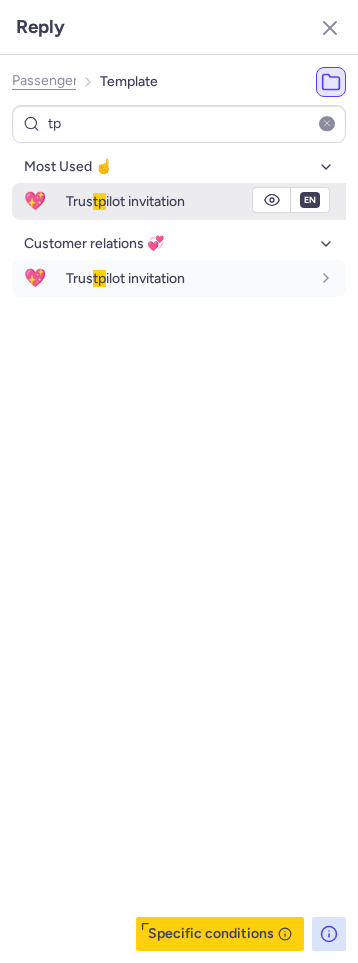 click on "Trus tp ilot invitation" at bounding box center [206, 201] 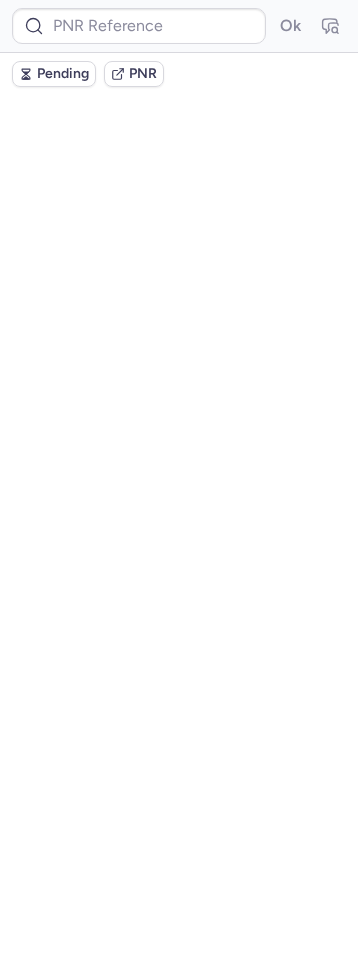 scroll, scrollTop: 0, scrollLeft: 0, axis: both 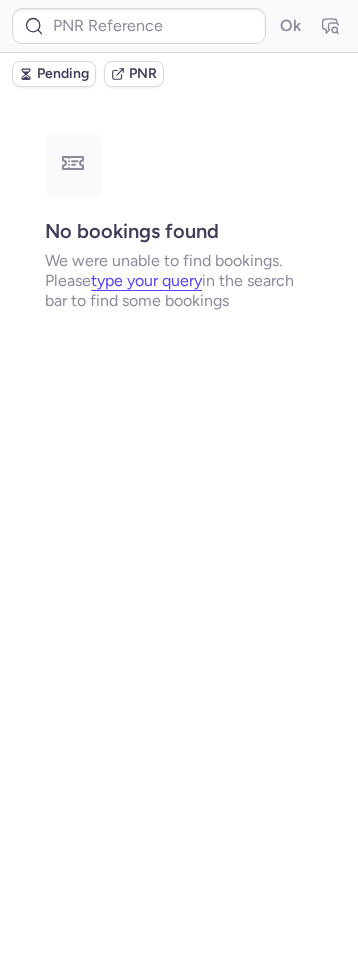 type on "CPL7YH" 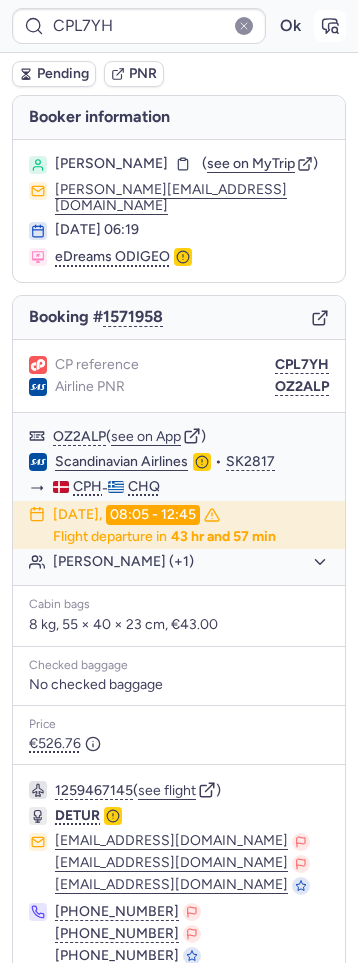 click at bounding box center [330, 26] 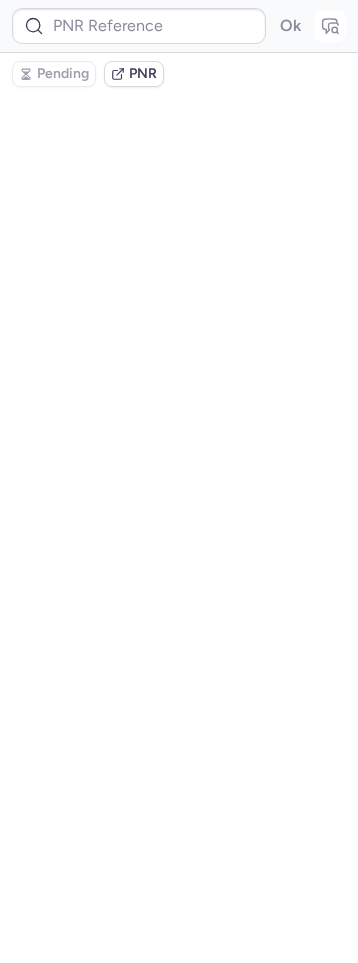 type on "CPL7YH" 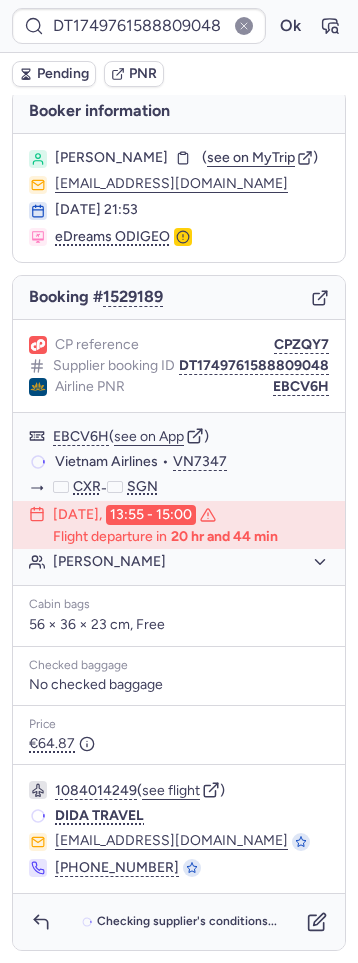 scroll, scrollTop: 37, scrollLeft: 0, axis: vertical 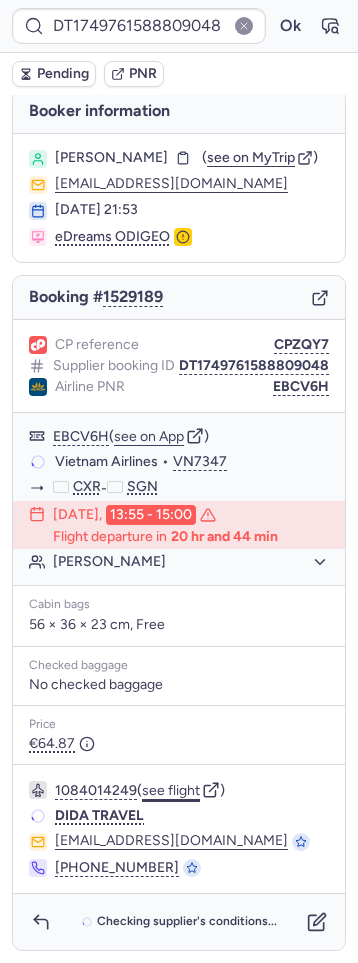 click on "see flight" 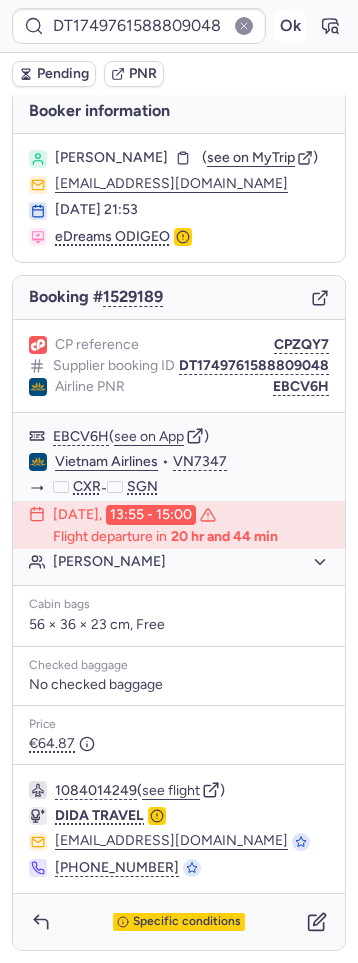 click on "Ok" at bounding box center [290, 26] 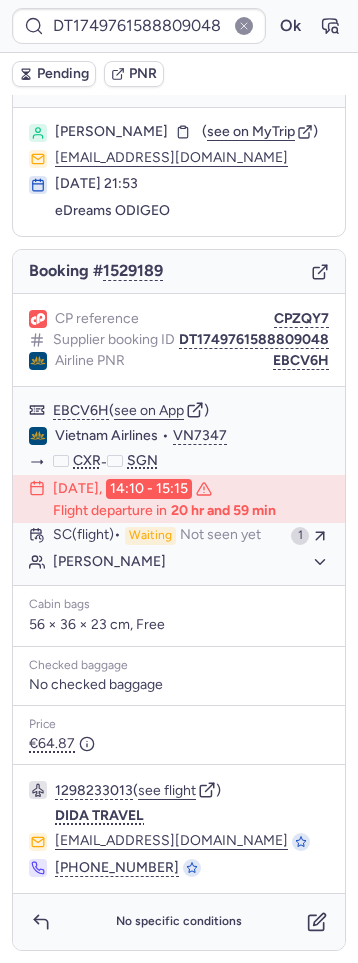 scroll, scrollTop: 37, scrollLeft: 0, axis: vertical 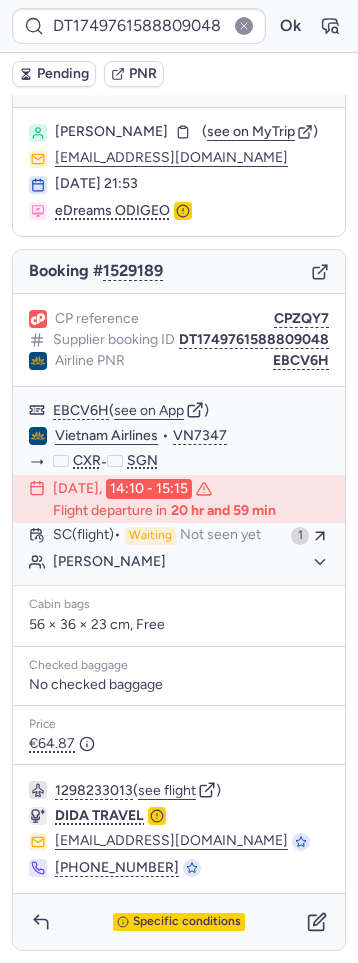 type on "CP2HVH" 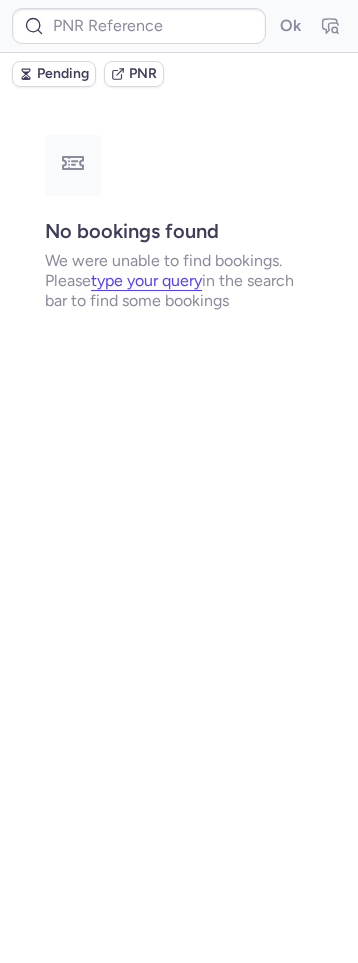 scroll, scrollTop: 0, scrollLeft: 0, axis: both 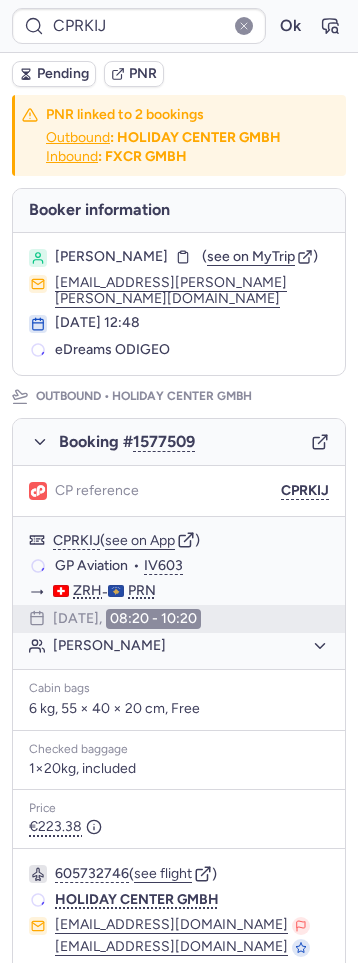 type on "CPPTCJ" 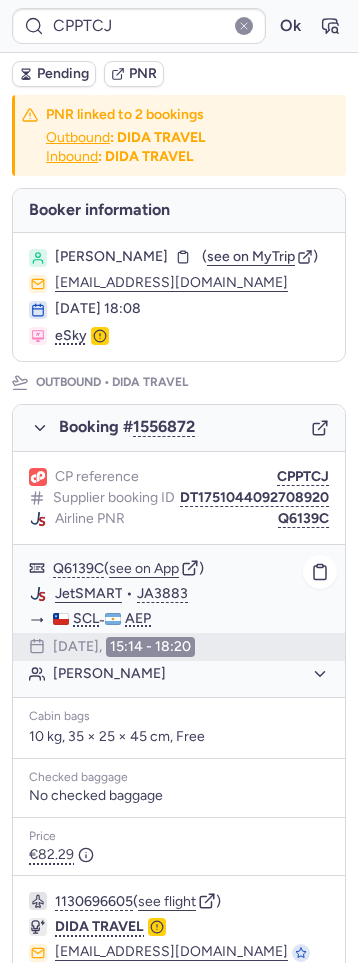scroll, scrollTop: 845, scrollLeft: 0, axis: vertical 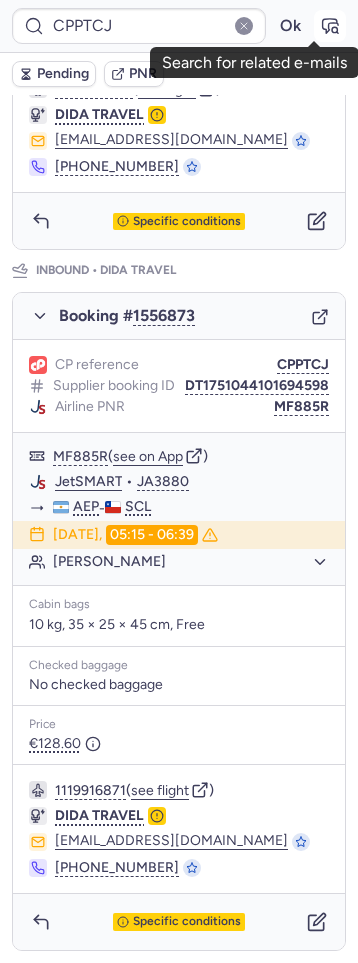 click 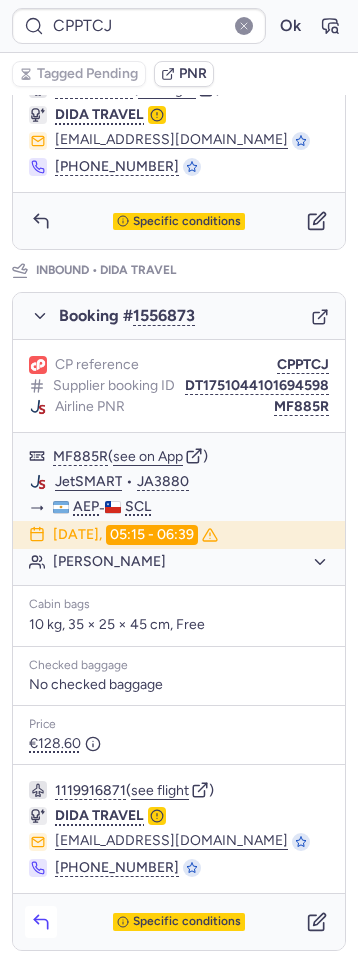 click at bounding box center [41, 922] 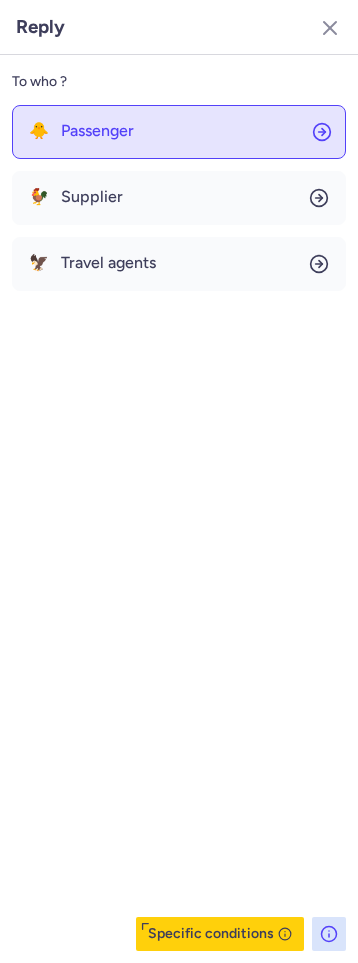 click on "Passenger" at bounding box center (97, 131) 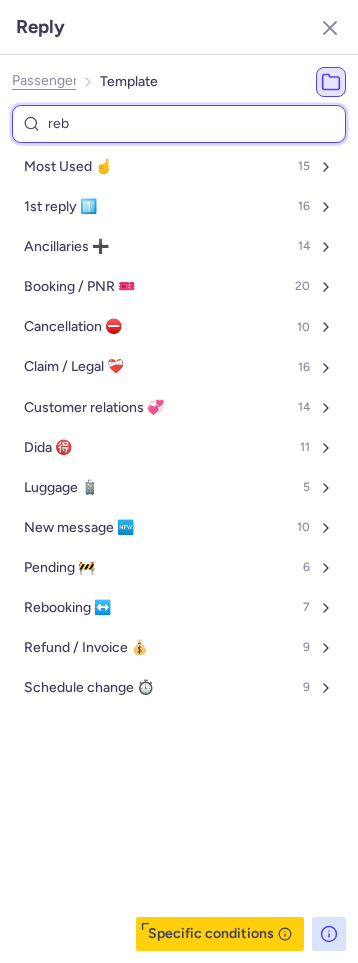 type on "rebo" 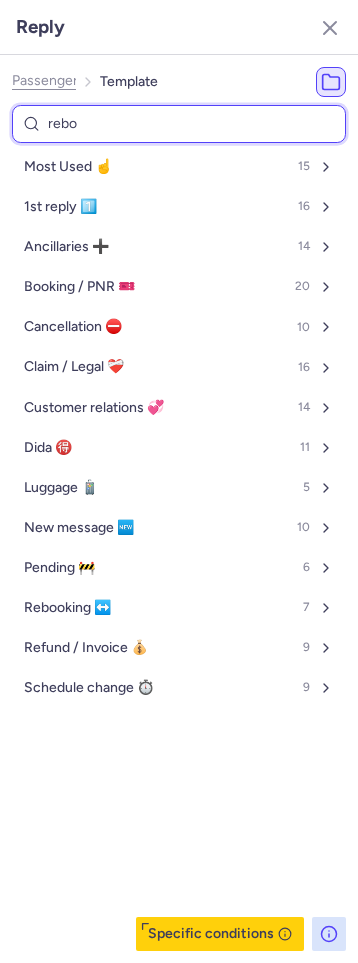 select on "en" 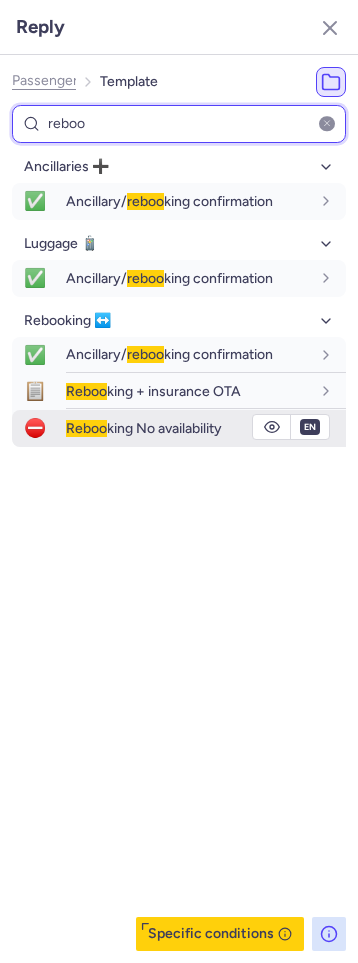 type on "reboo" 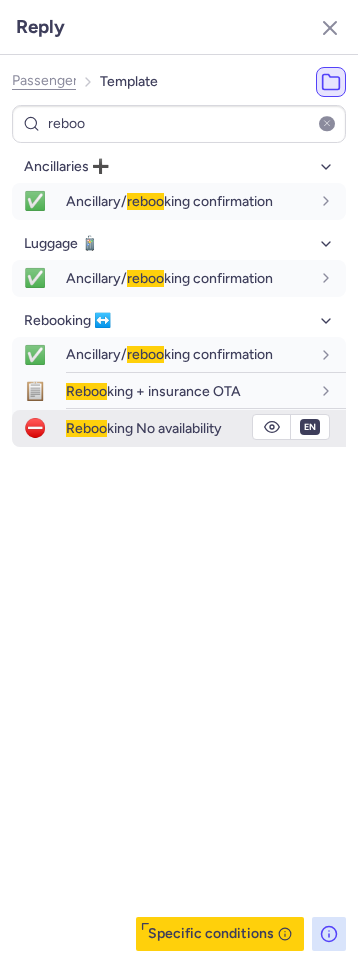 click on "Reboo king No availability" at bounding box center (144, 428) 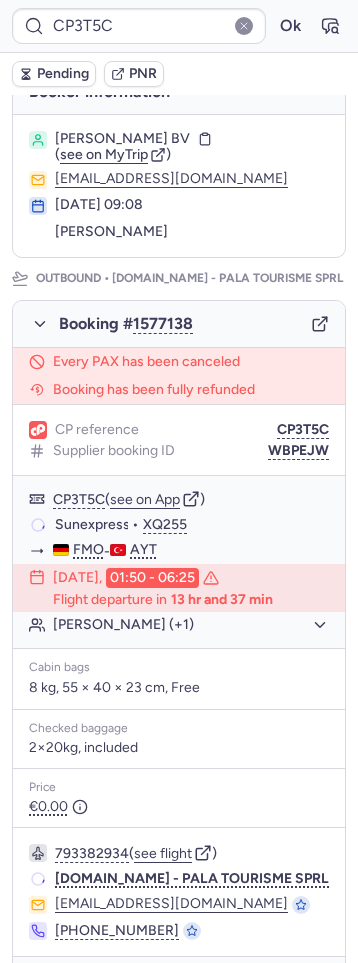 scroll, scrollTop: 127, scrollLeft: 0, axis: vertical 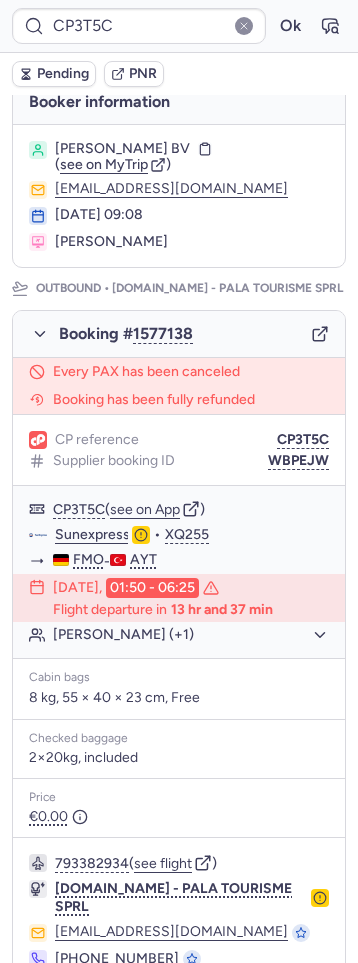 click 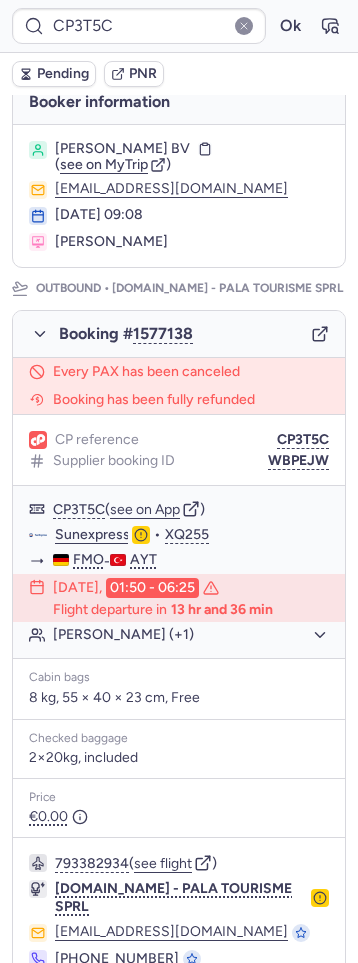 type on "CP2HVH" 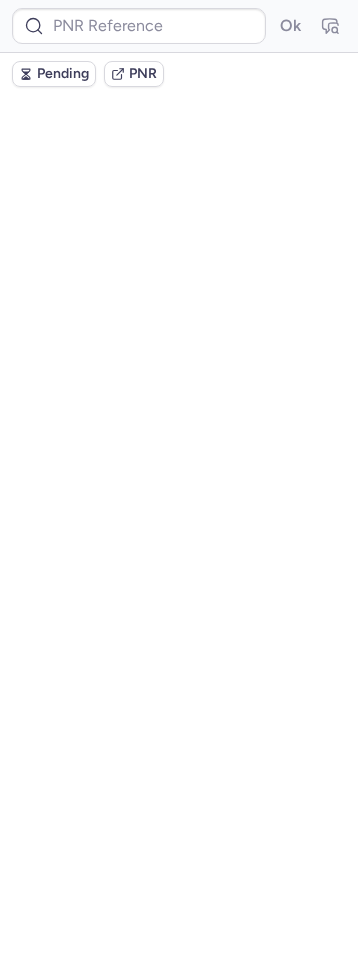 scroll, scrollTop: 0, scrollLeft: 0, axis: both 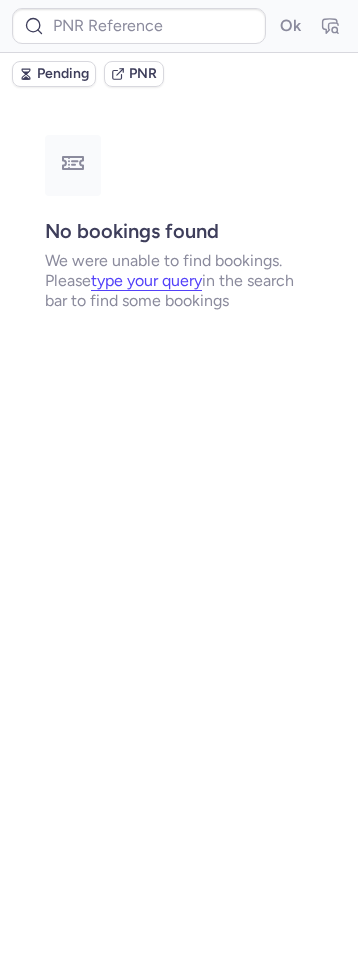 type on "CP2HVH" 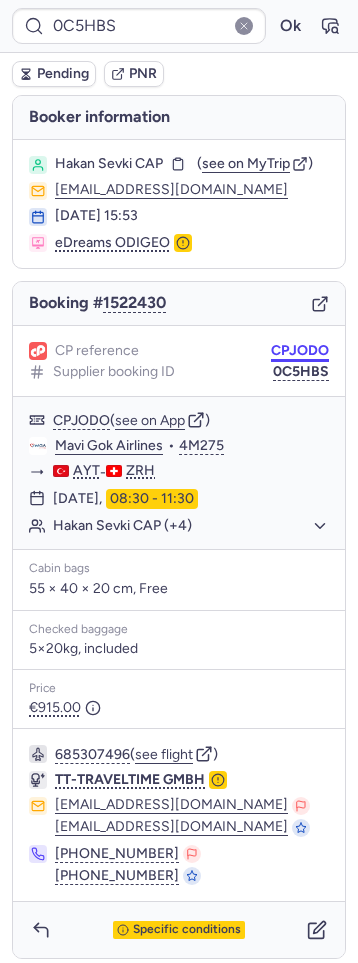 click on "CPJODO" at bounding box center [300, 351] 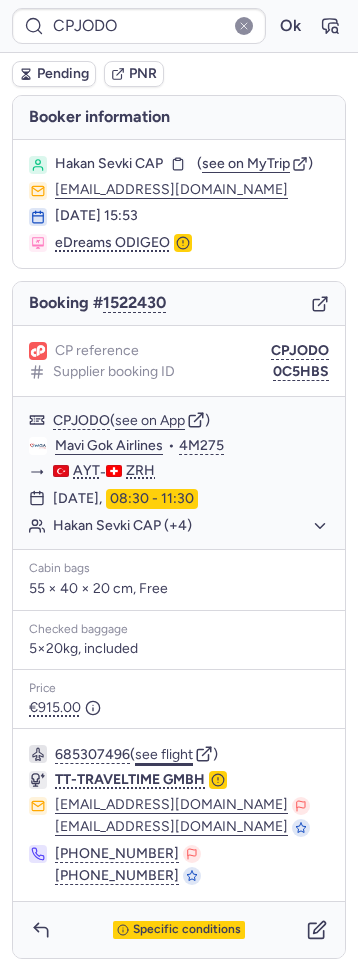 click on "see flight" 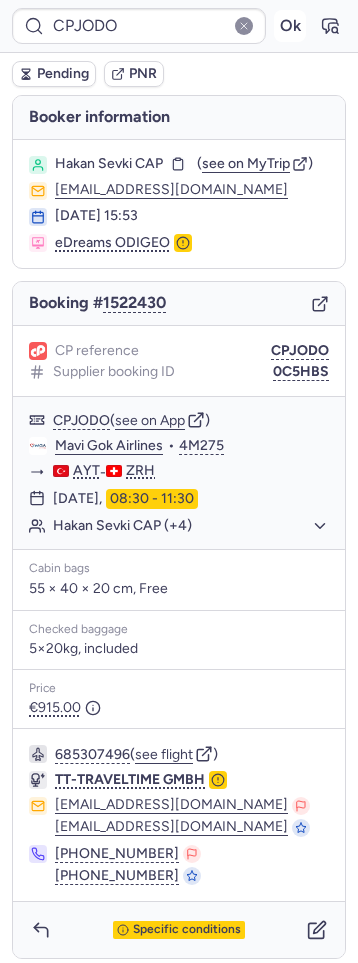 click on "Ok" at bounding box center (290, 26) 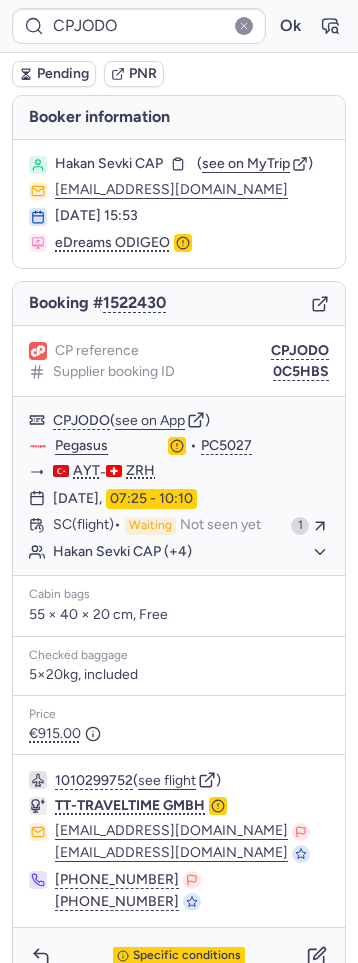 type on "CP2HVH" 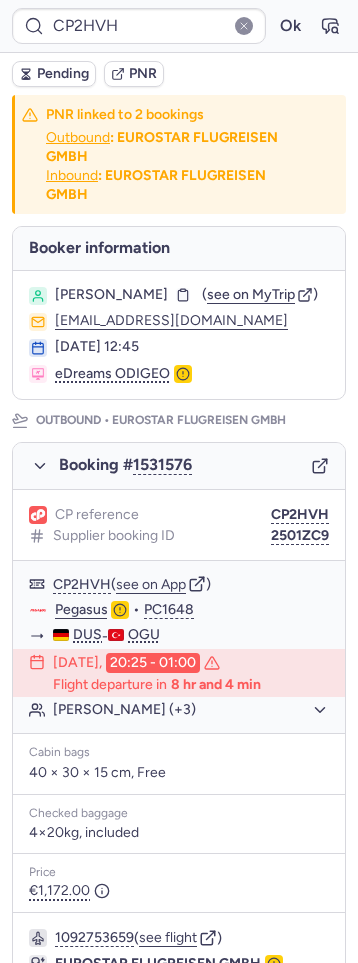 click 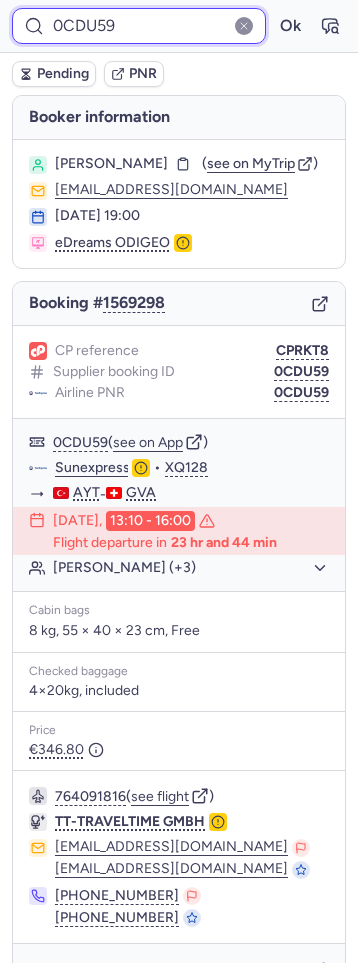 click on "0CDU59" at bounding box center (139, 26) 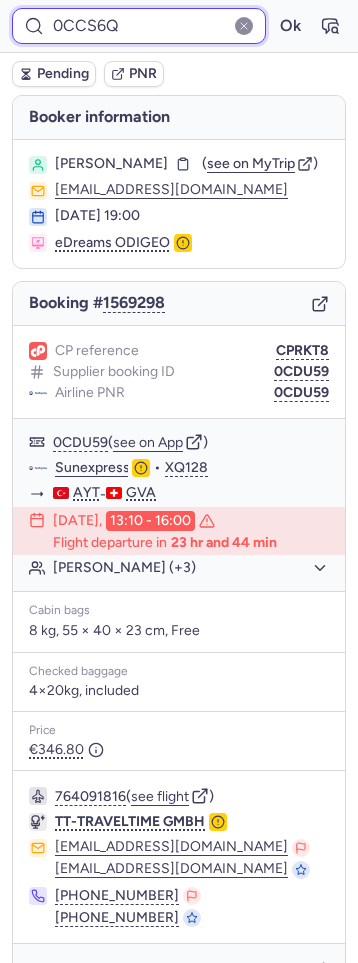 click on "Ok" at bounding box center [290, 26] 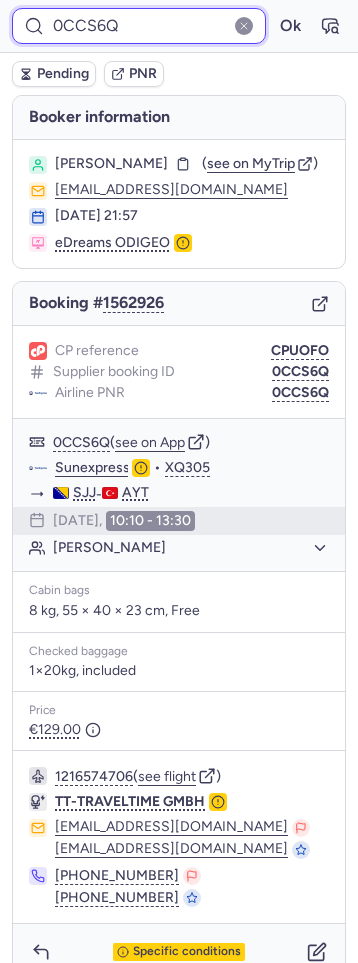 click on "0CCS6Q" at bounding box center (139, 26) 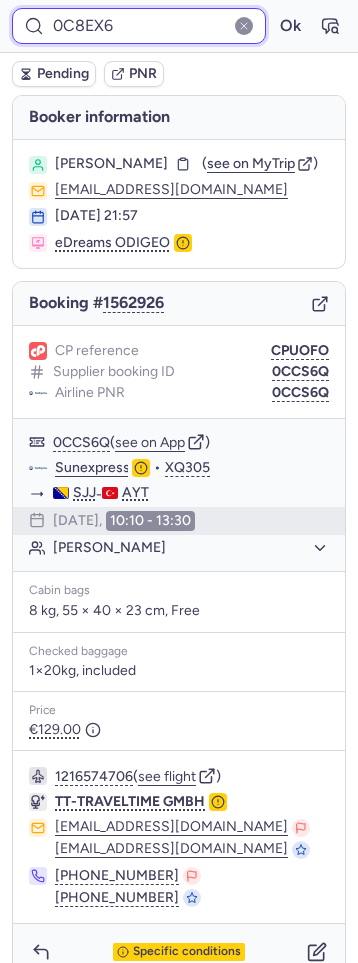 click on "Ok" at bounding box center [290, 26] 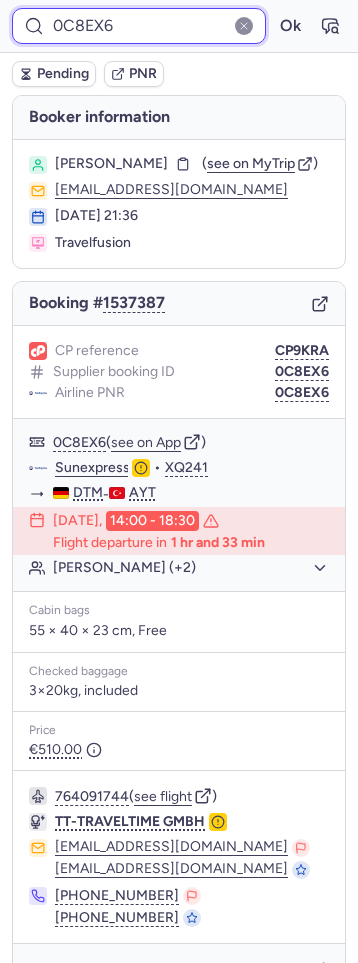 click on "0C8EX6" at bounding box center [139, 26] 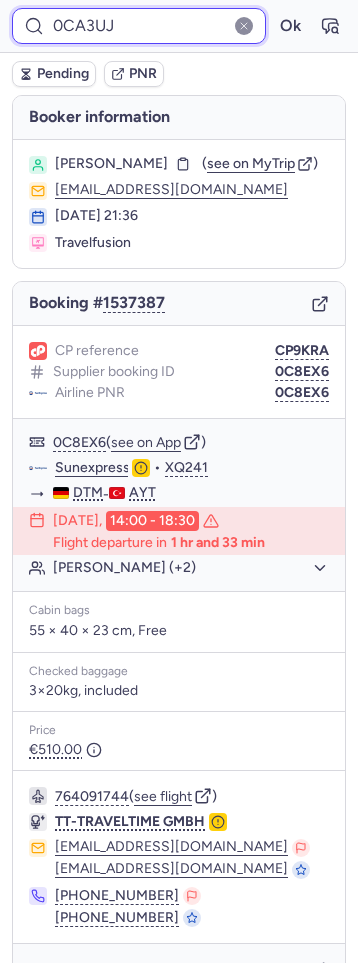 click on "Ok" at bounding box center (290, 26) 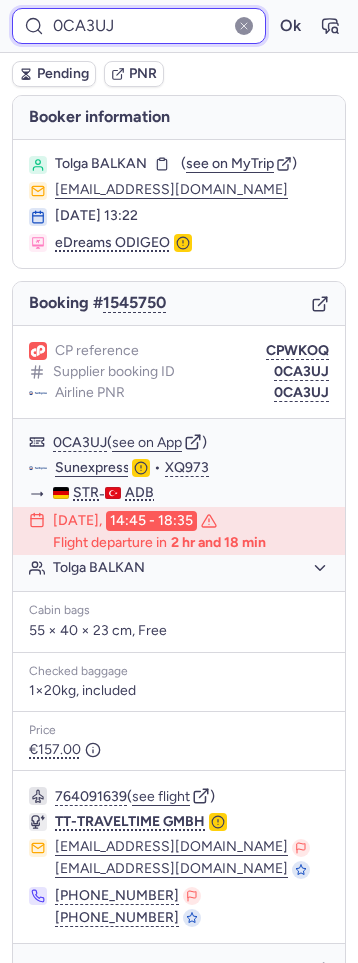 click on "0CA3UJ" at bounding box center [139, 26] 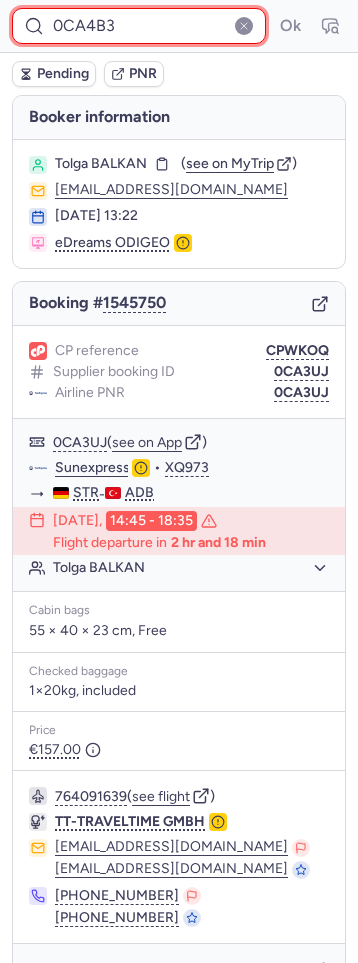 click on "0CA4B3" at bounding box center [139, 26] 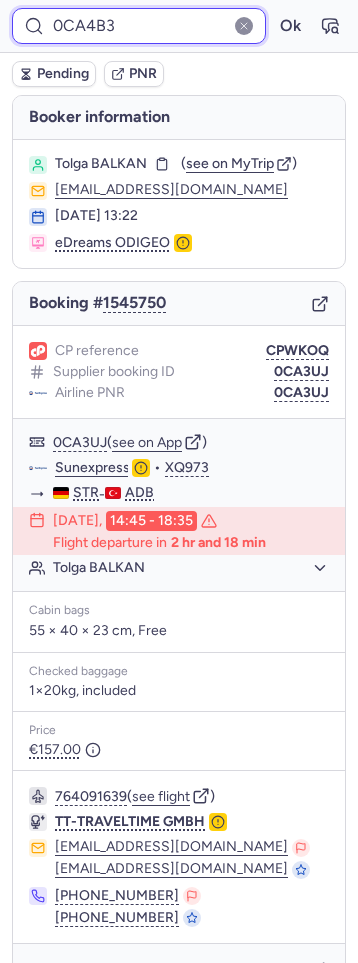 click on "Ok" at bounding box center [290, 26] 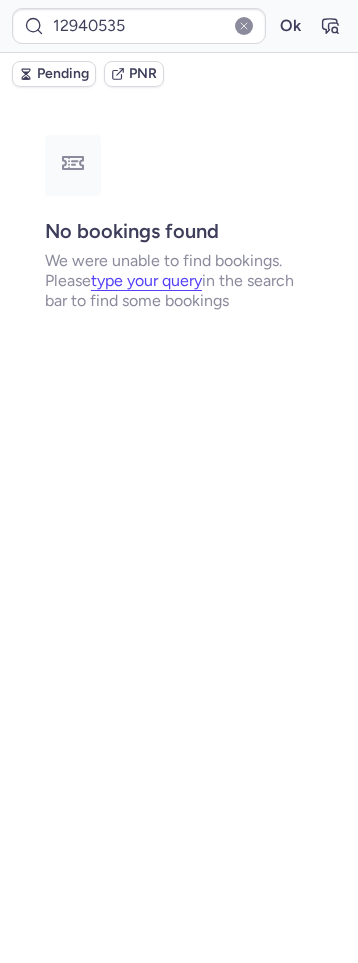 type on "0C8KUL" 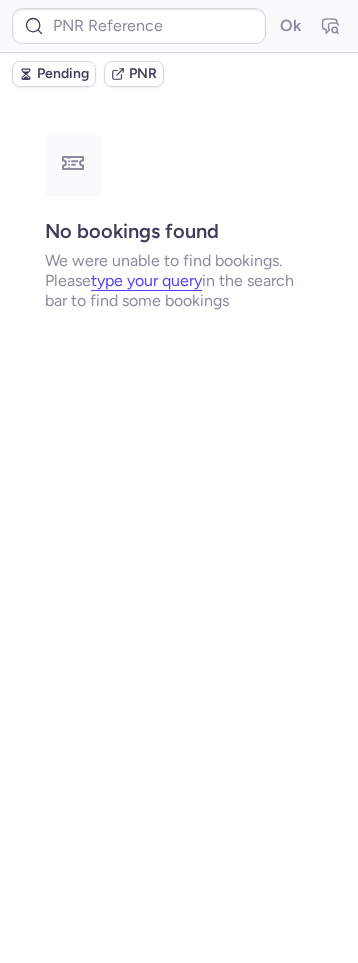 type on "0C8KUL" 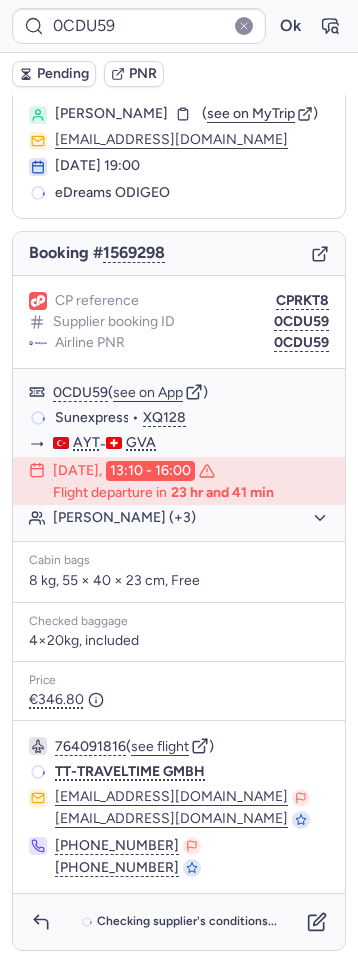 scroll, scrollTop: 65, scrollLeft: 0, axis: vertical 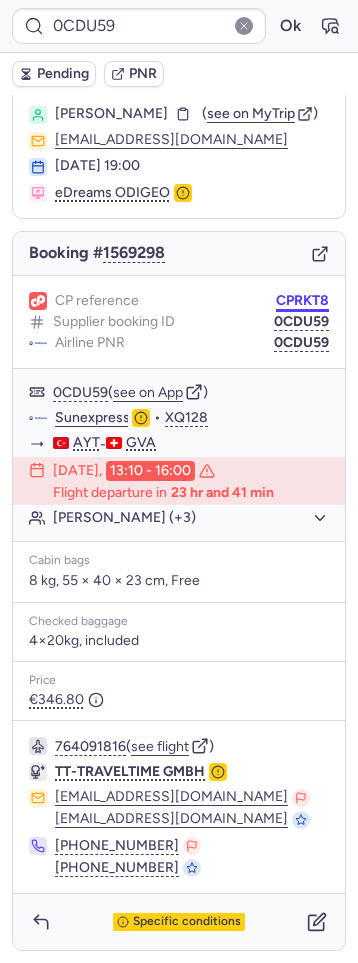 click on "0CDU59  Ok  Pending PNR Booker information Sebastien RODAK  ( see on MyTrip  )  sebastienrodak@hotmail.fr 03 Jul 2025, 19:00 eDreams ODIGEO Booking # 1569298 CP reference CPRKT8 Supplier booking ID 0CDU59 Airline PNR 0CDU59 0CDU59  ( see on App )  Sunexpress  •  XQ128 AYT  -  GVA 11 Jul 2025,  13:10 - 16:00  Flight departure in  23 hr and 41 min Sebastien RODAK (+3)  Cabin bags  8 kg, 55 × 40 × 23 cm, Free Checked baggage 4×20kg, included Price €346.80  764091816  ( see flight )  TT-TRAVELTIME GMBH dispo@tt-traveltime.de dispo@tt-traveltime.de +49 211 97264638 +49 211 97264638 Specific conditions
Copy to clipboard" at bounding box center (179, 0) 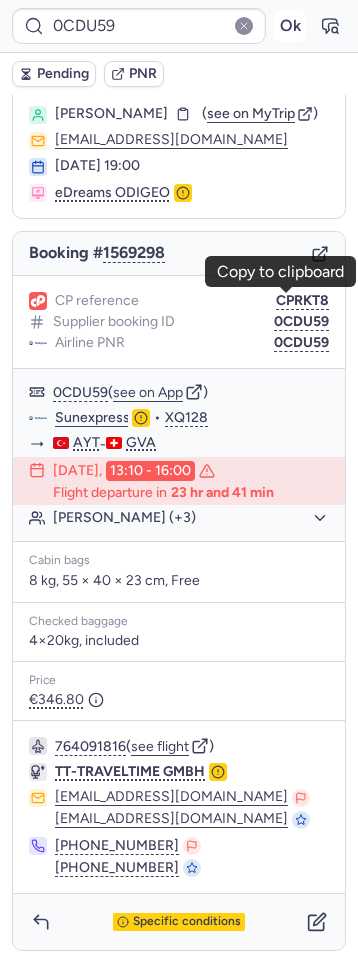 click on "Ok" at bounding box center (290, 26) 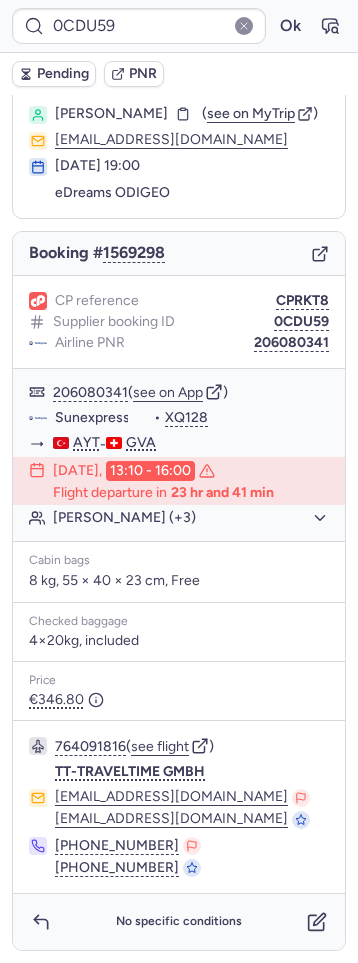 scroll, scrollTop: 65, scrollLeft: 0, axis: vertical 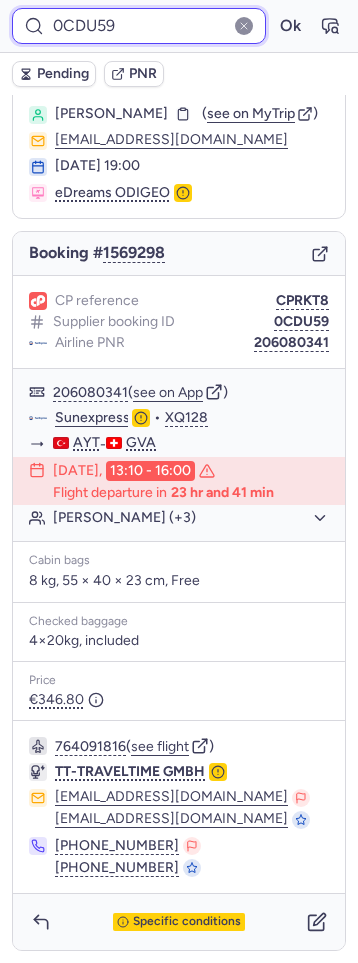 click on "0CDU59" at bounding box center [139, 26] 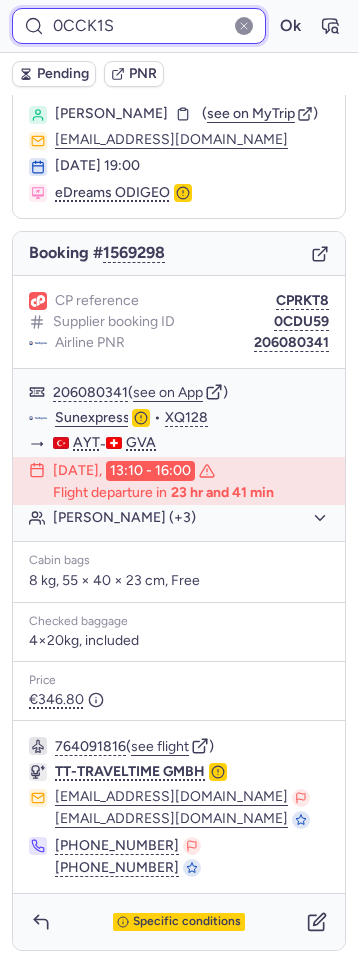 click on "Ok" at bounding box center [290, 26] 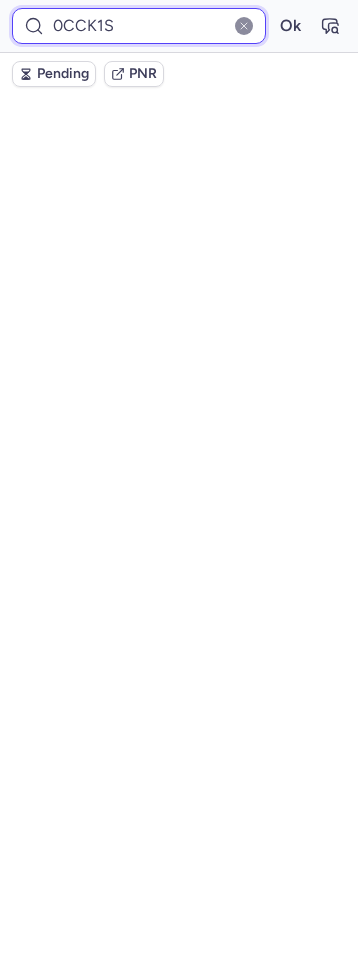 click on "Ok" at bounding box center (290, 26) 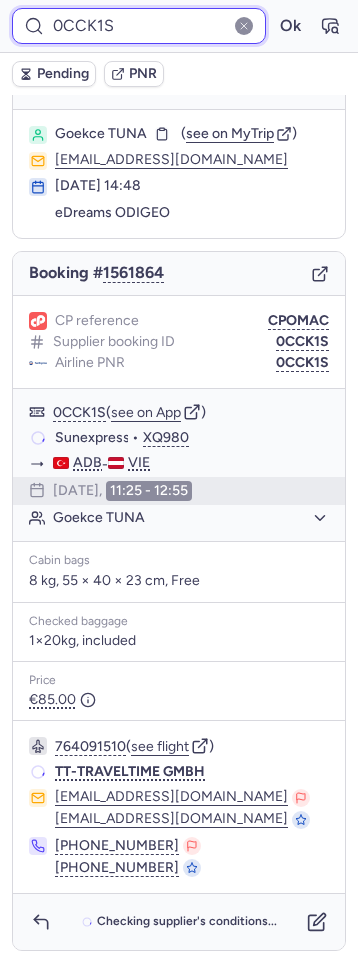 scroll, scrollTop: 31, scrollLeft: 0, axis: vertical 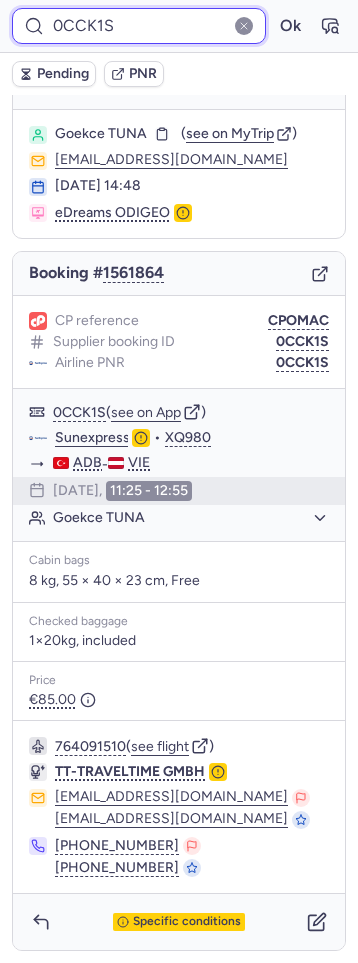 click on "0CCK1S" at bounding box center [139, 26] 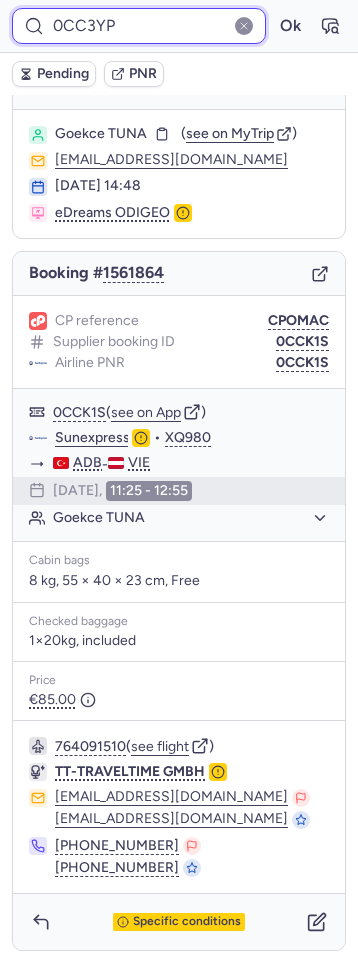 click on "Ok" at bounding box center (290, 26) 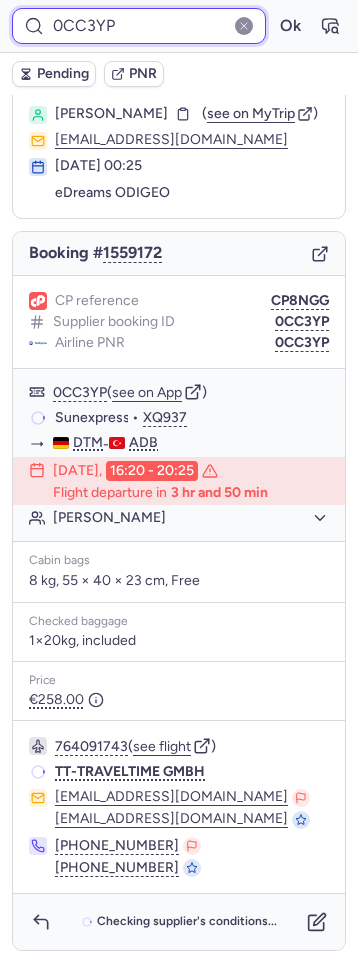 scroll, scrollTop: 51, scrollLeft: 0, axis: vertical 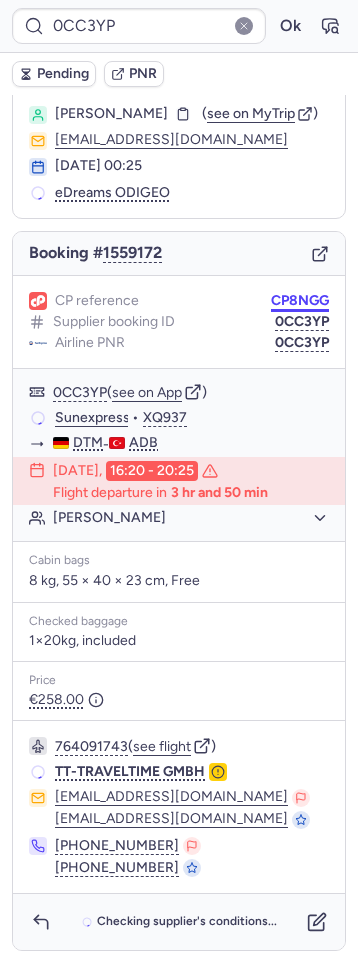 click on "CP8NGG" at bounding box center (300, 301) 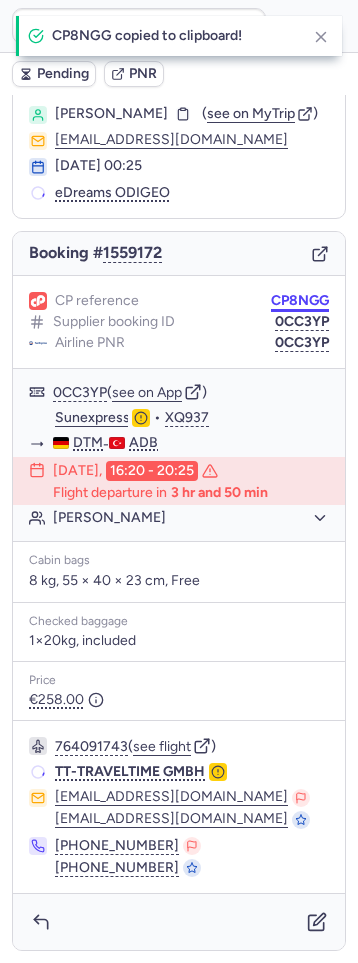 click on "CP8NGG" at bounding box center (300, 301) 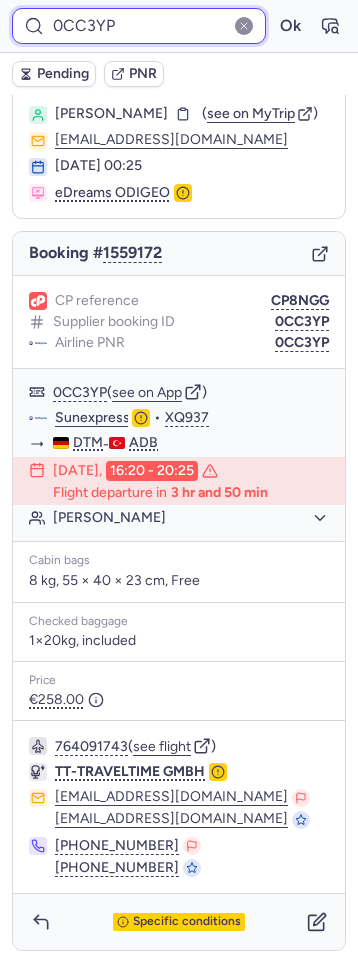 click on "0CC3YP" at bounding box center (139, 26) 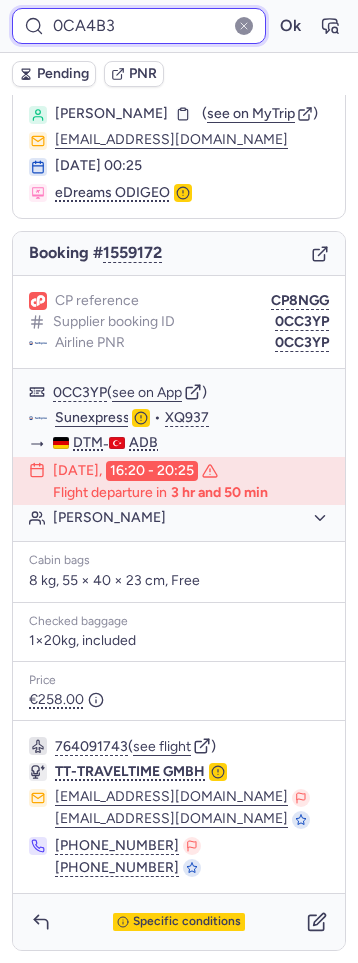 click on "Ok" at bounding box center (290, 26) 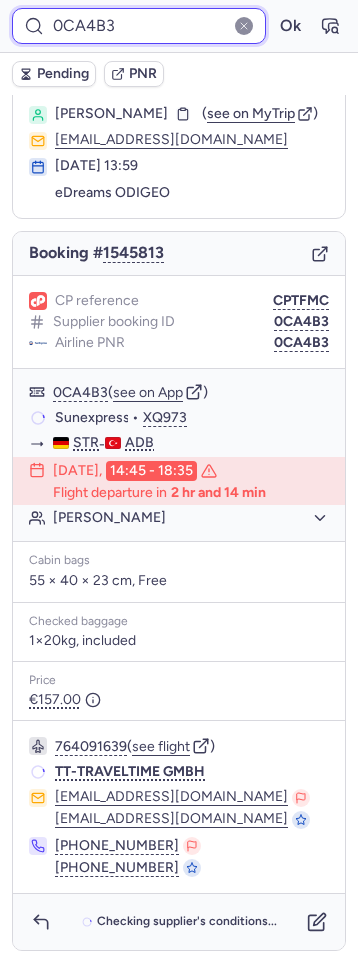 scroll, scrollTop: 51, scrollLeft: 0, axis: vertical 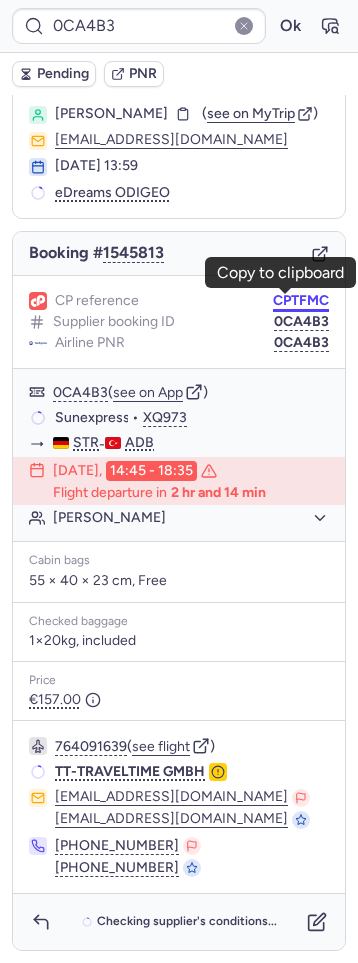 click on "CPTFMC" at bounding box center (301, 301) 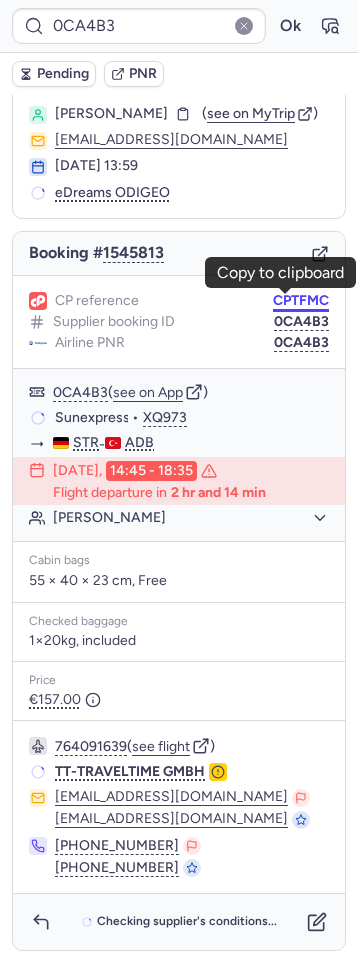 click on "CPTFMC" at bounding box center (301, 301) 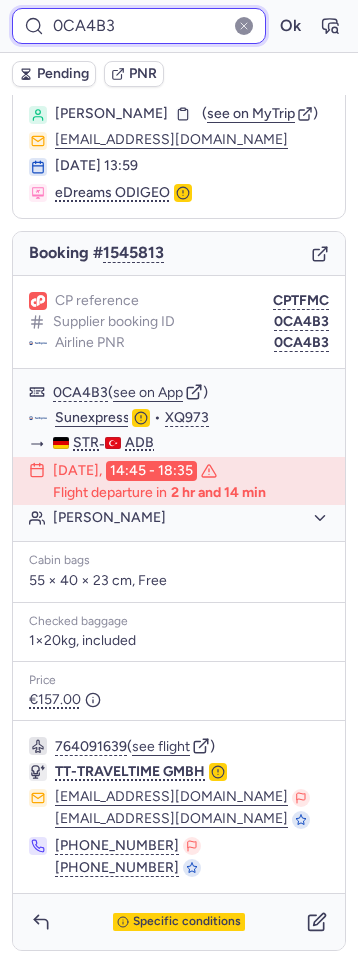 click on "0CA4B3" at bounding box center (139, 26) 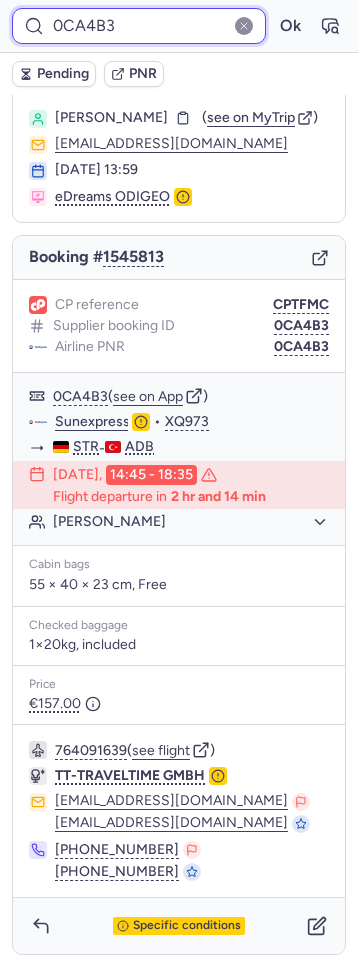 paste on "3UJ" 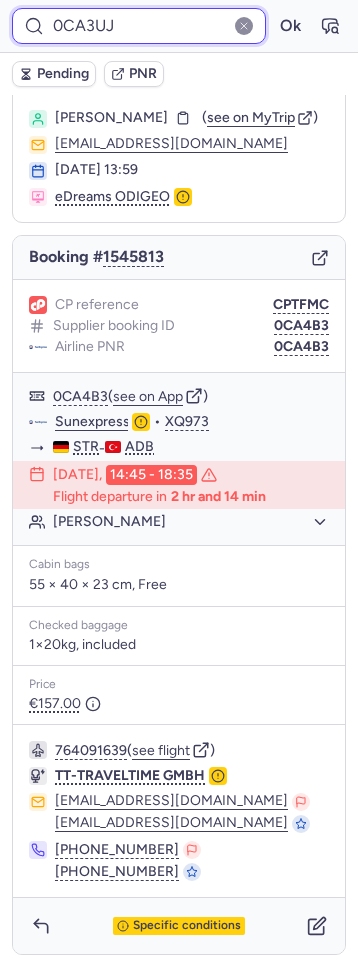 click on "Ok" at bounding box center [290, 26] 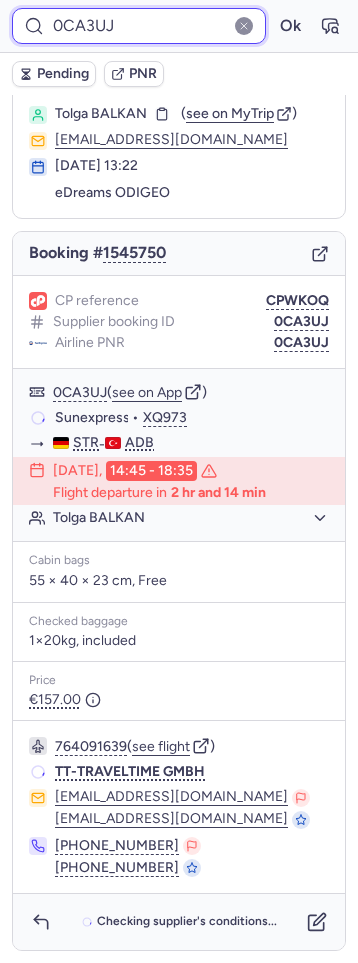 scroll, scrollTop: 51, scrollLeft: 0, axis: vertical 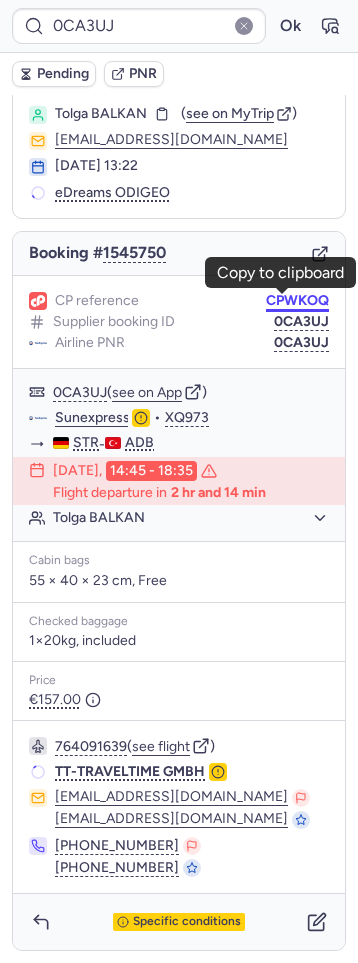 click on "CPWKOQ" at bounding box center (297, 301) 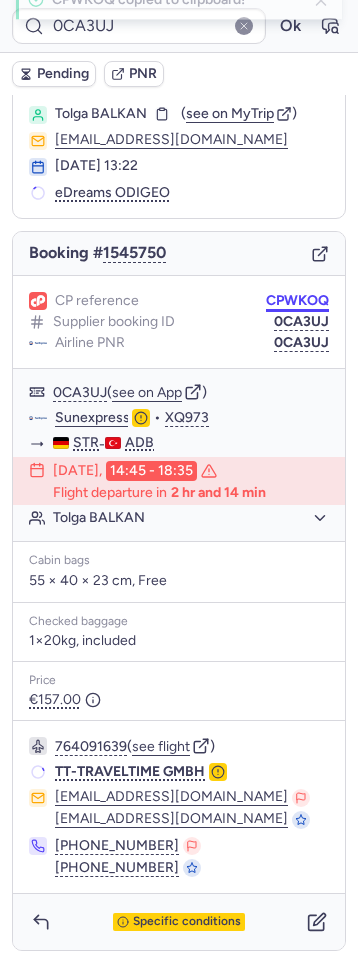 click on "CPWKOQ" at bounding box center [297, 301] 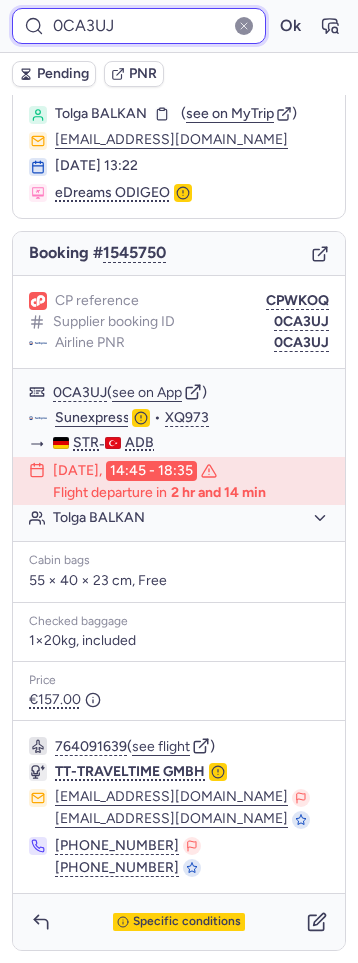 click on "0CA3UJ" at bounding box center [139, 26] 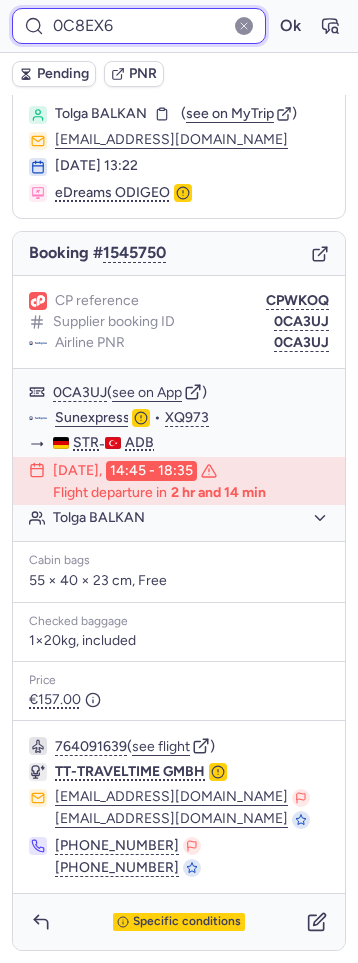 click on "Ok" at bounding box center (290, 26) 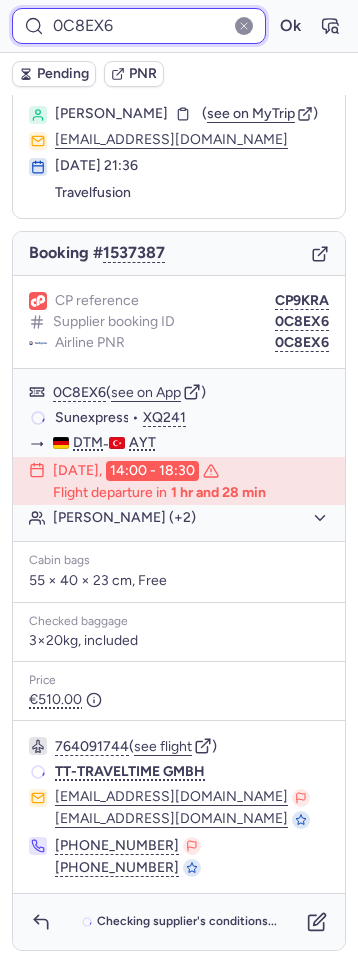 scroll, scrollTop: 51, scrollLeft: 0, axis: vertical 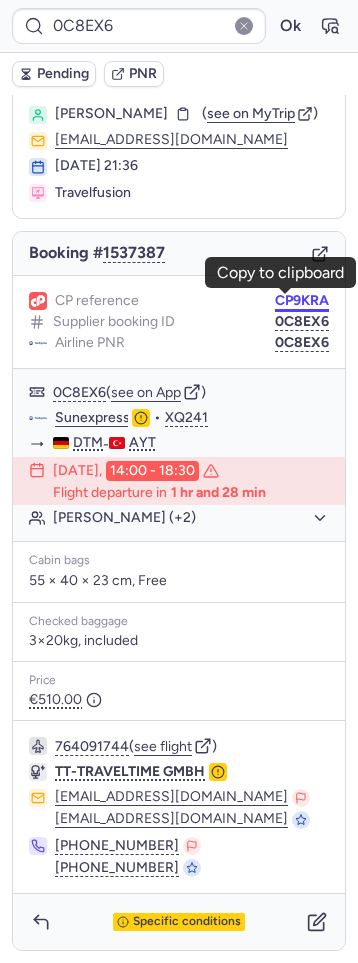 click on "CP9KRA" at bounding box center (302, 301) 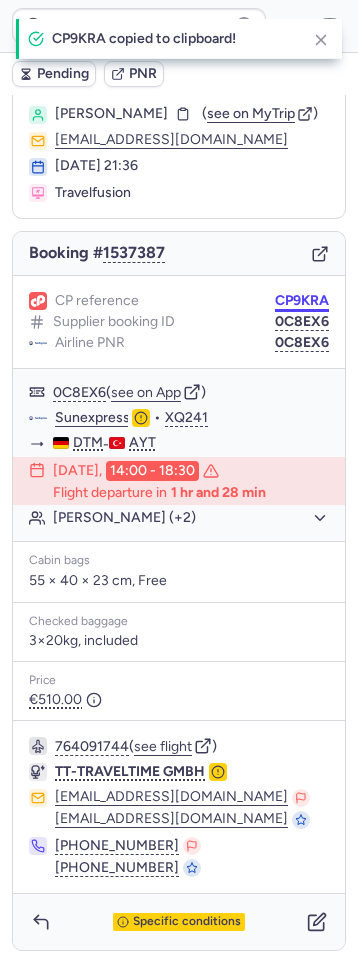 click on "CP9KRA" at bounding box center [302, 301] 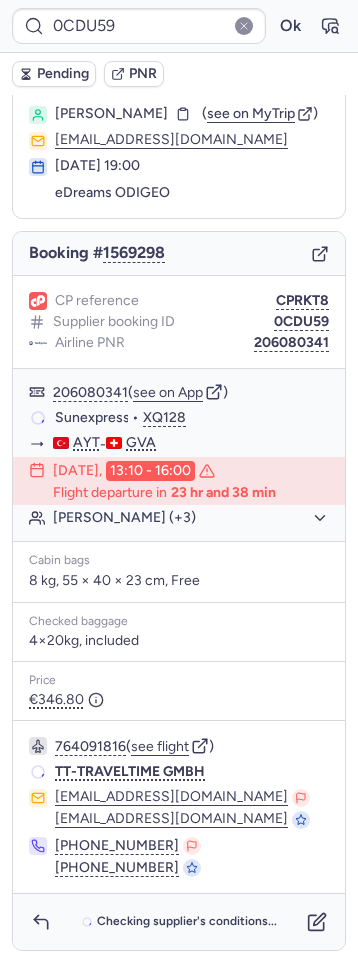 scroll, scrollTop: 64, scrollLeft: 0, axis: vertical 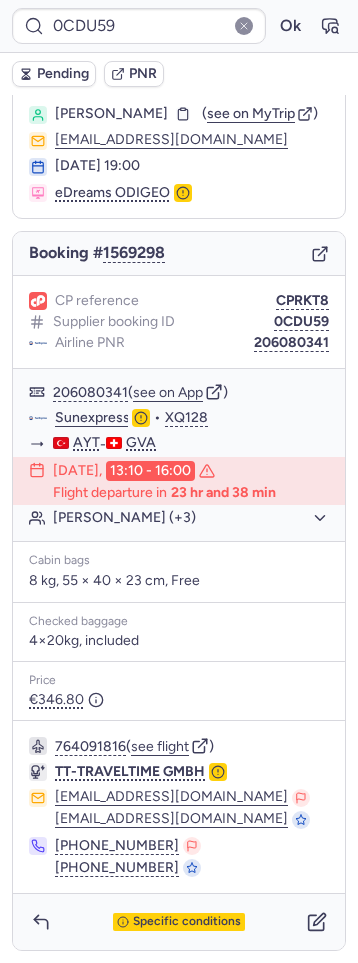 type on "CPCLR2" 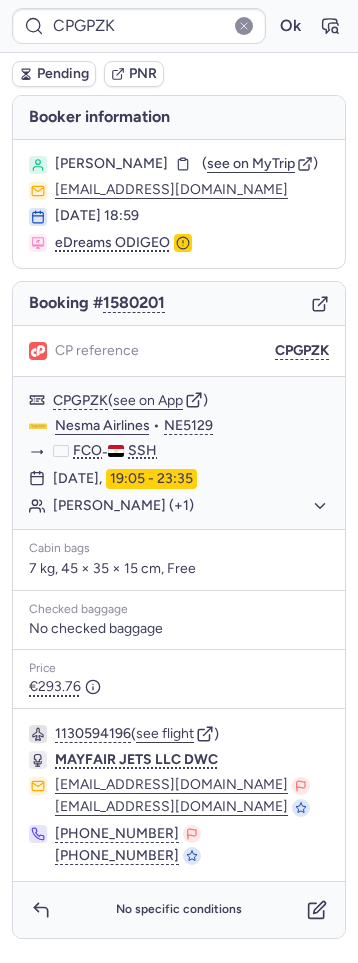 scroll, scrollTop: 3, scrollLeft: 0, axis: vertical 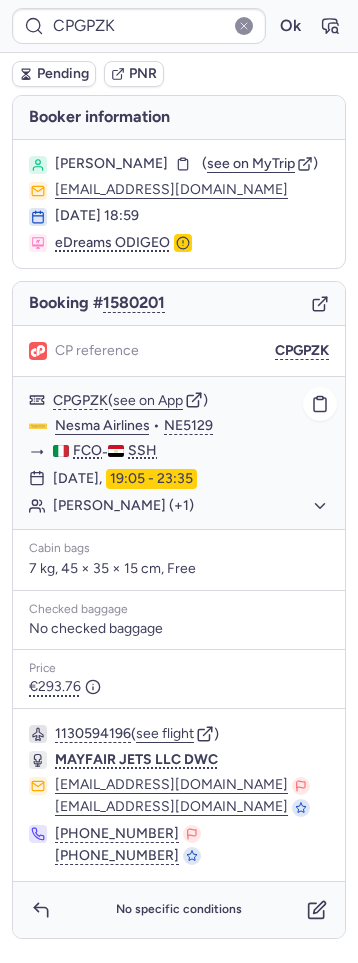 click on "Giulia PIACENTE (+1)" 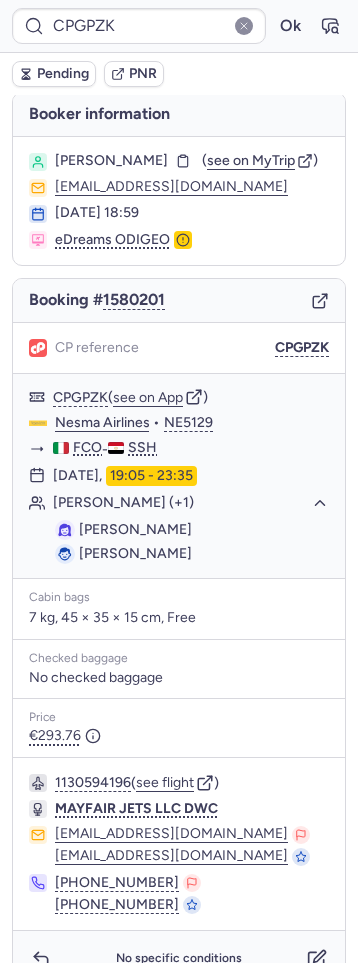 scroll, scrollTop: 55, scrollLeft: 0, axis: vertical 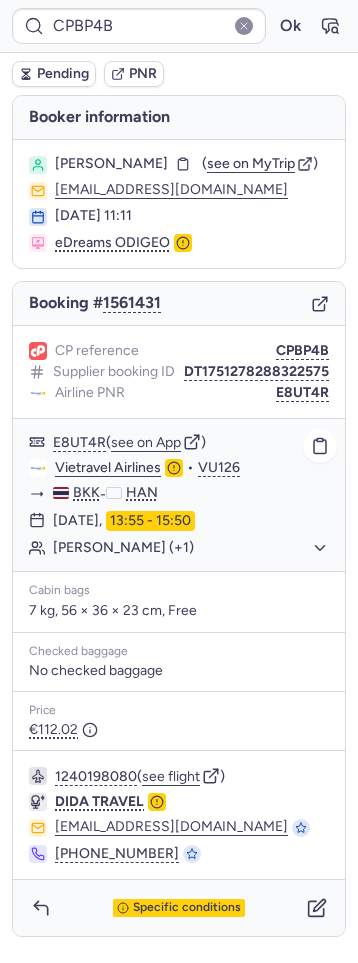 drag, startPoint x: 137, startPoint y: 557, endPoint x: 123, endPoint y: 574, distance: 22.022715 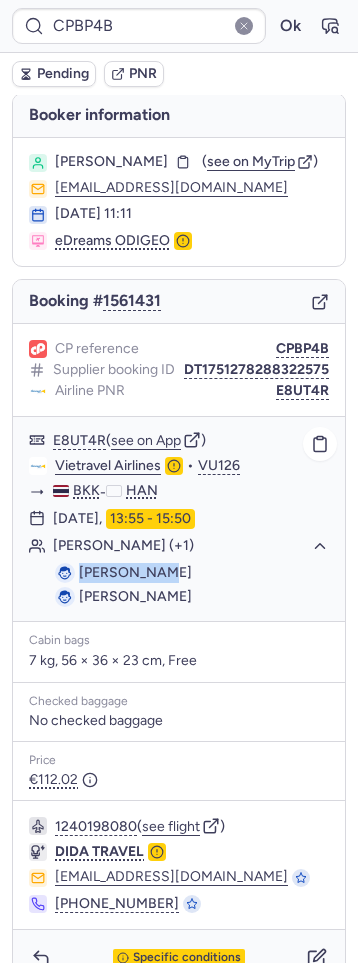 drag, startPoint x: 80, startPoint y: 587, endPoint x: 145, endPoint y: 587, distance: 65 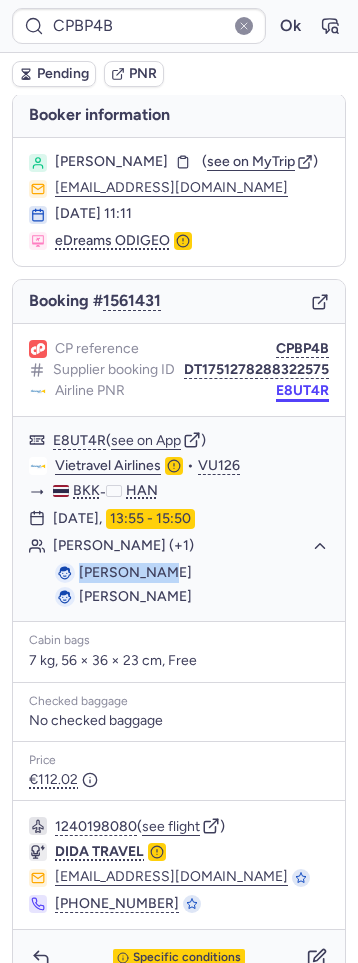 click on "E8UT4R" at bounding box center (302, 391) 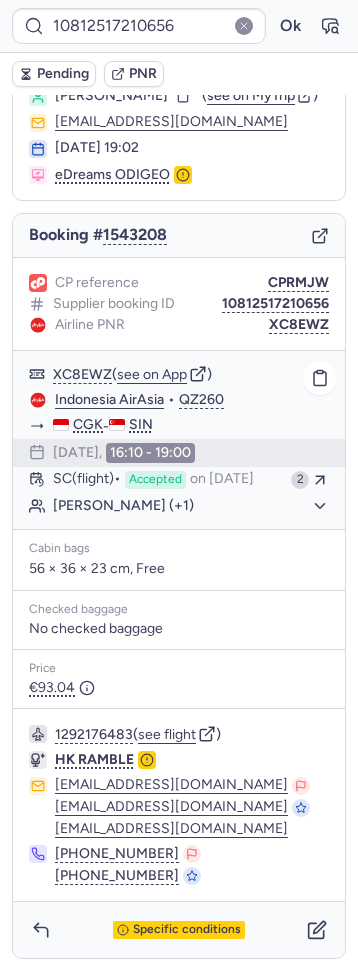 scroll, scrollTop: 96, scrollLeft: 0, axis: vertical 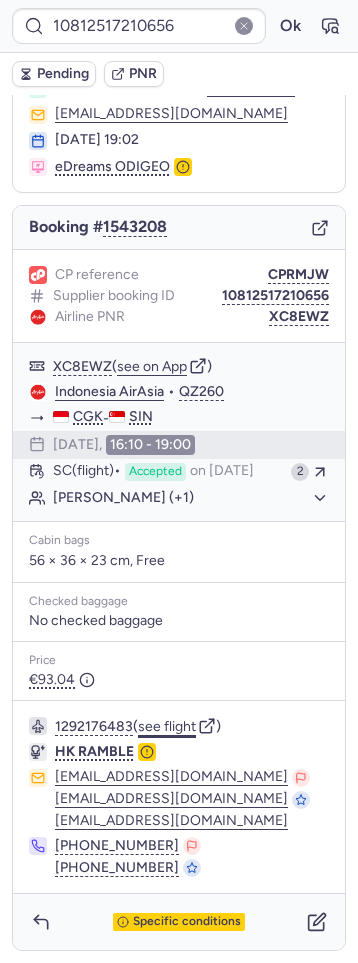 click on "see flight" 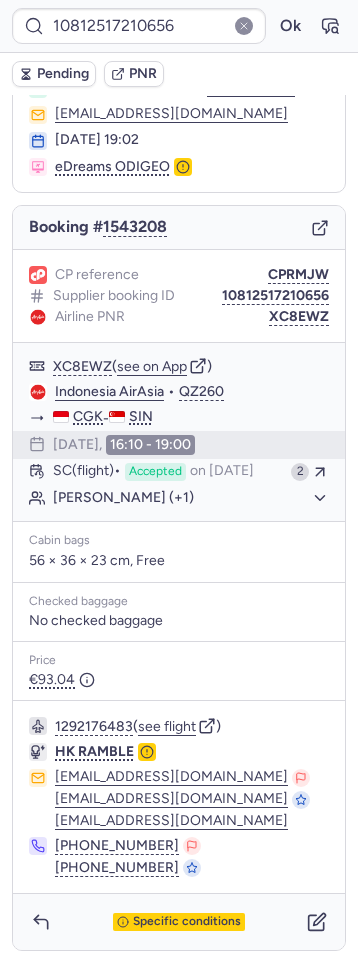 click on "10812517210656  Ok" at bounding box center (179, 26) 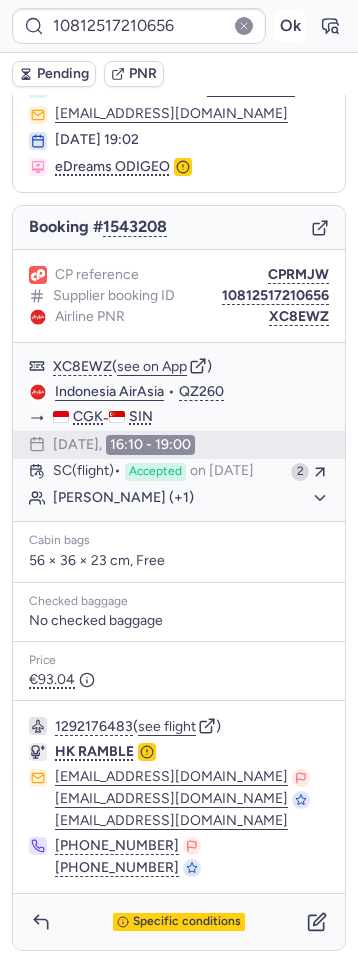 click on "Ok" at bounding box center [290, 26] 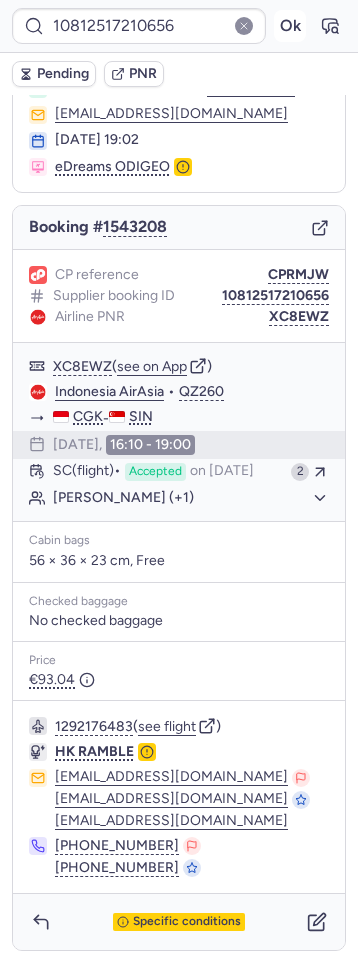 click on "Ok" at bounding box center (290, 26) 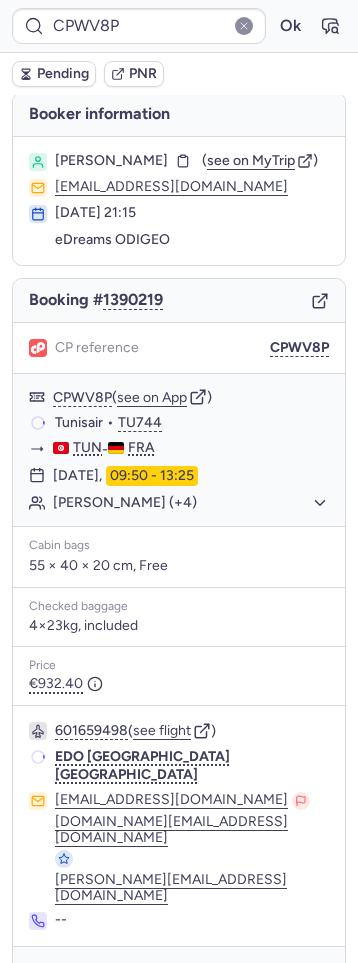 scroll, scrollTop: 0, scrollLeft: 0, axis: both 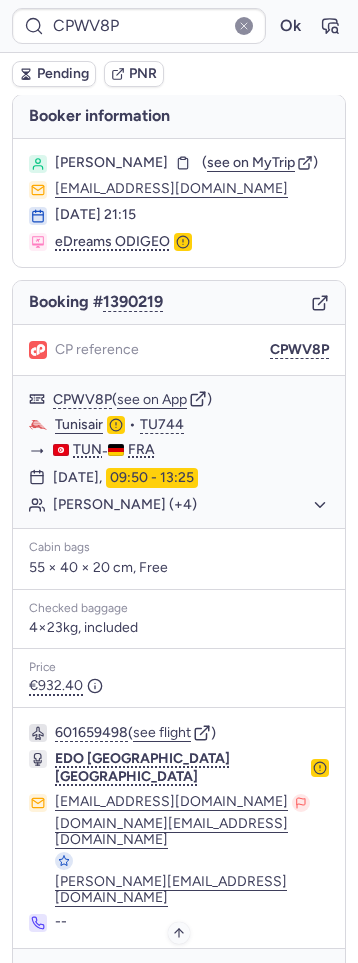 click on "Specific conditions" at bounding box center [187, 977] 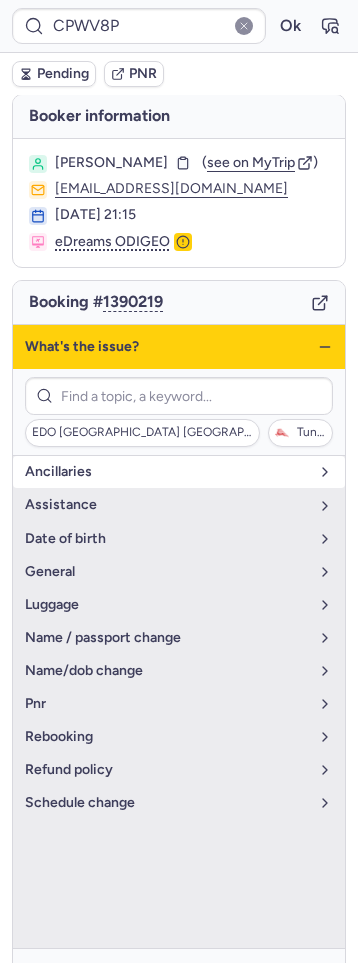 click on "Ancillaries" at bounding box center (179, 472) 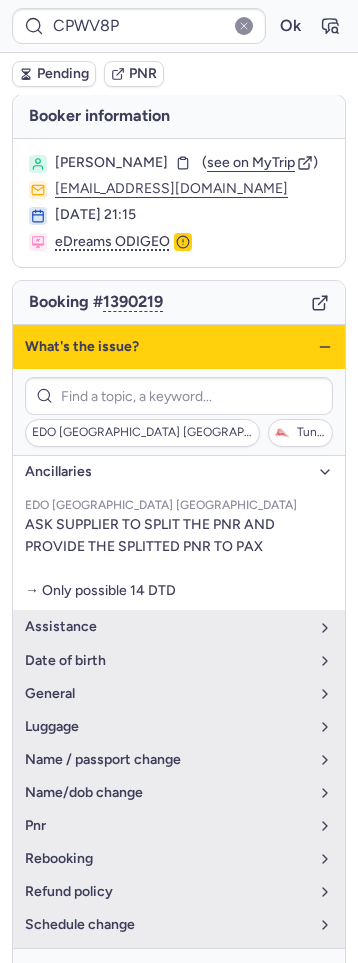 click on "Ancillaries" at bounding box center [179, 472] 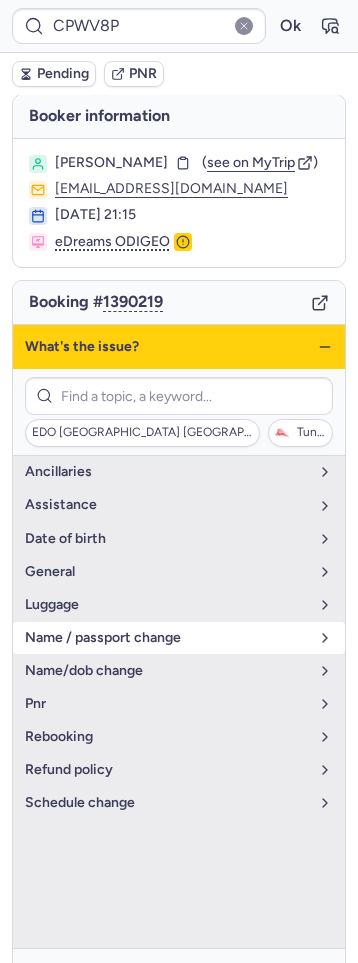click on "name / passport change" at bounding box center [167, 638] 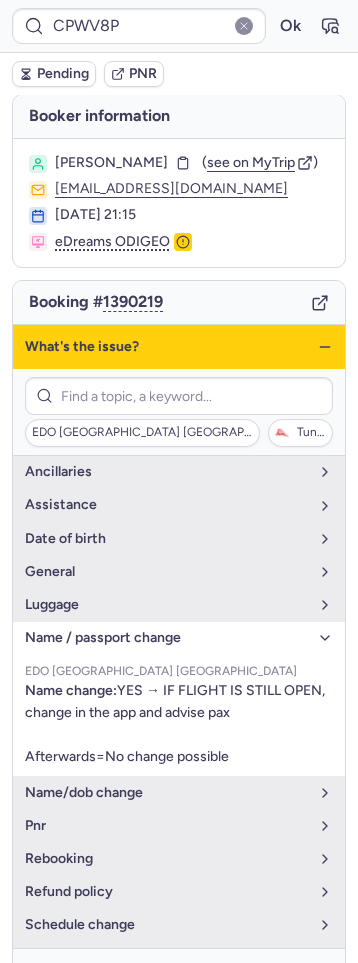 click on "What's the issue?" at bounding box center [179, 347] 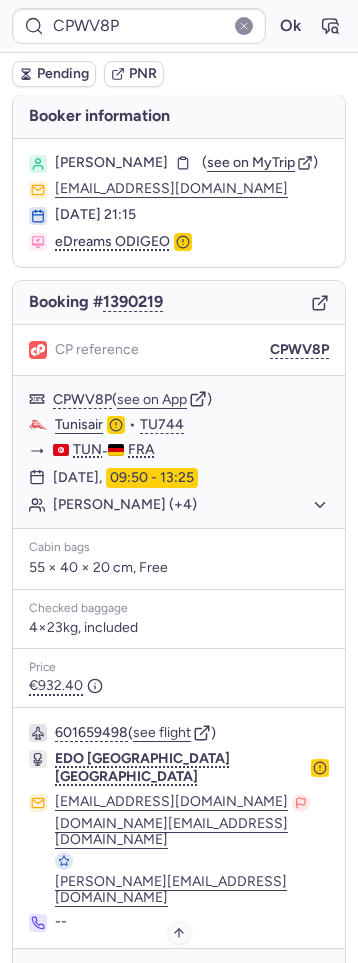 click on "Specific conditions" at bounding box center [179, 977] 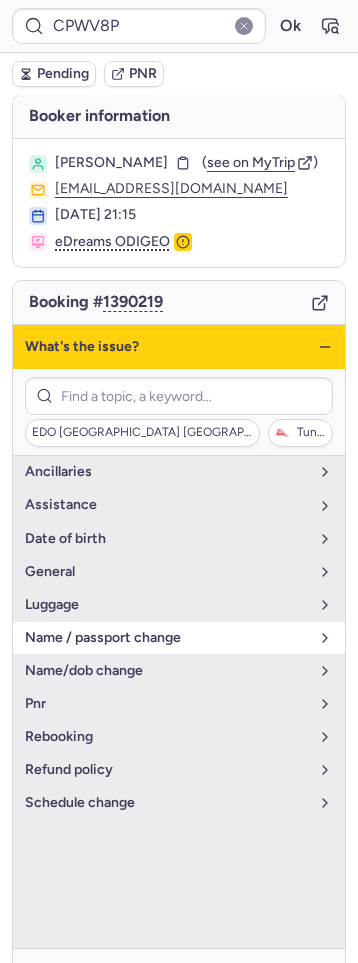 click on "name / passport change" at bounding box center (167, 638) 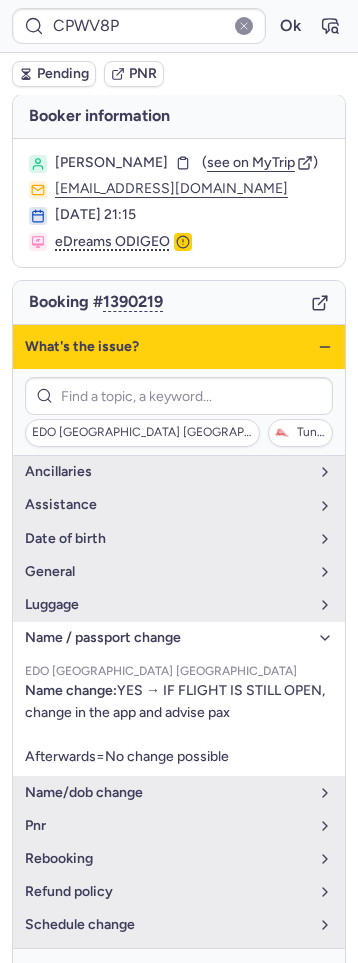 click 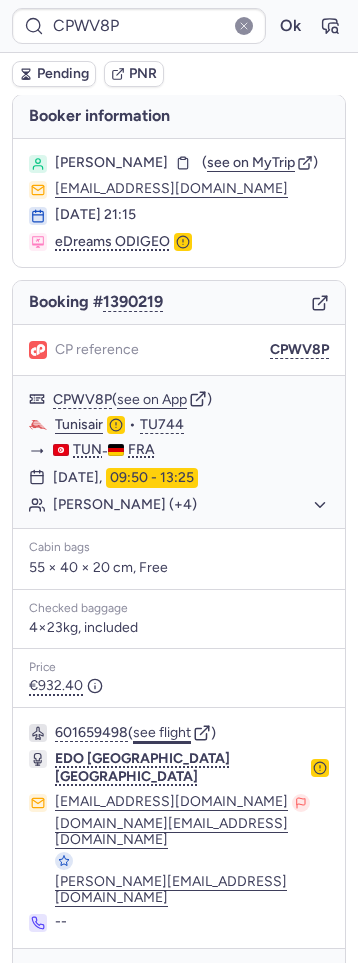 click on "see flight" 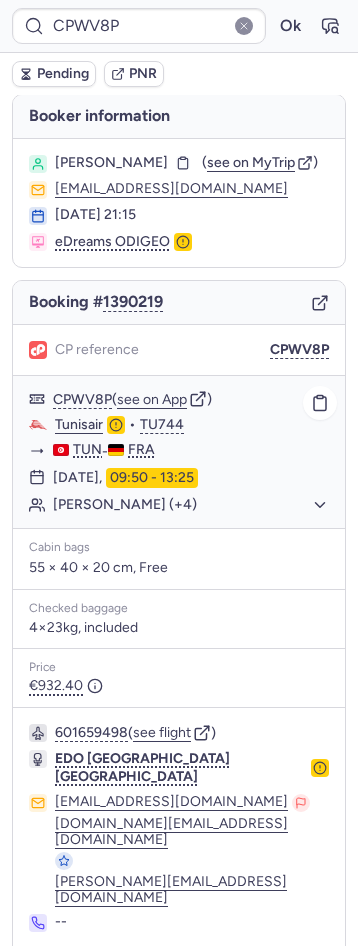 click on "Amal BOUKHALFA (+4)" 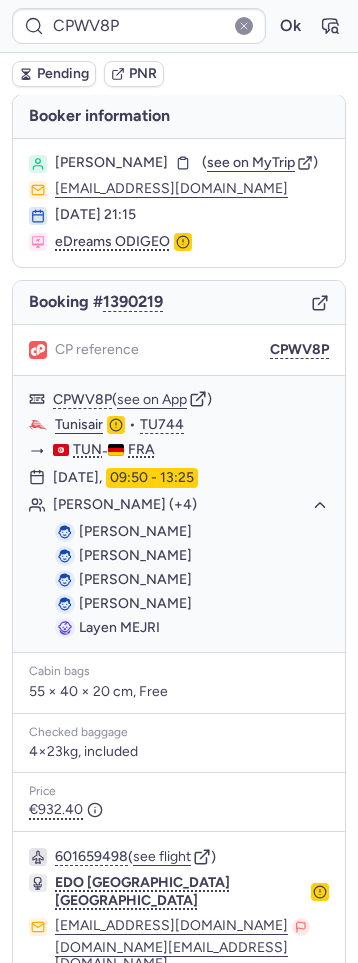 type on "CPXLOM" 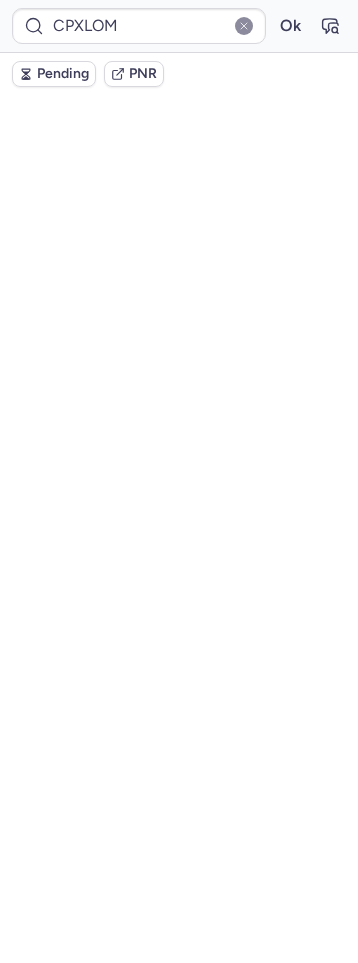 scroll, scrollTop: 41, scrollLeft: 0, axis: vertical 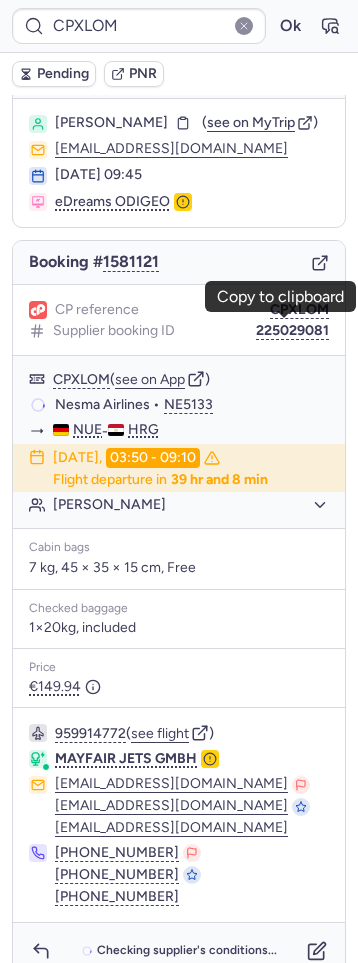 drag, startPoint x: 285, startPoint y: 327, endPoint x: 4, endPoint y: 303, distance: 282.02304 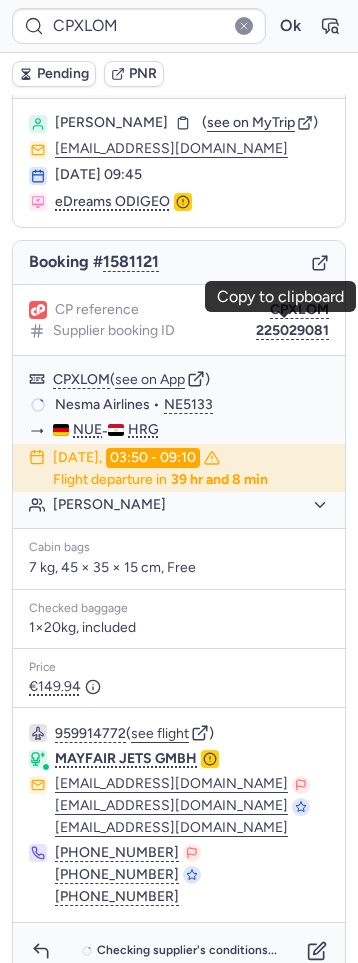 click on "CPXLOM" at bounding box center (299, 310) 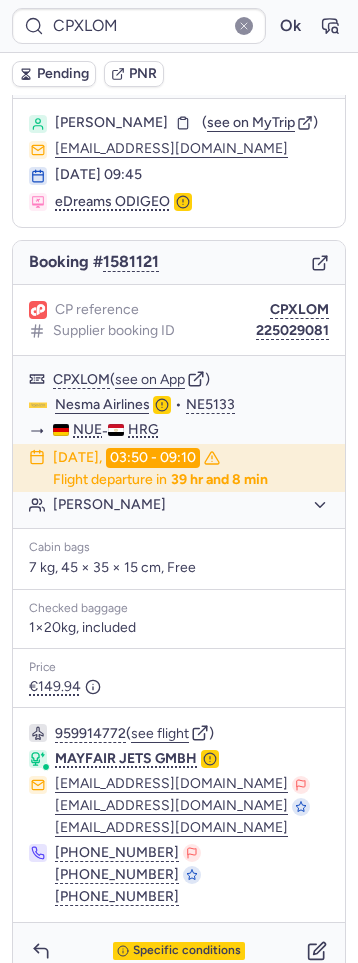 scroll, scrollTop: 85, scrollLeft: 0, axis: vertical 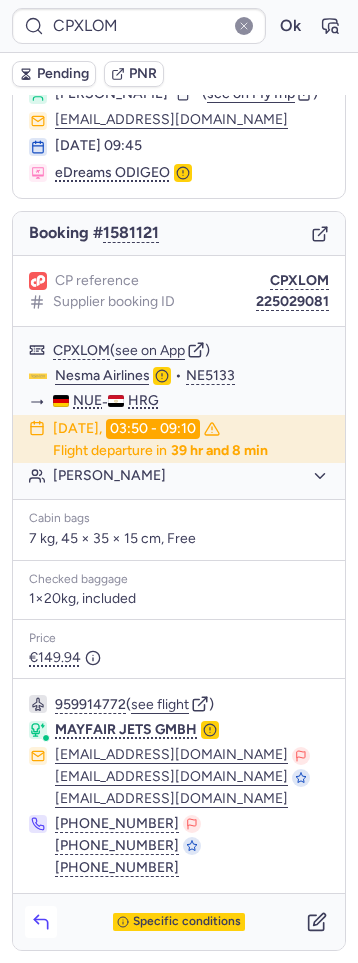 click 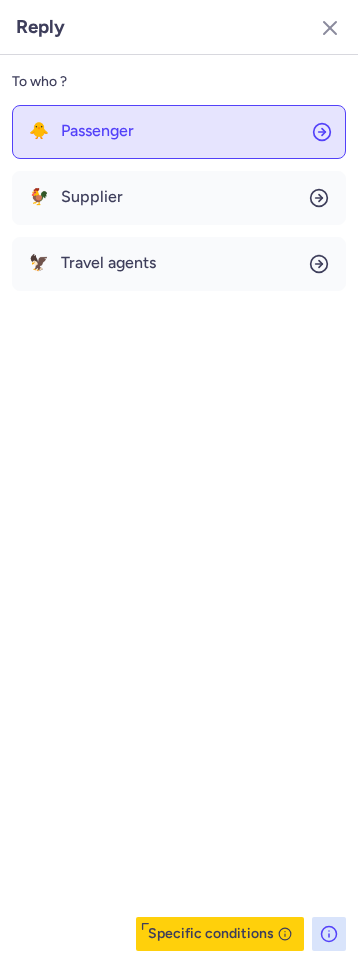 click on "🐥 Passenger" 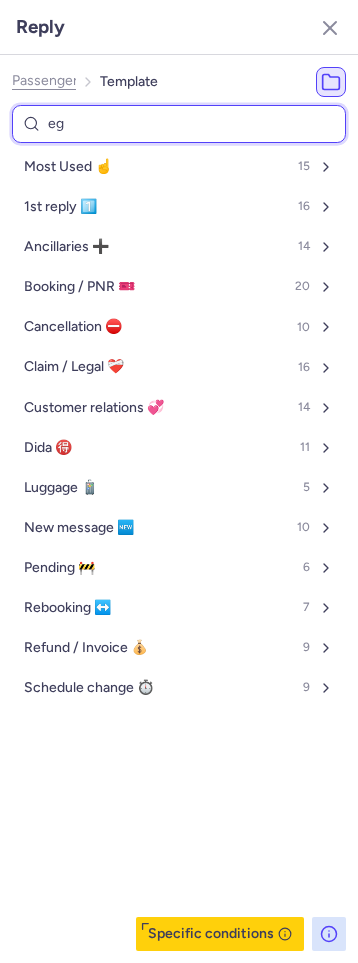 type on "egy" 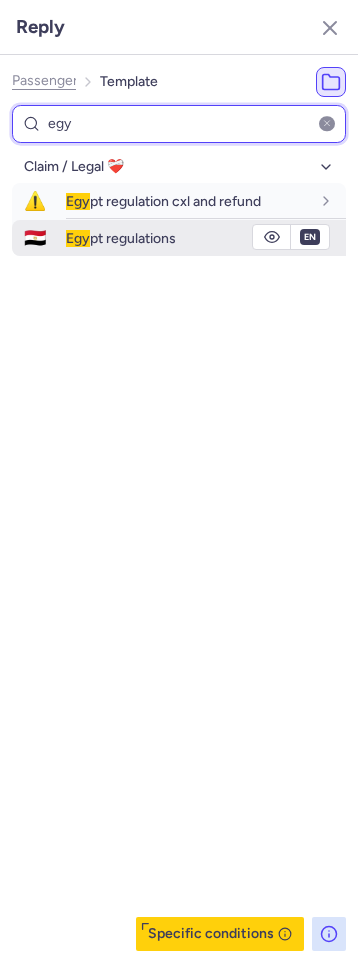 type on "egy" 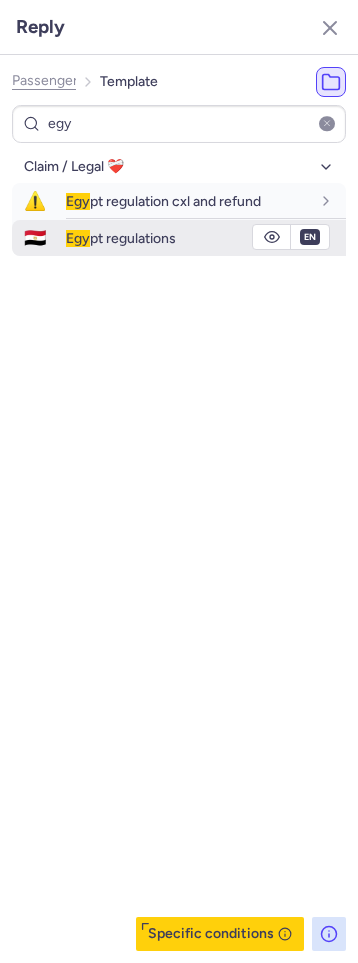 click on "Egy pt regulations" at bounding box center [206, 238] 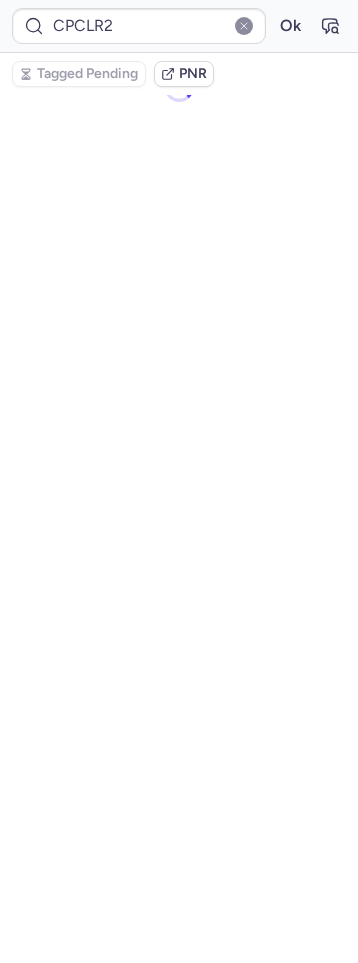scroll, scrollTop: 42, scrollLeft: 0, axis: vertical 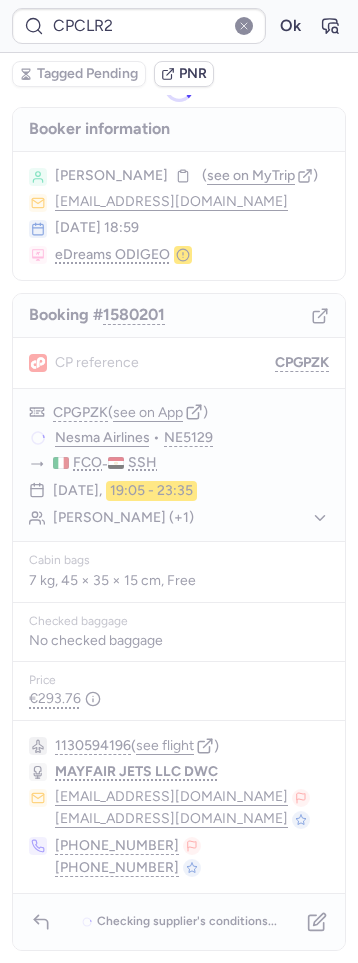 type on "CPGCO2" 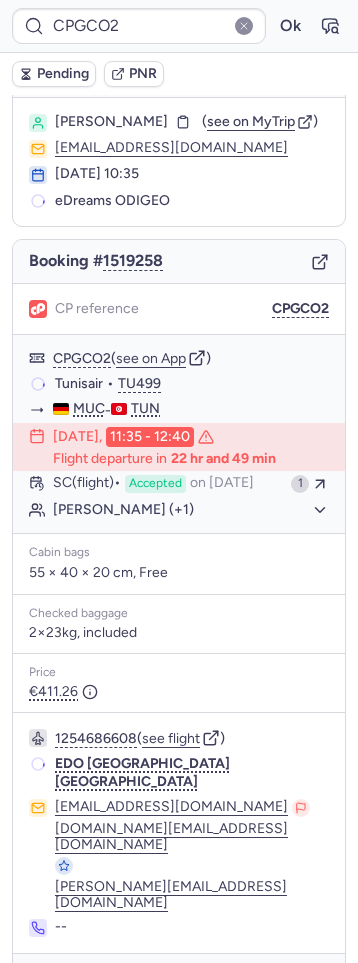 scroll, scrollTop: 41, scrollLeft: 0, axis: vertical 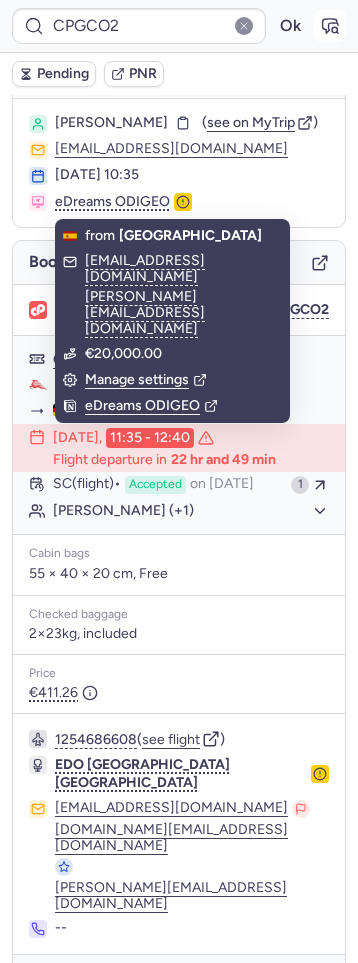 click 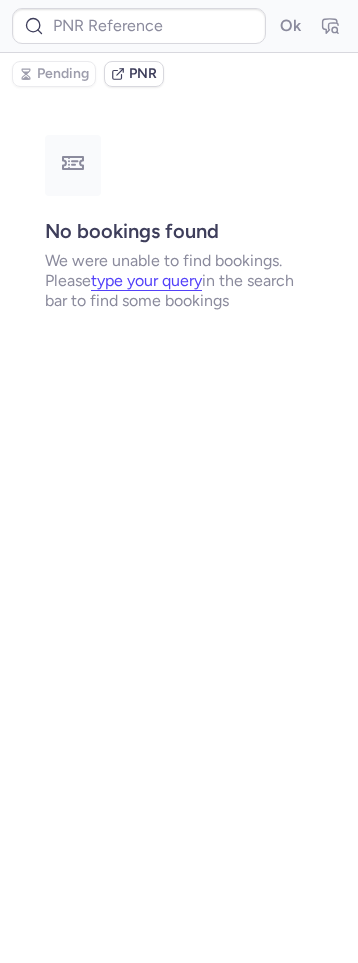 scroll, scrollTop: 0, scrollLeft: 0, axis: both 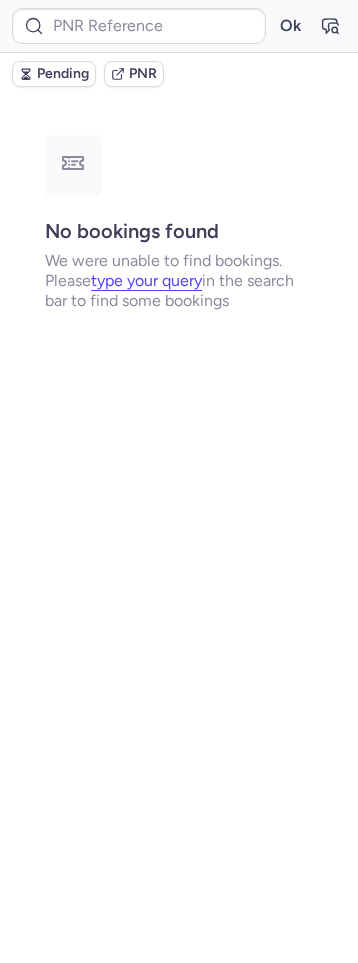 type on "CPGCO2" 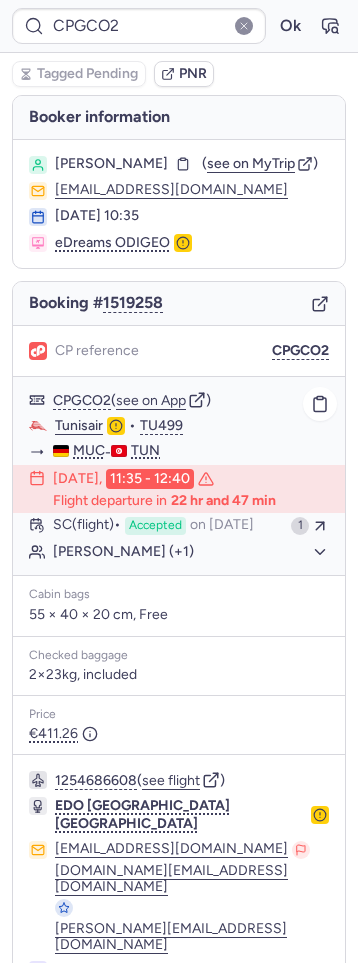 click on "Habib FATMI (+1)" 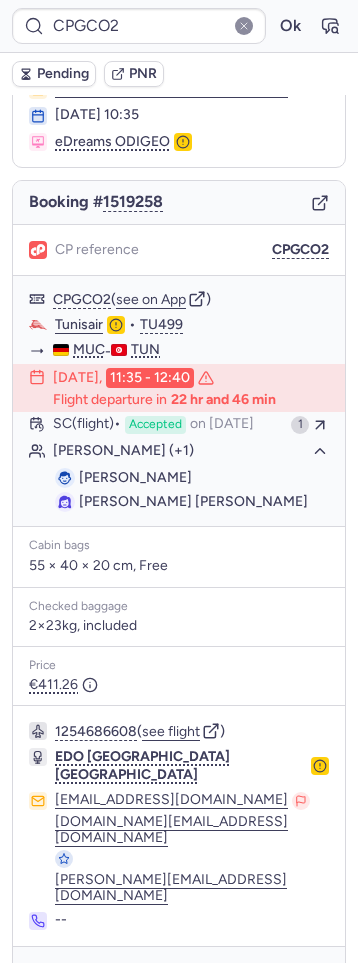 scroll, scrollTop: 104, scrollLeft: 0, axis: vertical 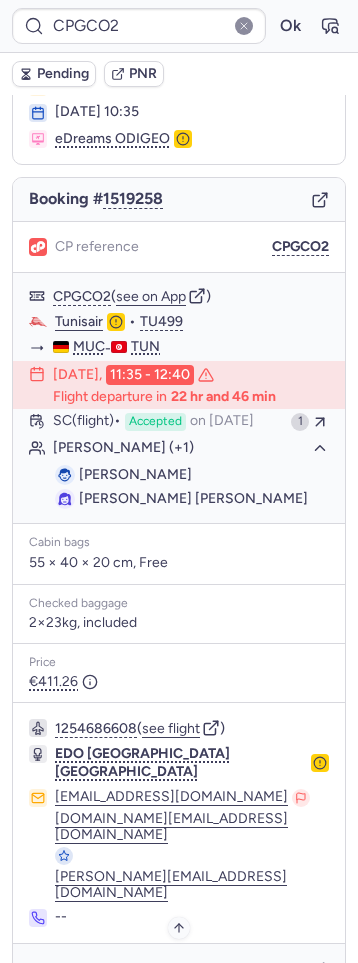 click on "Specific conditions" at bounding box center [187, 972] 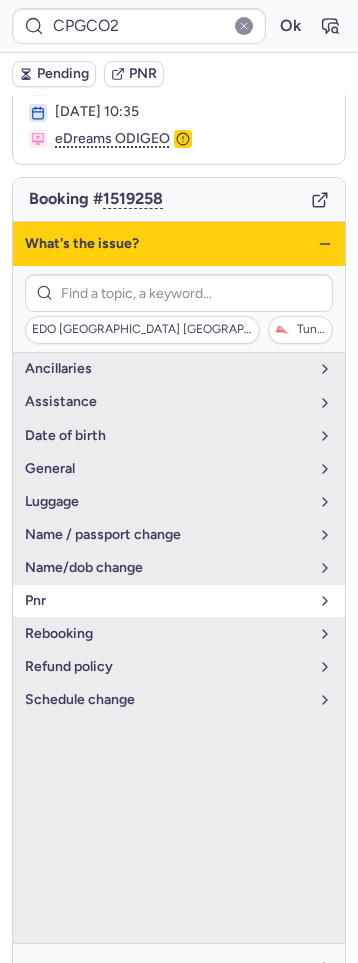 click on "pnr" at bounding box center (179, 601) 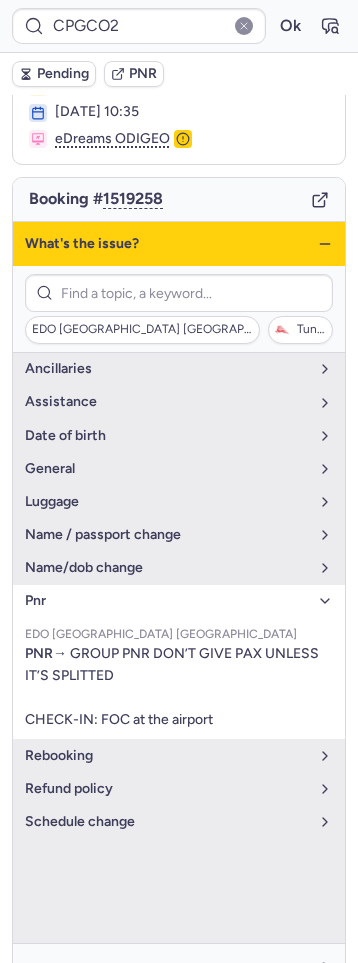 click 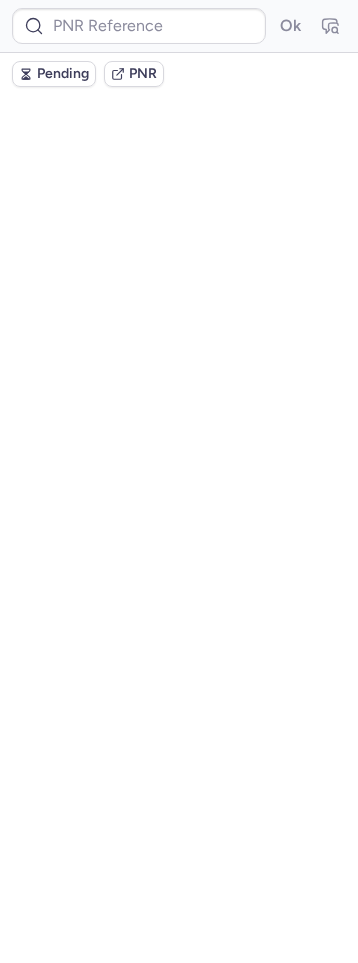scroll, scrollTop: 0, scrollLeft: 0, axis: both 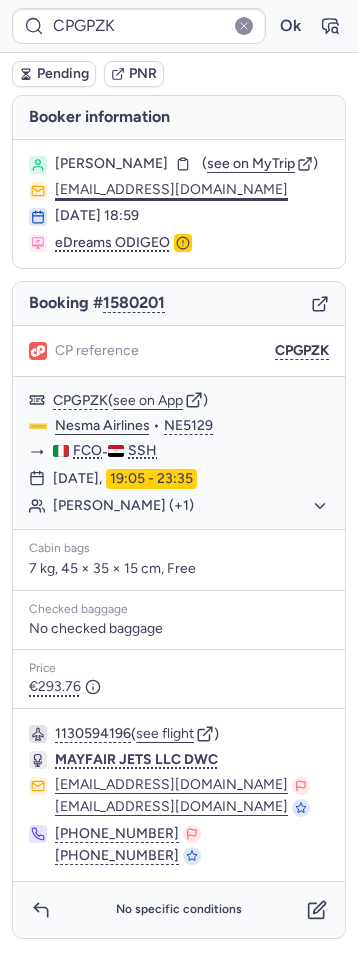 click on "see on MyTrip" at bounding box center [251, 163] 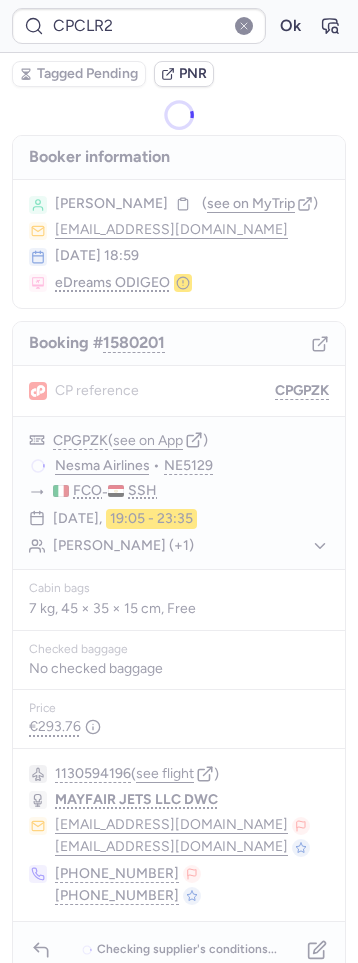 type on "CPDCV4" 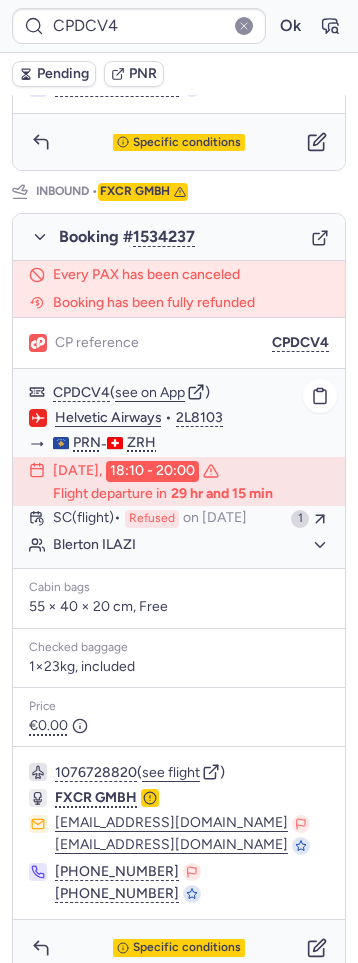 scroll, scrollTop: 938, scrollLeft: 0, axis: vertical 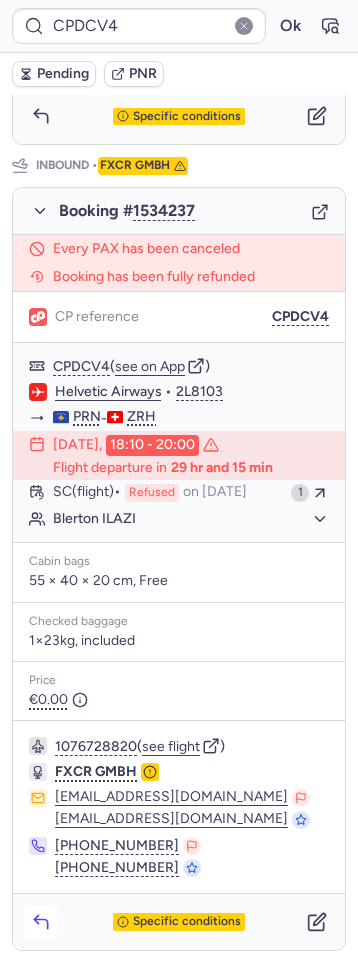 click 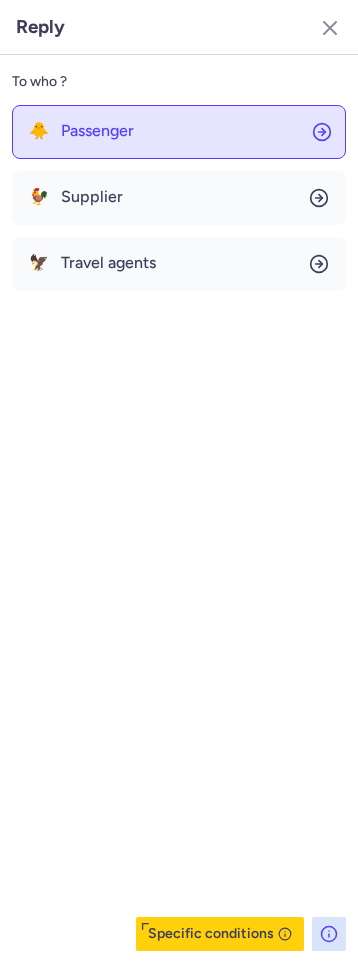 click on "🐥 Passenger" 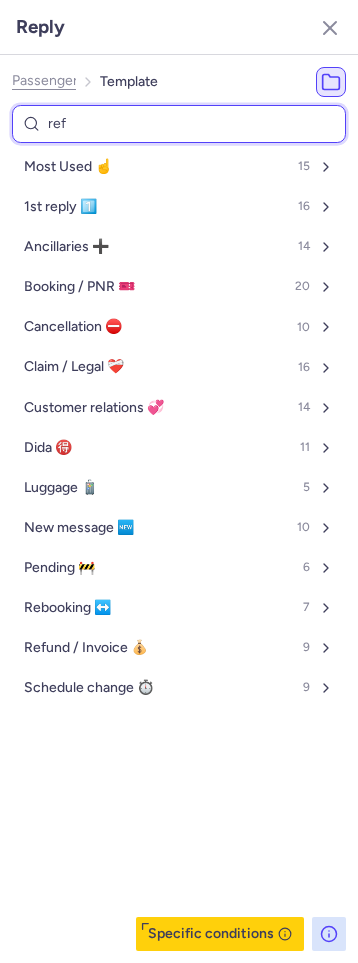 type on "refu" 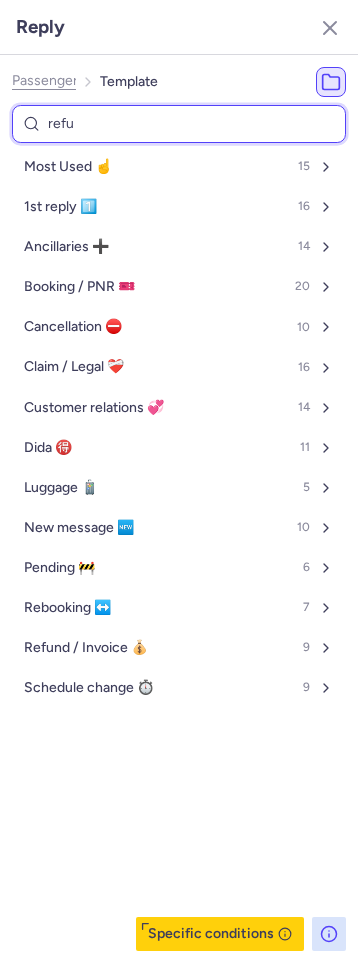 select on "en" 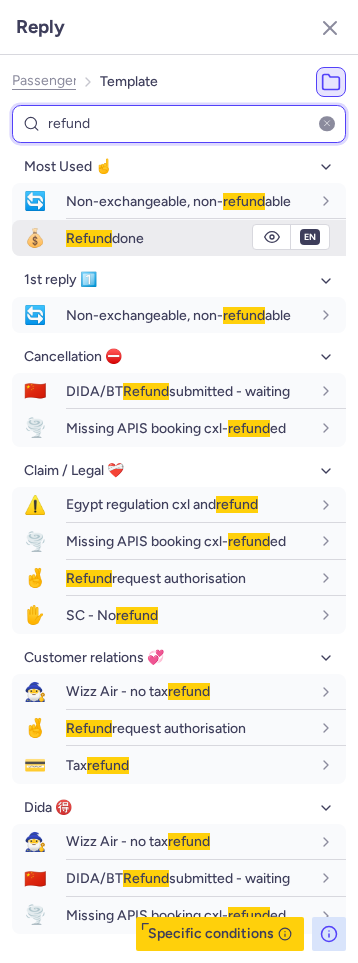 type on "refund" 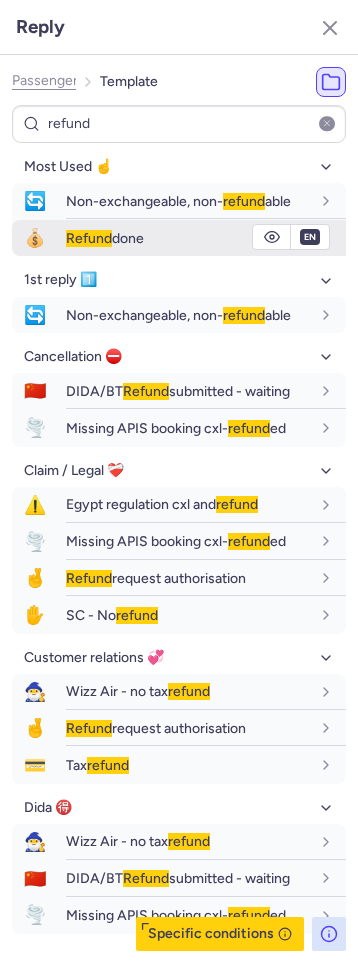 click on "💰" at bounding box center (35, 238) 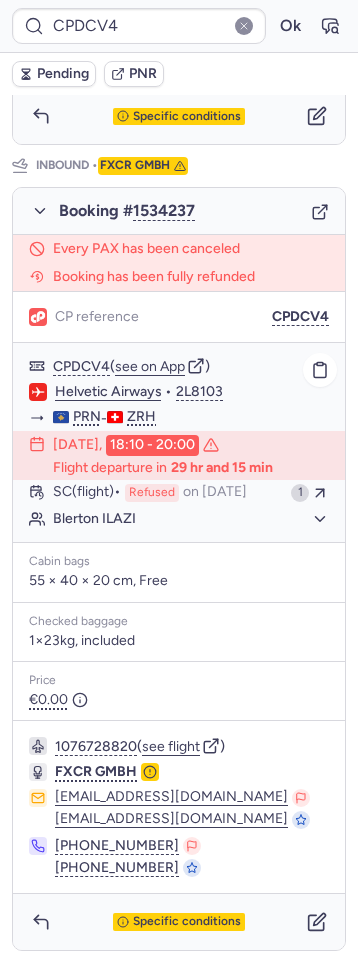 scroll, scrollTop: 95, scrollLeft: 0, axis: vertical 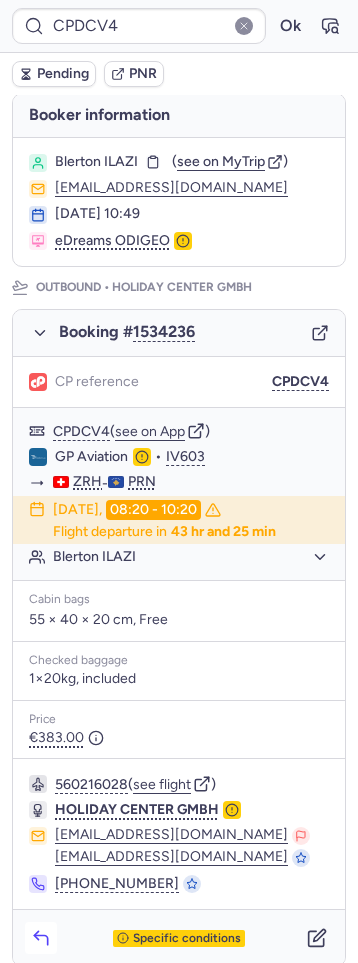 click 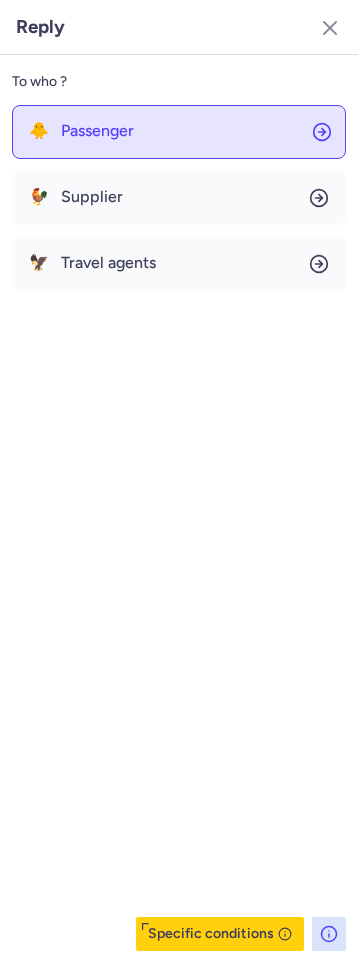 click on "Passenger" at bounding box center [97, 131] 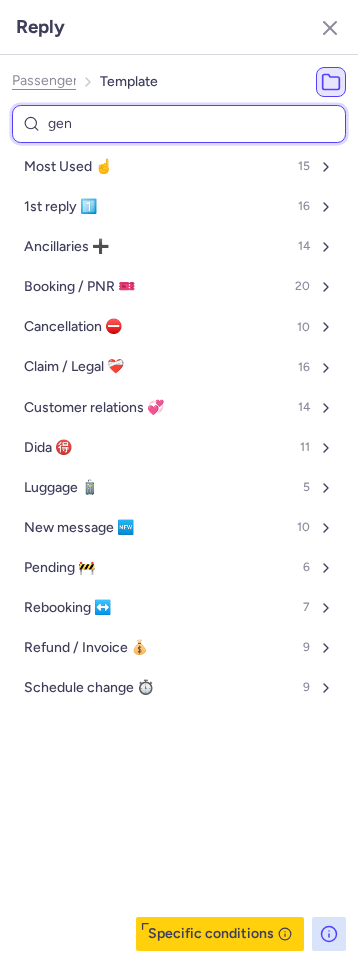 type on "gene" 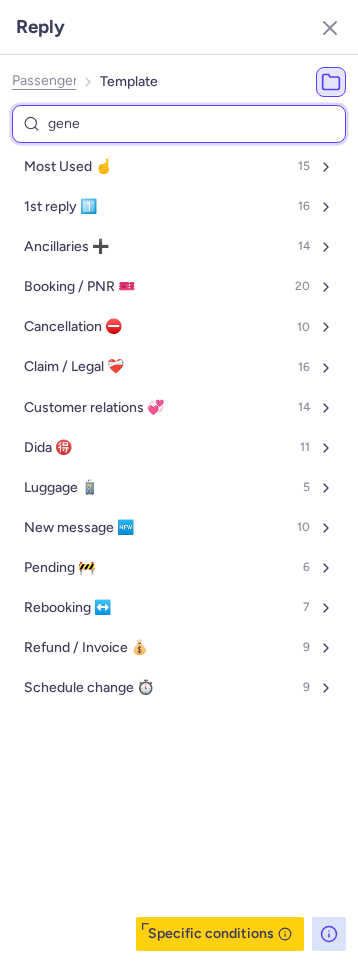 select on "en" 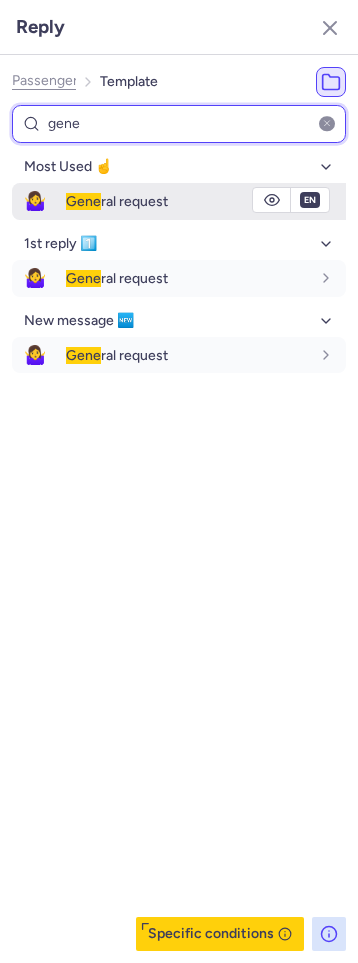 type on "gene" 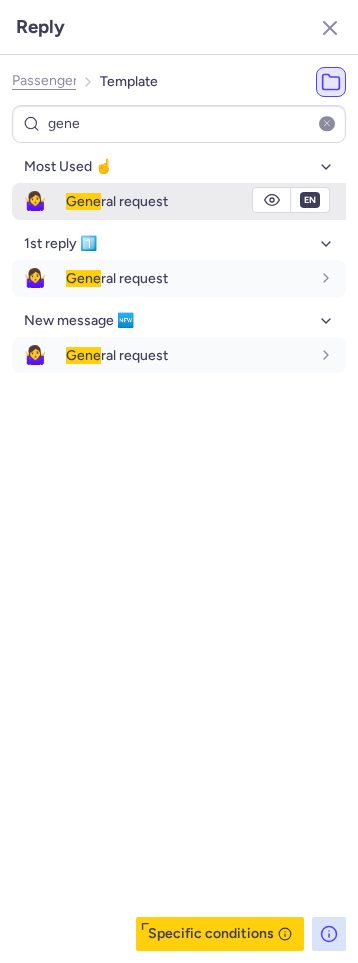 click on "🤷‍♀️" at bounding box center (35, 201) 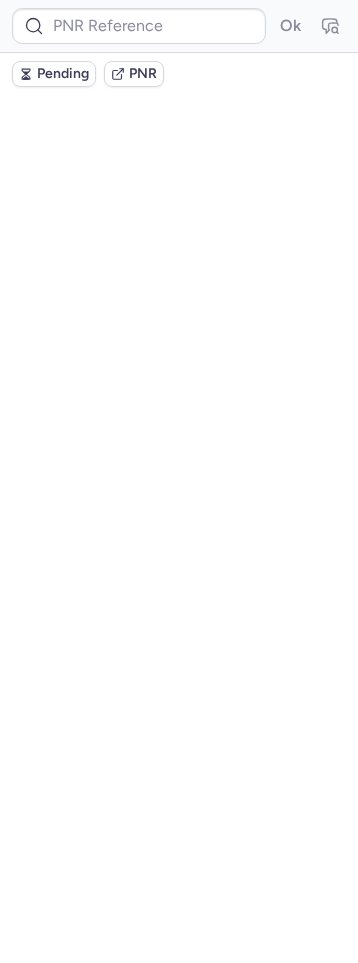 scroll, scrollTop: 0, scrollLeft: 0, axis: both 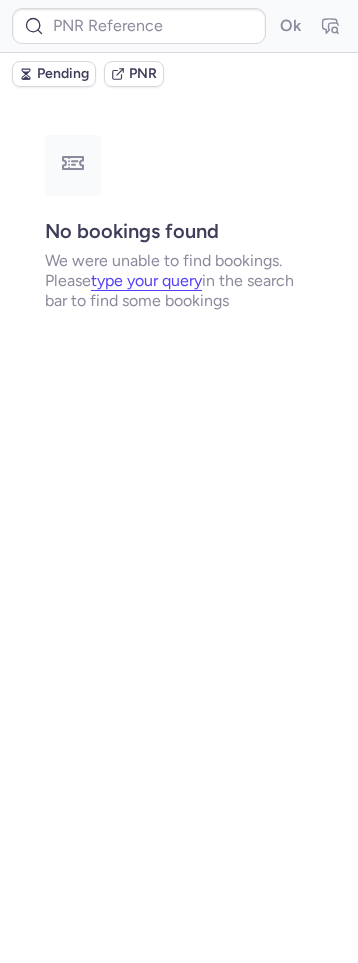 type on "CPWV8P" 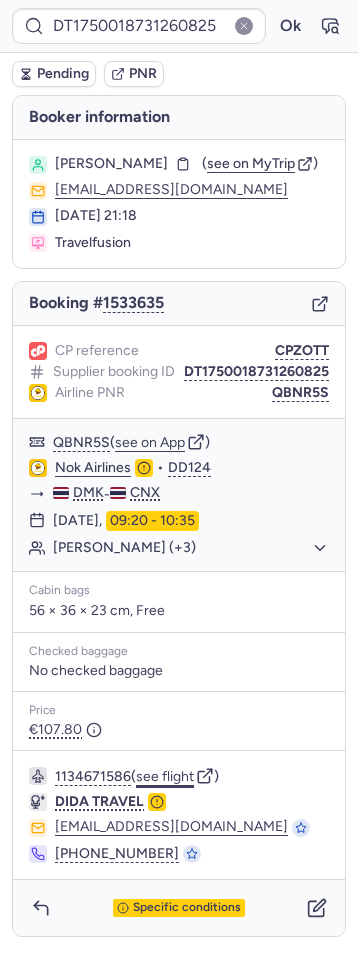 click on "see flight" 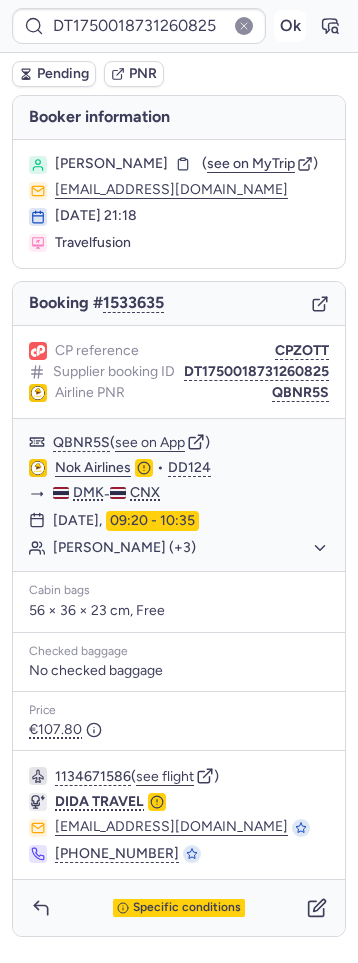 click on "Ok" at bounding box center (290, 26) 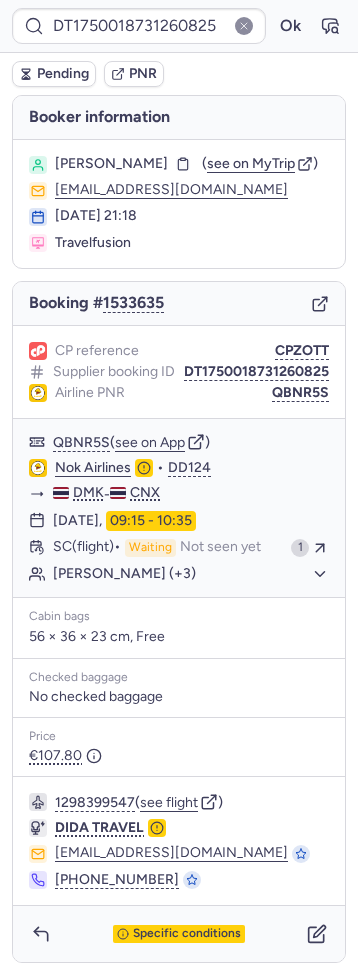 type on "CPCLR2" 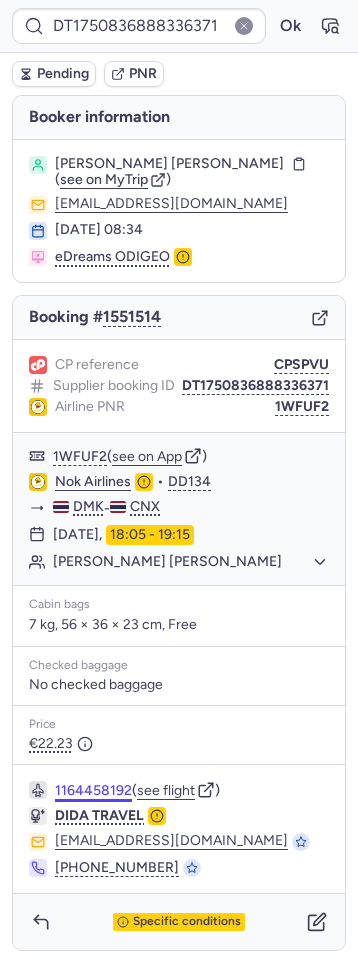 scroll, scrollTop: 17, scrollLeft: 0, axis: vertical 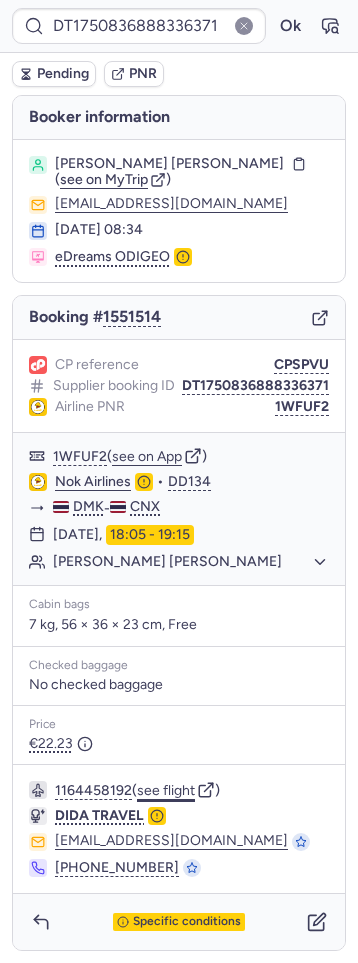click on "see flight" 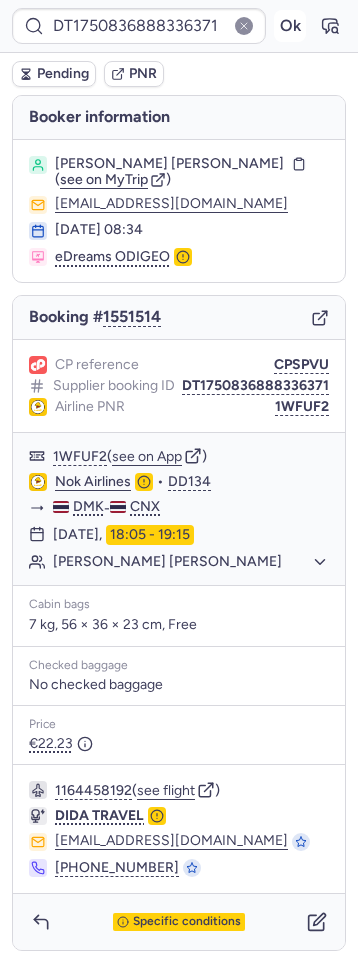click on "Ok" at bounding box center (290, 26) 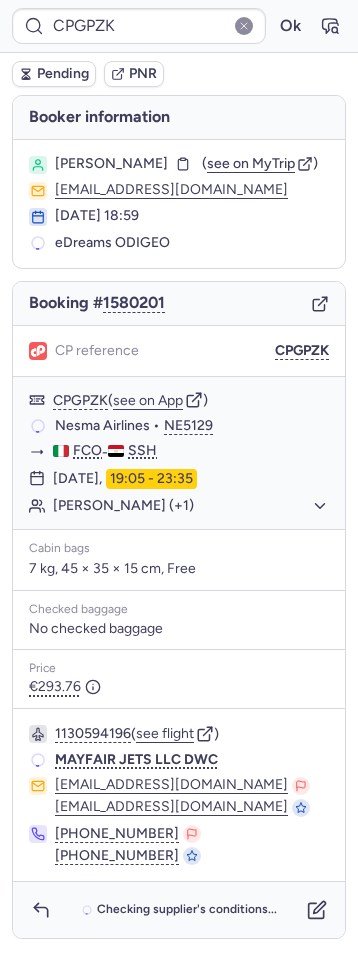 scroll, scrollTop: 3, scrollLeft: 0, axis: vertical 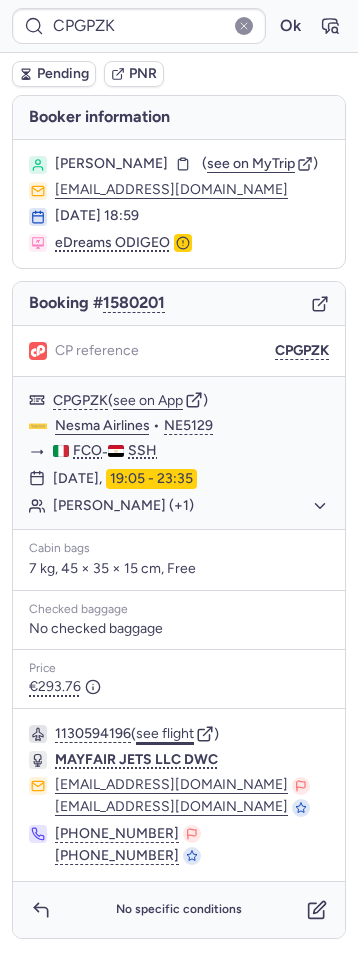 click on "see flight" 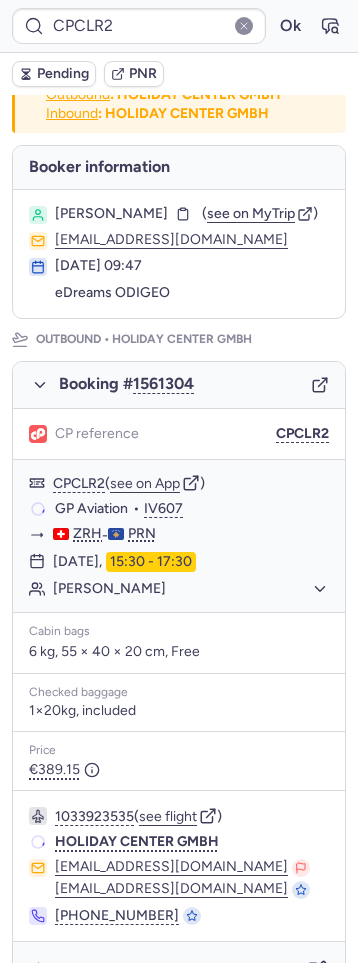 scroll, scrollTop: 42, scrollLeft: 0, axis: vertical 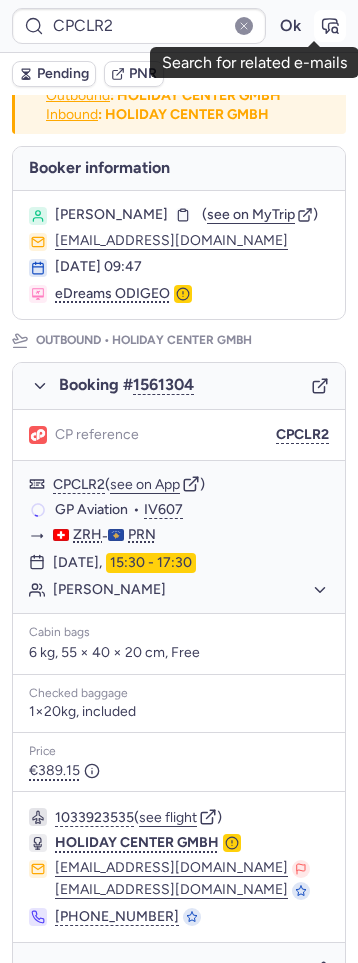 click 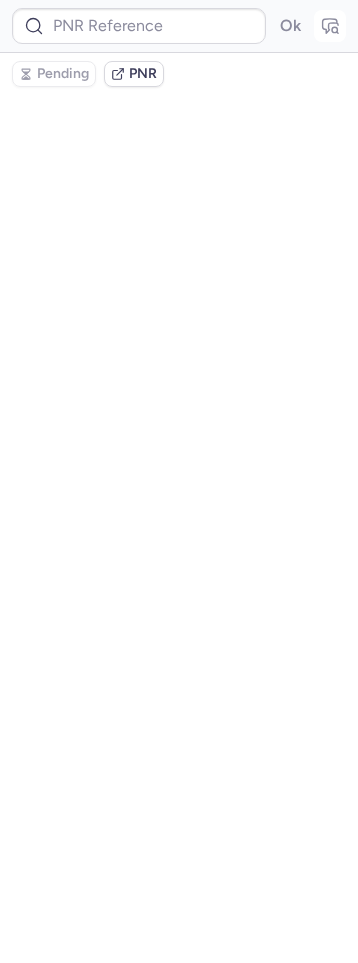 type on "CPCLR2" 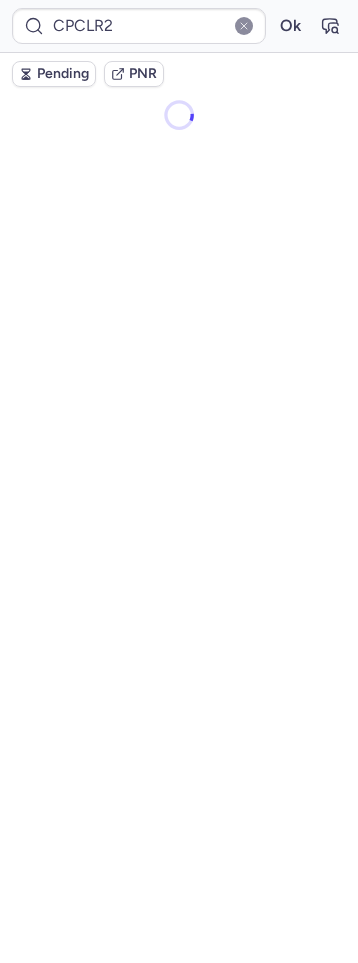 scroll, scrollTop: 0, scrollLeft: 0, axis: both 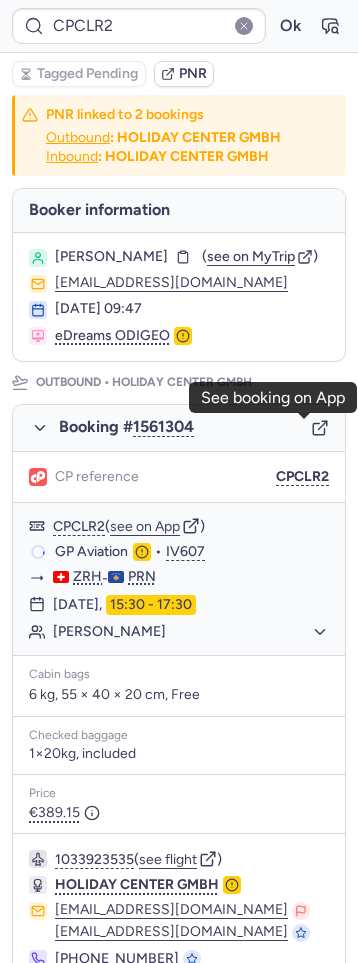 click 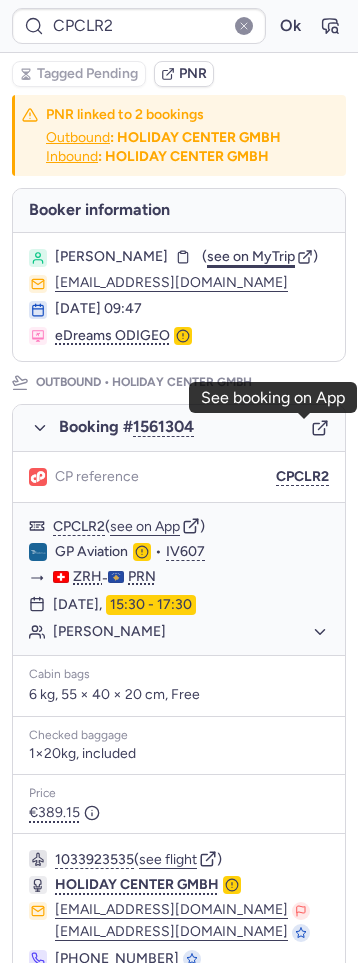 click on "see on MyTrip" at bounding box center [251, 256] 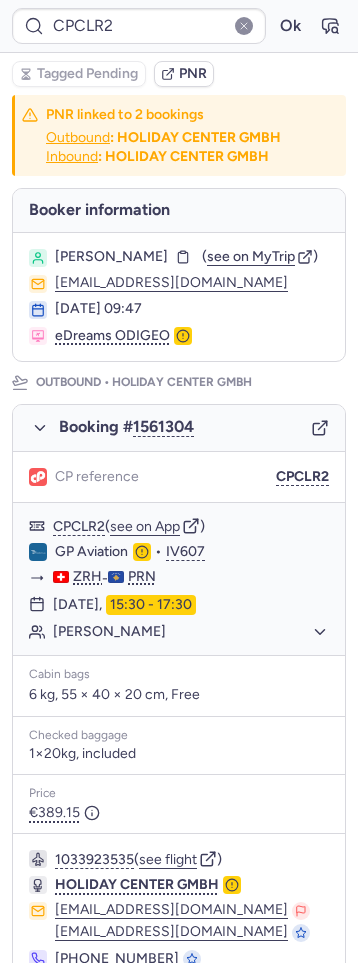 scroll, scrollTop: 773, scrollLeft: 0, axis: vertical 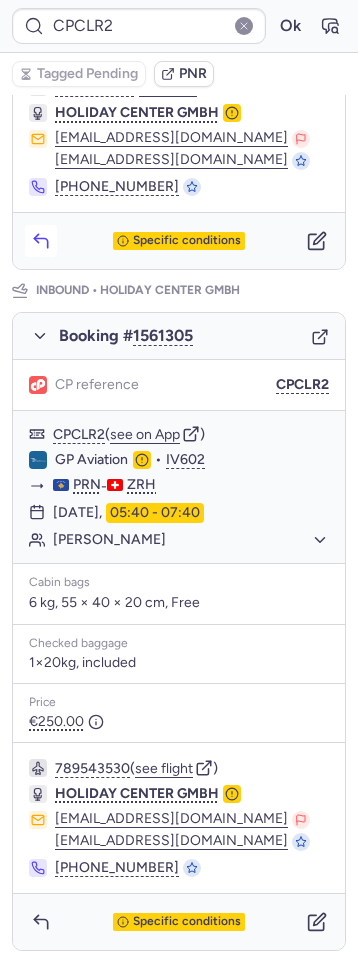 click 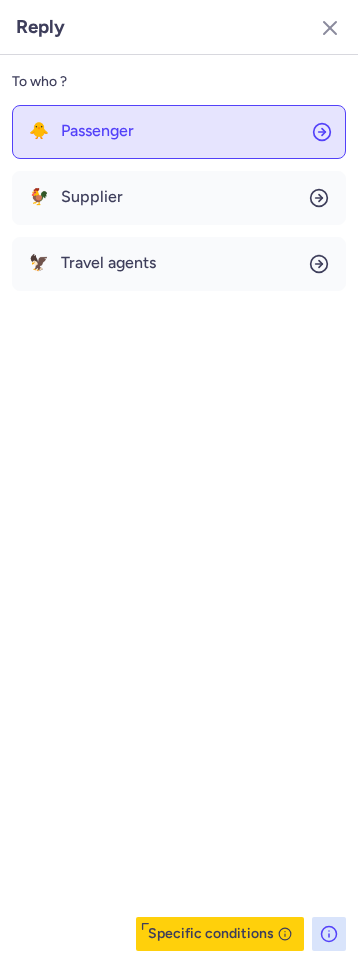 click on "Passenger" at bounding box center (97, 131) 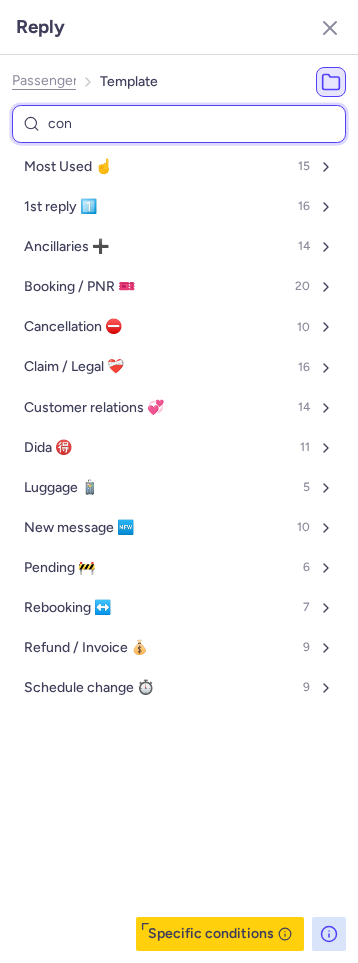 type on "conf" 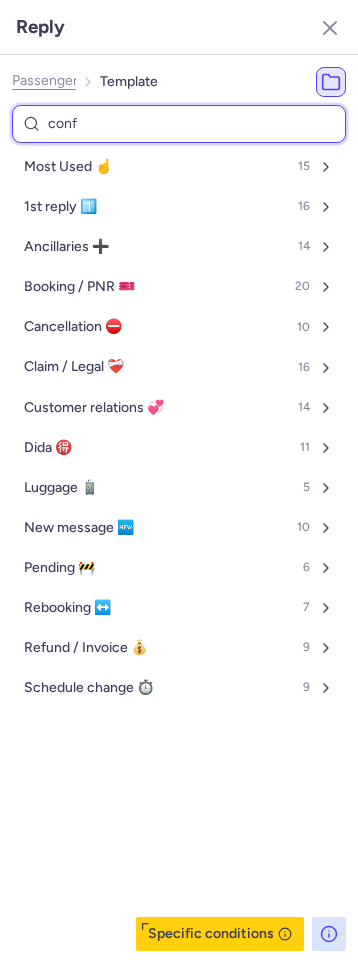 select on "en" 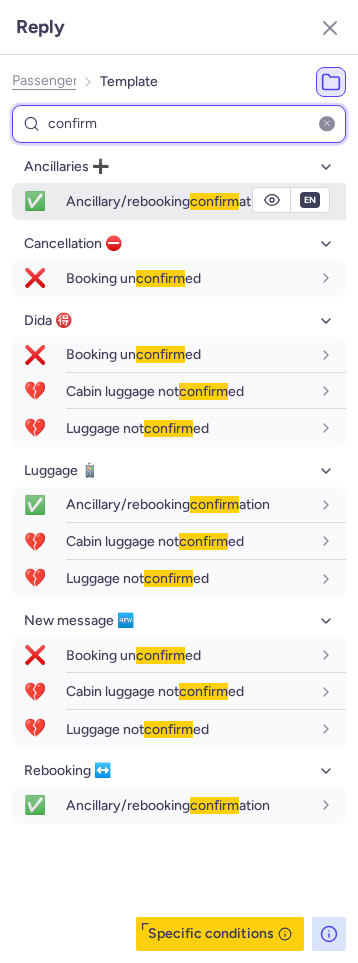type on "confirm" 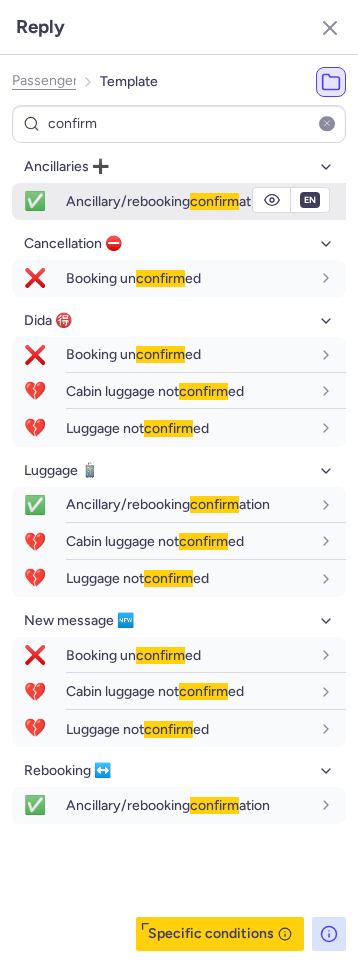 click on "Ancillary/rebooking  confirm ation" at bounding box center [206, 201] 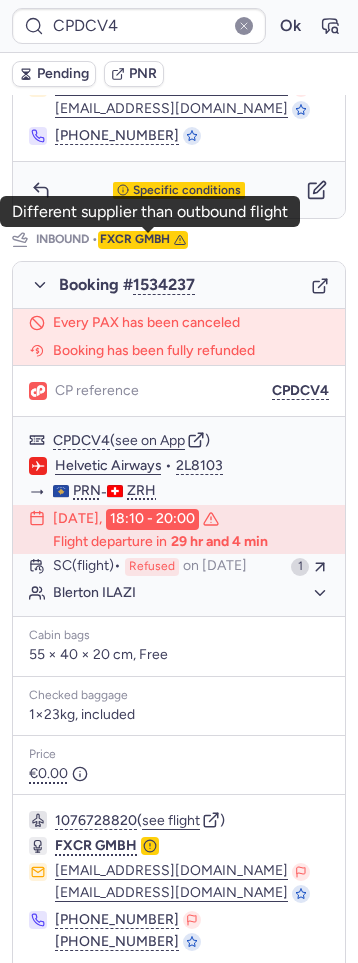 scroll, scrollTop: 0, scrollLeft: 0, axis: both 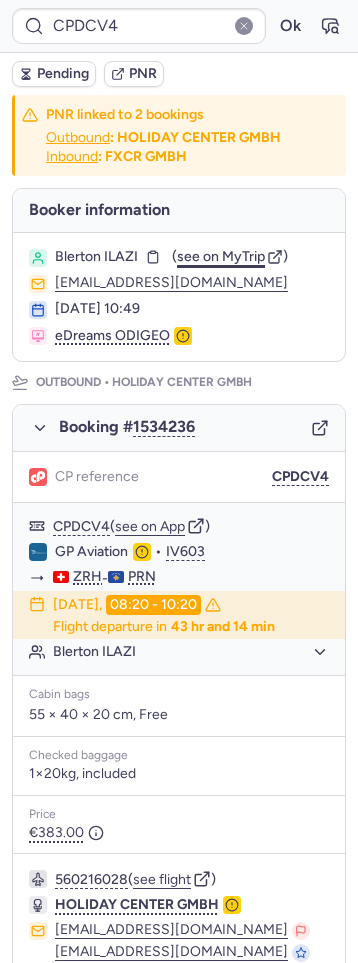 click on "see on MyTrip" at bounding box center [221, 256] 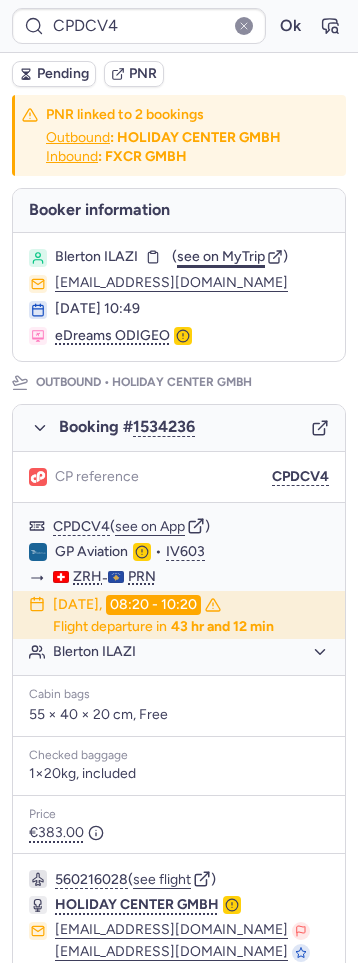 type on "CPTV4F" 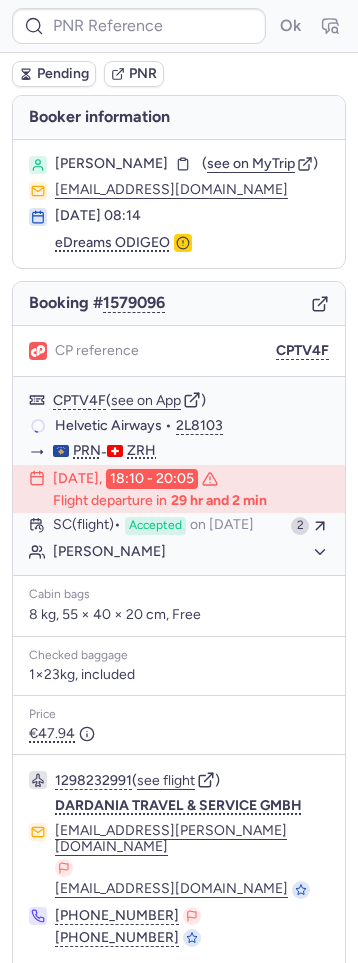 type on "CPGPZK" 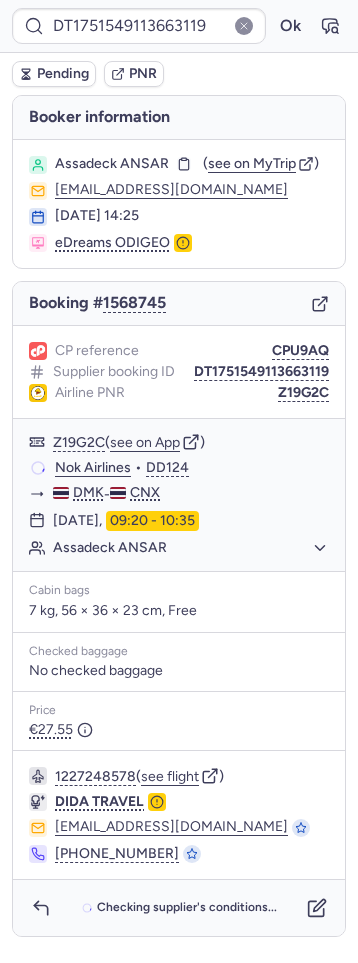 scroll, scrollTop: 1, scrollLeft: 0, axis: vertical 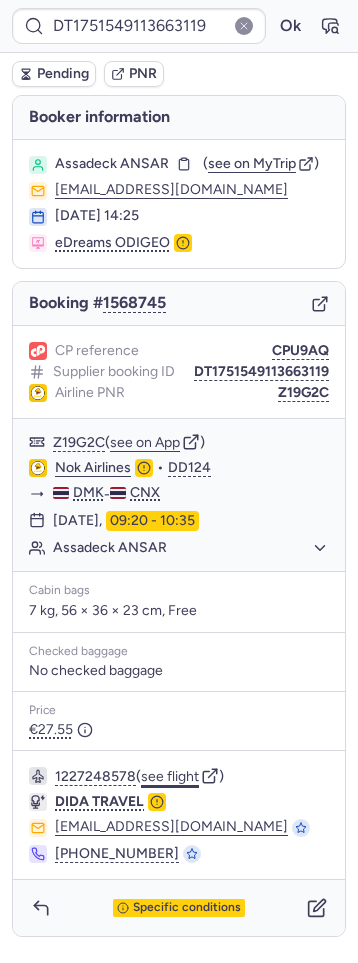 click on "see flight" 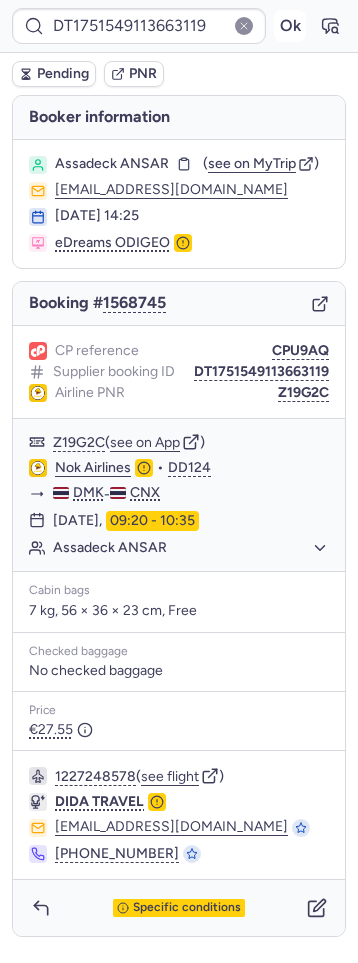 click on "Ok" at bounding box center [290, 26] 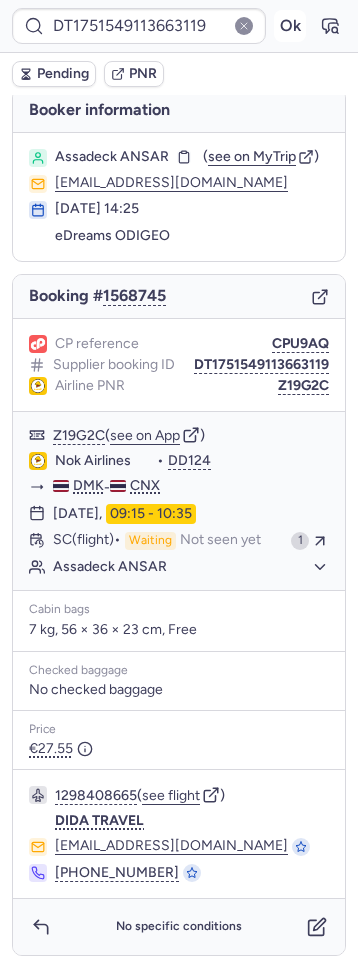 scroll, scrollTop: 1, scrollLeft: 0, axis: vertical 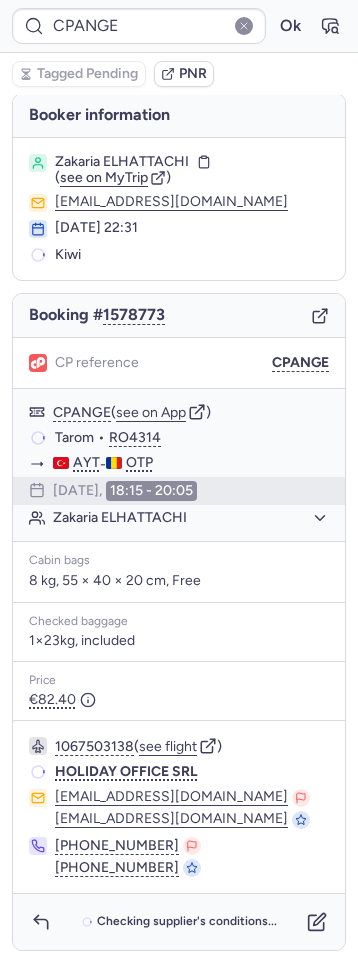 type on "13042567" 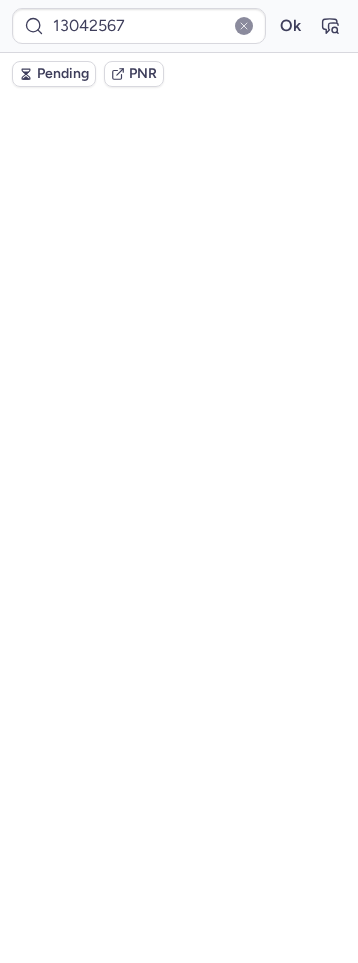 scroll, scrollTop: 0, scrollLeft: 0, axis: both 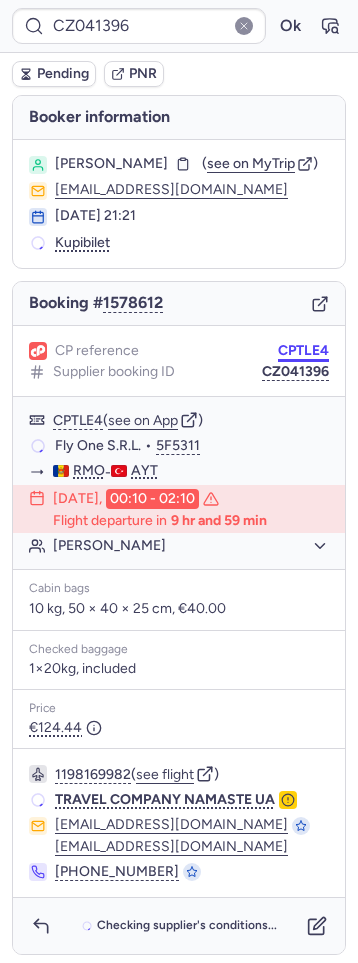 click on "CPTLE4" at bounding box center [303, 351] 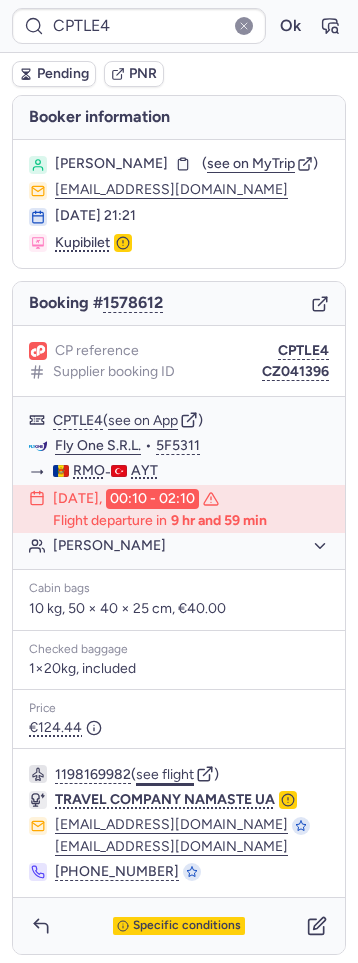 click on "see flight" 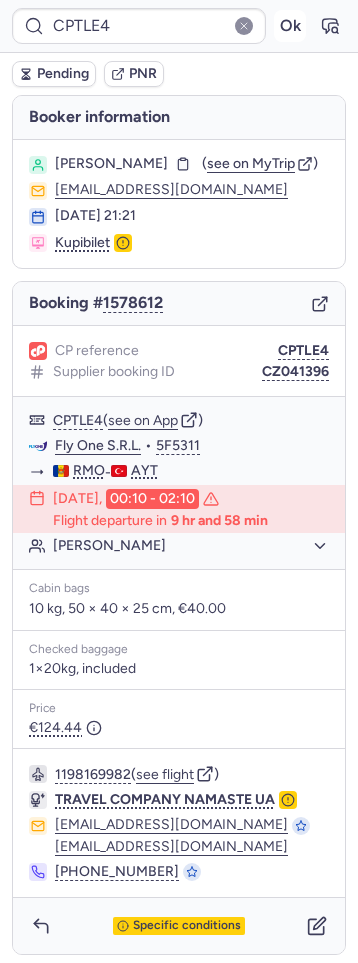 click on "Ok" at bounding box center (290, 26) 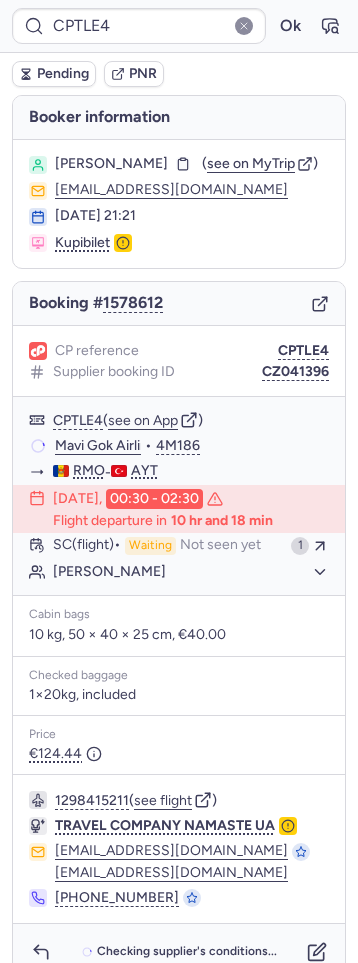 type on "CPGPZK" 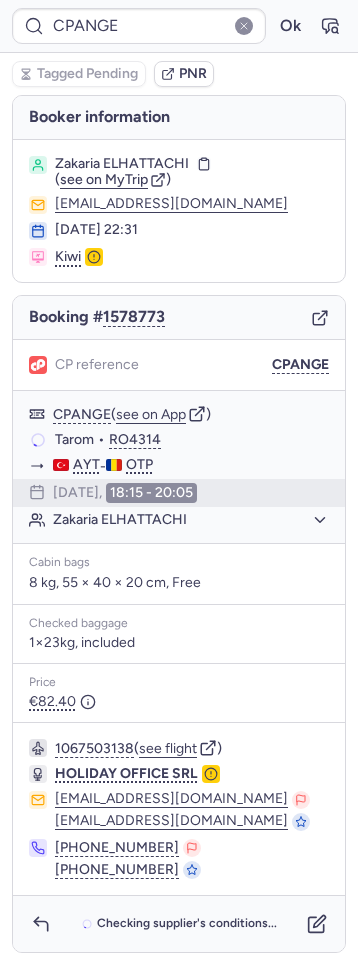 type 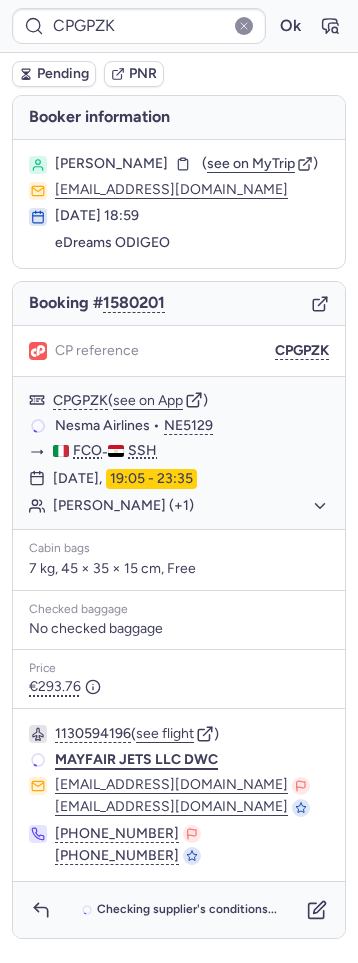 scroll, scrollTop: 3, scrollLeft: 0, axis: vertical 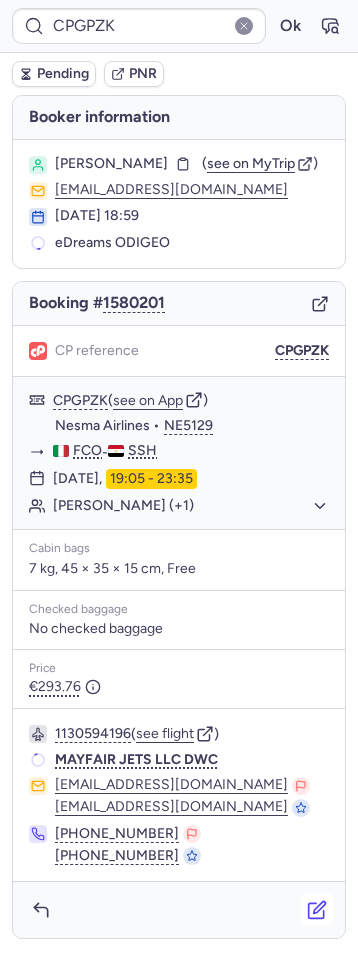 click 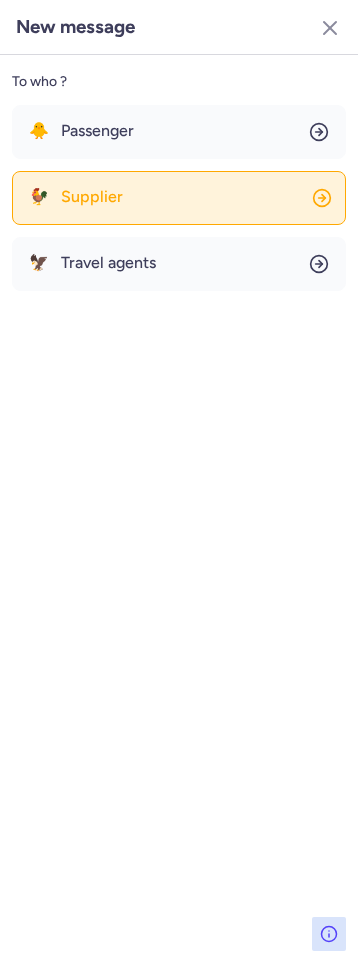 click on "Supplier" at bounding box center (92, 197) 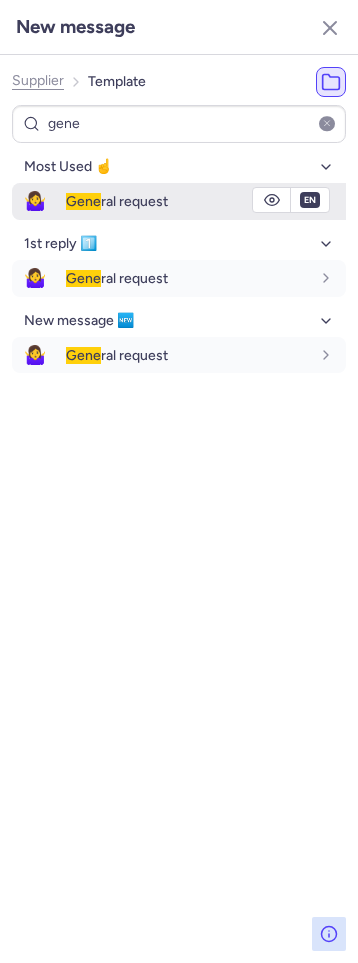 click on "Gene ral request" at bounding box center [206, 201] 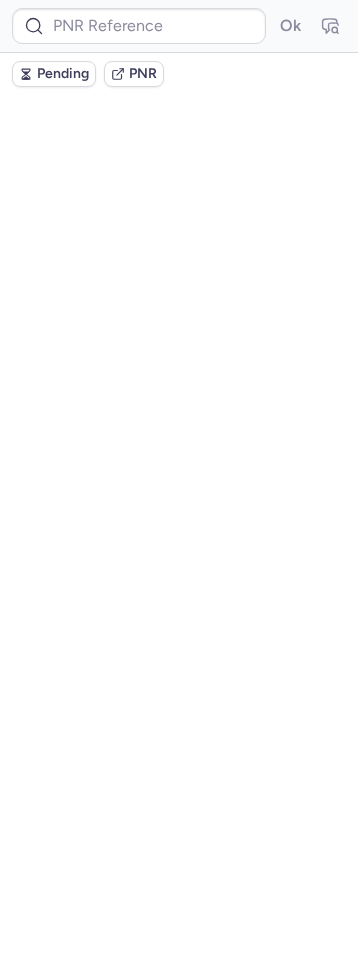 scroll, scrollTop: 0, scrollLeft: 0, axis: both 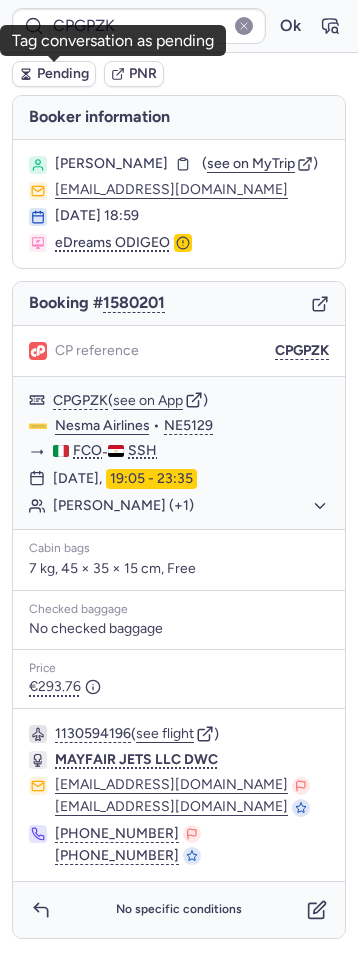 click on "Pending" at bounding box center [63, 74] 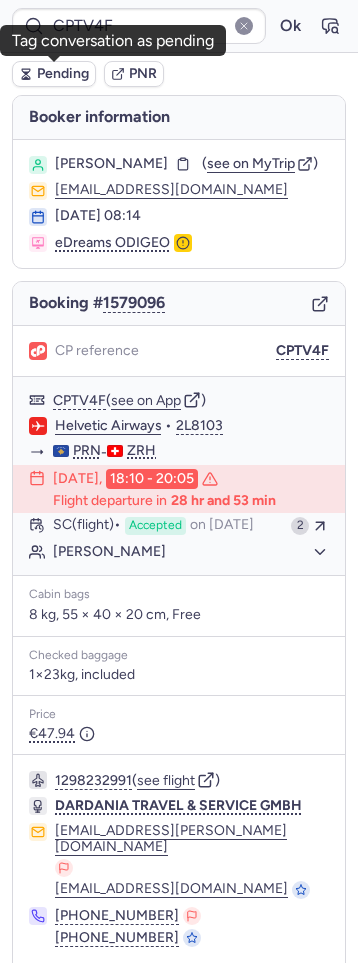 click on "Pending" at bounding box center [63, 74] 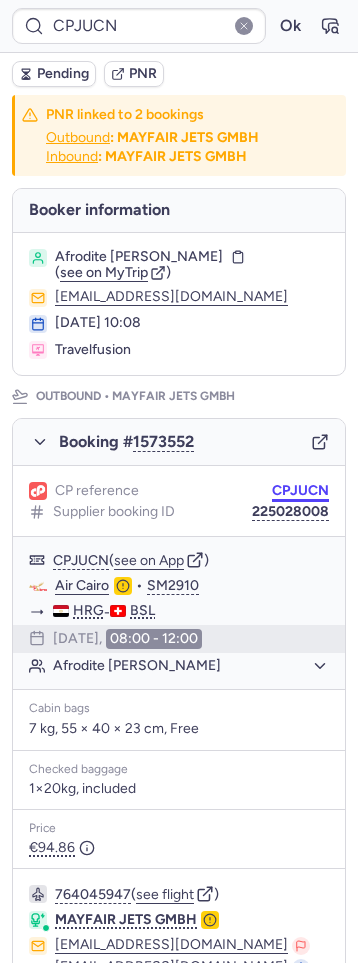 click on "CPJUCN" at bounding box center (300, 491) 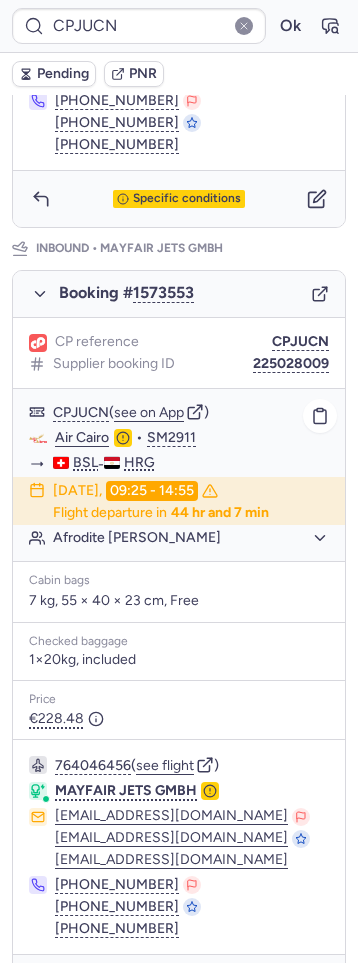scroll, scrollTop: 975, scrollLeft: 0, axis: vertical 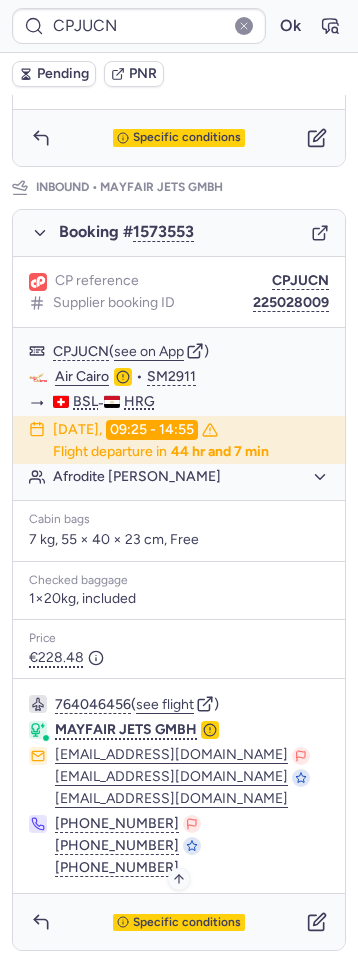 click on "Specific conditions" at bounding box center (179, 923) 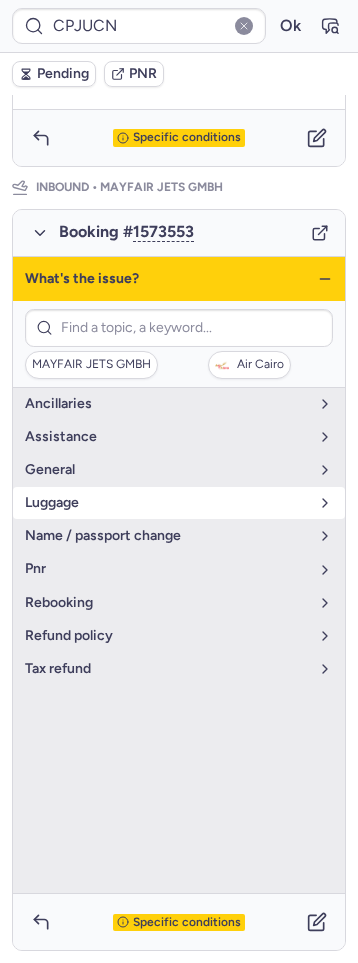 click on "luggage" at bounding box center (167, 503) 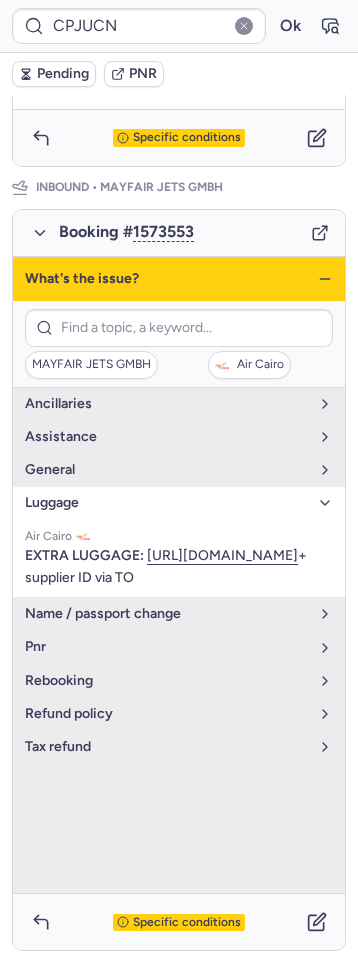 click 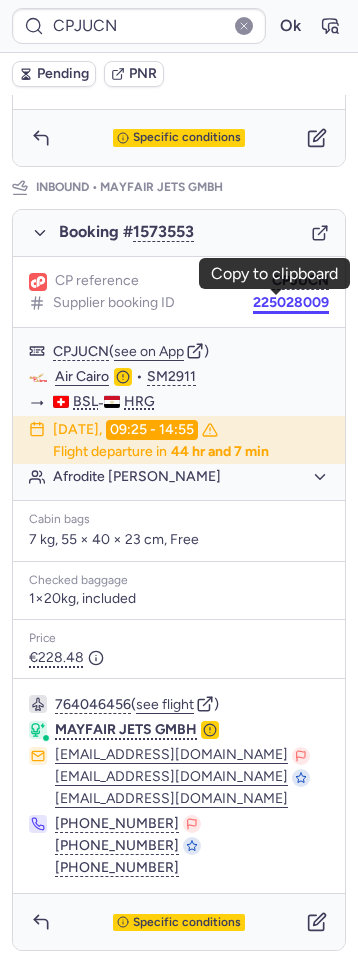 drag, startPoint x: 287, startPoint y: 297, endPoint x: 240, endPoint y: 320, distance: 52.3259 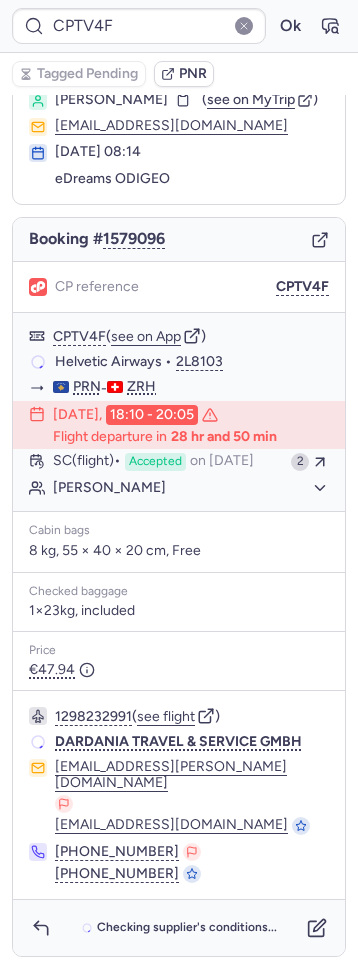 scroll, scrollTop: 54, scrollLeft: 0, axis: vertical 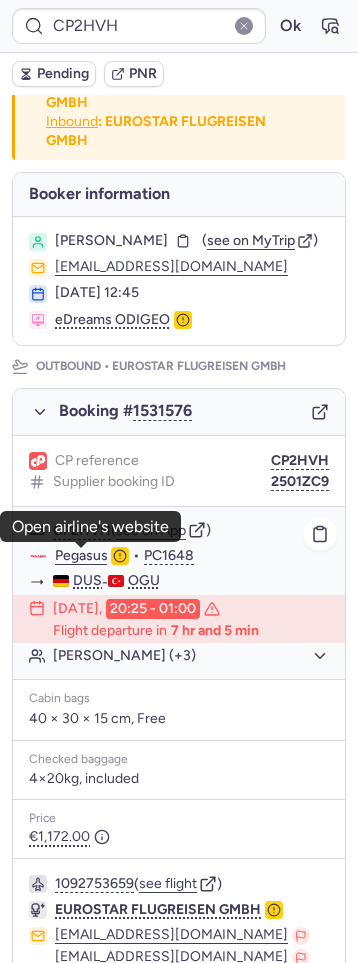 click on "Pegasus" 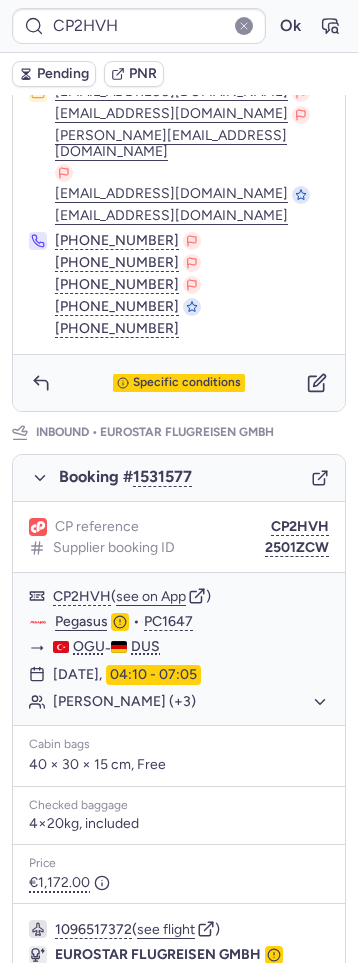 scroll, scrollTop: 54, scrollLeft: 0, axis: vertical 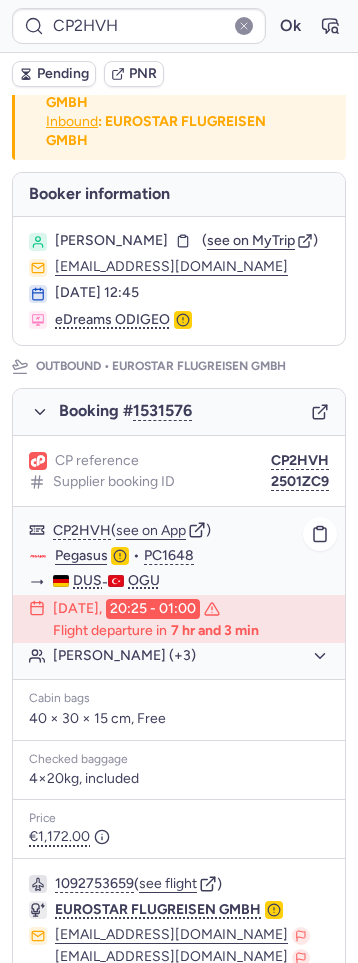 click on "Anna Katarzyna KALICKA (+3)" 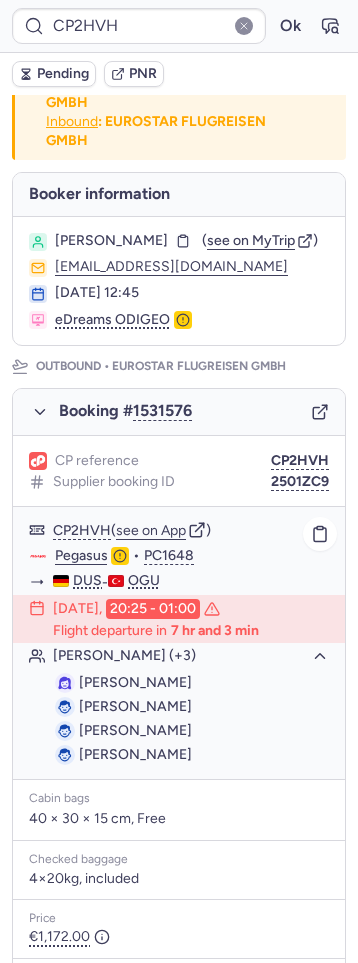 drag, startPoint x: 79, startPoint y: 683, endPoint x: 244, endPoint y: 685, distance: 165.01212 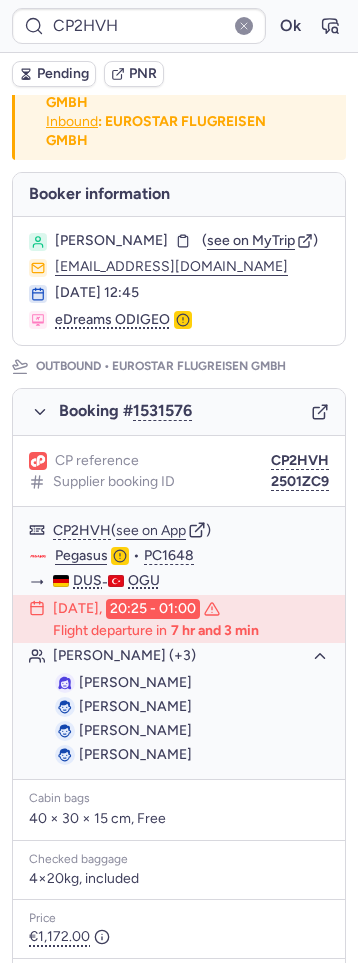 click on "CP2HVH  Ok" at bounding box center (179, 26) 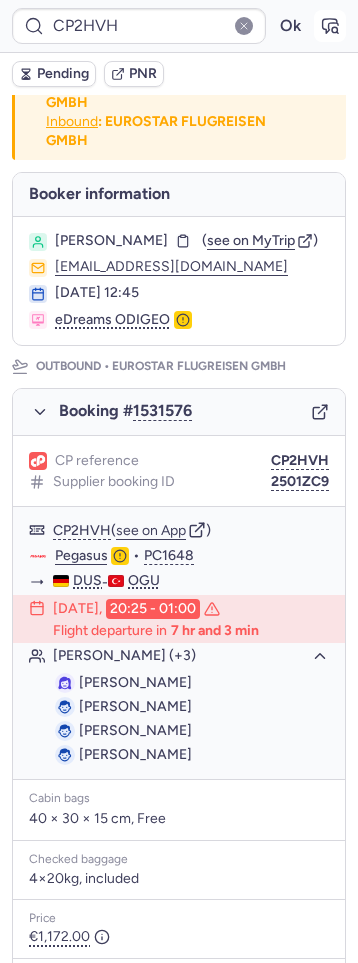 click at bounding box center (330, 26) 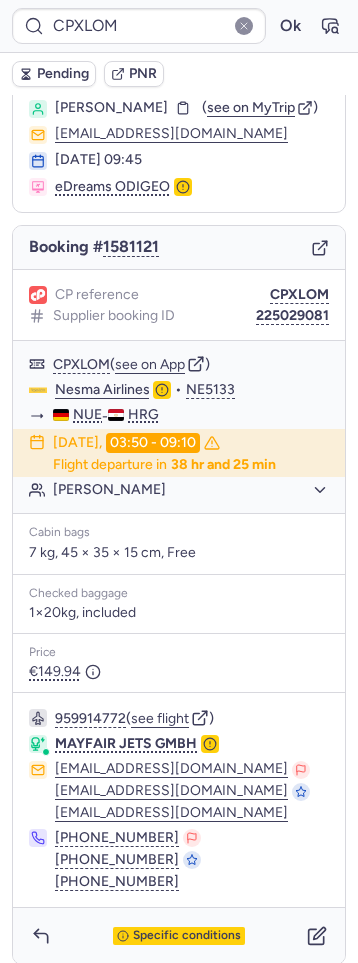 scroll, scrollTop: 85, scrollLeft: 0, axis: vertical 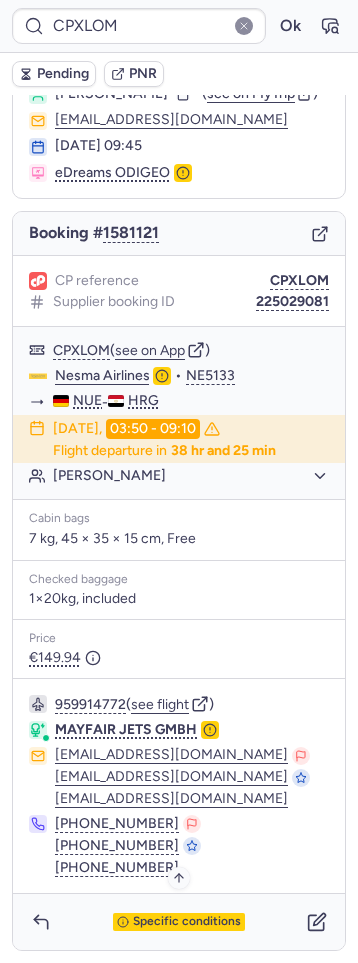 click on "Specific conditions" at bounding box center (187, 922) 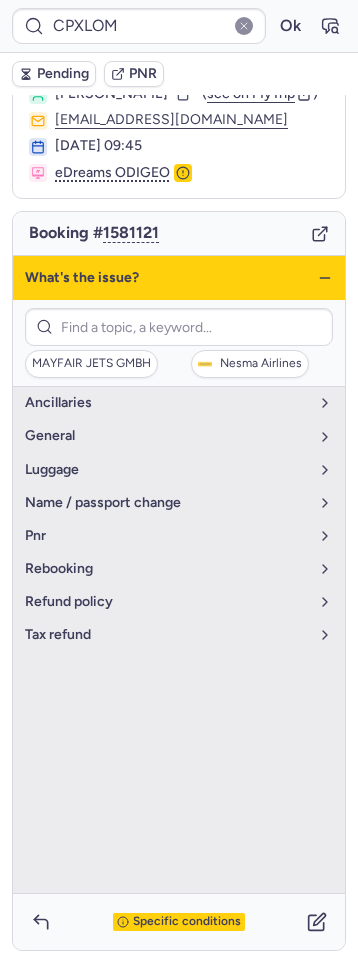 click 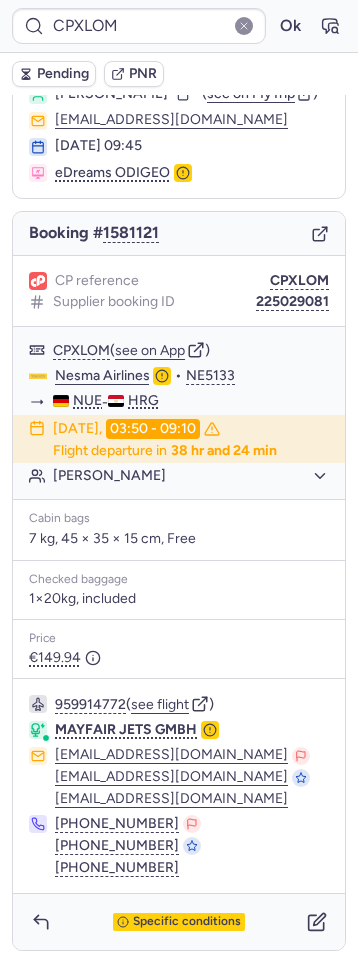 click on "Pending" at bounding box center [63, 74] 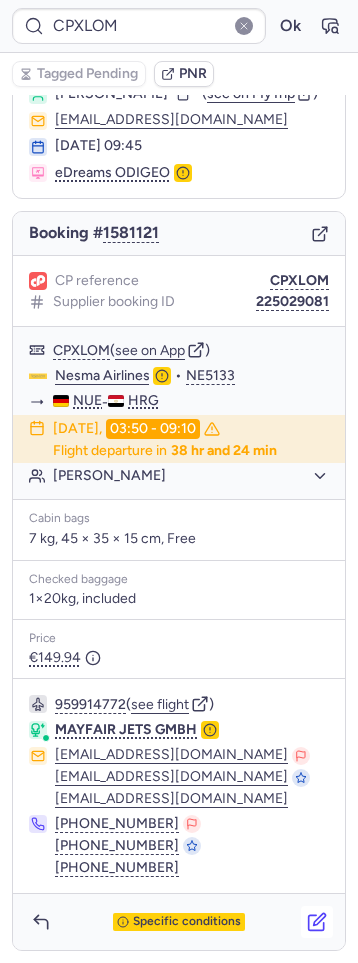 click at bounding box center [317, 922] 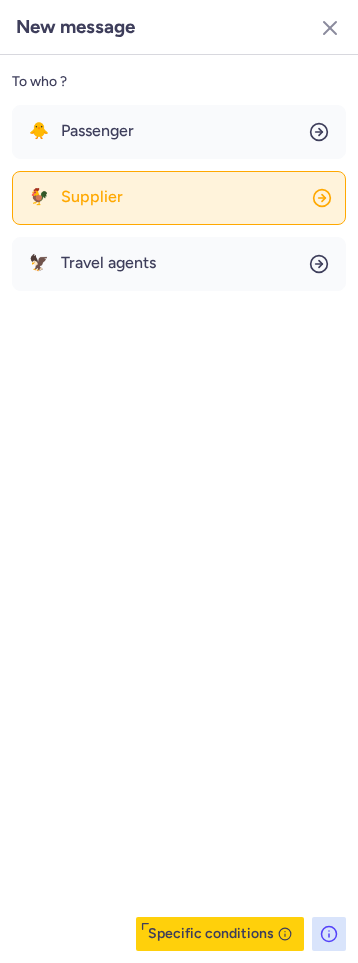click on "Supplier" at bounding box center (92, 197) 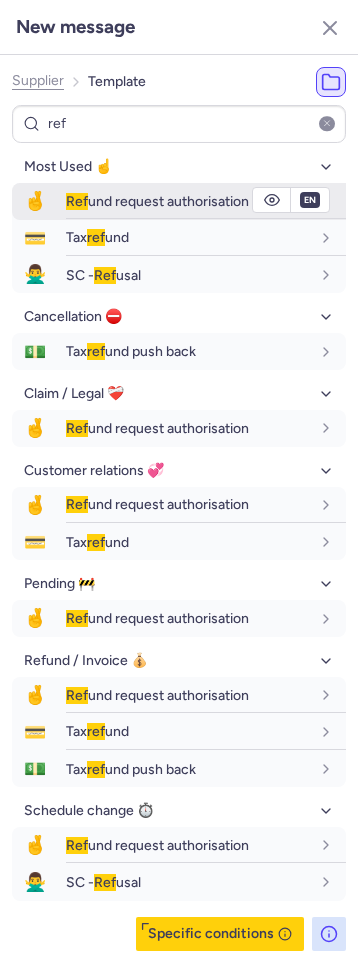 click on "Ref" at bounding box center [77, 201] 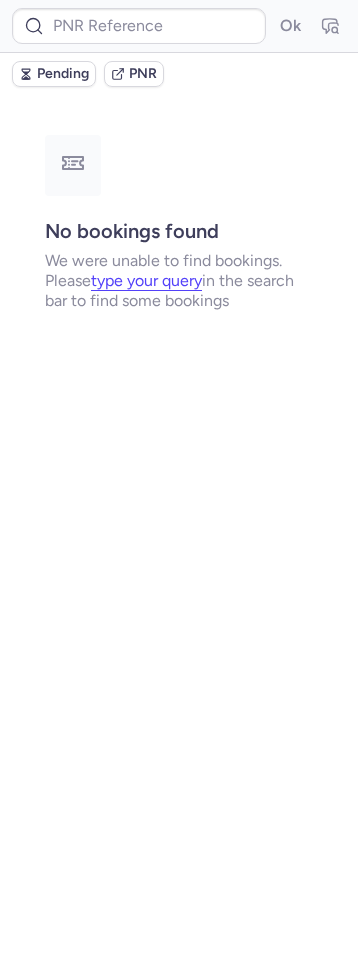 scroll, scrollTop: 0, scrollLeft: 0, axis: both 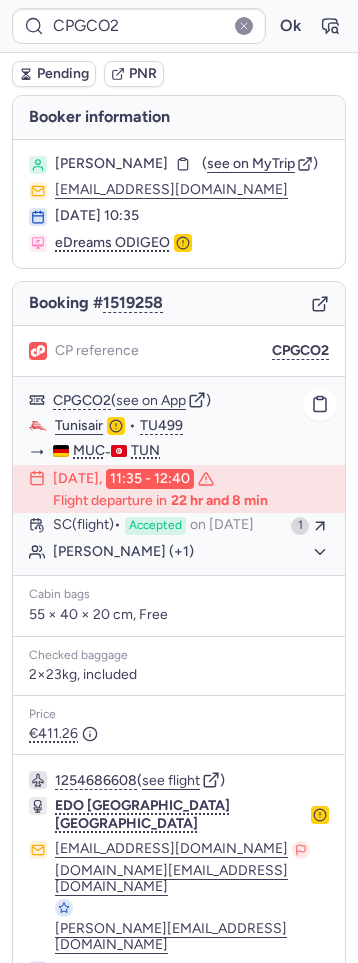 click on "Habib FATMI (+1)" 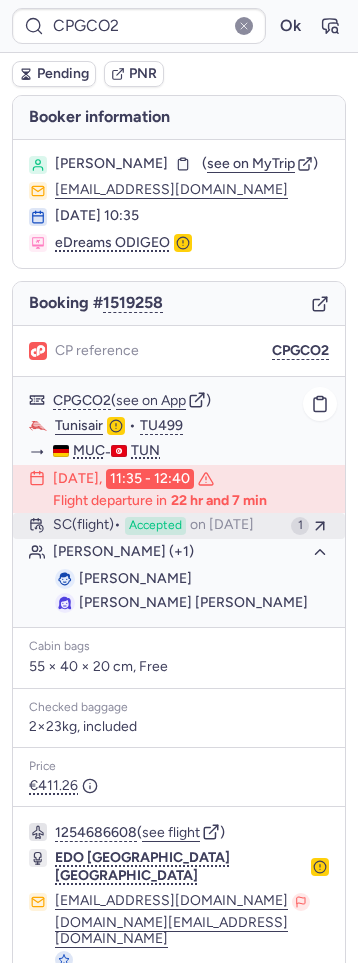 click on "on Jul 4, 2025" at bounding box center [222, 526] 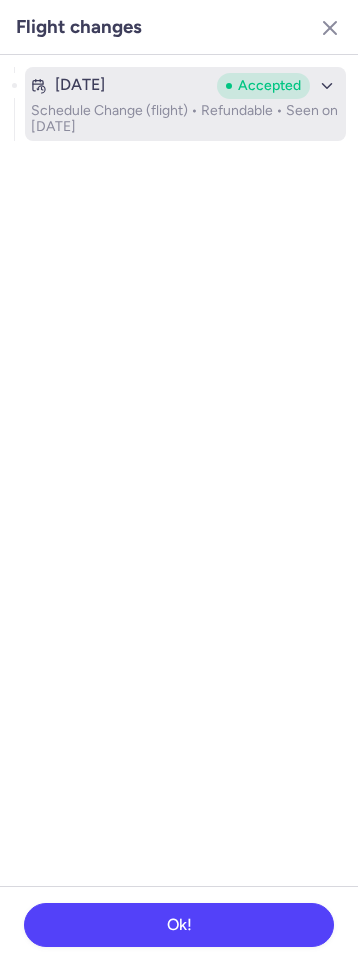 click on "Schedule Change (flight) • Refundable • Seen on Jul 4, 2025" at bounding box center [185, 119] 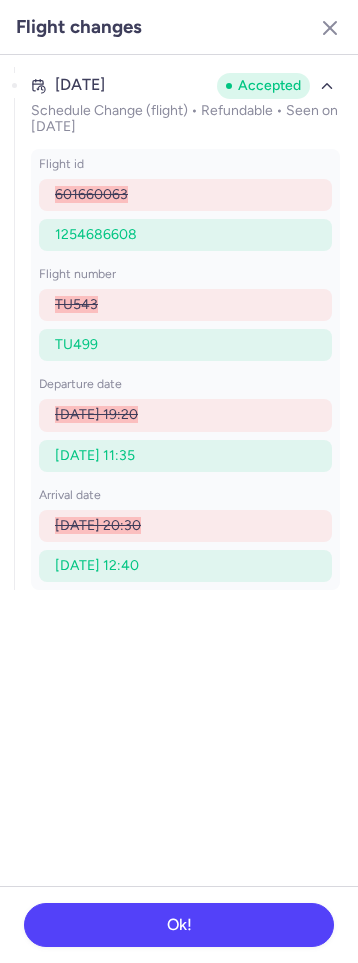 drag, startPoint x: 328, startPoint y: 22, endPoint x: 300, endPoint y: 50, distance: 39.59798 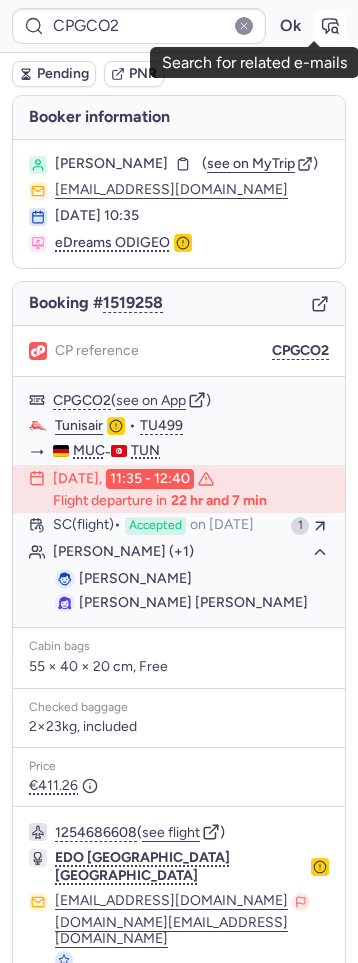 click at bounding box center (330, 26) 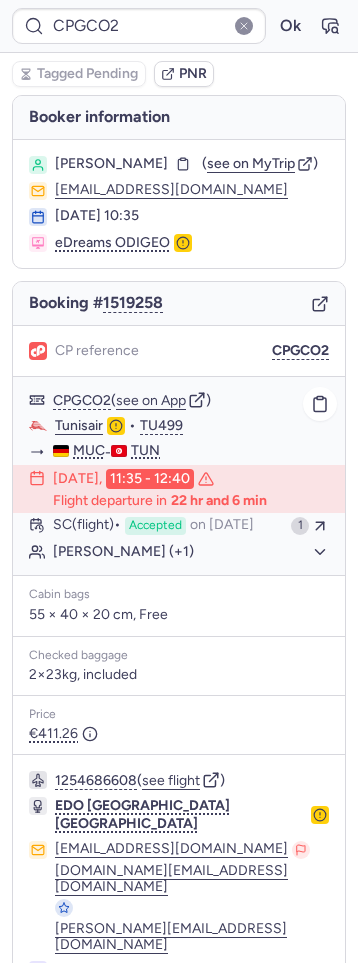 click on "Habib FATMI (+1)" 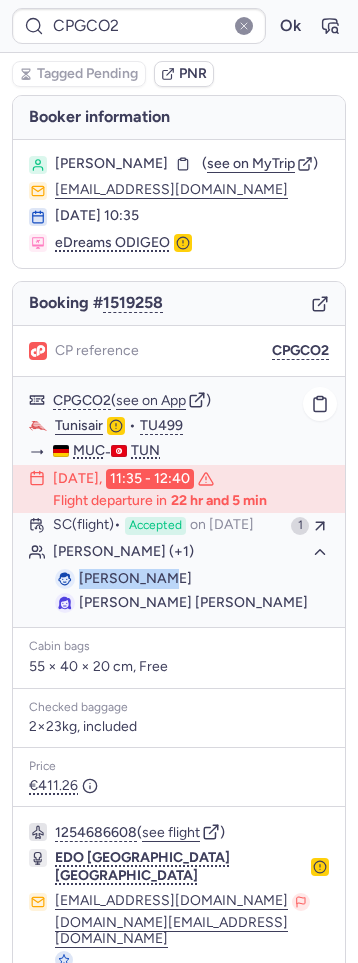 drag, startPoint x: 80, startPoint y: 594, endPoint x: 169, endPoint y: 596, distance: 89.02247 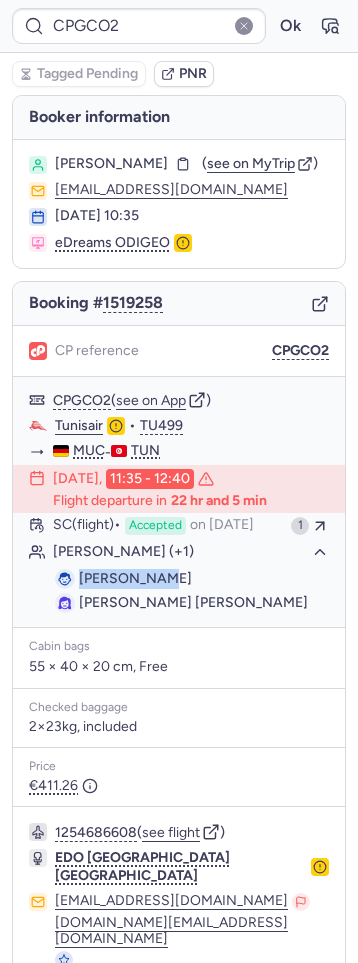 copy on "Habib FATMI" 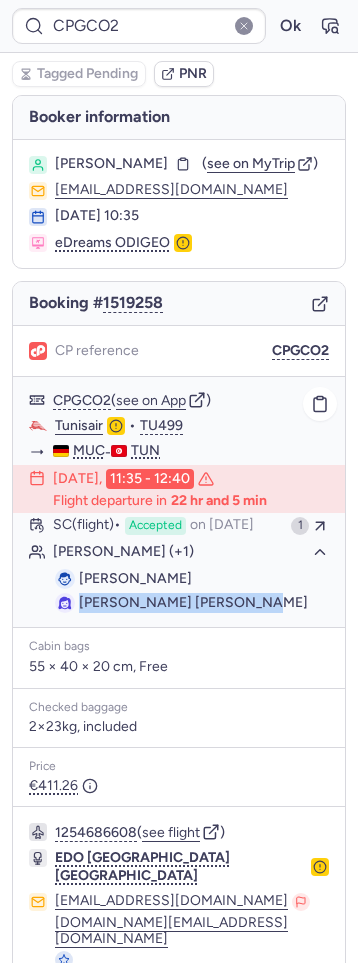 drag, startPoint x: 78, startPoint y: 623, endPoint x: 275, endPoint y: 637, distance: 197.49684 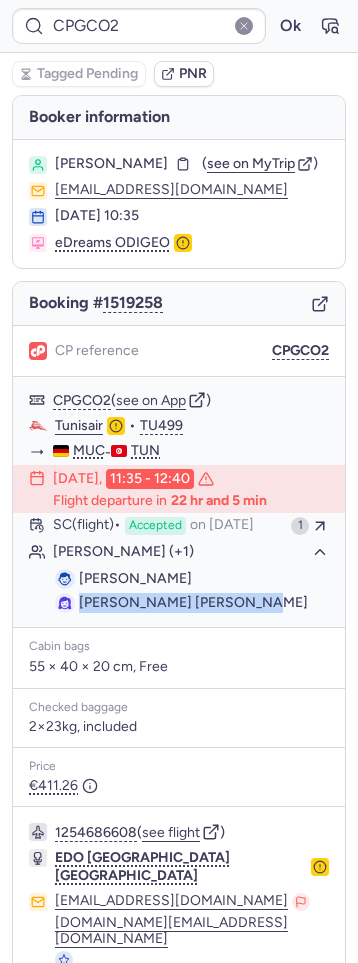 copy on "Khedija SAMMARI EP FATMI" 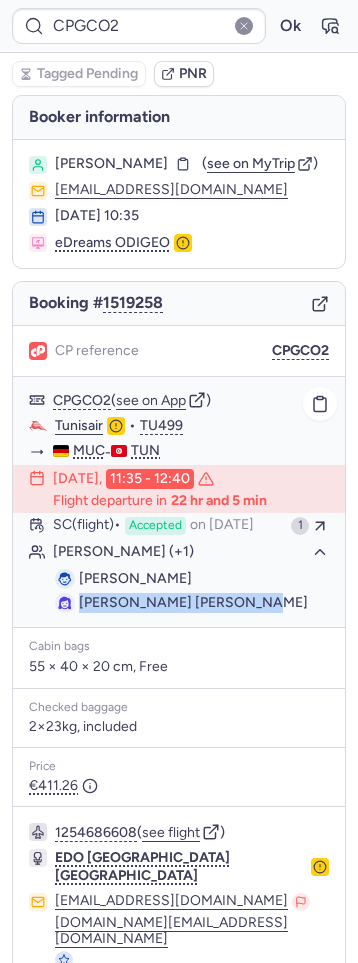 drag, startPoint x: 89, startPoint y: 453, endPoint x: 82, endPoint y: 423, distance: 30.805843 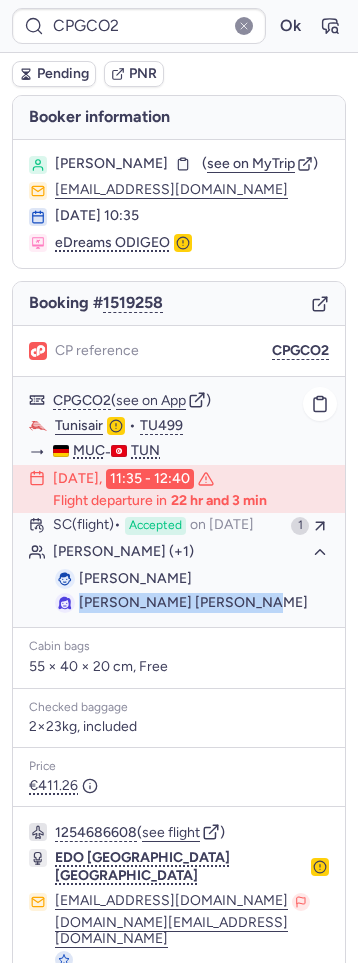 click on "Khedija SAMMARI EP FATMI" at bounding box center (193, 602) 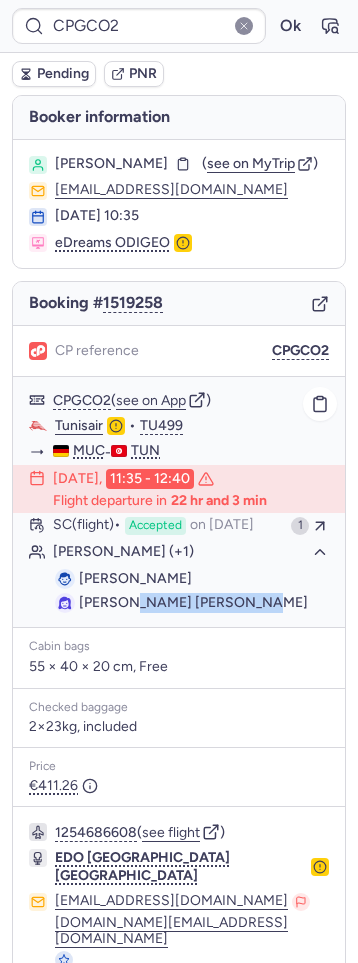 drag, startPoint x: 128, startPoint y: 624, endPoint x: 243, endPoint y: 624, distance: 115 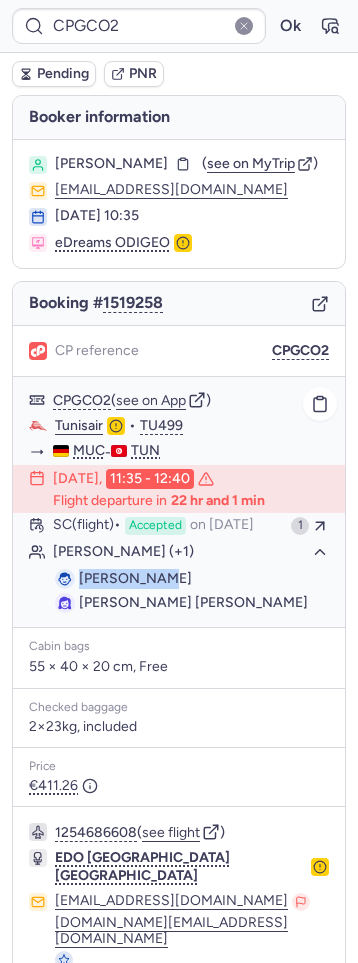 drag, startPoint x: 79, startPoint y: 591, endPoint x: 181, endPoint y: 591, distance: 102 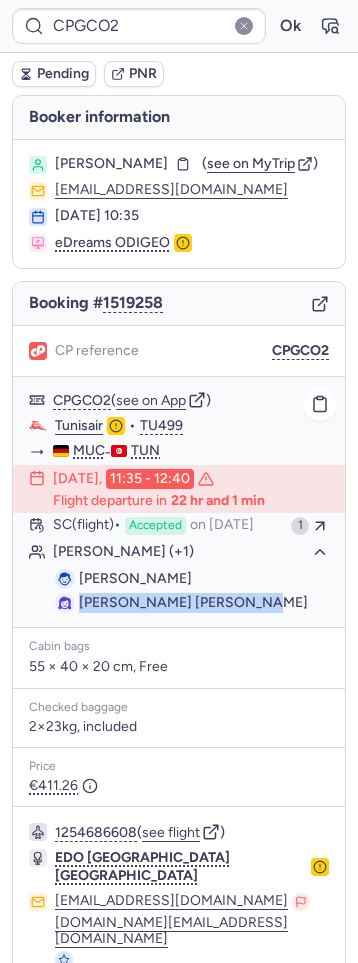 drag, startPoint x: 78, startPoint y: 623, endPoint x: 261, endPoint y: 616, distance: 183.13383 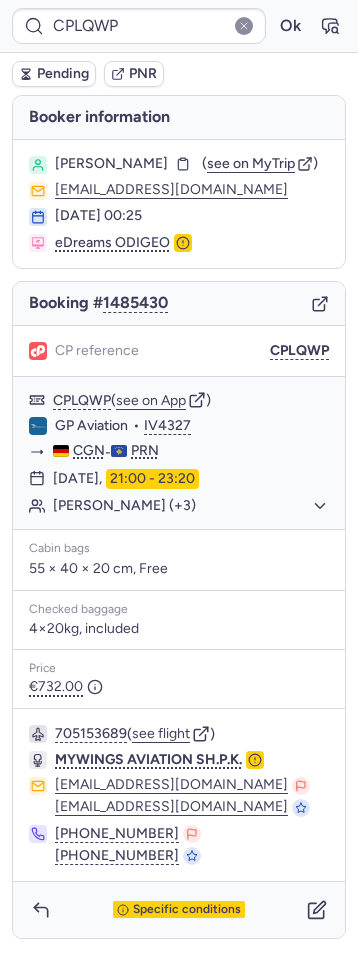 drag, startPoint x: 264, startPoint y: 365, endPoint x: 100, endPoint y: 344, distance: 165.33905 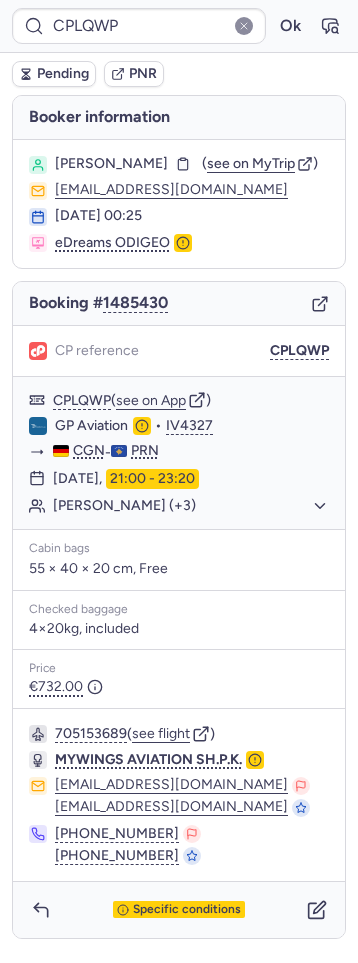 scroll, scrollTop: 3, scrollLeft: 0, axis: vertical 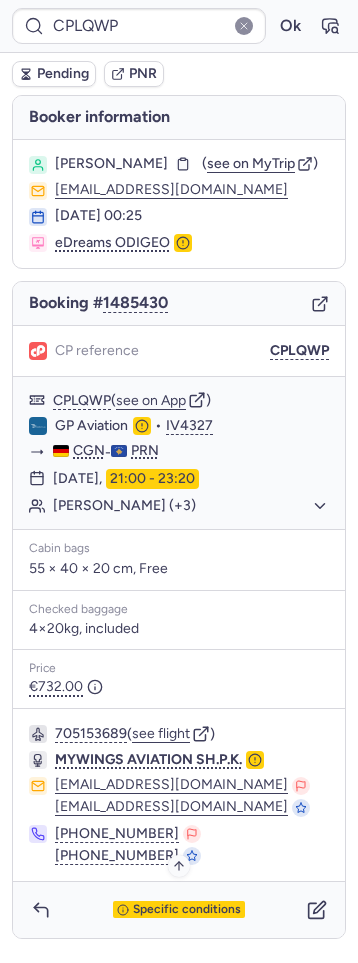 click on "Specific conditions" at bounding box center (179, 910) 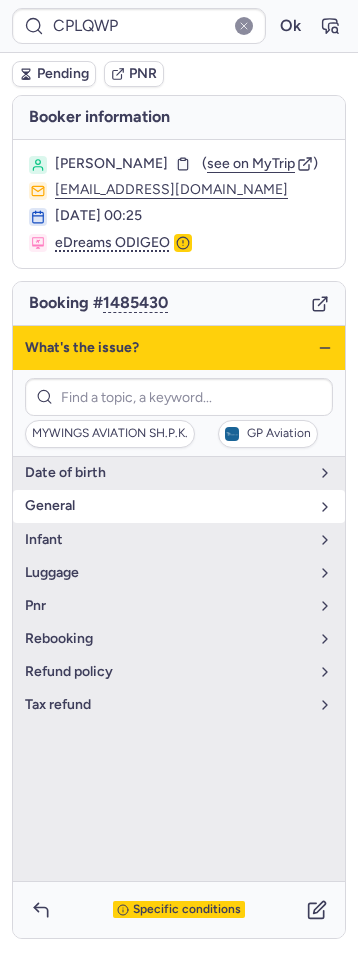 click on "general" at bounding box center (179, 506) 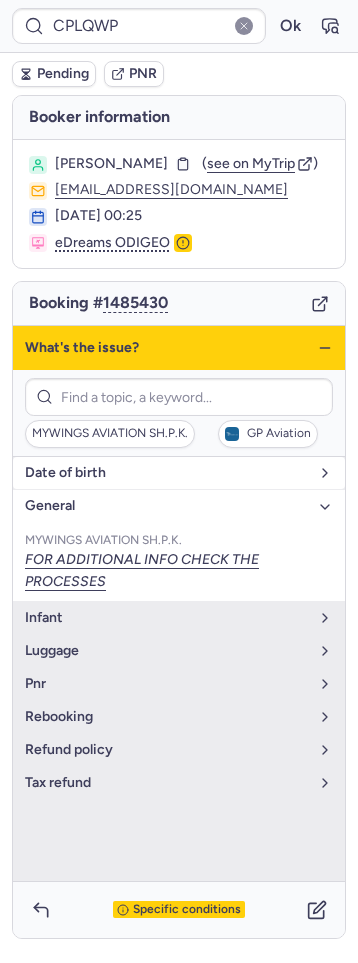 click on "date of birth" at bounding box center (179, 473) 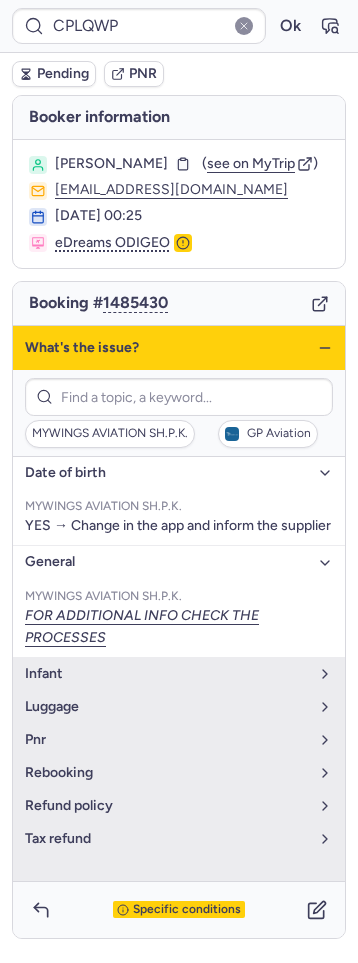 click on "date of birth" at bounding box center (167, 473) 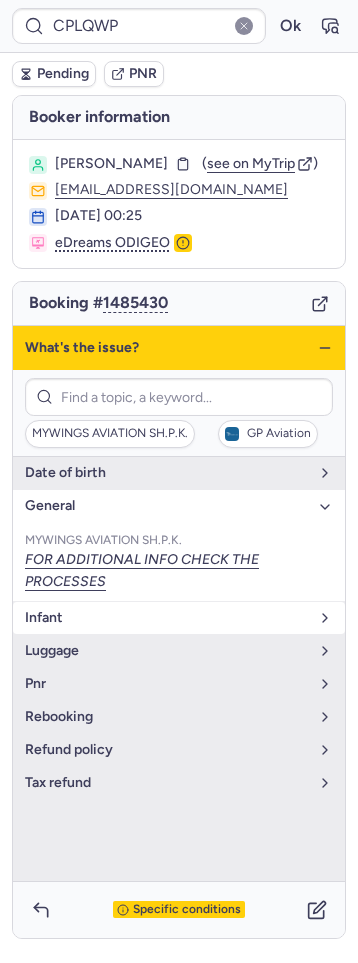 click on "Infant" at bounding box center [167, 618] 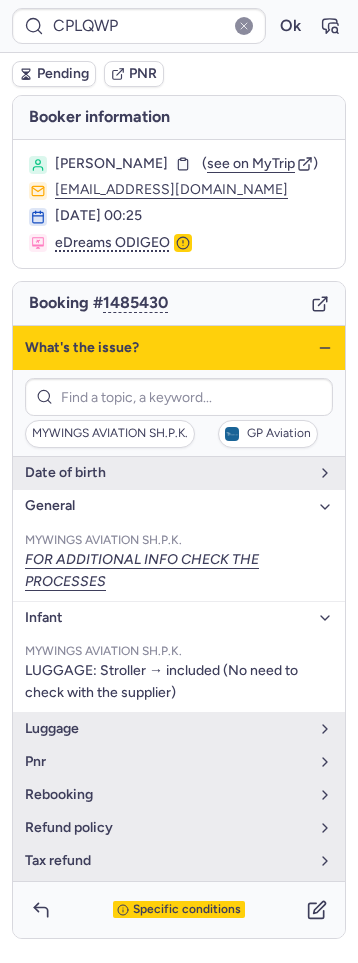click on "Infant" at bounding box center [167, 618] 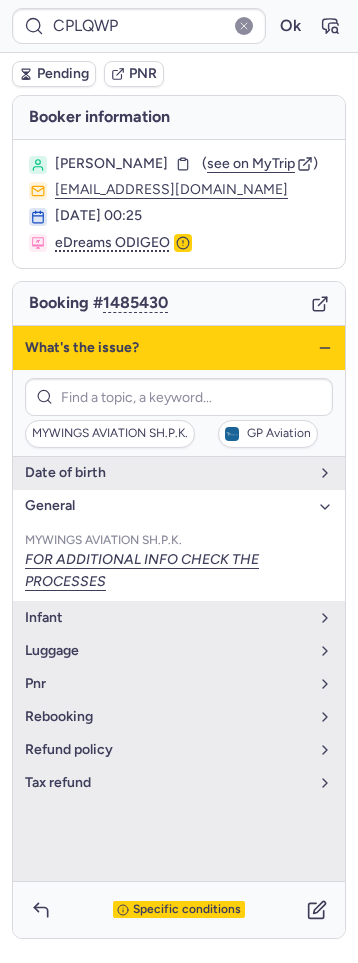 click on "What's the issue?" at bounding box center (179, 348) 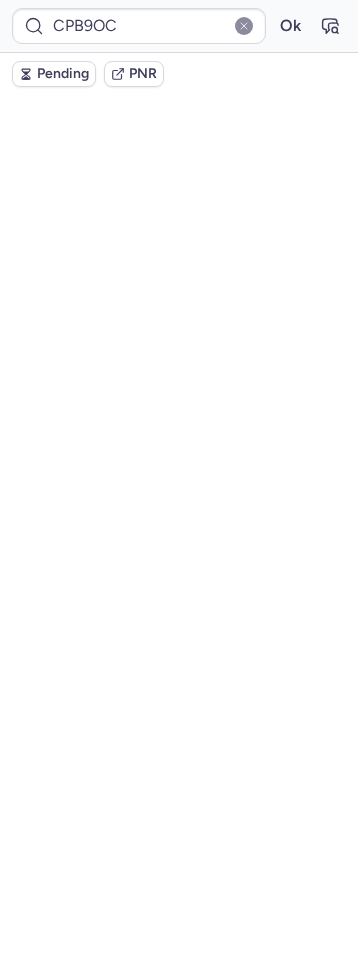 scroll, scrollTop: 82, scrollLeft: 0, axis: vertical 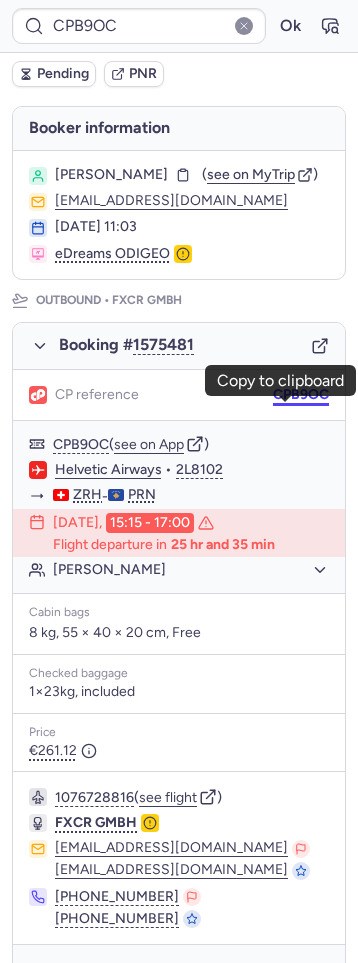 click on "CPB9OC" at bounding box center [301, 395] 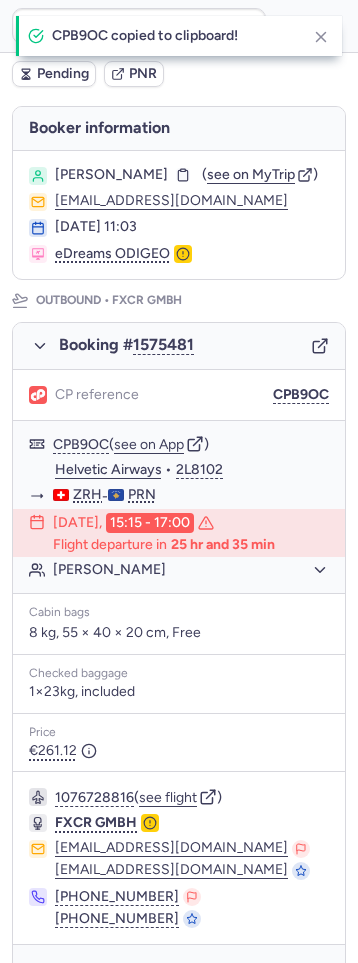scroll, scrollTop: 917, scrollLeft: 0, axis: vertical 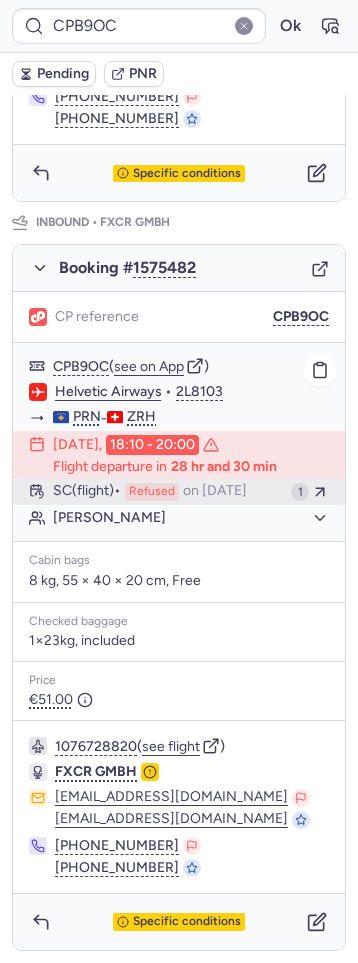 click on "on [DATE]" at bounding box center [215, 492] 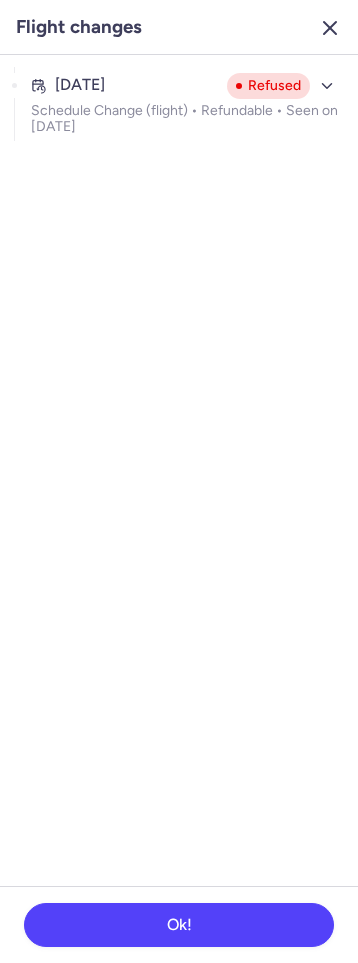 click 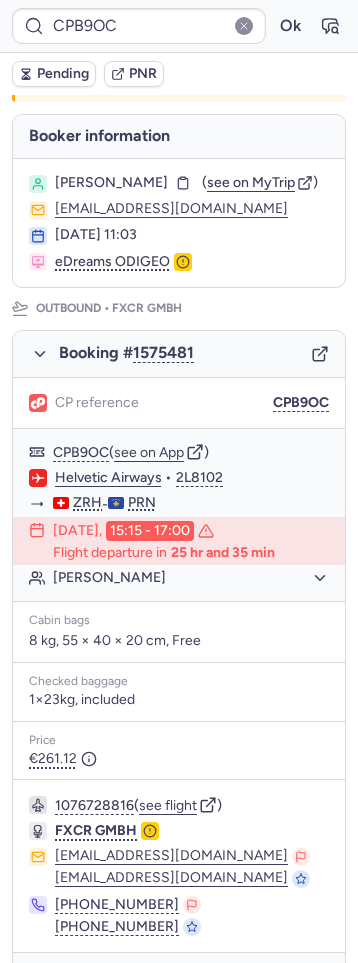 scroll, scrollTop: 917, scrollLeft: 0, axis: vertical 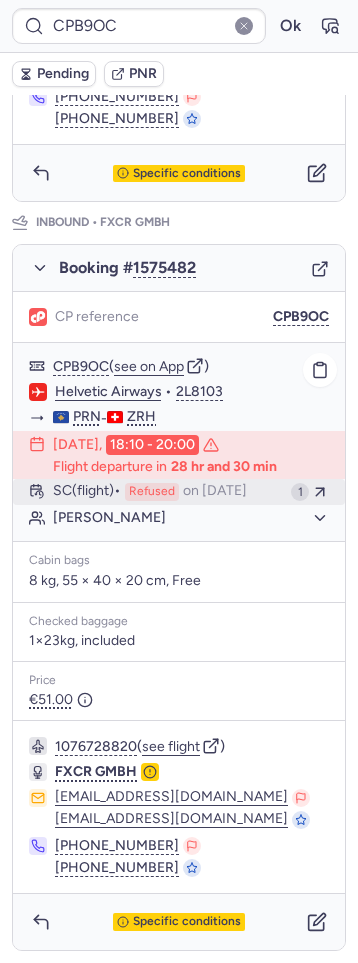 click on "SC   (flight)  Refused  on Jul 10, 2025" at bounding box center [168, 492] 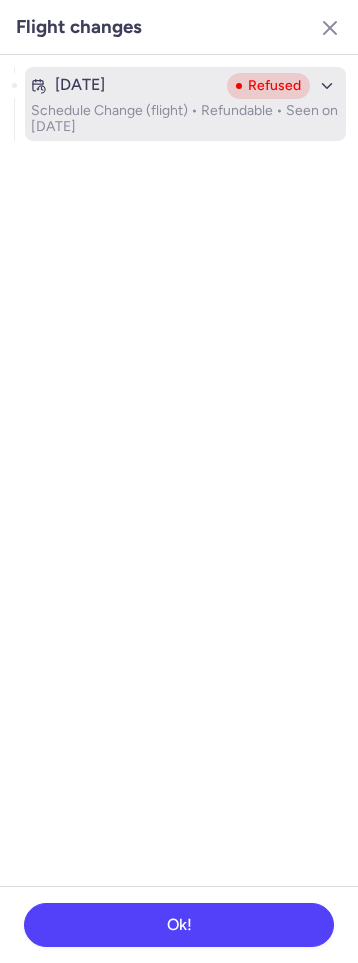 click on "Jul 10, 2025" at bounding box center [80, 85] 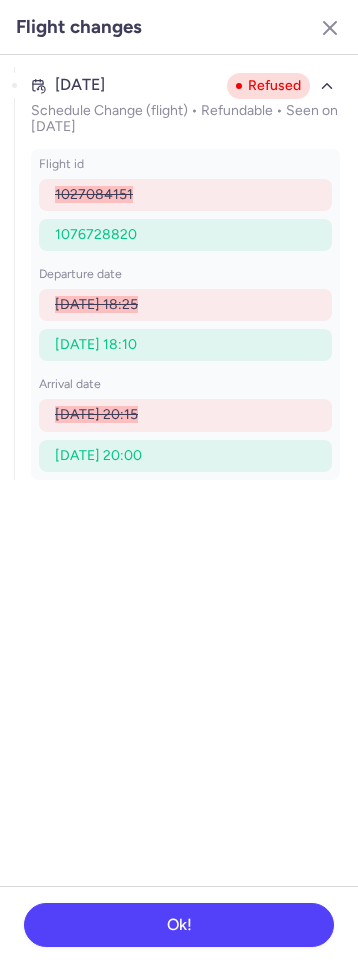 drag, startPoint x: 328, startPoint y: 18, endPoint x: 318, endPoint y: 26, distance: 12.806249 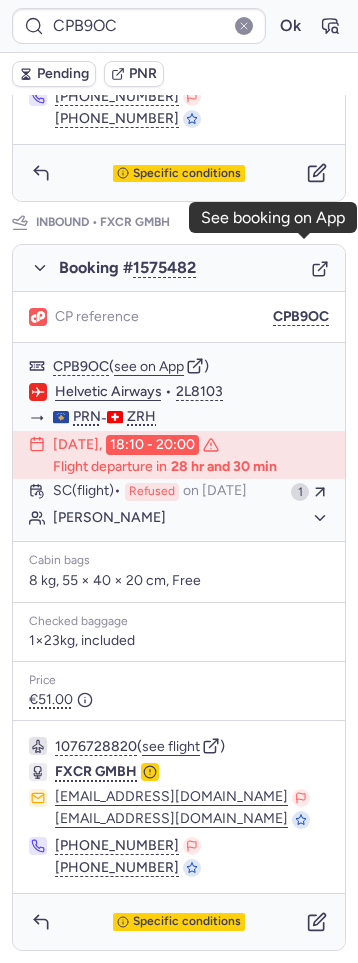 click 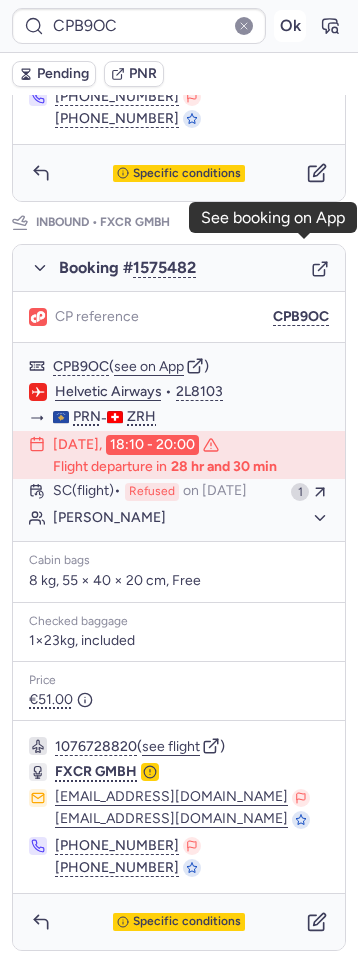 click on "Ok" at bounding box center [290, 26] 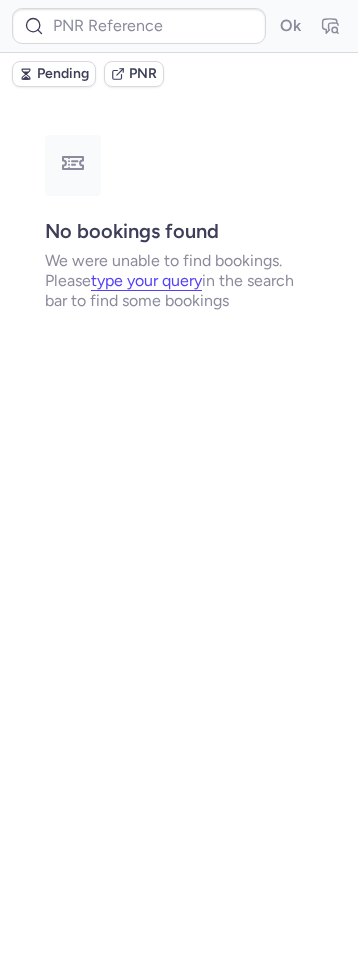 scroll, scrollTop: 0, scrollLeft: 0, axis: both 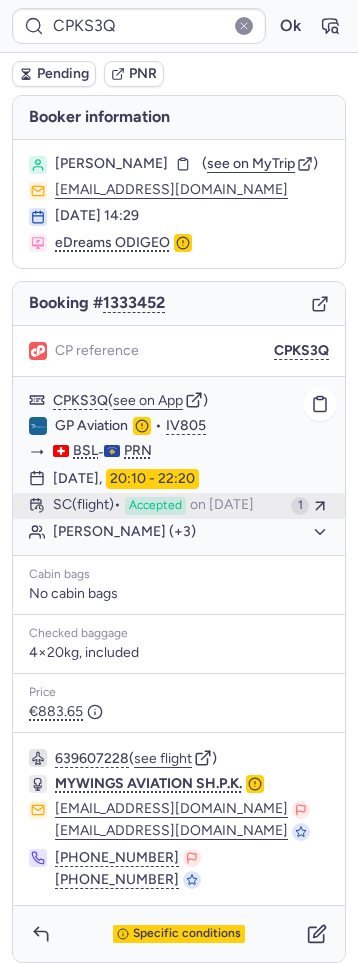 click on "SC   (flight)  Accepted  on Jul 6, 2025" at bounding box center [168, 506] 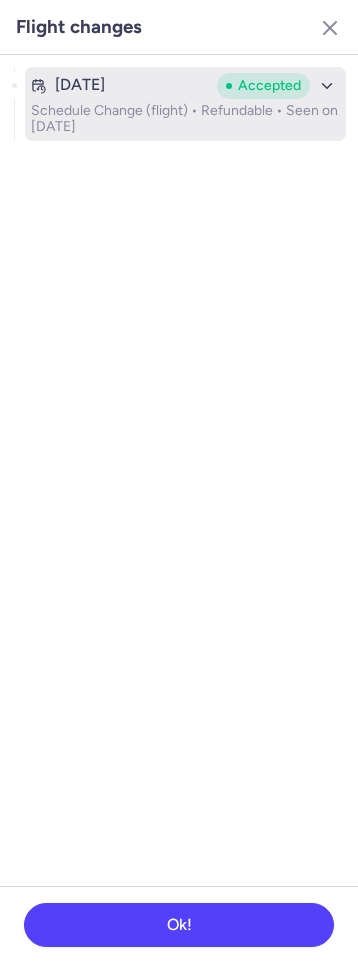 click on "Jul 4, 2025" at bounding box center [120, 85] 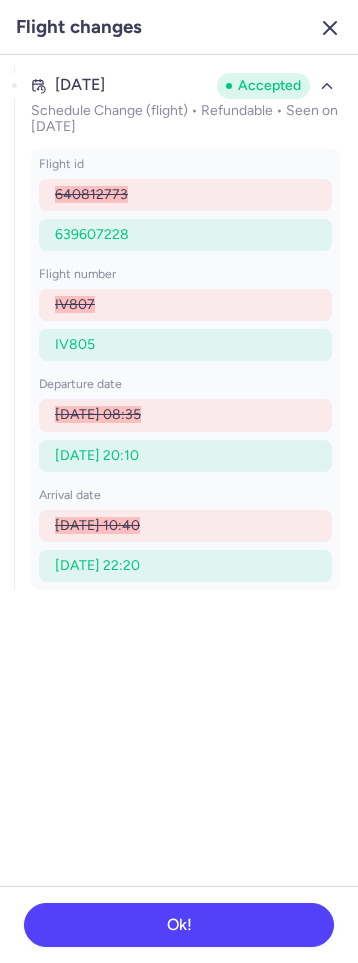 click 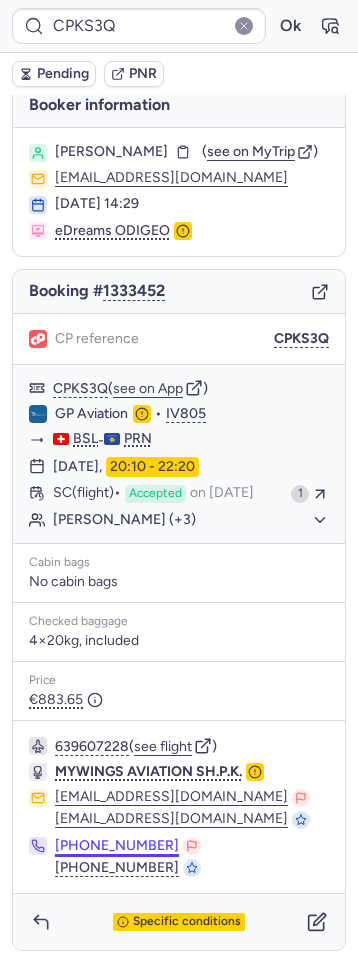 scroll, scrollTop: 46, scrollLeft: 0, axis: vertical 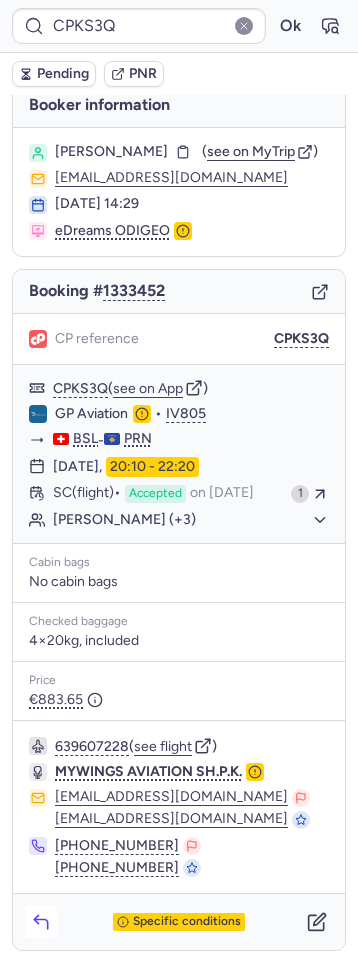 click 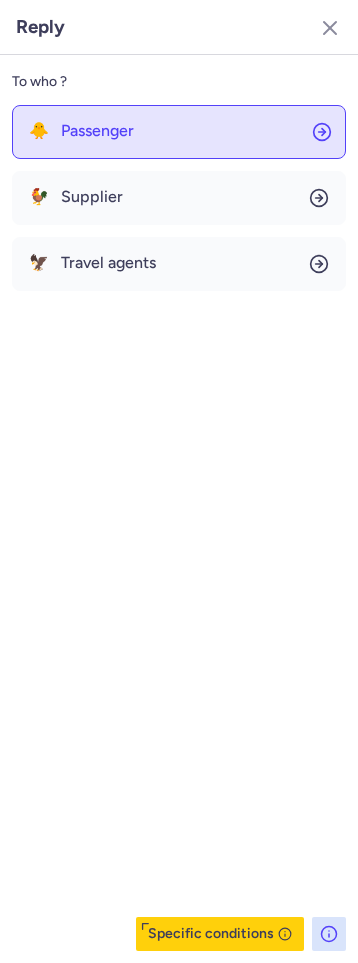 click on "🐥 Passenger" 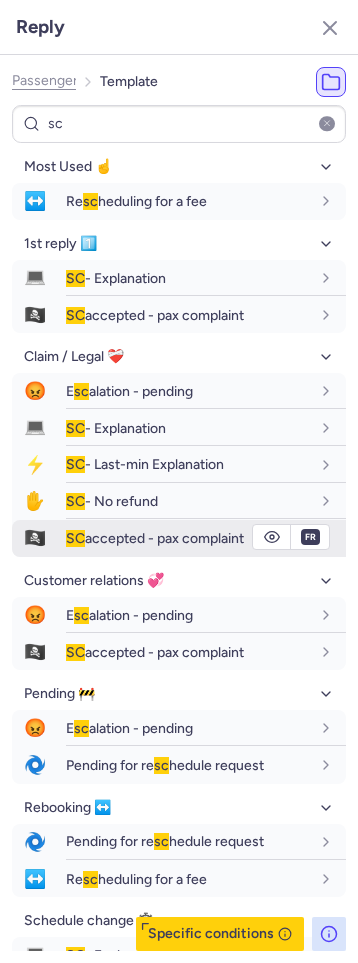 click on "SC  accepted - pax complaint" at bounding box center [155, 538] 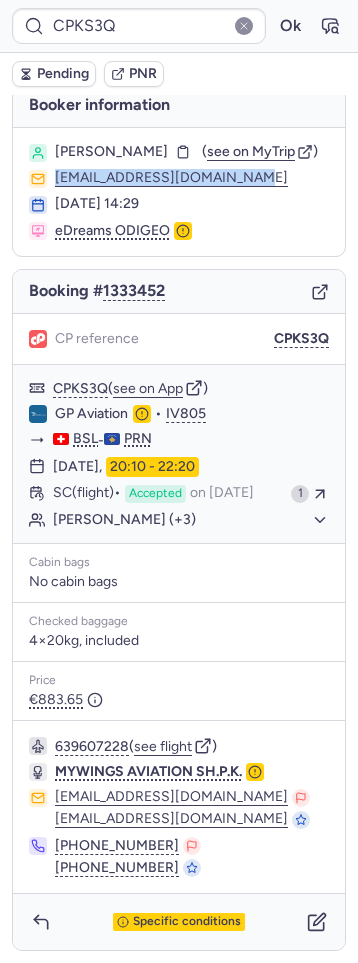 drag, startPoint x: 54, startPoint y: 147, endPoint x: 239, endPoint y: 166, distance: 185.97311 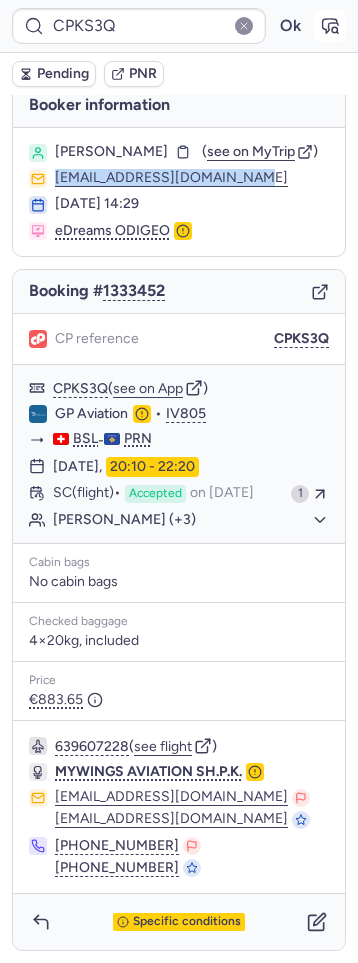click 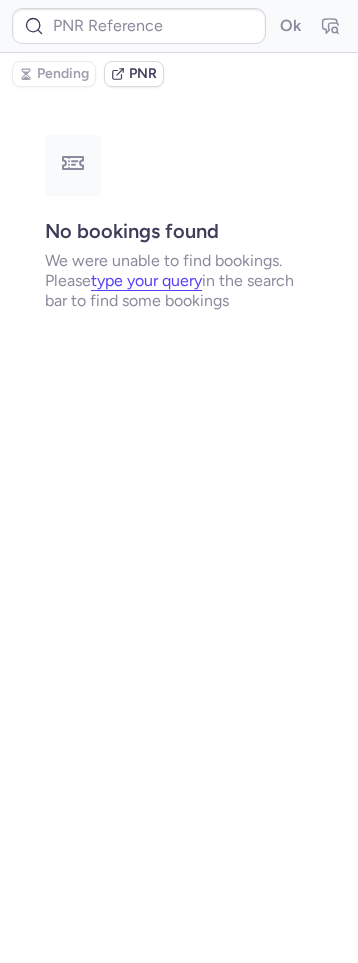 scroll, scrollTop: 0, scrollLeft: 0, axis: both 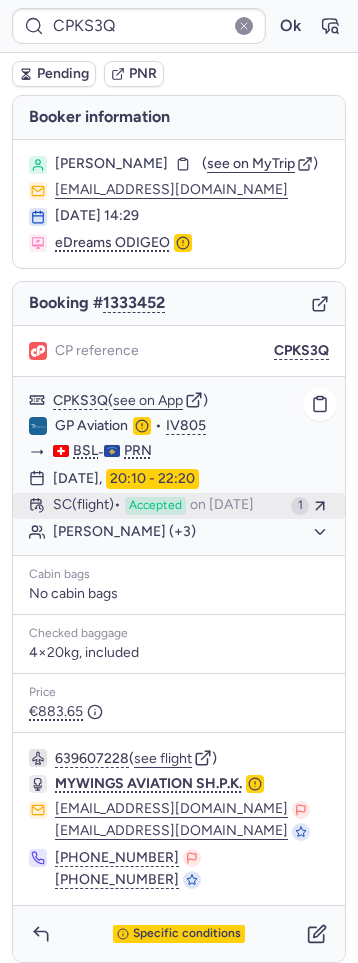 click on "SC   (flight)  Accepted  on Jul 6, 2025" at bounding box center (168, 506) 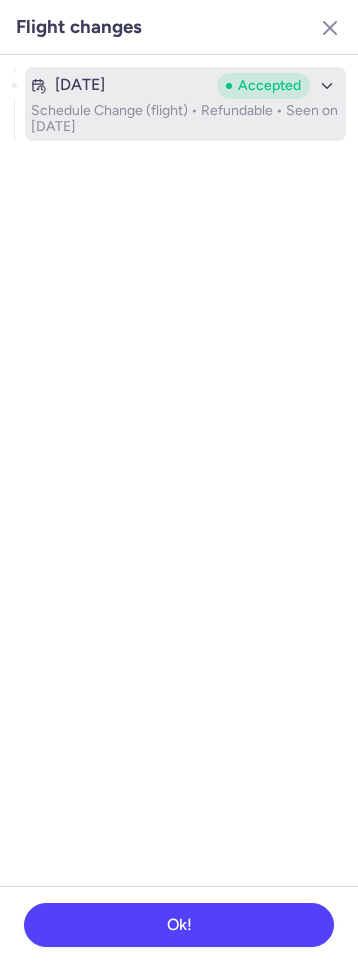 drag, startPoint x: 147, startPoint y: 131, endPoint x: 236, endPoint y: 117, distance: 90.0944 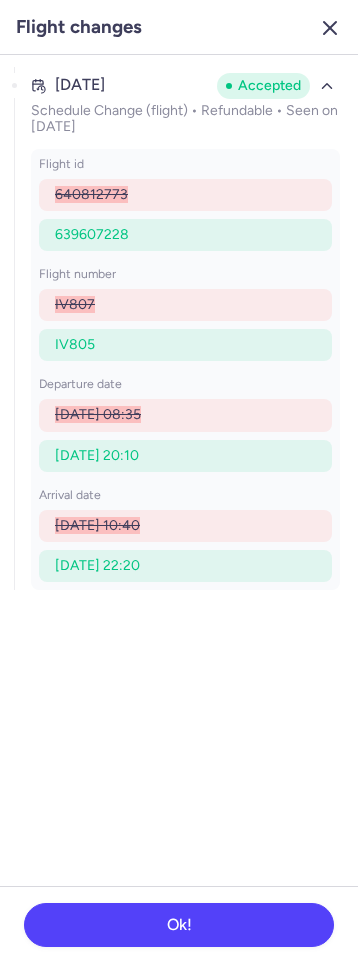 click 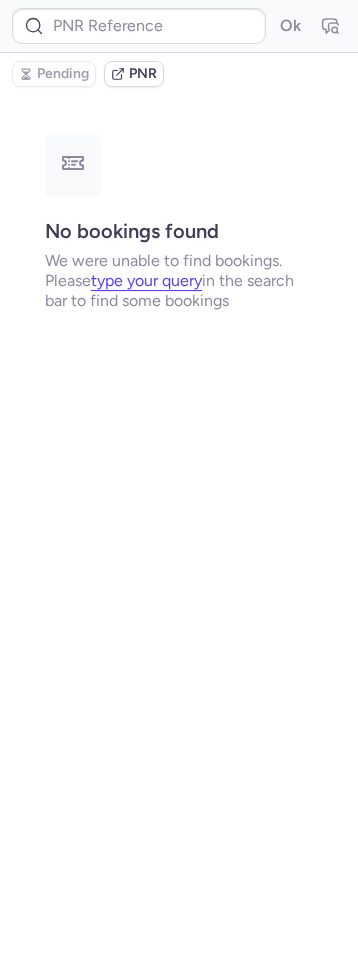 scroll, scrollTop: 0, scrollLeft: 0, axis: both 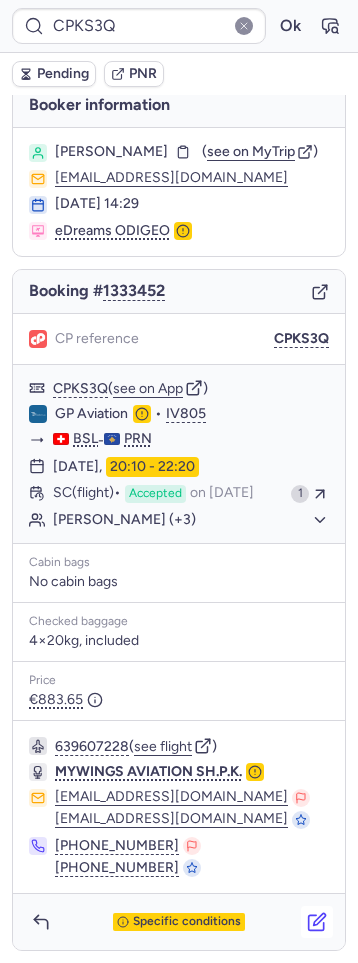 click 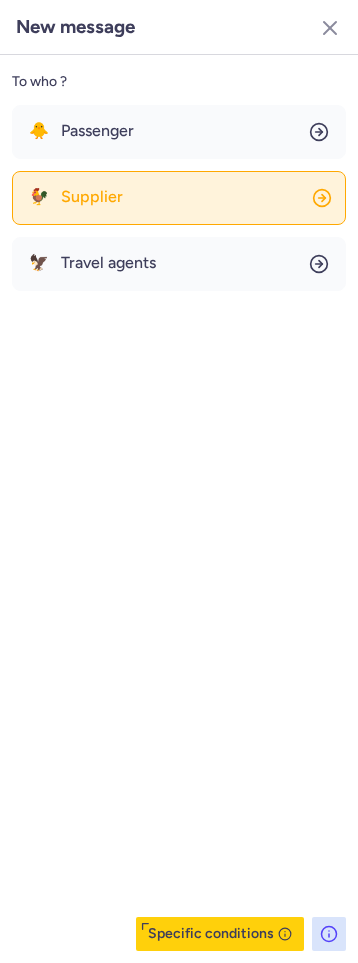 click on "Supplier" at bounding box center [92, 197] 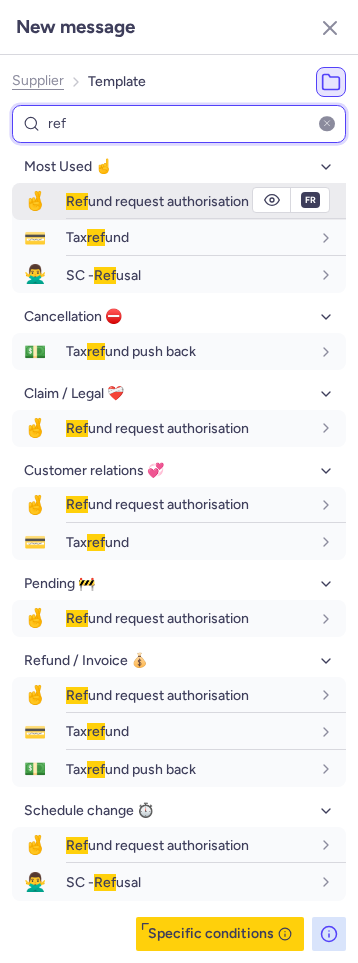 type on "ref" 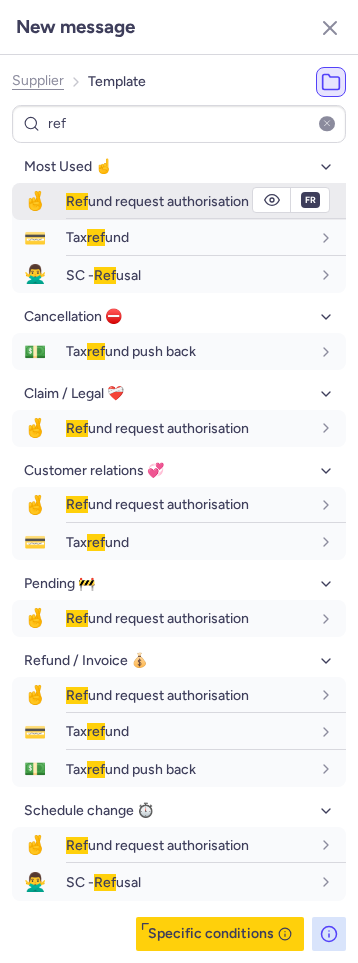 click on "Ref und request authorisation" at bounding box center (157, 201) 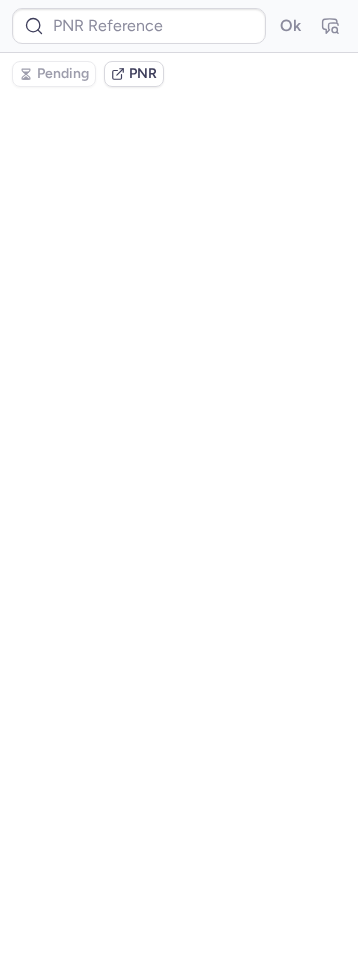 scroll, scrollTop: 0, scrollLeft: 0, axis: both 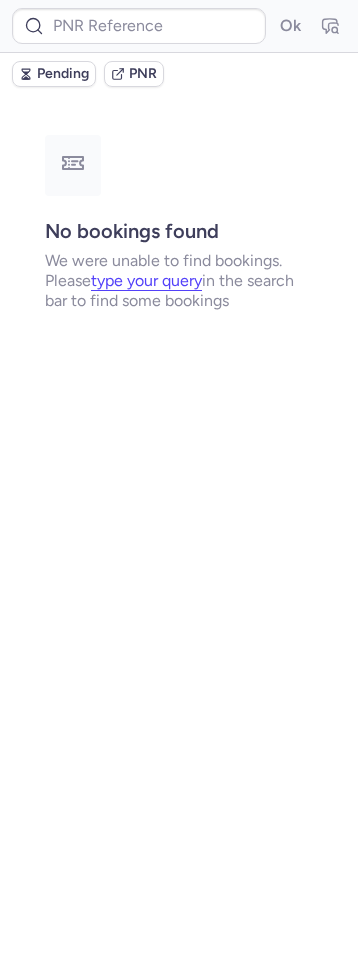type on "CPKS3Q" 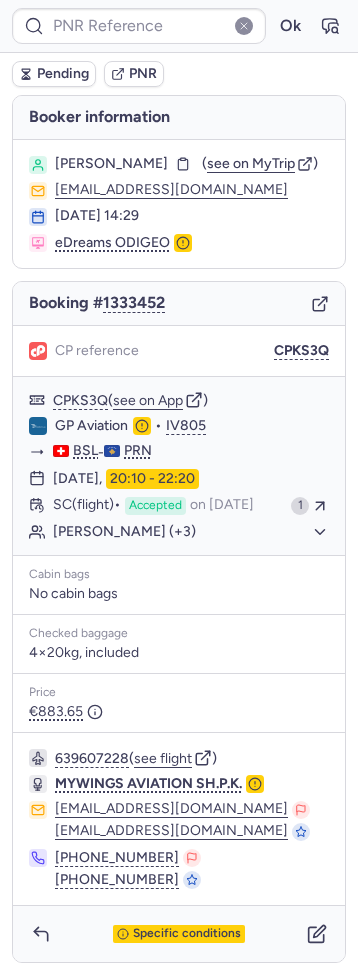 type on "CPKS3Q" 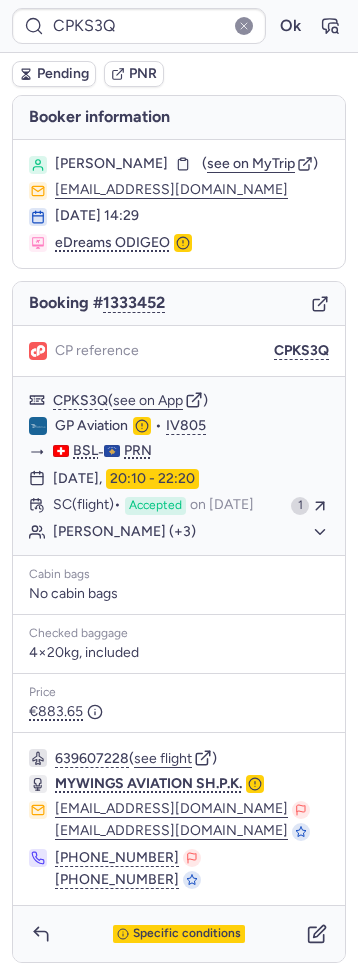 click on "Pending" at bounding box center [54, 74] 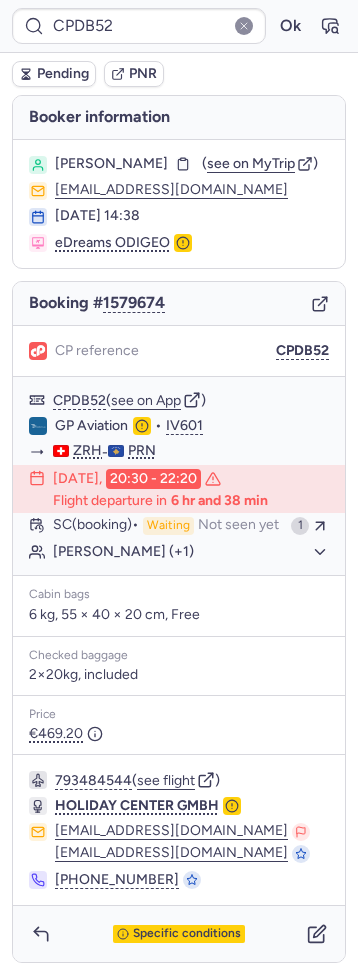 scroll, scrollTop: 33, scrollLeft: 0, axis: vertical 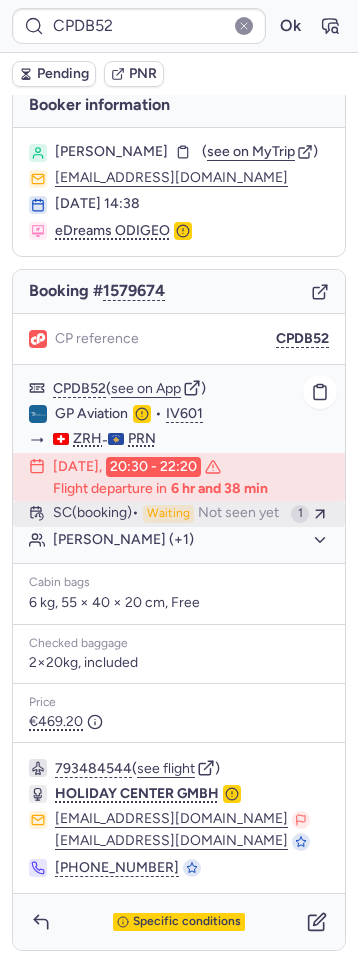 click on "Not seen yet" at bounding box center [238, 514] 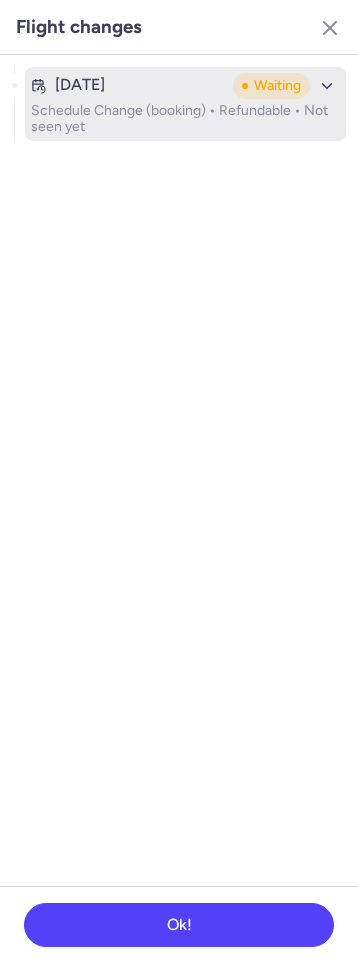 click on "Schedule Change (booking) • Refundable • Not seen yet" at bounding box center (185, 119) 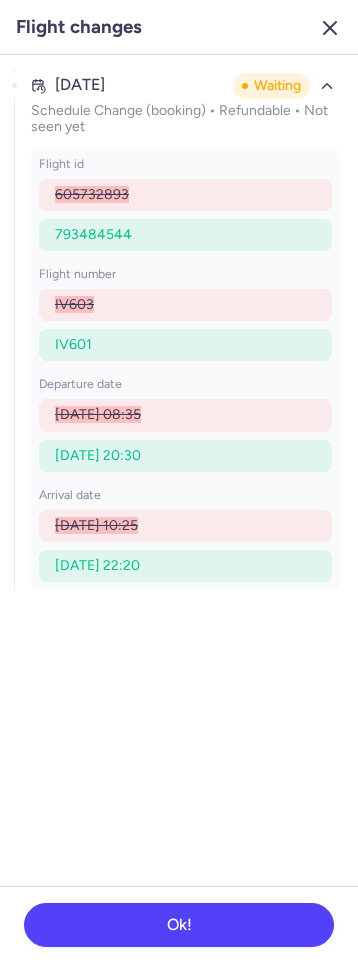 click 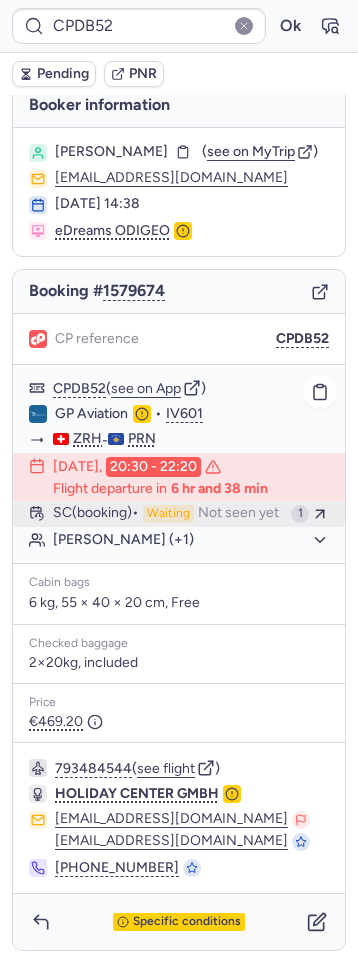 click on "SC   (booking)  Waiting Not seen yet" at bounding box center (168, 514) 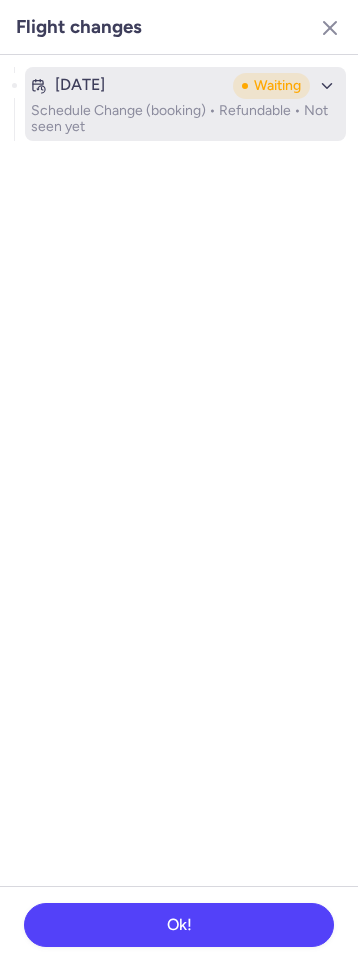 click on "Schedule Change (booking) • Refundable • Not seen yet" at bounding box center (185, 119) 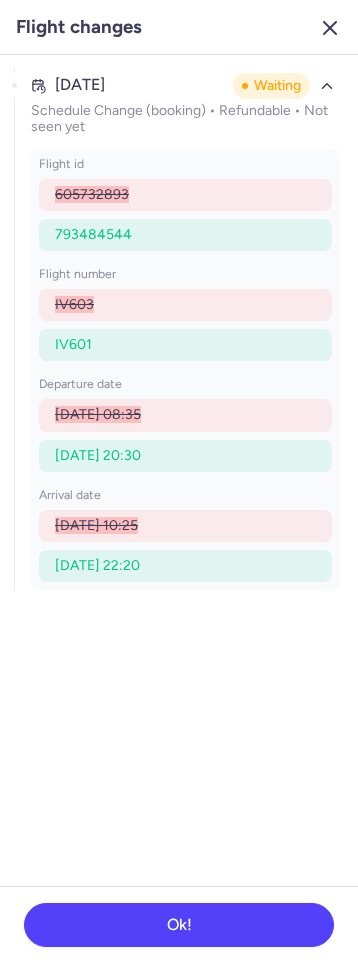 drag, startPoint x: 324, startPoint y: 36, endPoint x: 166, endPoint y: 117, distance: 177.55281 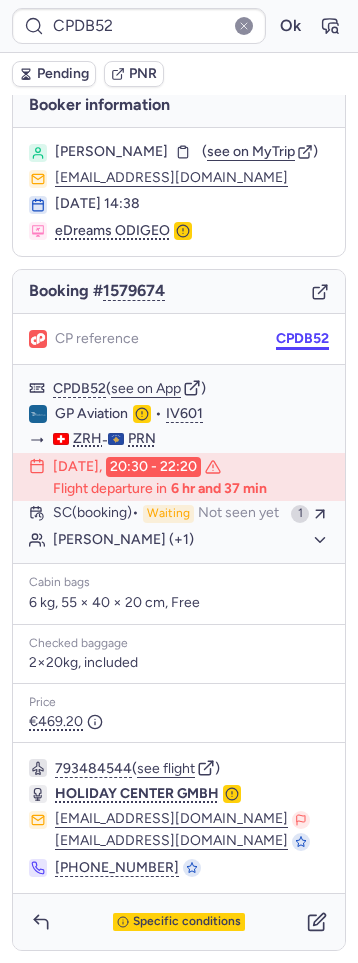 click on "CPDB52" at bounding box center [302, 339] 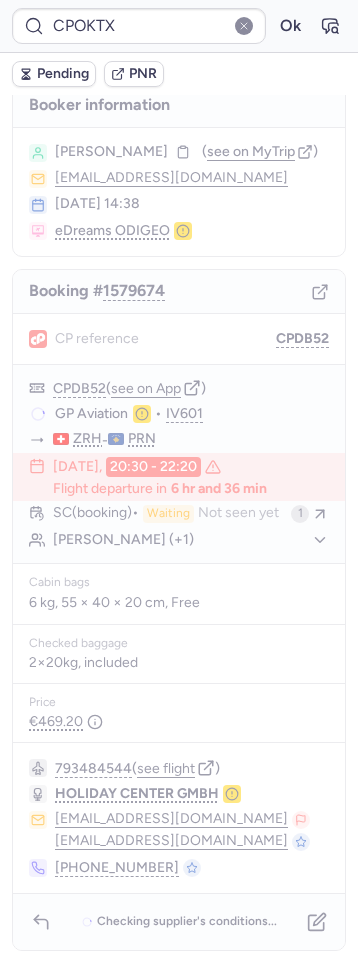 type on "CPFNJ5" 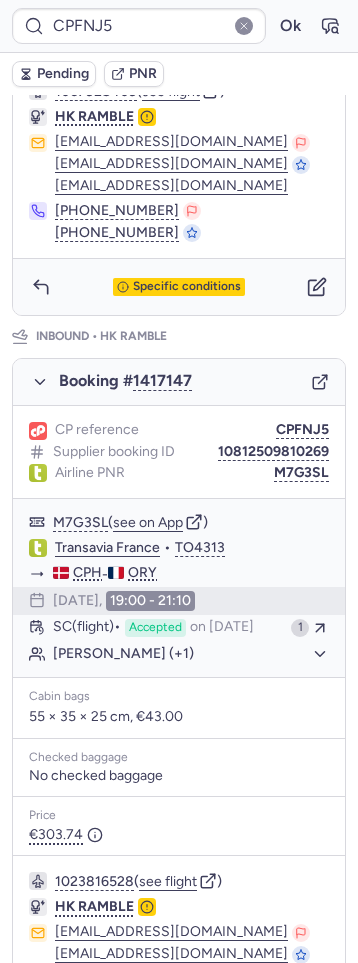 scroll, scrollTop: 51, scrollLeft: 0, axis: vertical 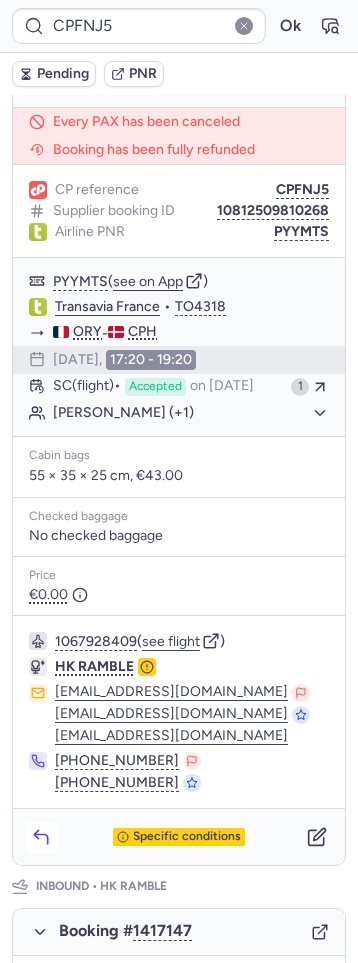 click 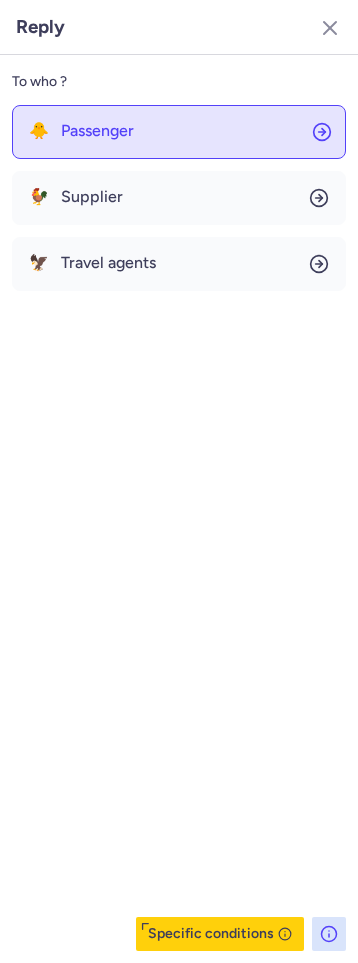 click on "🐥 Passenger" 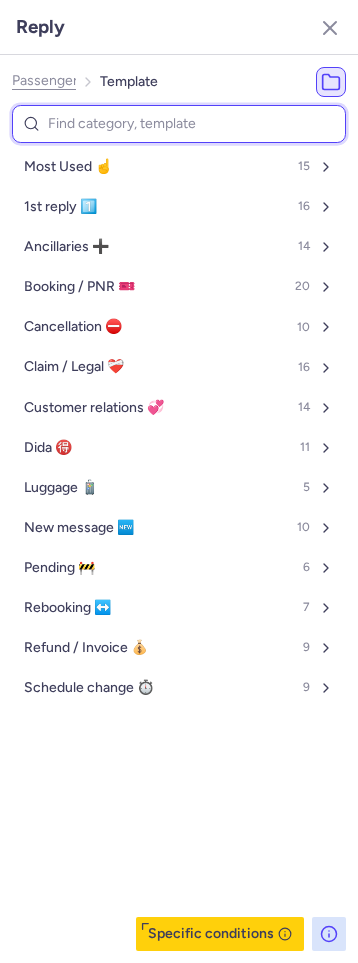 click at bounding box center [179, 124] 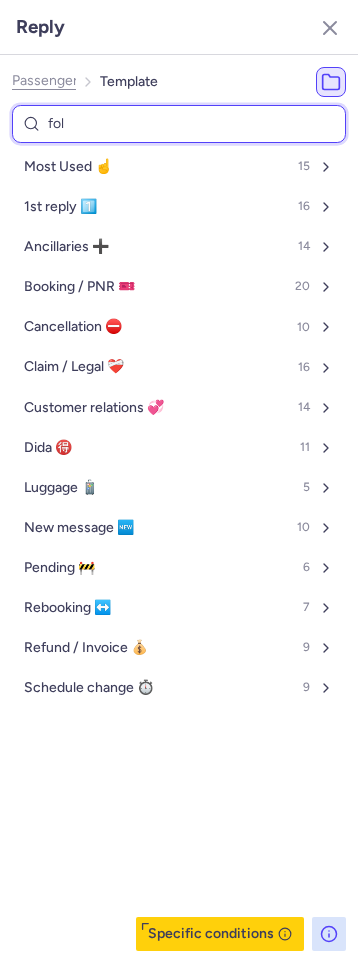 type on "foll" 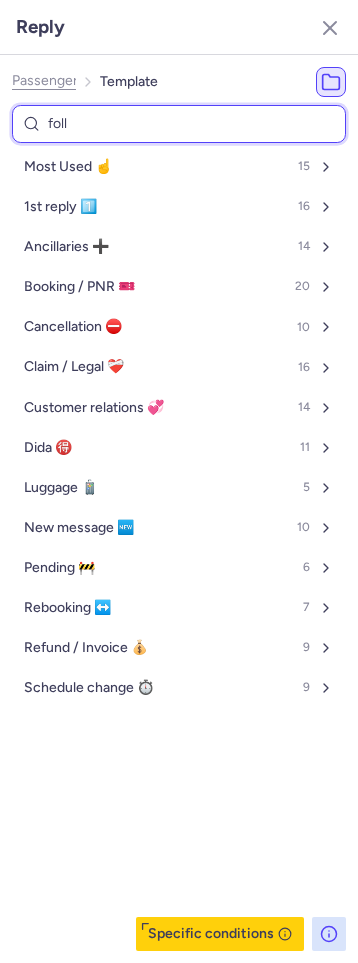 select on "en" 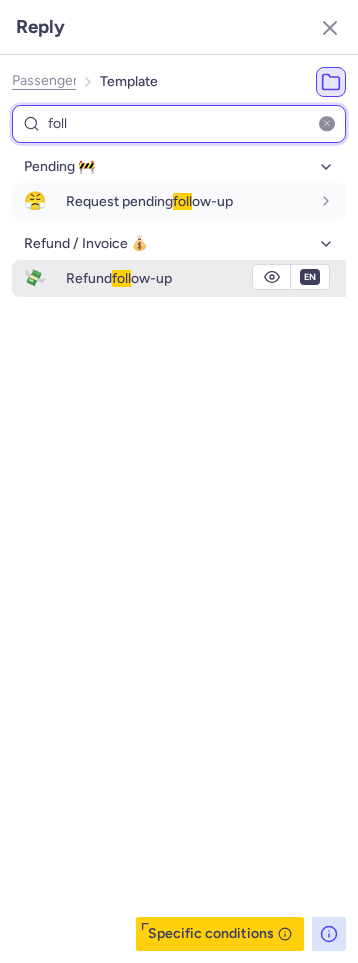 type on "foll" 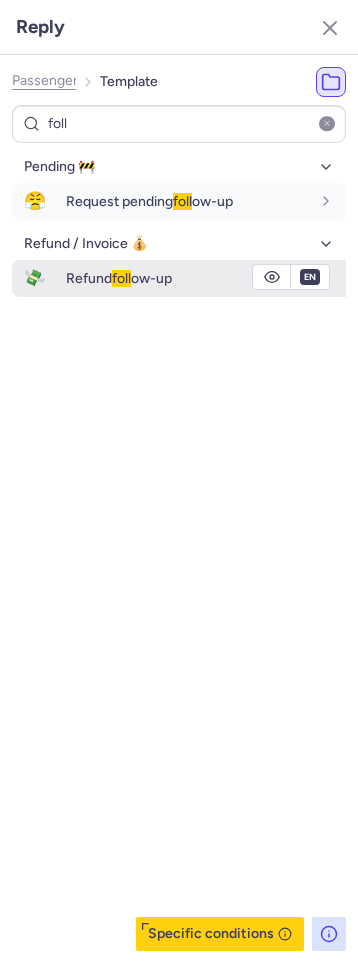 click on "Refund  foll ow-up" at bounding box center (119, 278) 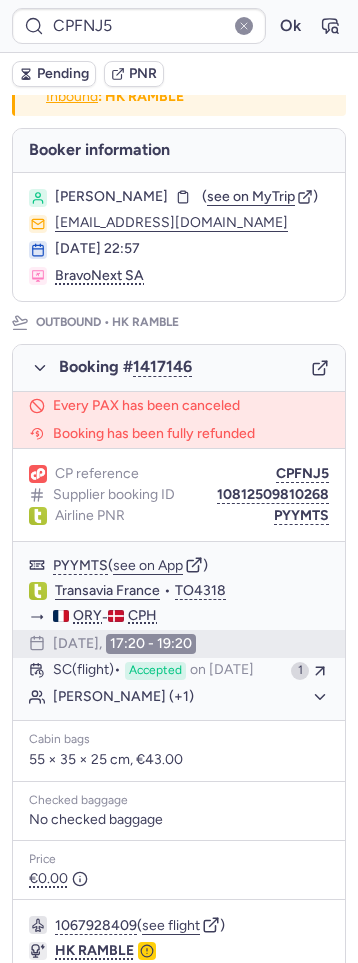 scroll, scrollTop: 0, scrollLeft: 0, axis: both 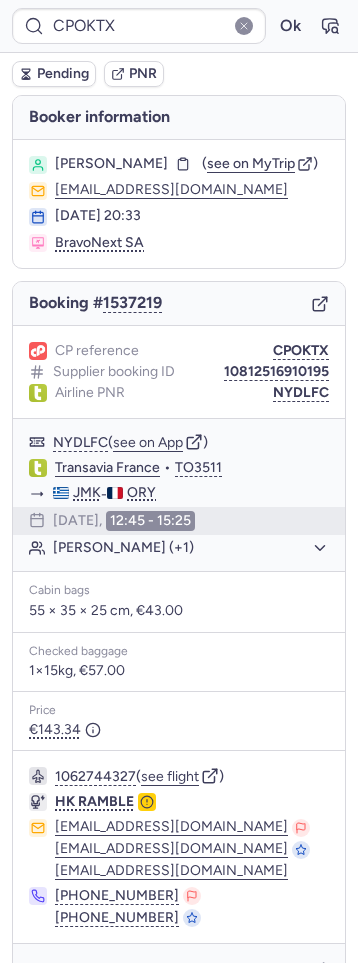 type on "CPNLMM" 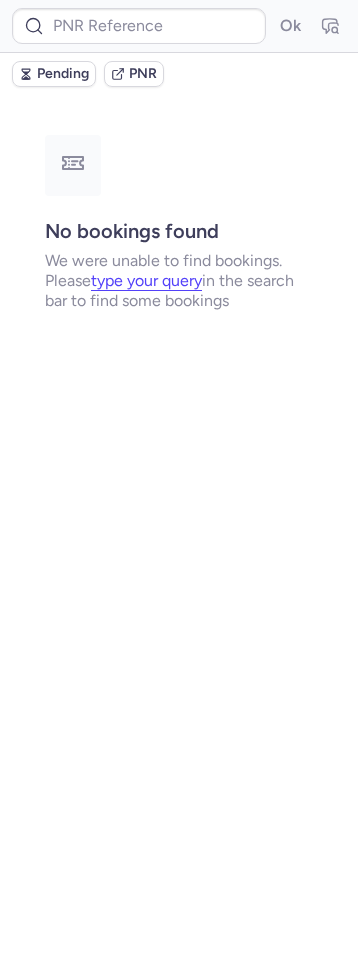 type on "CPOKTX" 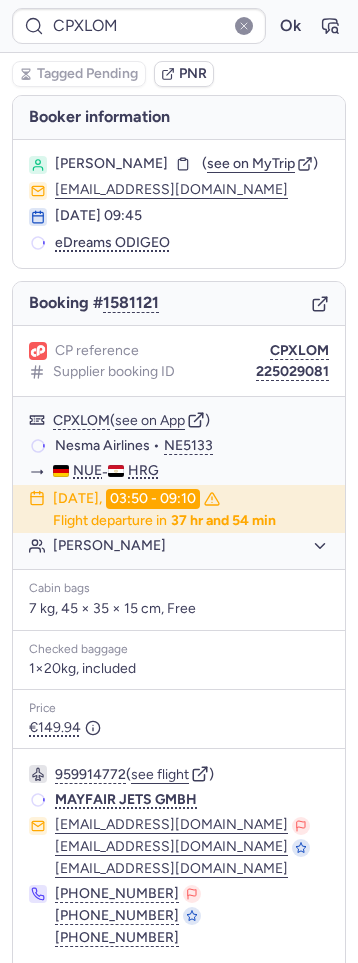 type on "CP6ZJU" 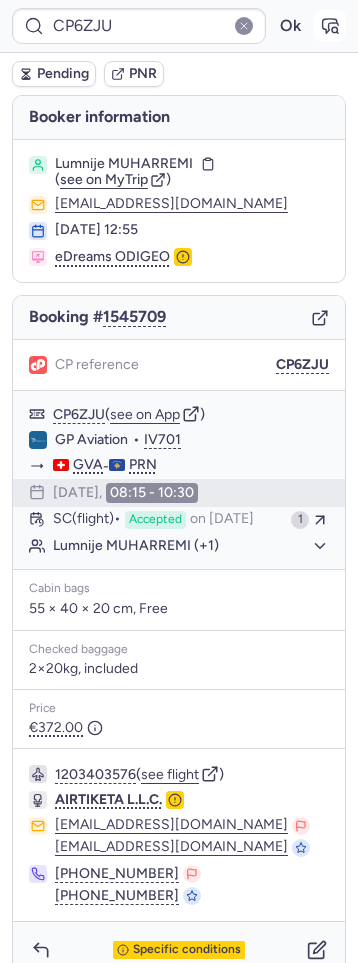click 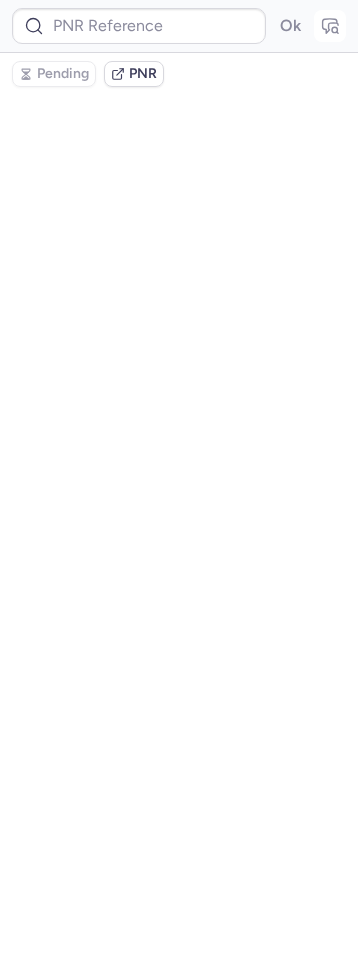 type on "CP6ZJU" 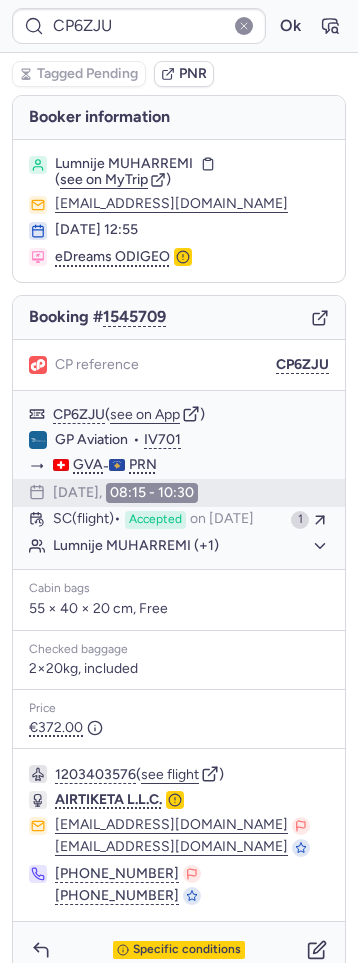 click 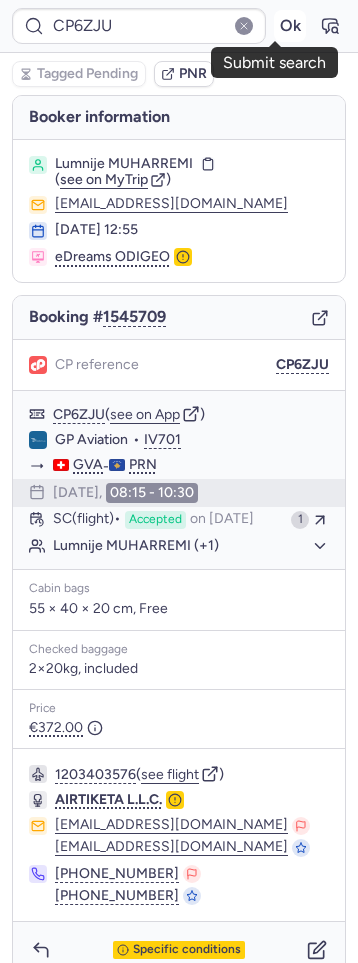 click on "Ok" at bounding box center [290, 26] 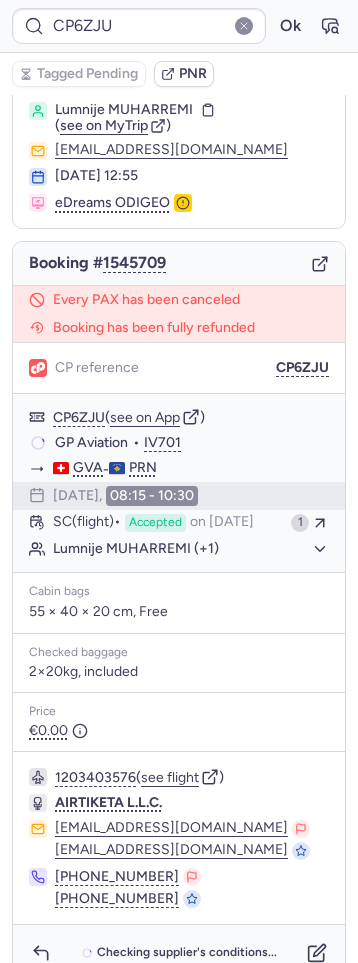 scroll, scrollTop: 106, scrollLeft: 0, axis: vertical 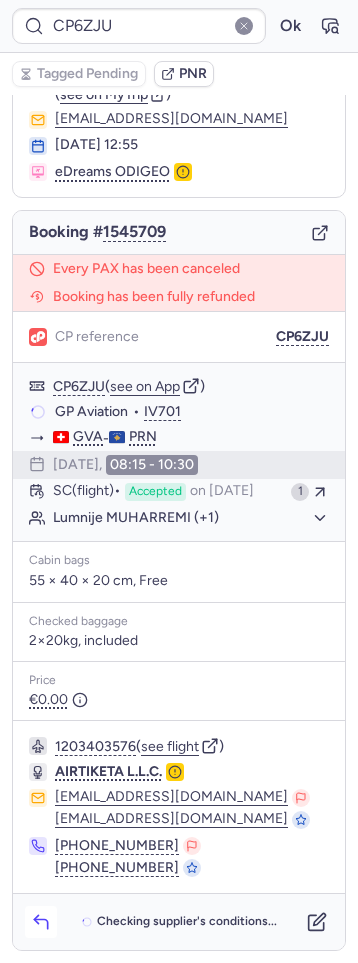 click 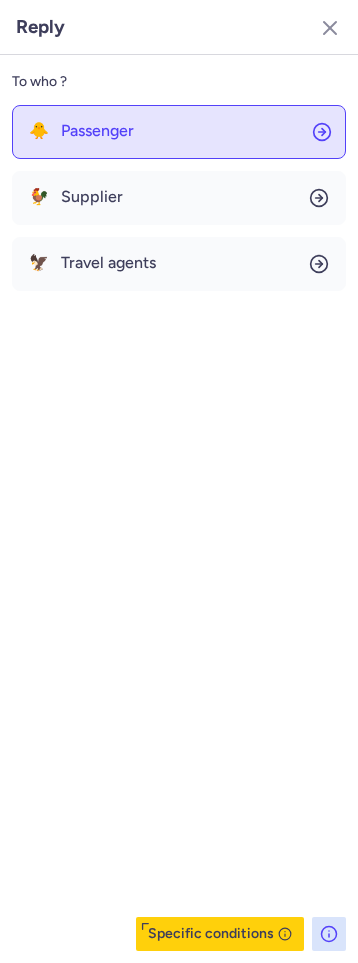 click on "Passenger" at bounding box center (97, 131) 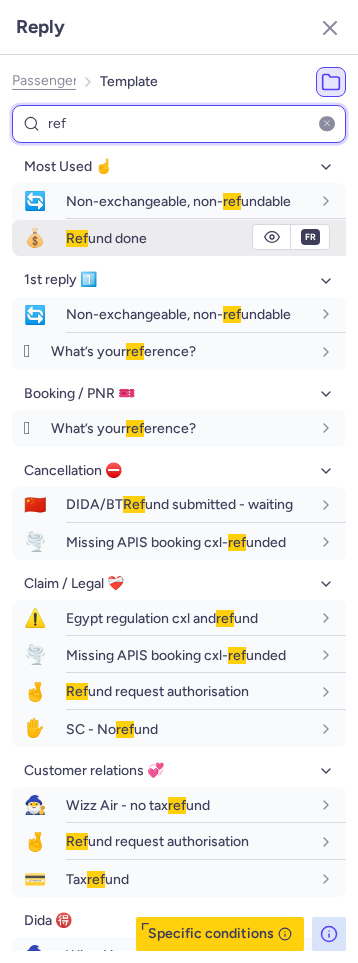 type on "ref" 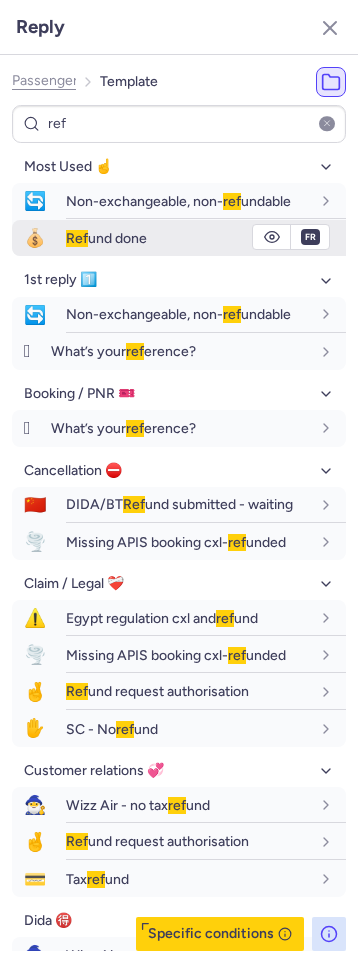 click on "Ref und done" at bounding box center (188, 238) 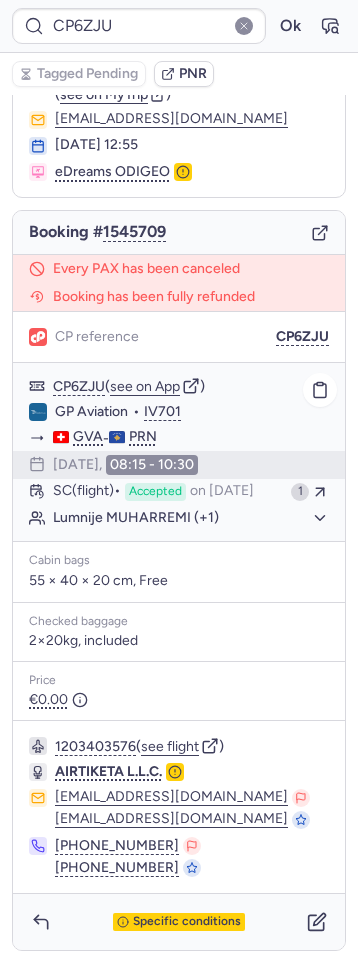 click on "Lumnije MUHARREMI (+1)" at bounding box center [191, 518] 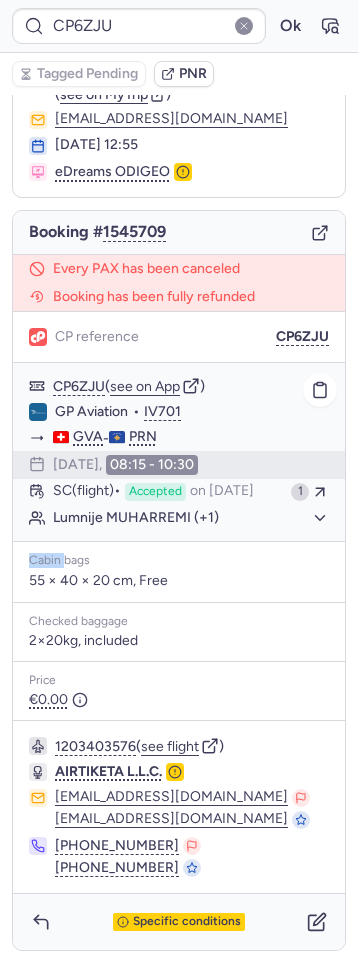 click on "Lumnije MUHARREMI (+1)" at bounding box center (191, 518) 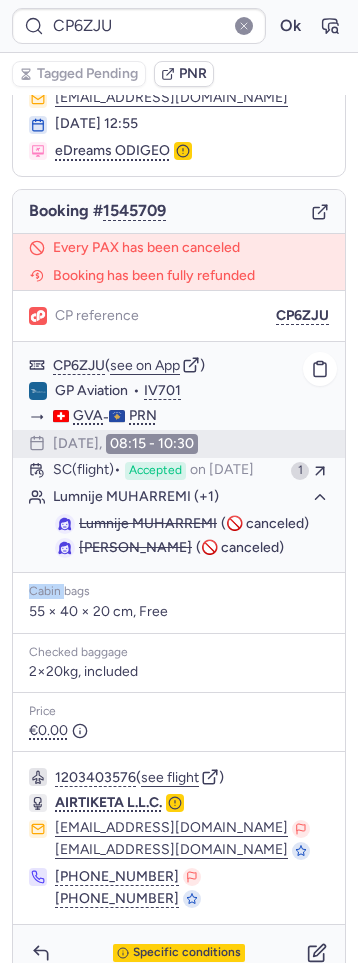 click on "Lumnije MUHARREMI (+1)" 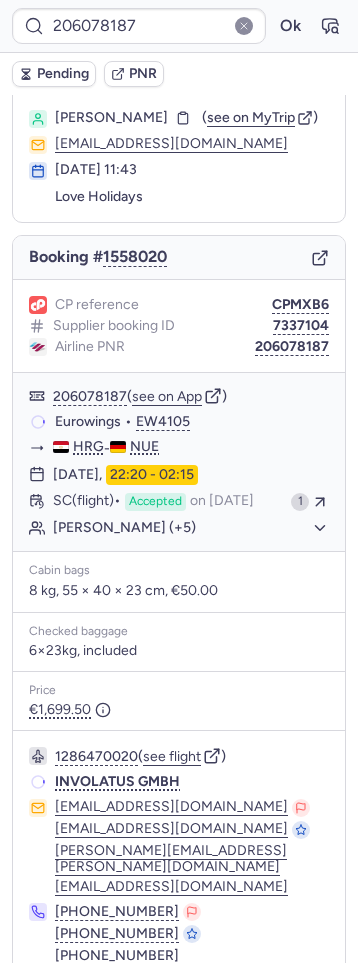 scroll, scrollTop: 45, scrollLeft: 0, axis: vertical 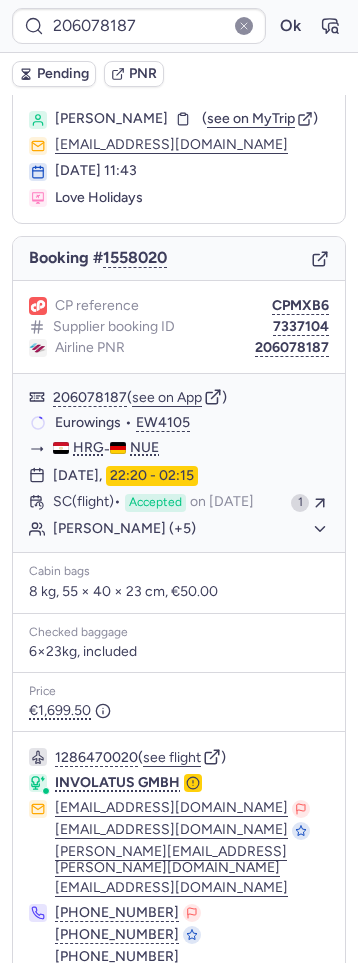 type on "CPKS3Q" 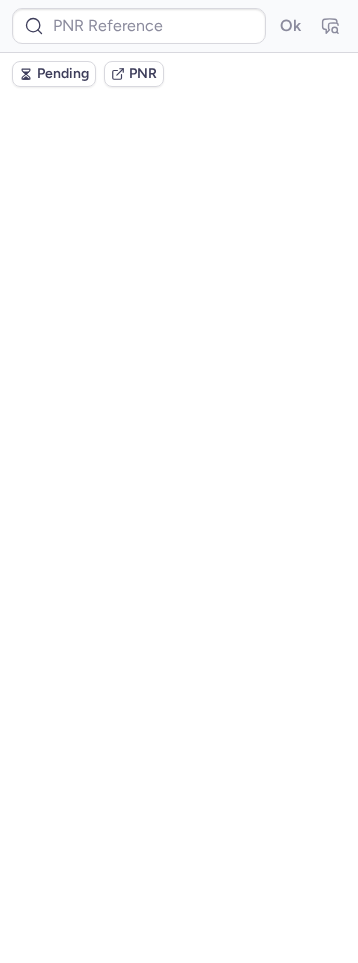 scroll, scrollTop: 0, scrollLeft: 0, axis: both 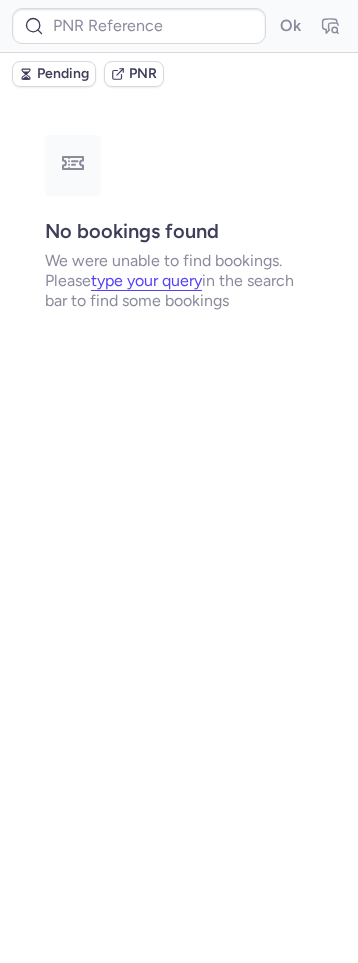 type on "CPXLOM" 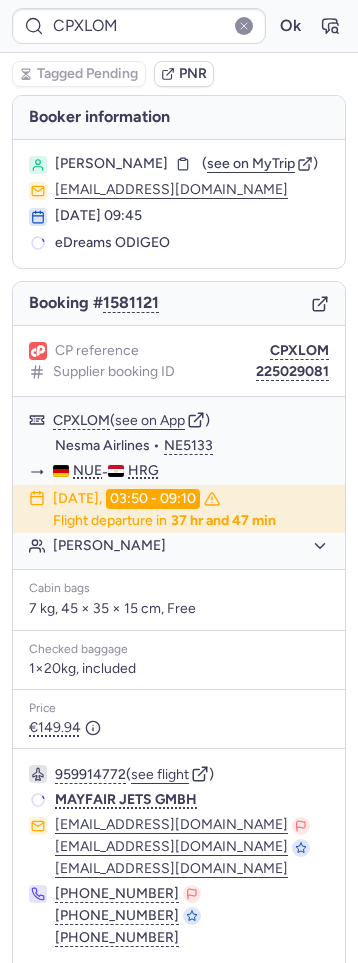 type on "CPAZ3T" 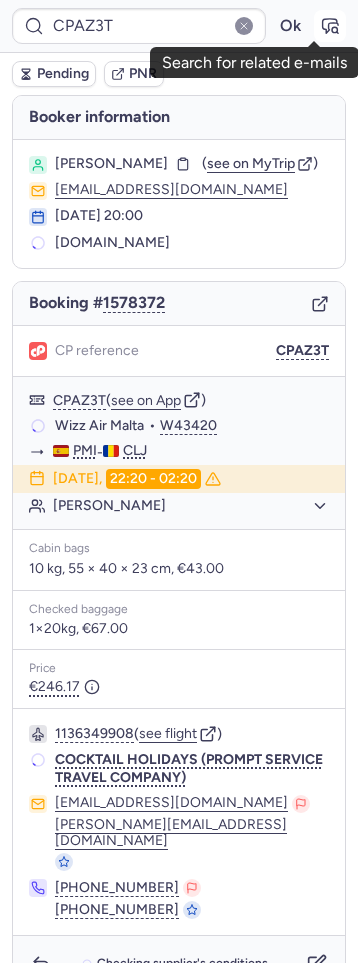 click 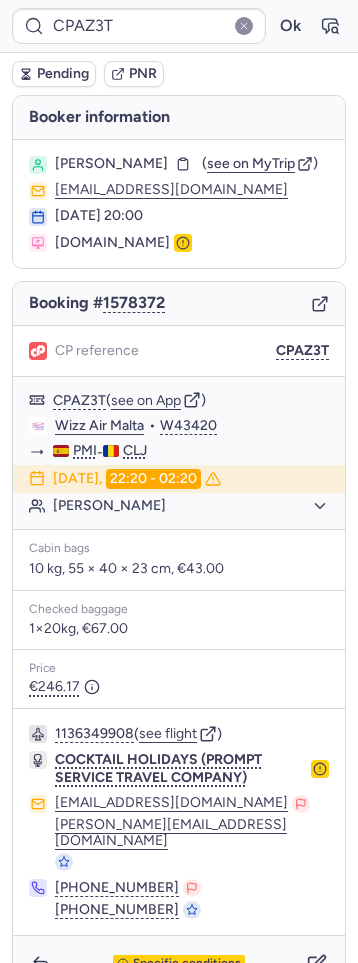 type on "7309122" 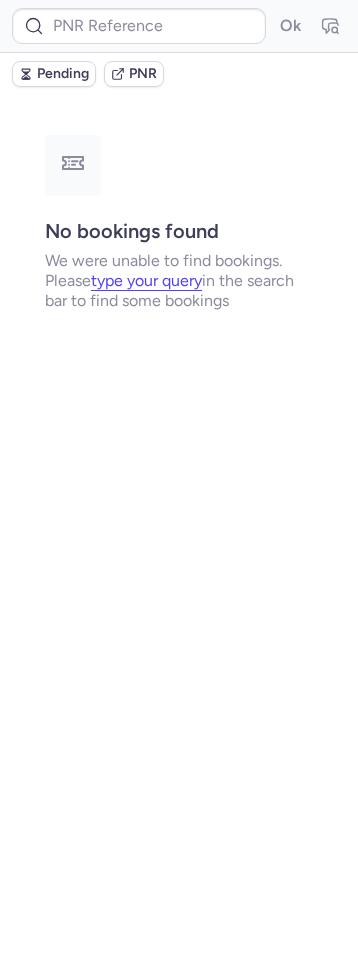 type on "CPLQWP" 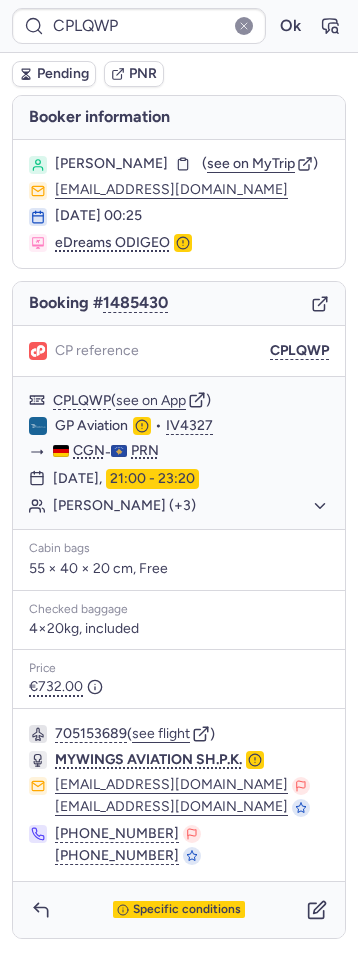 scroll, scrollTop: 3, scrollLeft: 0, axis: vertical 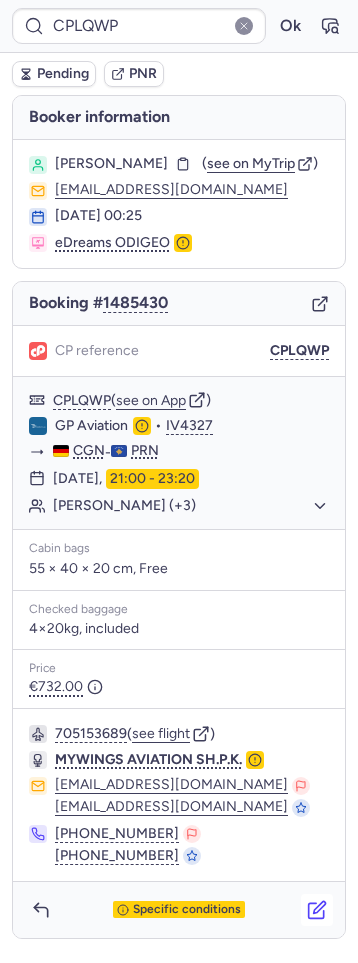 click 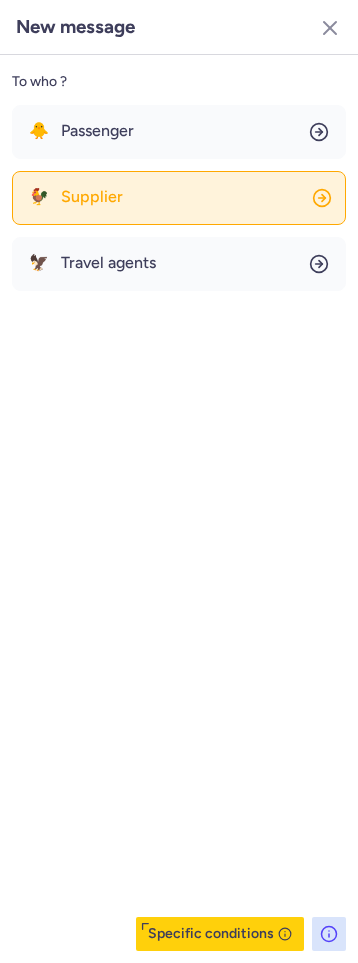 click on "🐓 Supplier" 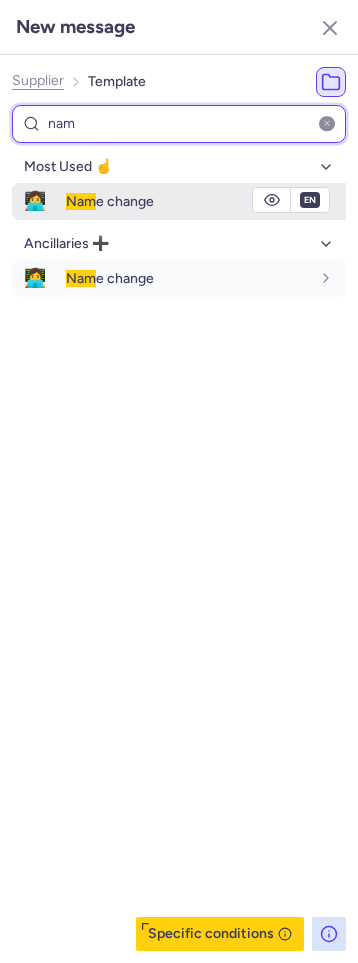 type on "nam" 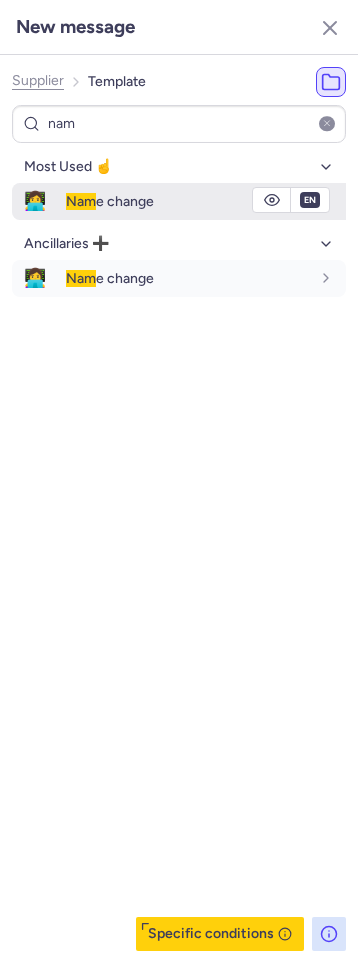 click on "Nam e change" at bounding box center (110, 201) 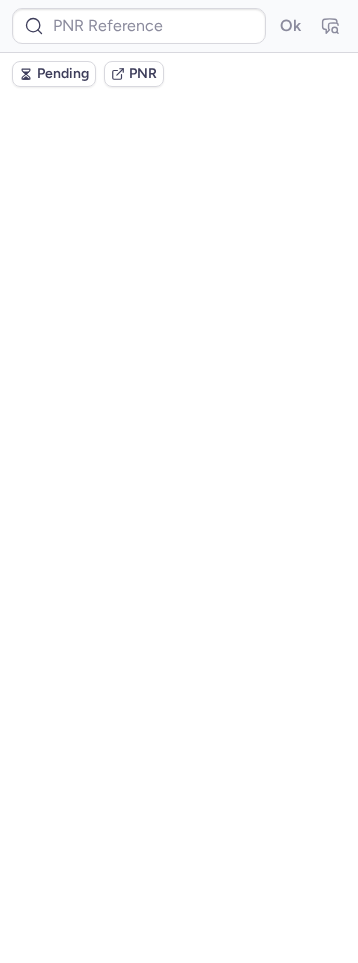 scroll, scrollTop: 0, scrollLeft: 0, axis: both 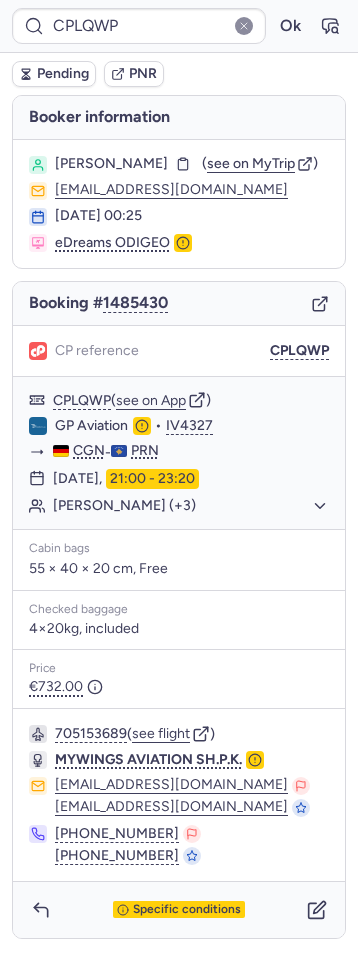 click on "Pending" at bounding box center (63, 74) 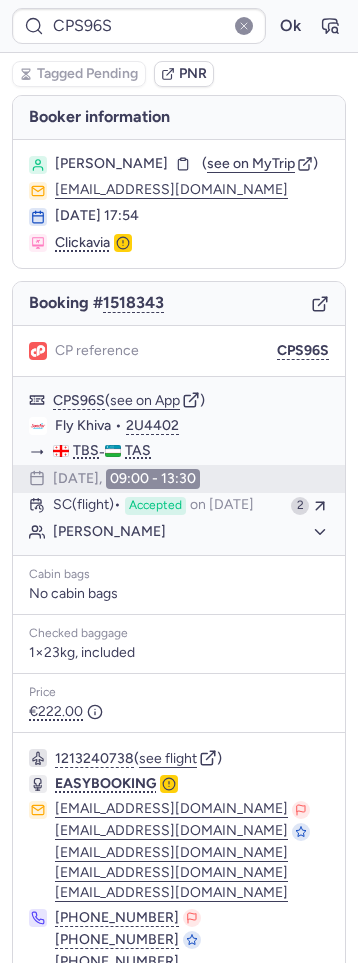 type on "CP3SL7" 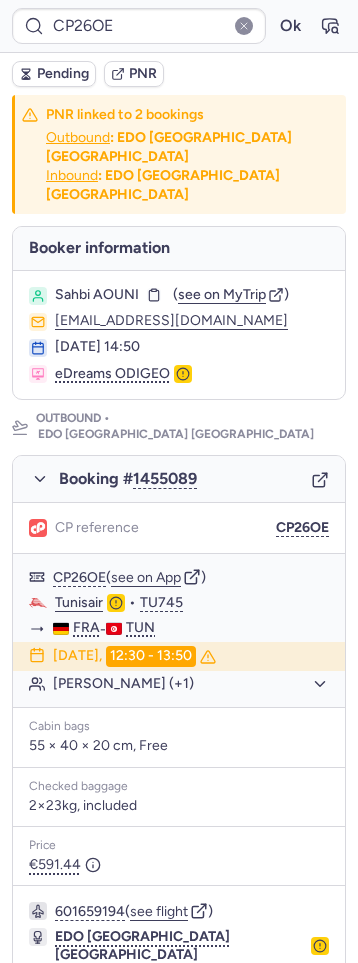 click on "601659194  ( see flight )" at bounding box center [192, 911] 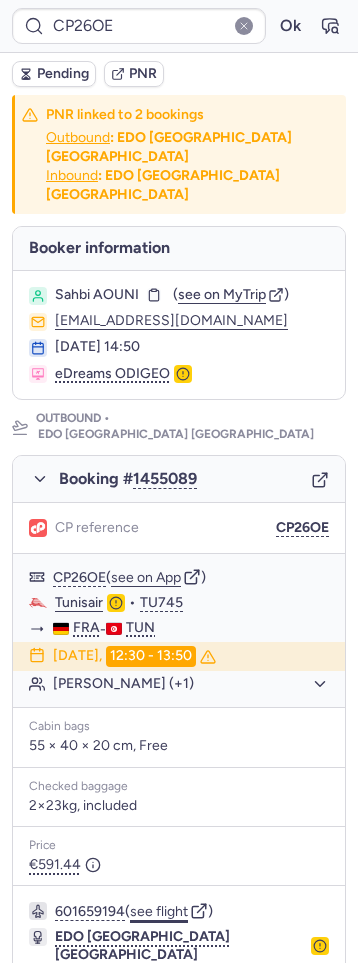 click on "see flight" 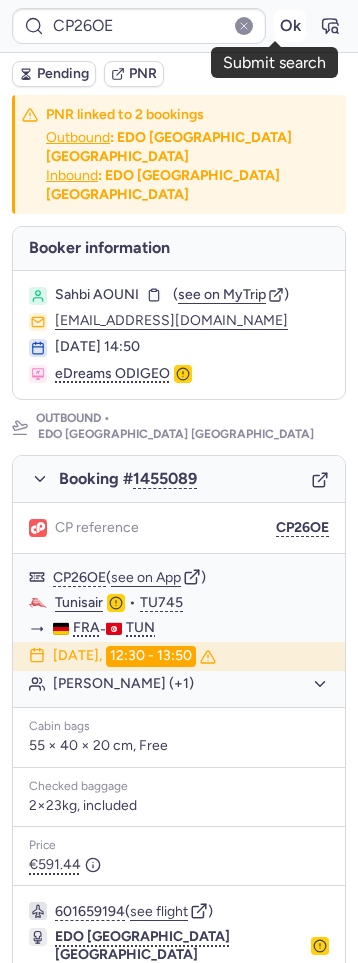 click on "Ok" at bounding box center [290, 26] 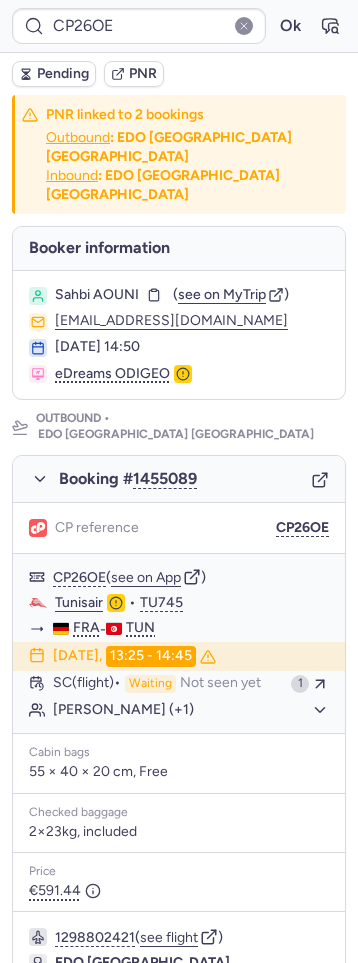 type on "CP3SL7" 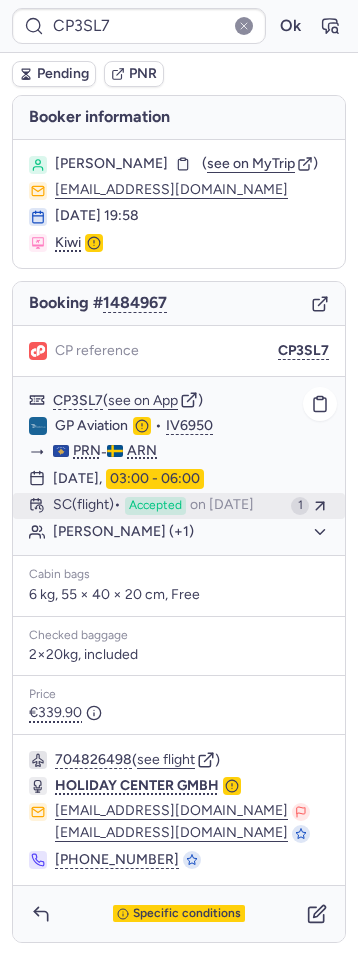 click on "SC   (flight)  Accepted  on Jul 6, 2025" at bounding box center [168, 506] 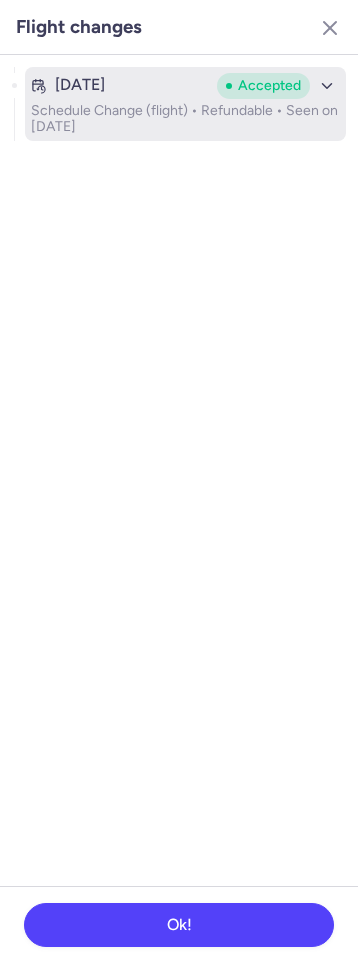 click on "Jul 4, 2025 Accepted Schedule Change (flight) • Refundable • Seen on Jul 6, 2025" at bounding box center [185, 104] 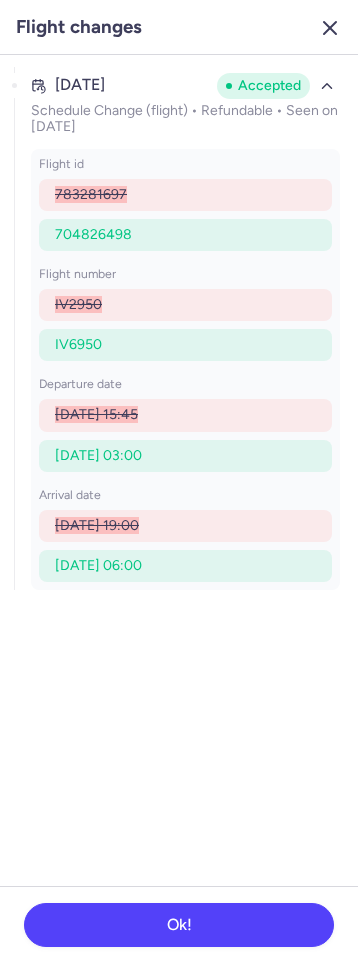 click 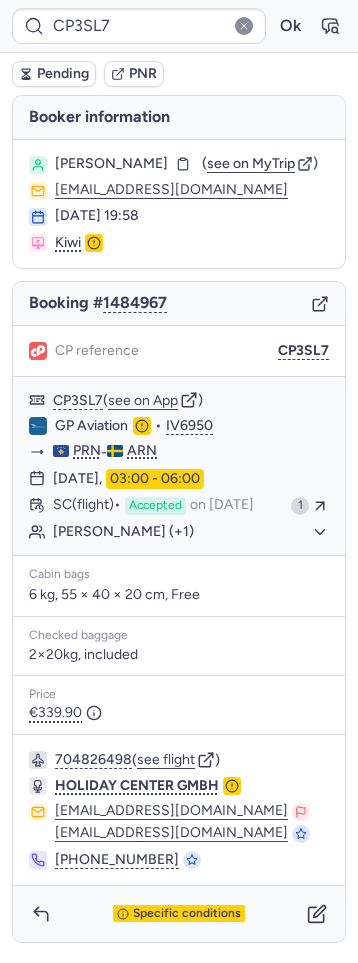 click on "Pending" at bounding box center [54, 74] 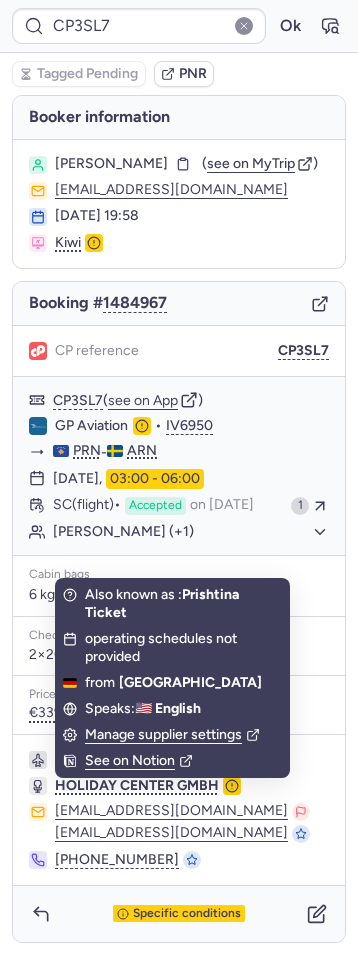 scroll, scrollTop: 26, scrollLeft: 0, axis: vertical 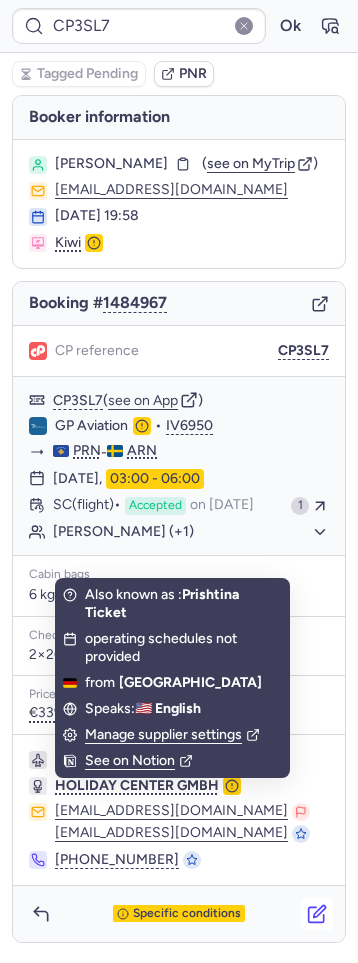 click 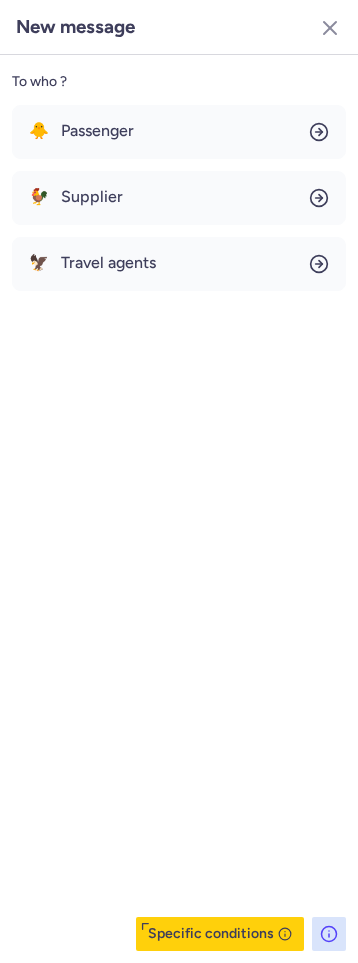 click on "🐥 Passenger 🐓 Supplier 🦅 Travel agents" at bounding box center [179, 198] 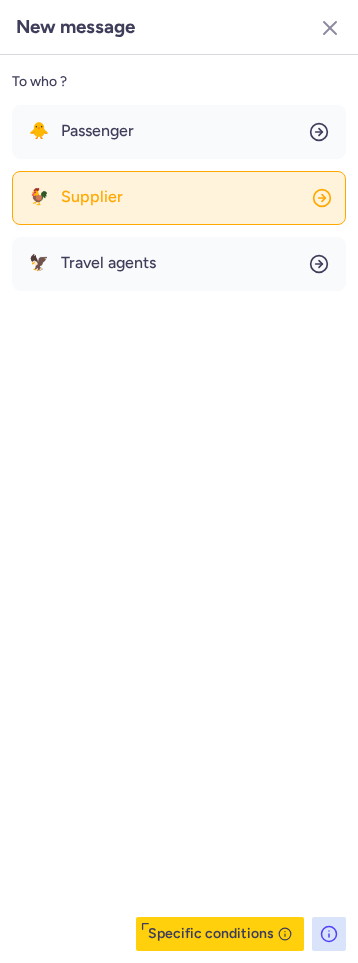 click on "Supplier" at bounding box center [92, 197] 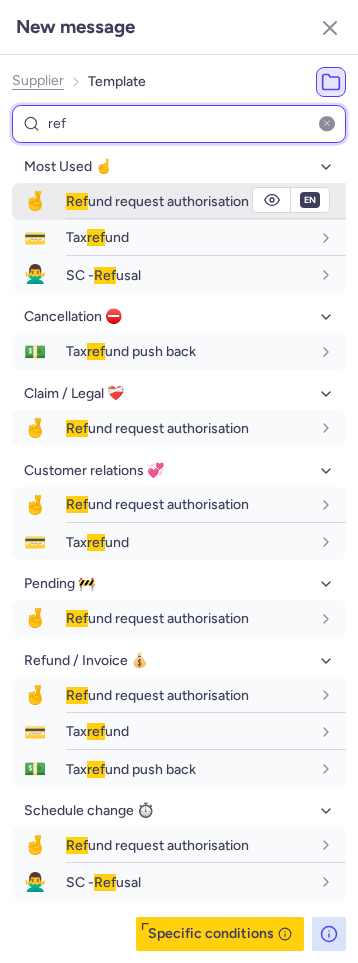 type on "ref" 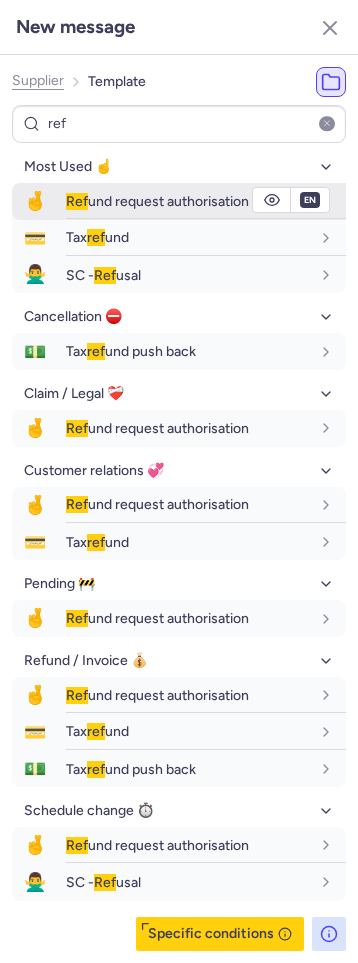 click on "Ref und request authorisation" at bounding box center (206, 201) 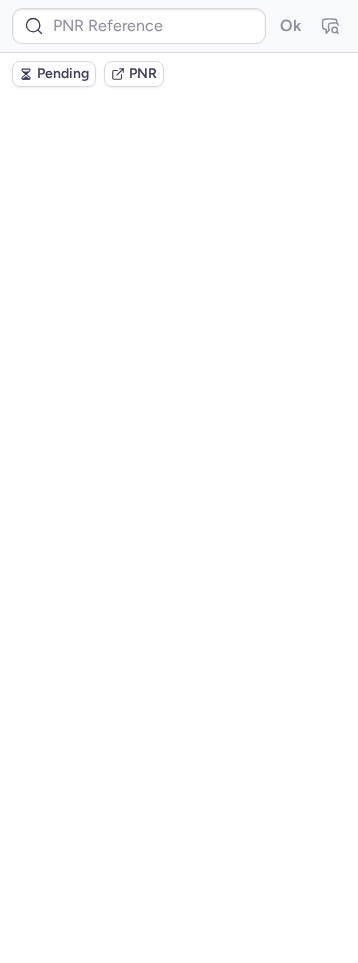 scroll, scrollTop: 0, scrollLeft: 0, axis: both 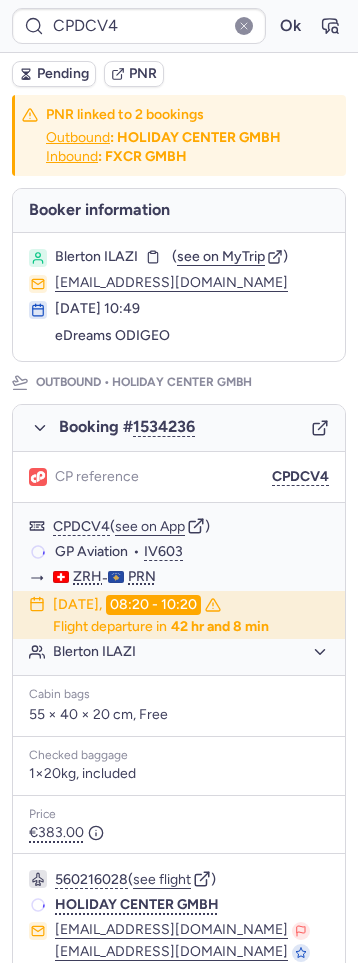 type on "CP2HVH" 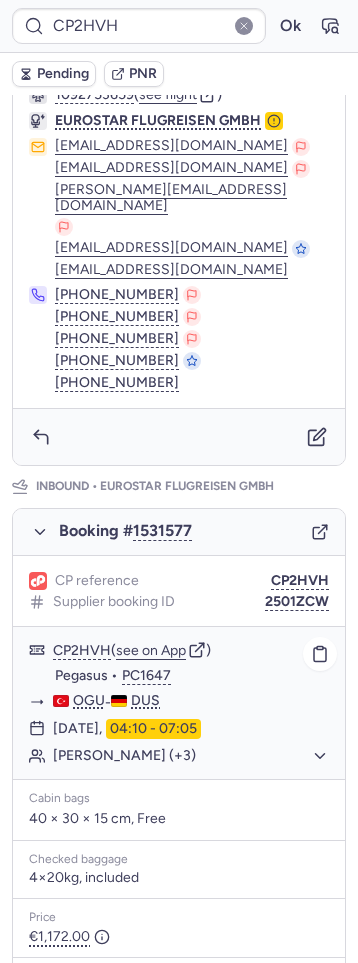 scroll, scrollTop: 0, scrollLeft: 0, axis: both 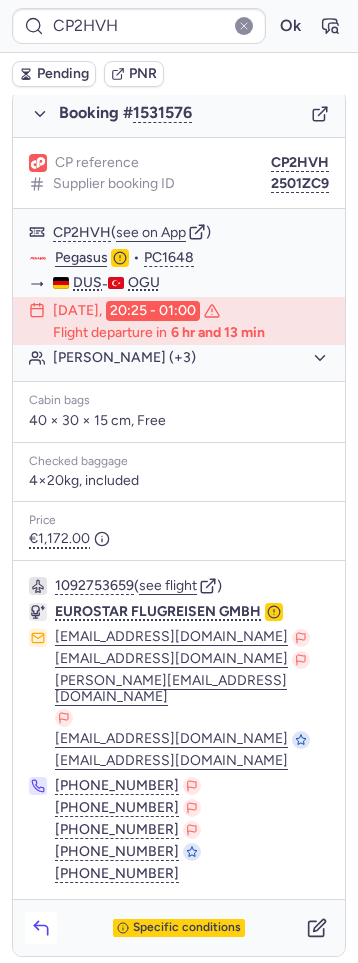 click at bounding box center (41, 928) 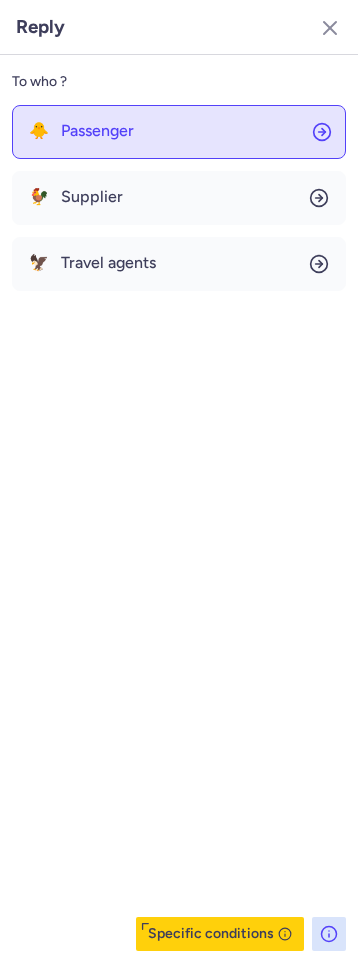 click on "🐥 Passenger" 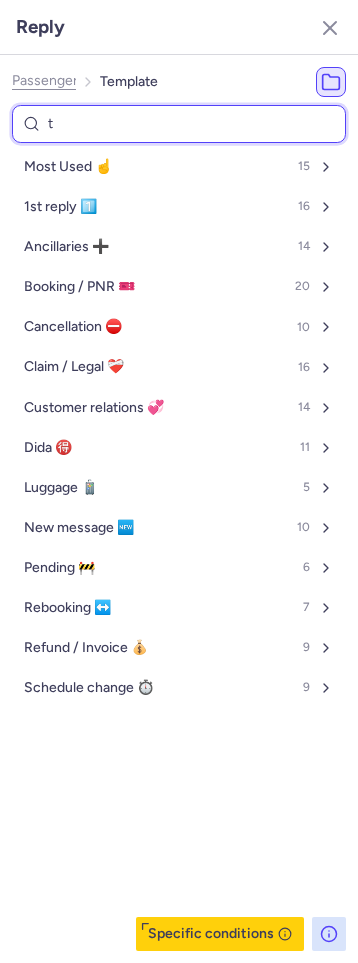 type on "tp" 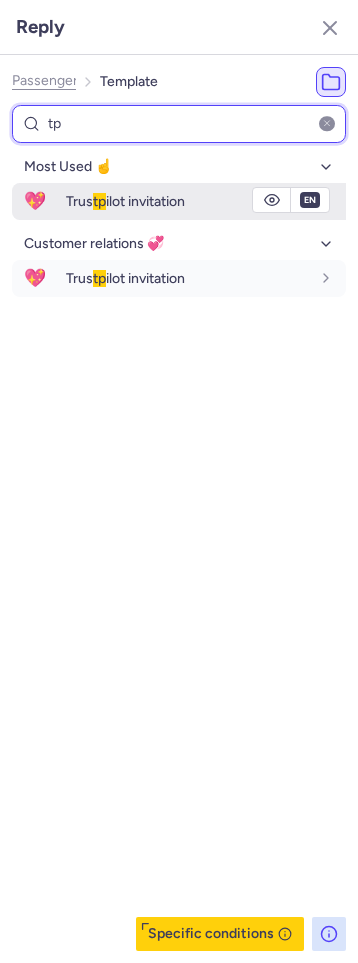 type on "tp" 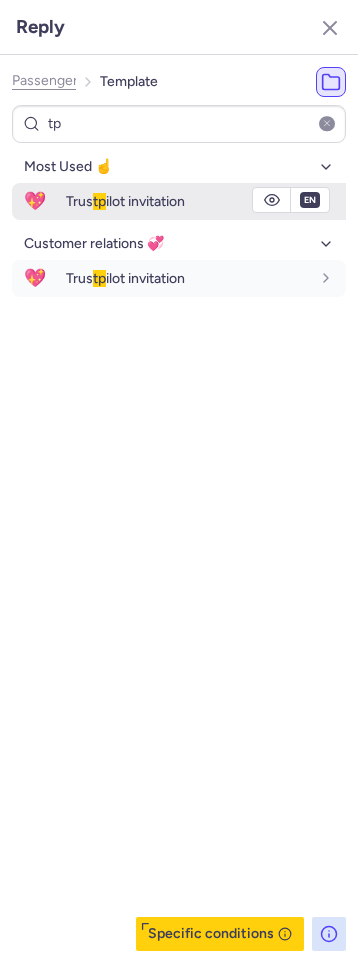 click on "Trus tp ilot invitation" at bounding box center (125, 201) 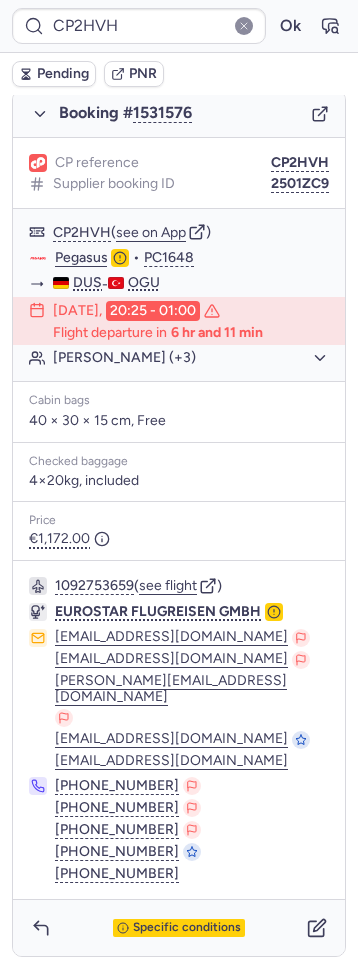 type on "CPL7YH" 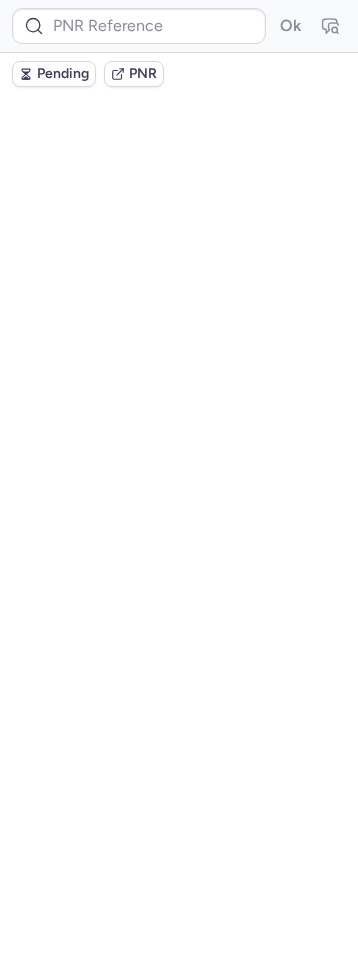 scroll, scrollTop: 0, scrollLeft: 0, axis: both 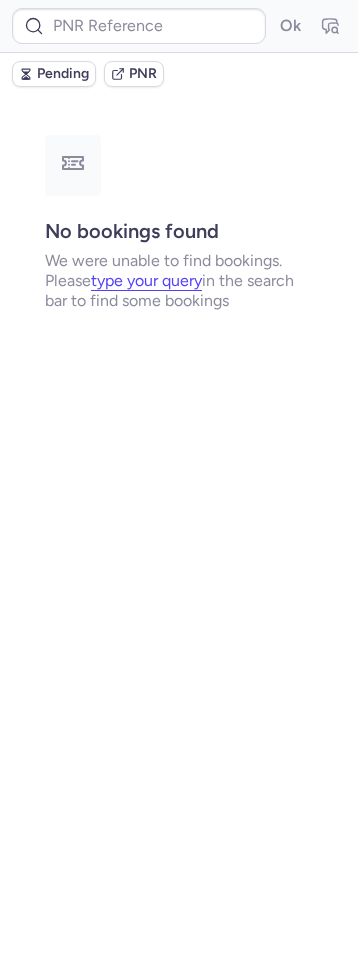 type on "CPDCV4" 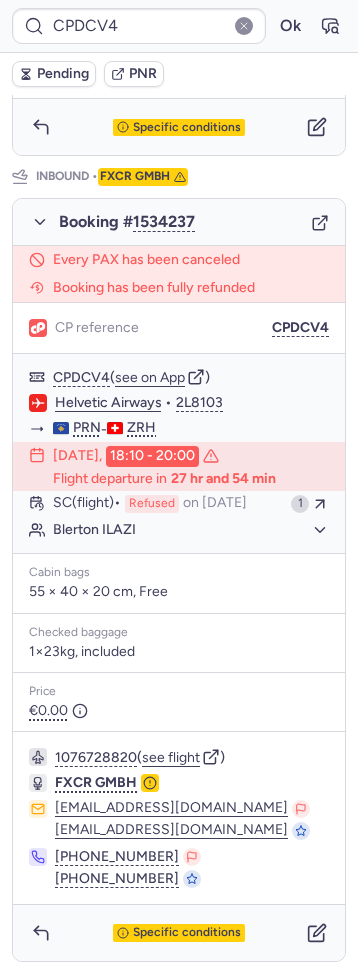 scroll, scrollTop: 938, scrollLeft: 0, axis: vertical 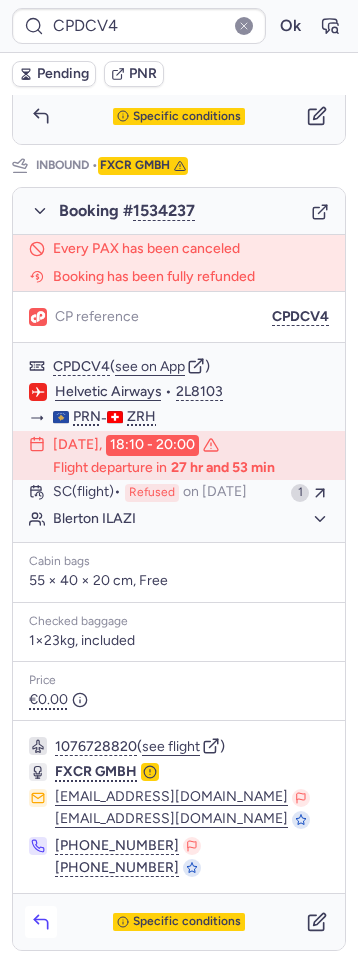 click 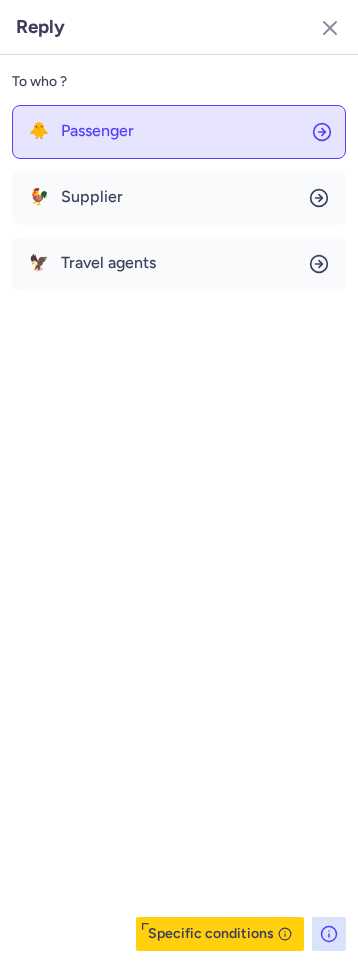 click on "🐥 Passenger" 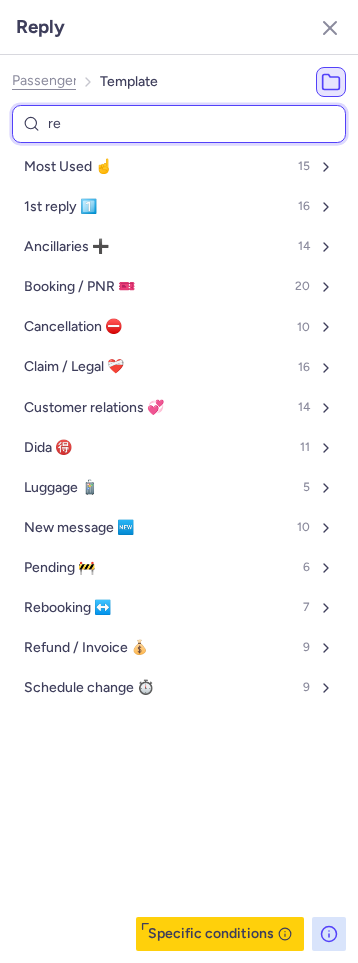 type on "ref" 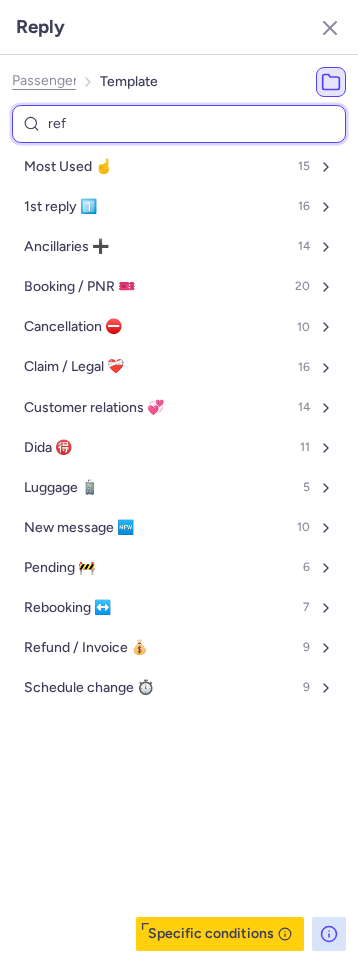 select on "en" 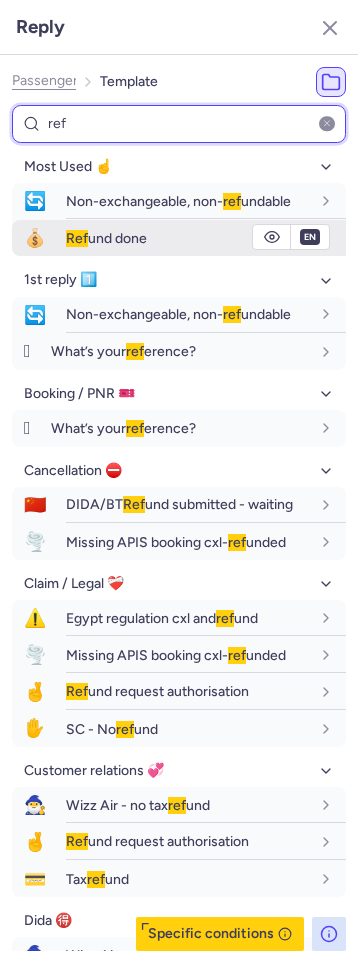 type on "ref" 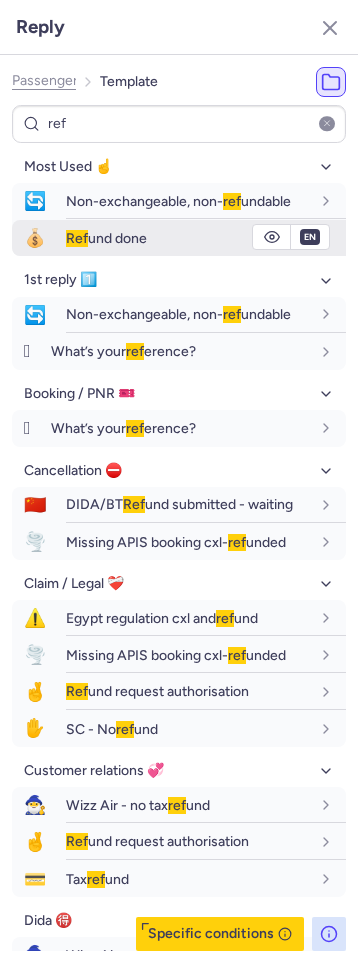 click on "Ref und done" at bounding box center (188, 238) 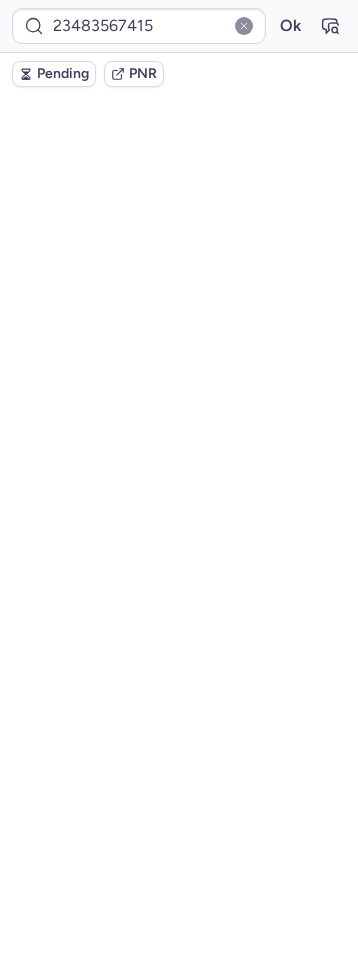 scroll, scrollTop: 0, scrollLeft: 0, axis: both 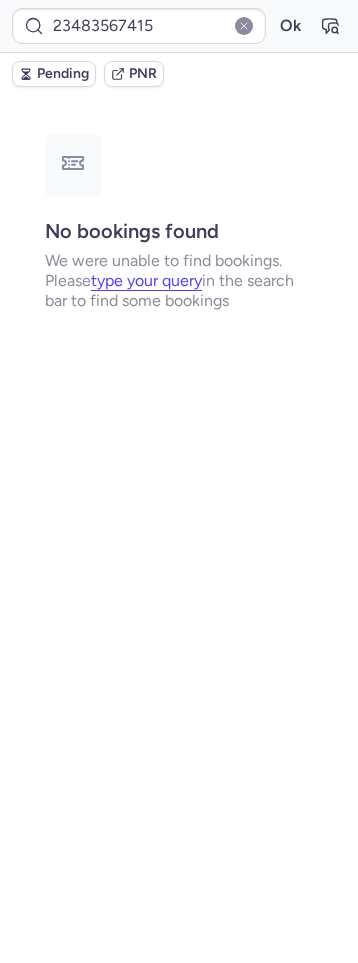 type on "CPJTB7" 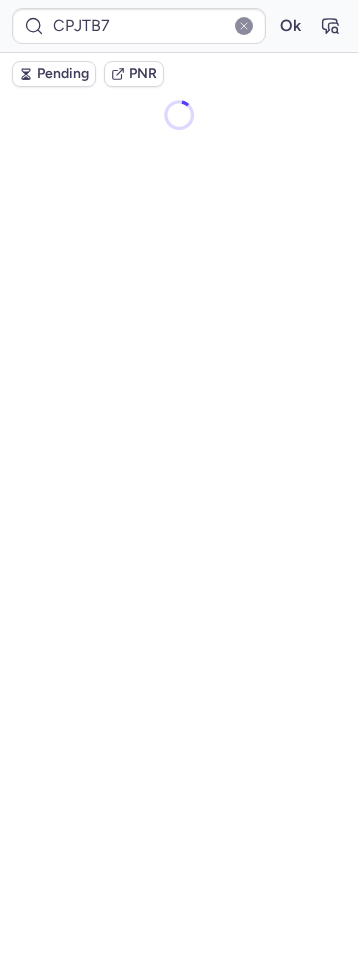 scroll, scrollTop: 0, scrollLeft: 0, axis: both 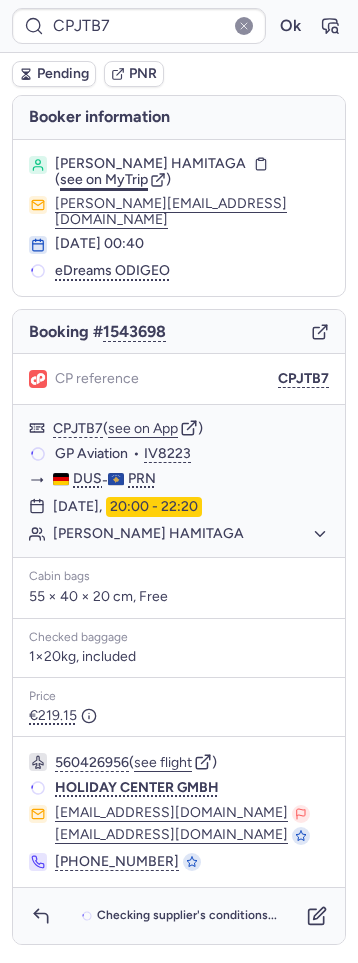 click on "see on MyTrip" at bounding box center [104, 179] 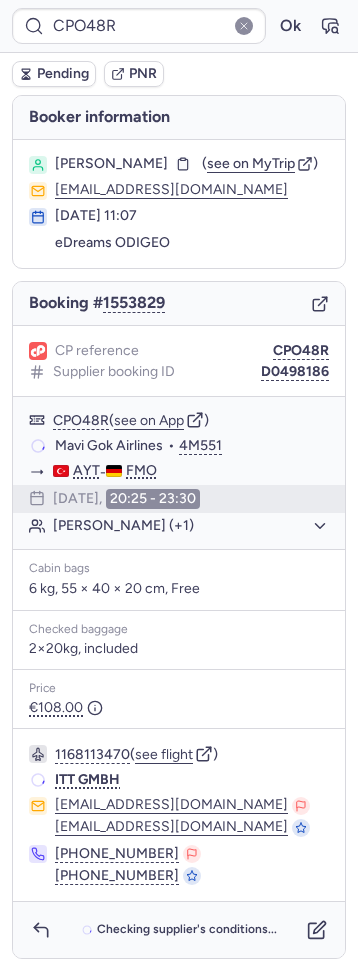 type on "CPDB52" 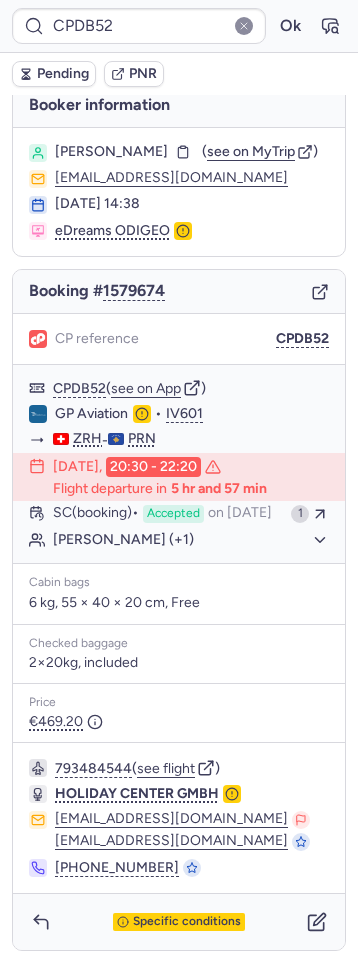 scroll, scrollTop: 33, scrollLeft: 0, axis: vertical 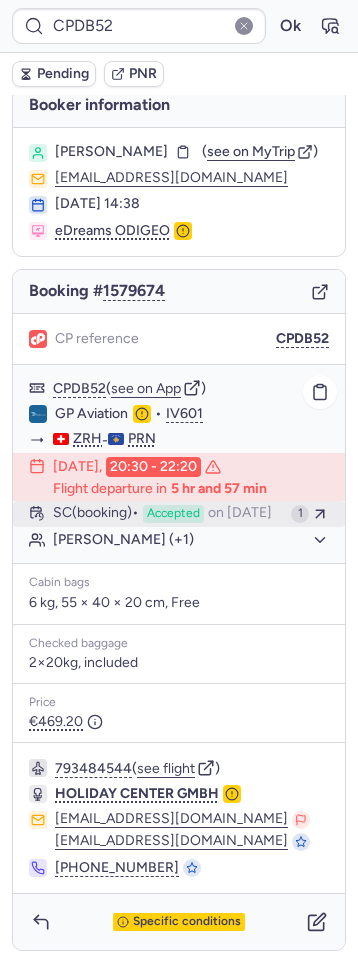 click on "SC   (booking)" at bounding box center (96, 514) 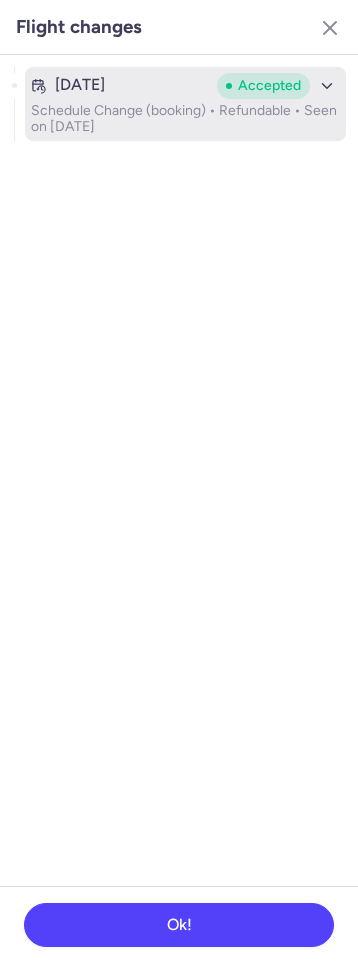 click on "Schedule Change (booking) • Refundable • Seen on [DATE]" at bounding box center [185, 119] 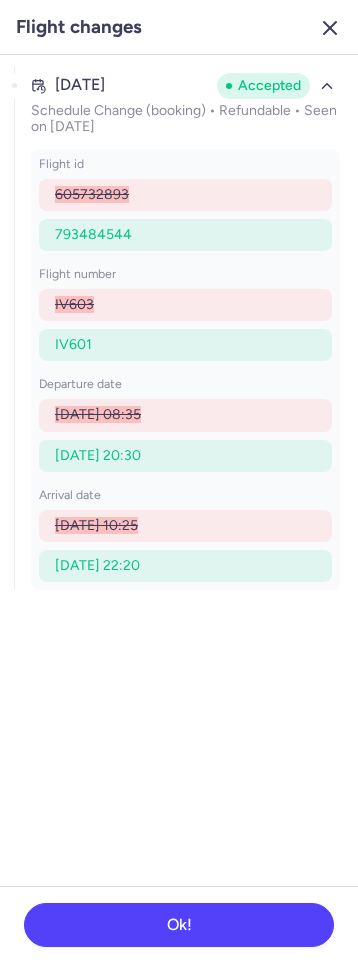click 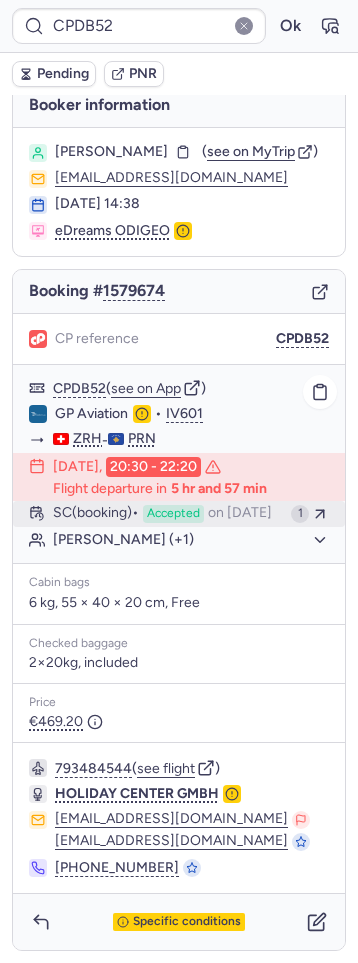 click on "SC   (booking)" at bounding box center (96, 514) 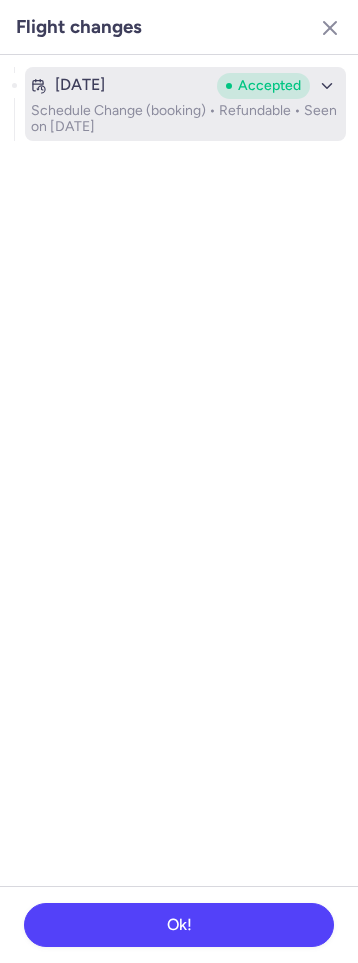 click on "[DATE] Accepted Schedule Change (booking) • Refundable • Seen on [DATE]" at bounding box center [185, 104] 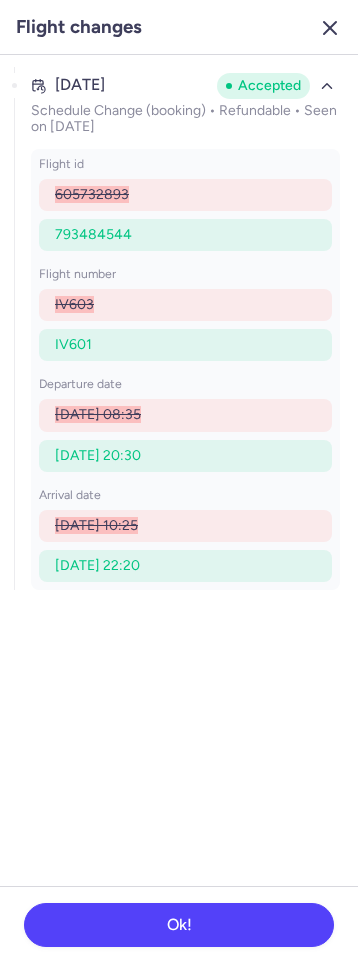 click 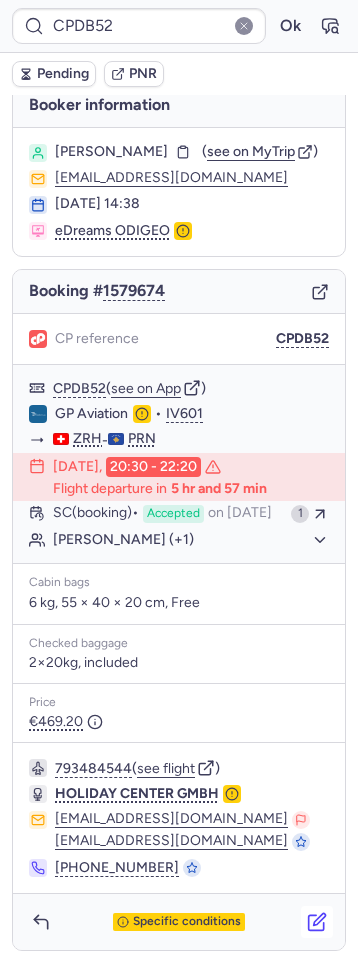 click 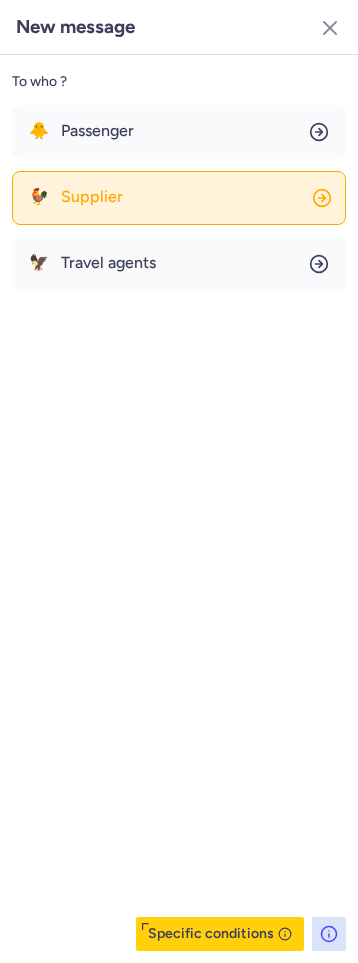 click on "Supplier" at bounding box center [92, 197] 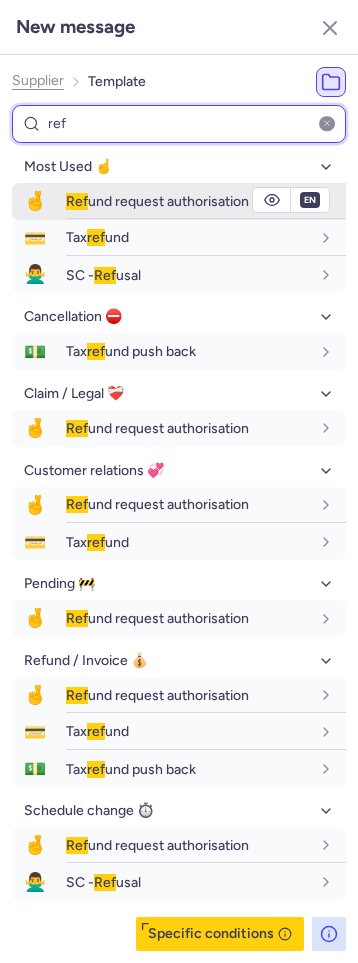type on "ref" 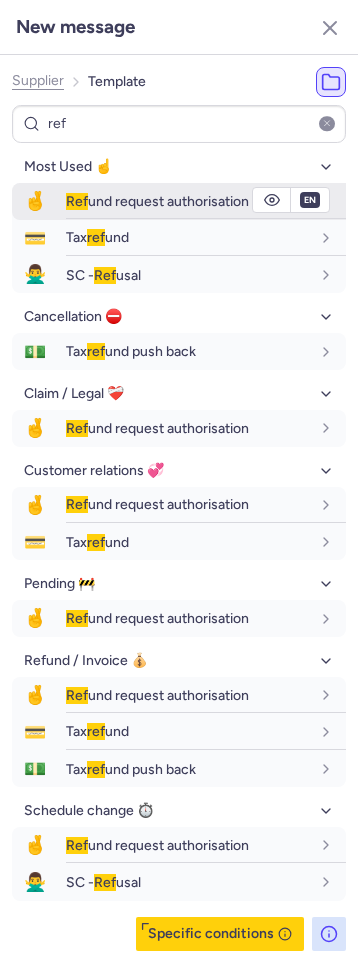click on "Ref und request authorisation" at bounding box center (206, 201) 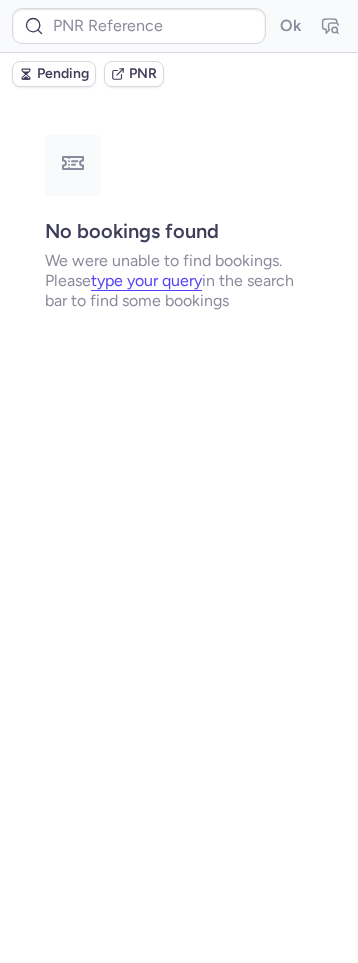 scroll, scrollTop: 0, scrollLeft: 0, axis: both 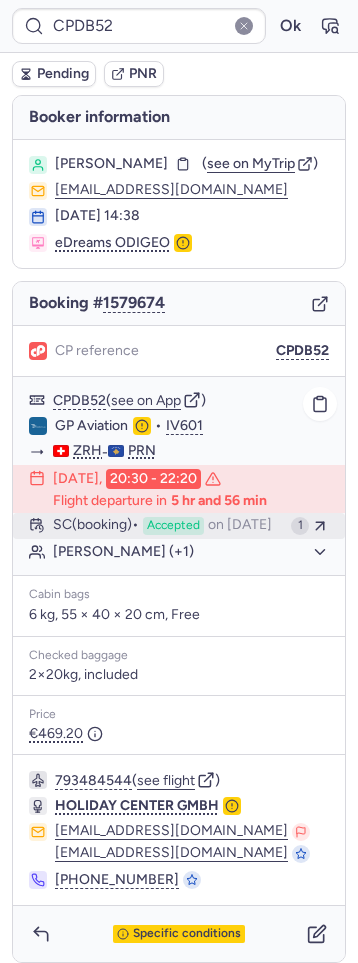 click on "SC   (booking)  Accepted  on [DATE]" at bounding box center (168, 526) 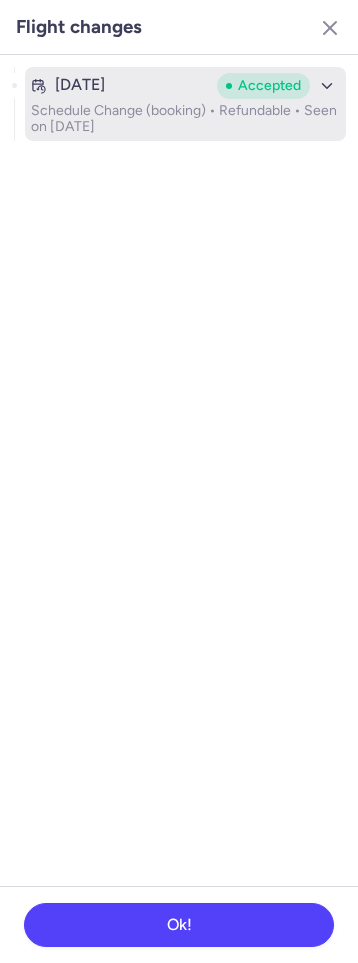 drag, startPoint x: 155, startPoint y: 92, endPoint x: 173, endPoint y: 103, distance: 21.095022 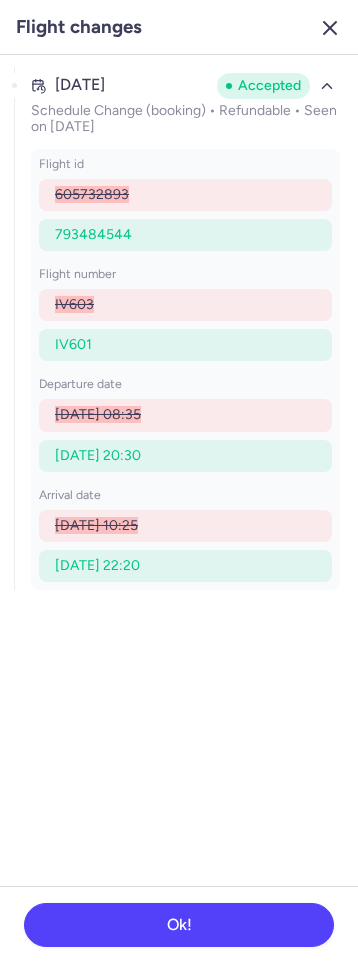 click 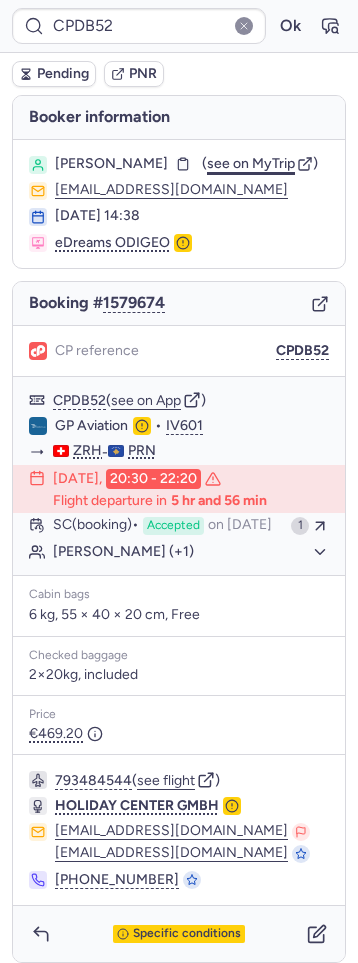 click on "see on MyTrip" at bounding box center [251, 163] 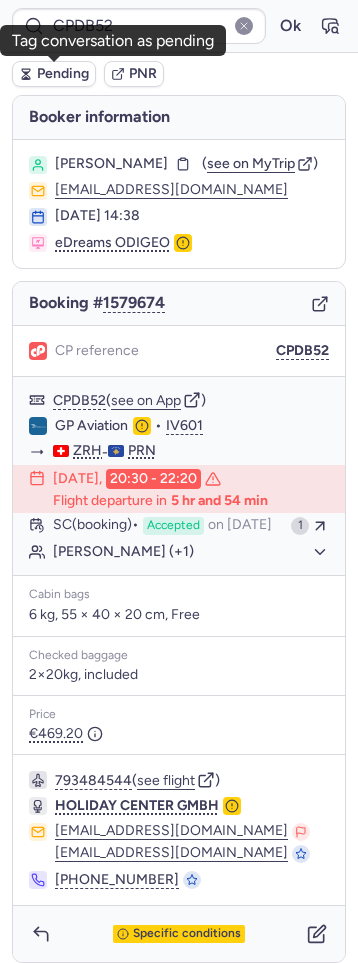 click on "Pending" at bounding box center [63, 74] 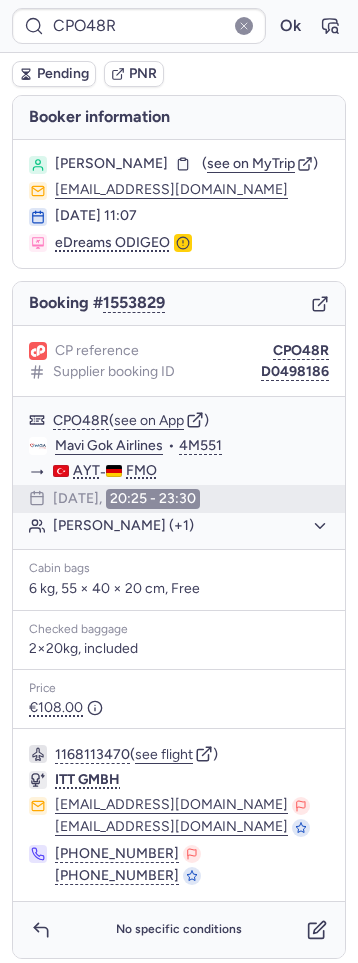 click on "Pending" at bounding box center [63, 74] 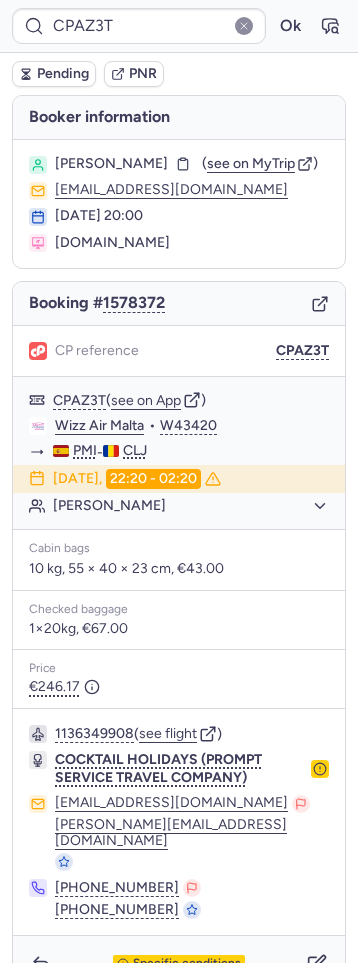 type on "CPJTB7" 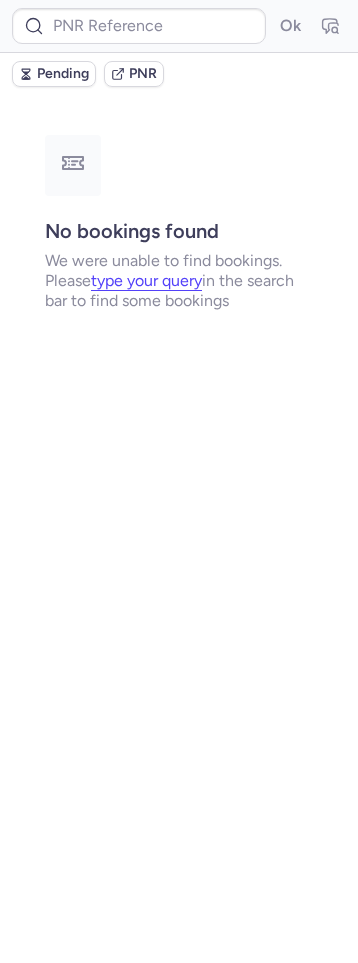 type on "CPAZ3T" 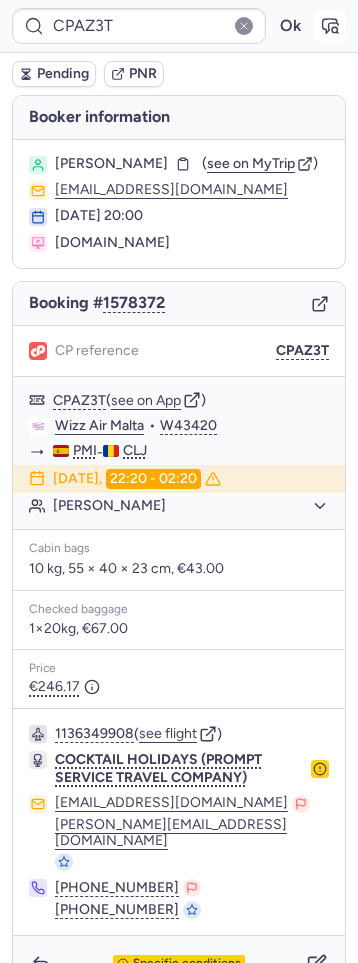 click 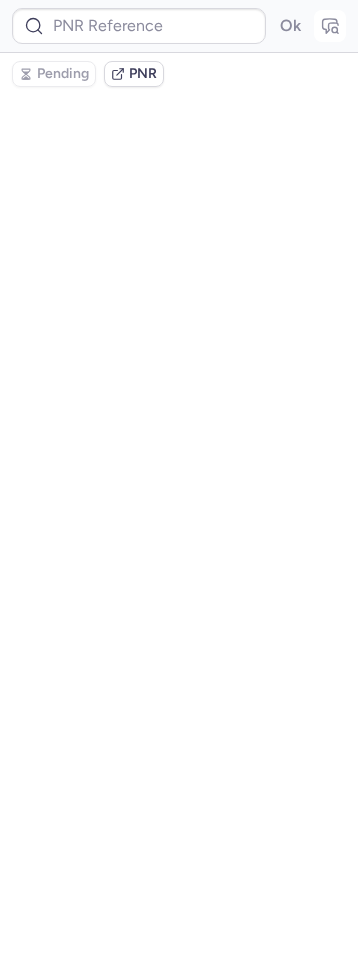 type on "CPAZ3T" 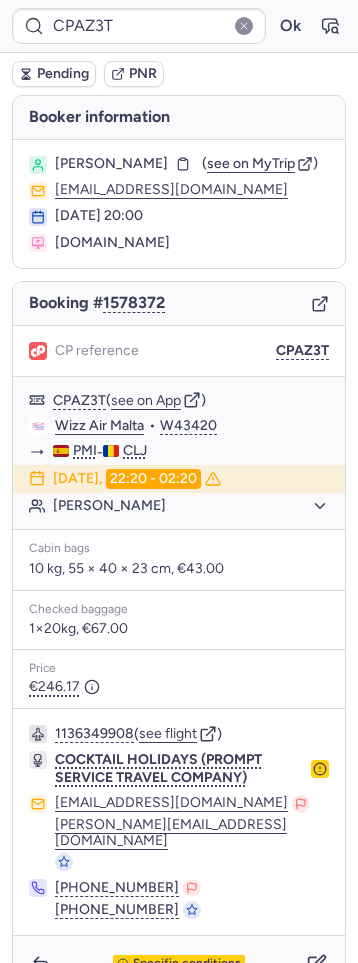 scroll, scrollTop: 21, scrollLeft: 0, axis: vertical 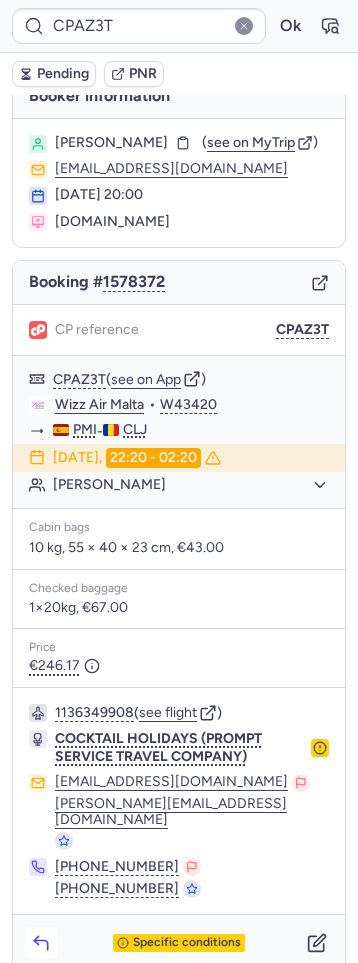 click 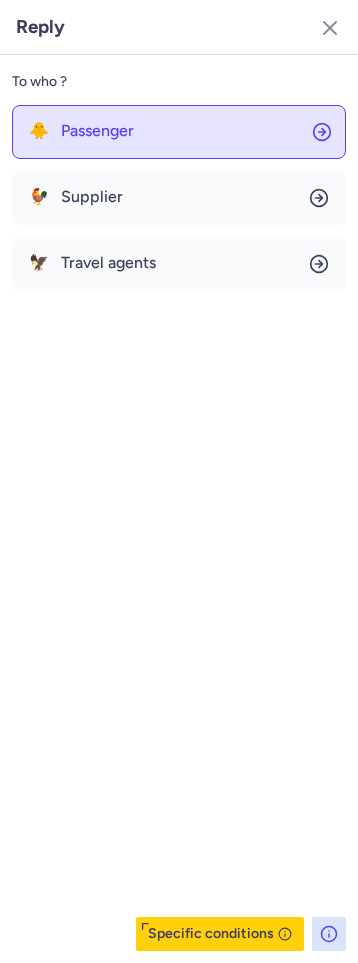 click on "🐥 Passenger" 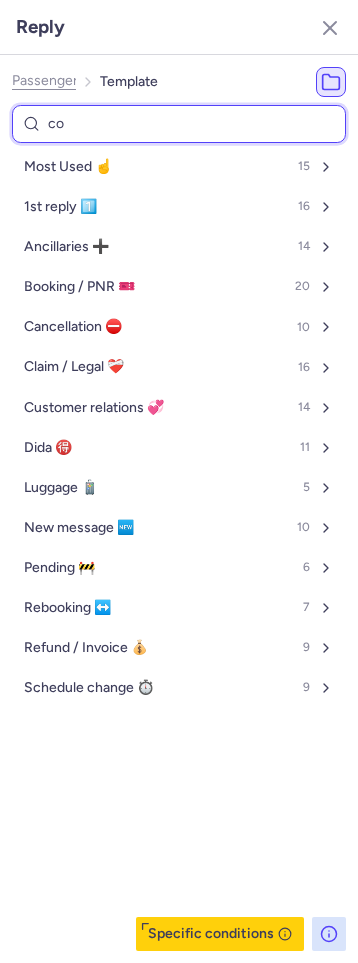 type on "con" 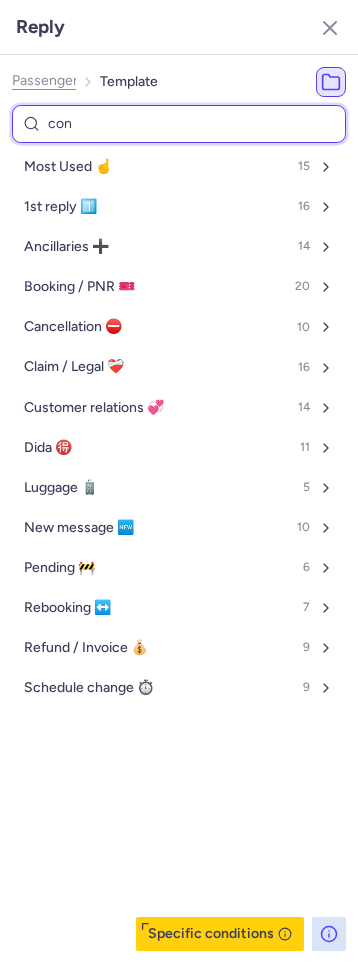 select on "de" 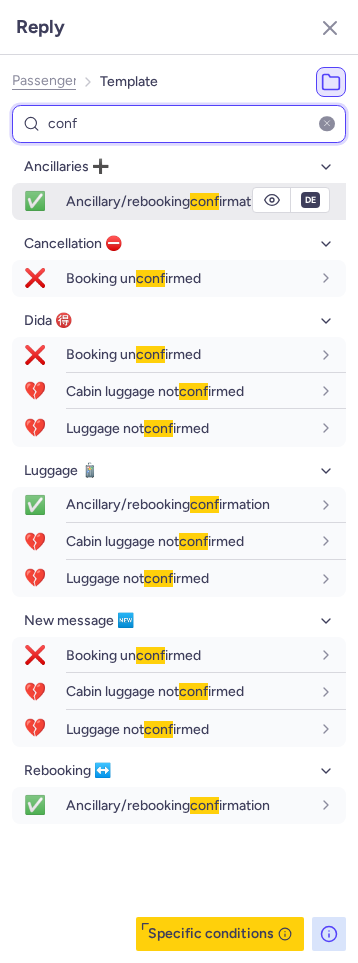 type on "conf" 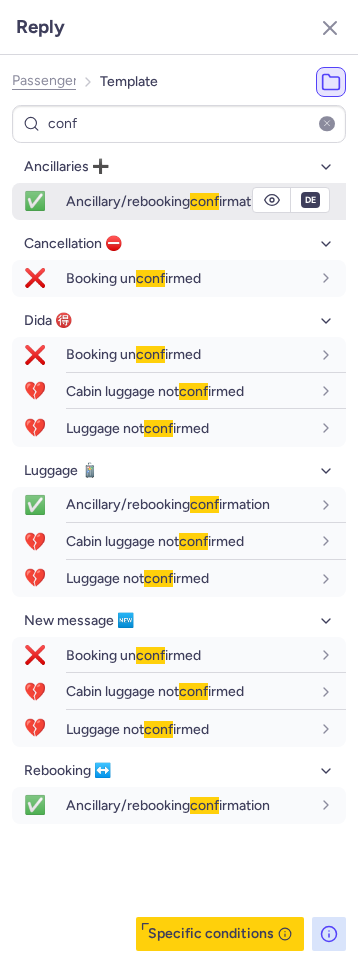 click on "Ancillary/rebooking  conf irmation" at bounding box center (168, 201) 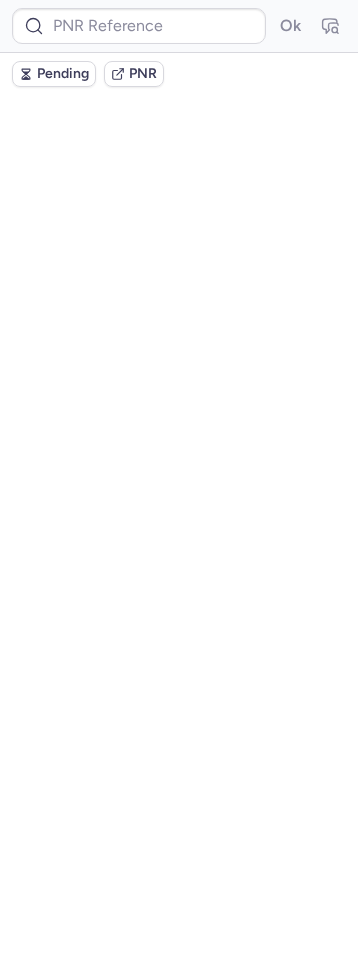 scroll, scrollTop: 0, scrollLeft: 0, axis: both 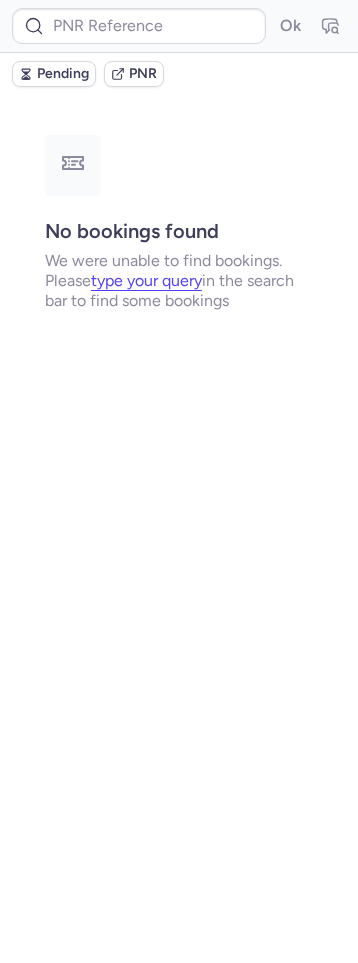 type on "DT1749970220616390" 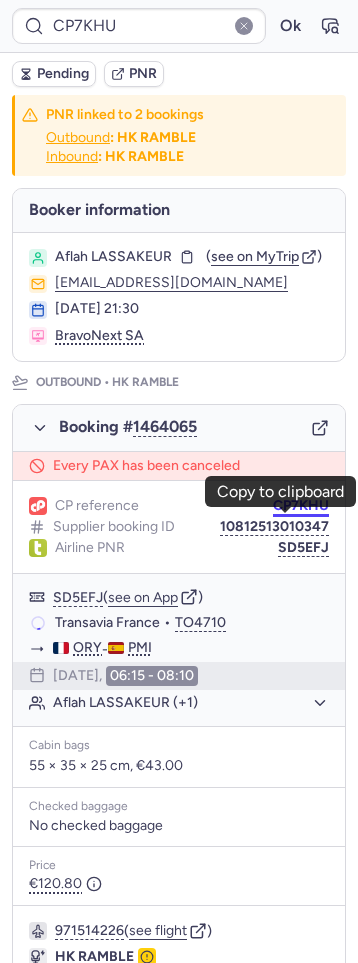 click on "CP7KHU" at bounding box center [301, 506] 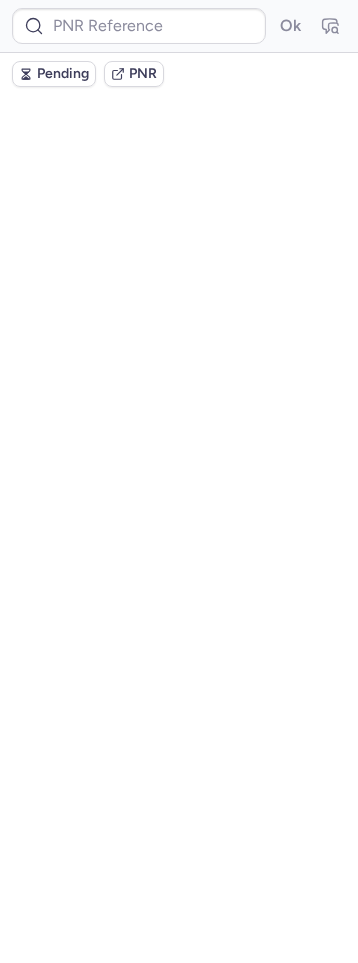 scroll, scrollTop: 0, scrollLeft: 0, axis: both 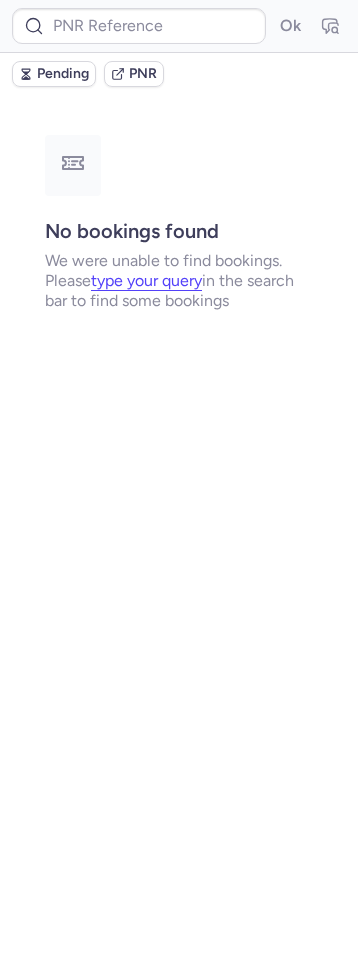 type on "CPJTB7" 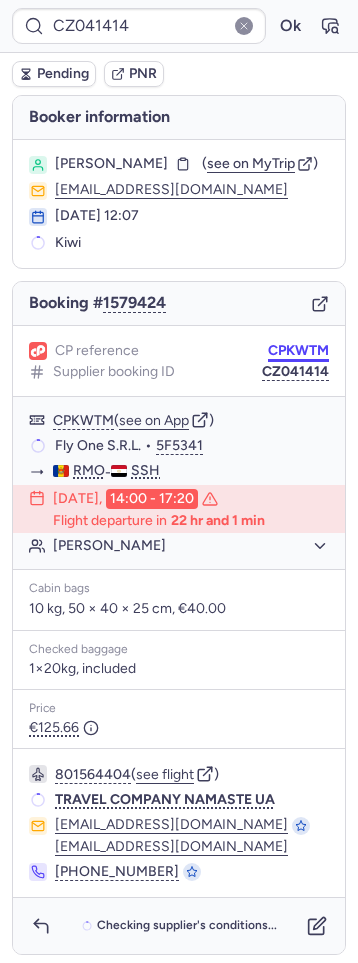 click on "CPKWTM" at bounding box center (298, 351) 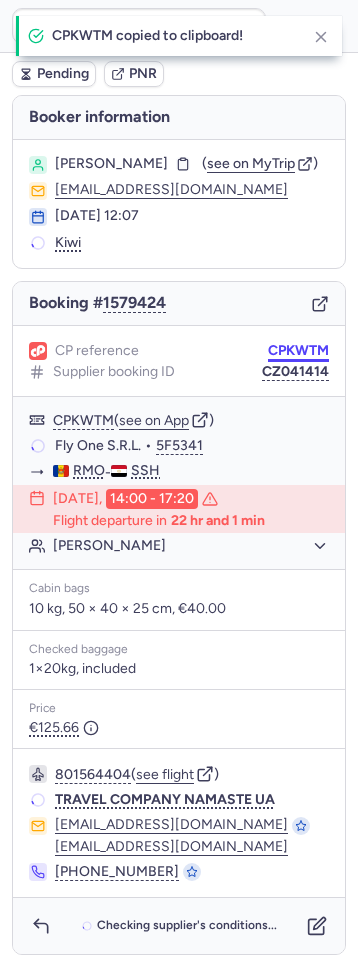 click on "CPKWTM" at bounding box center [298, 351] 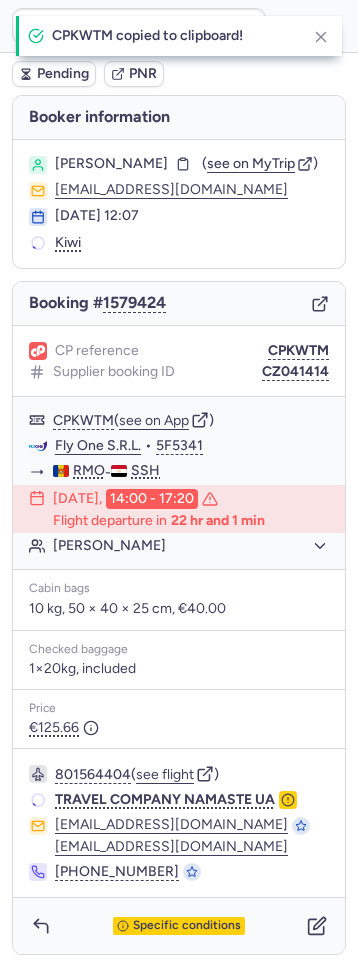 type on "CPKWTM" 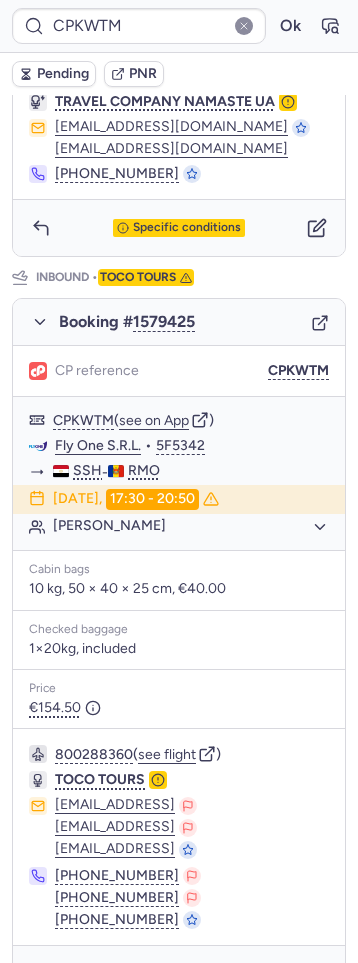 scroll, scrollTop: 0, scrollLeft: 0, axis: both 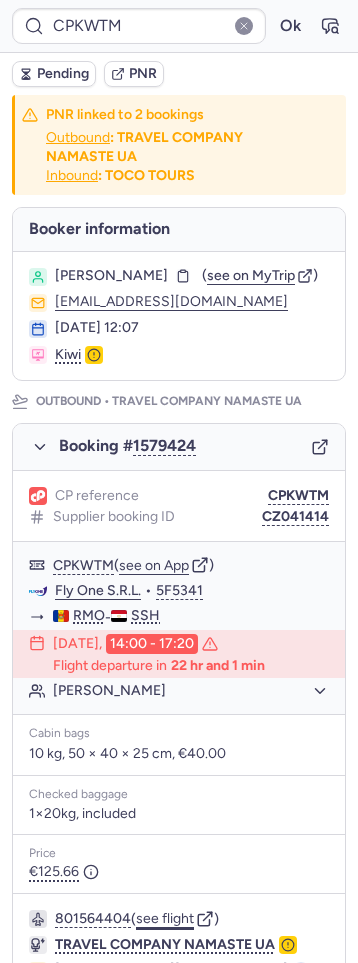 click on "see flight" 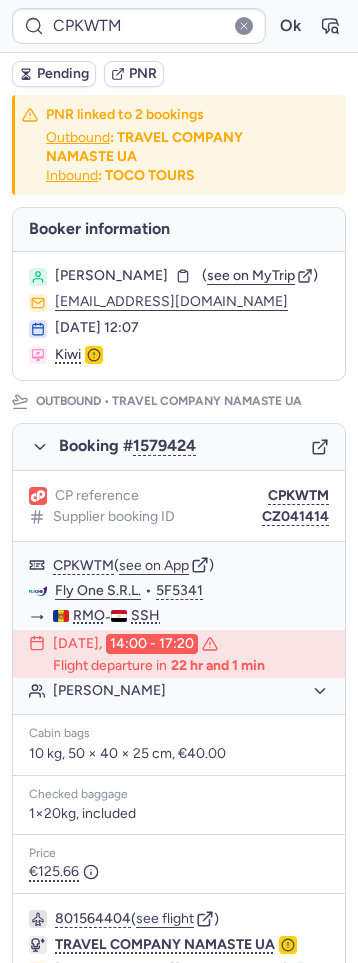 drag, startPoint x: 266, startPoint y: 24, endPoint x: 119, endPoint y: 134, distance: 183.60011 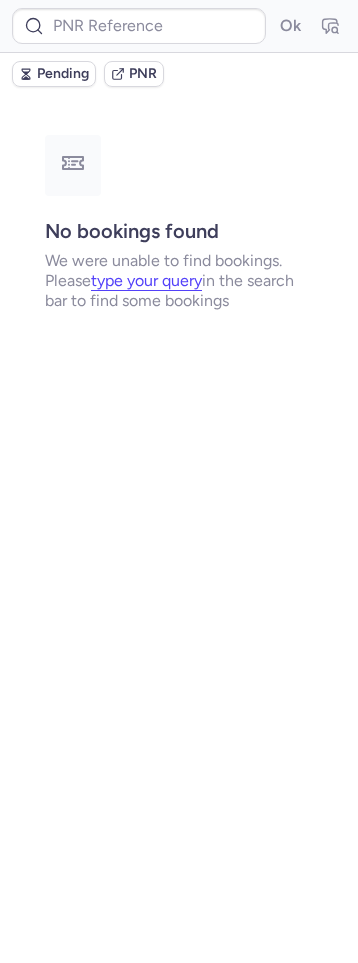 type on "CPSLZR" 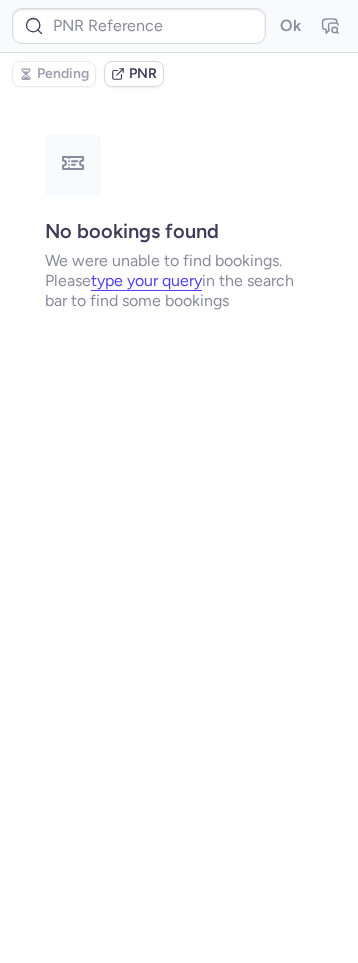 type on "CPWQED" 